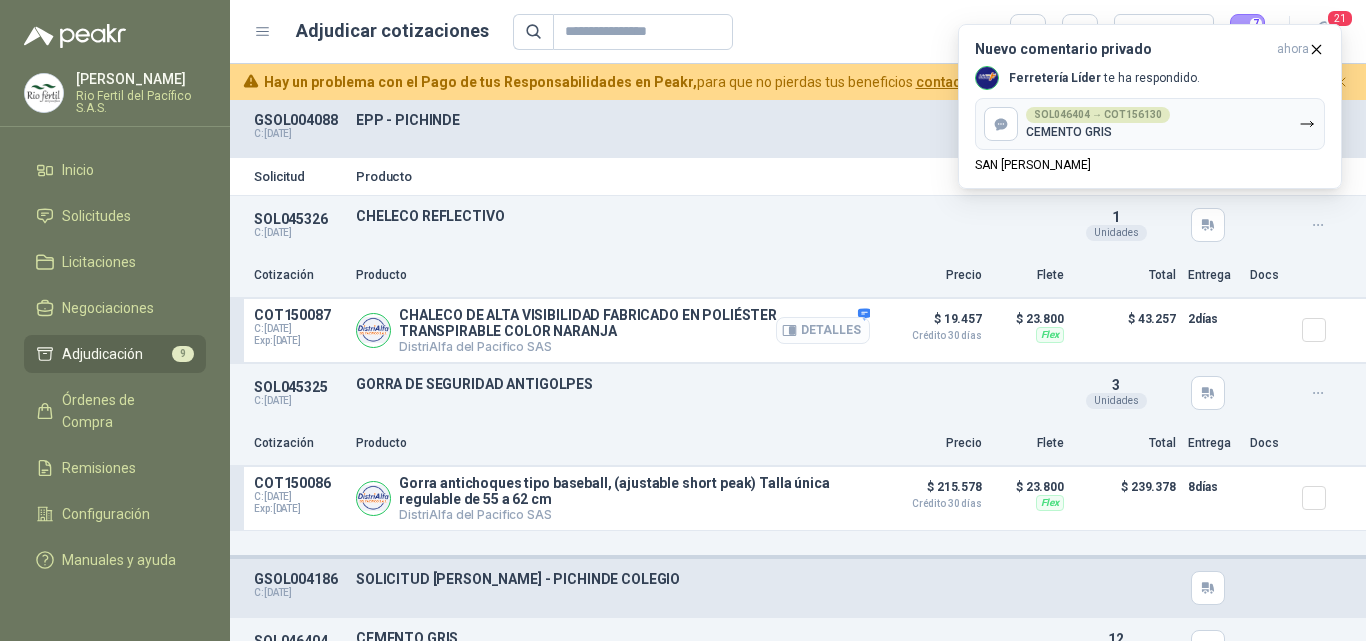 scroll, scrollTop: 0, scrollLeft: 0, axis: both 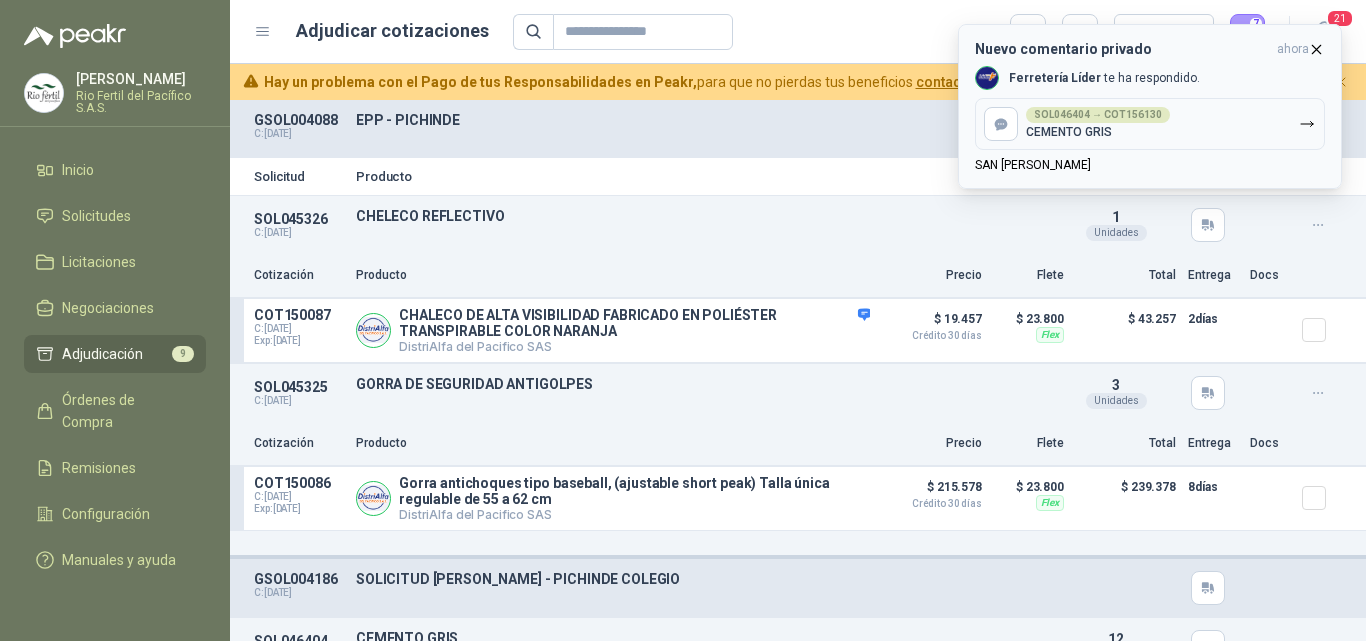 click on "SOL046404 → COT156130 CEMENTO GRIS" at bounding box center (1098, 124) 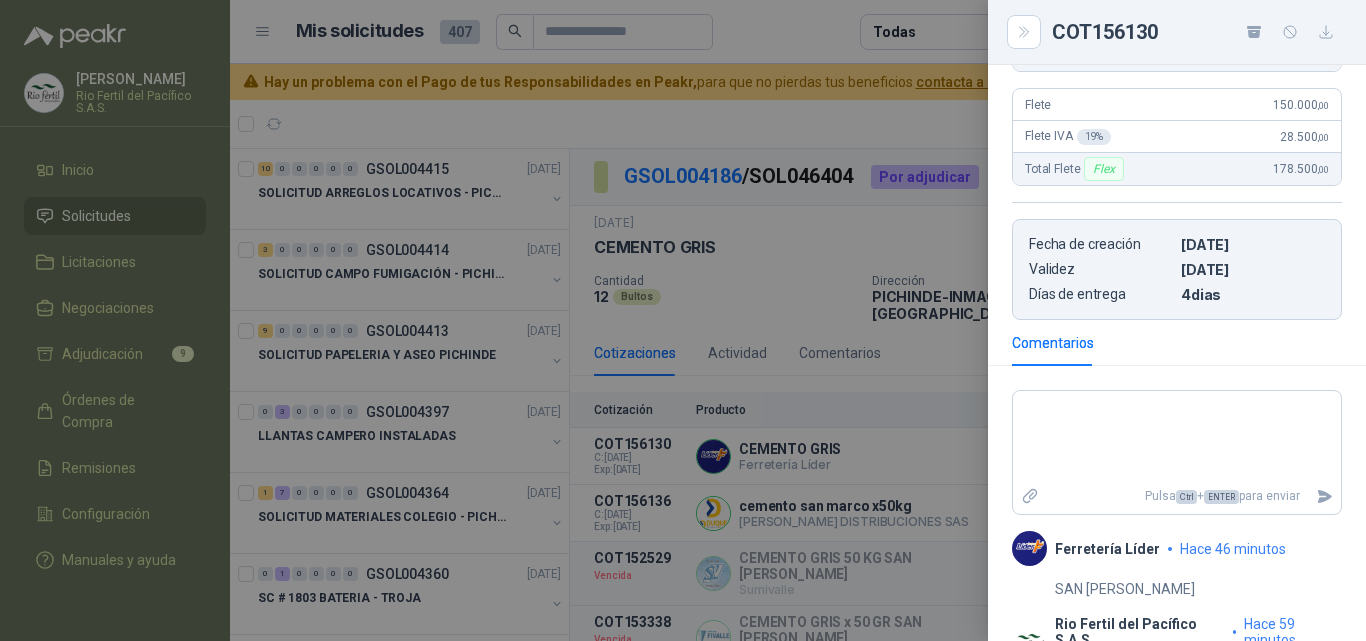 scroll, scrollTop: 411, scrollLeft: 0, axis: vertical 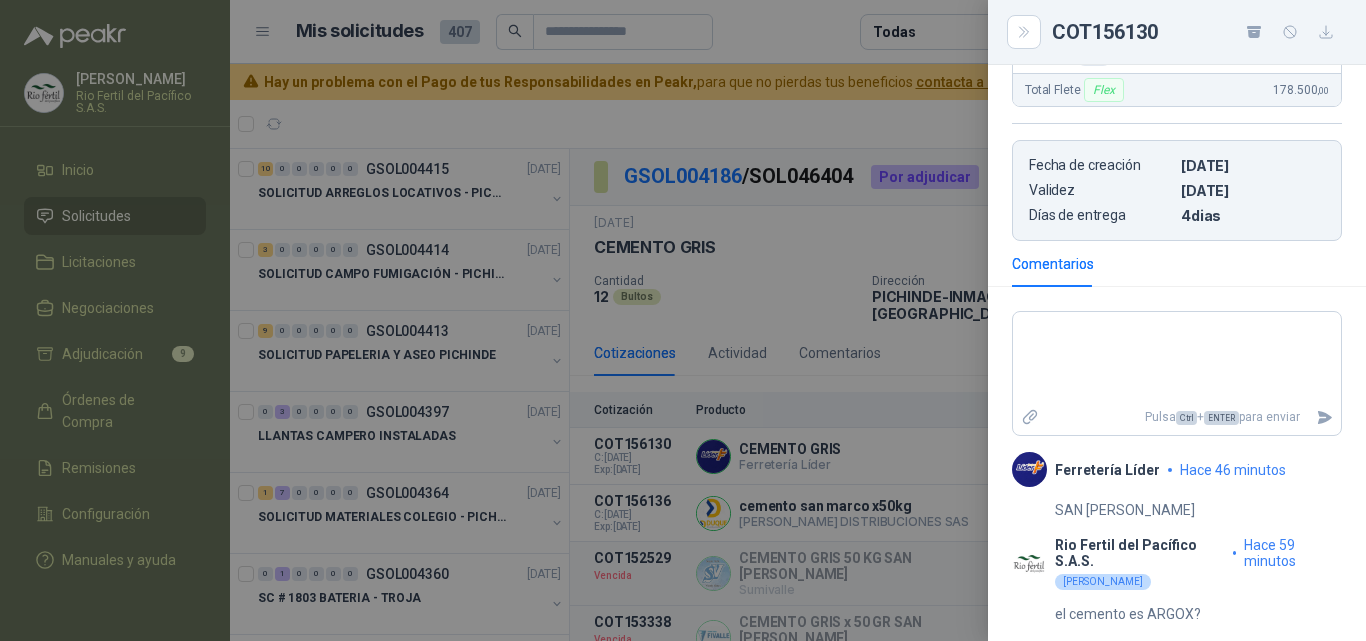 click at bounding box center [683, 320] 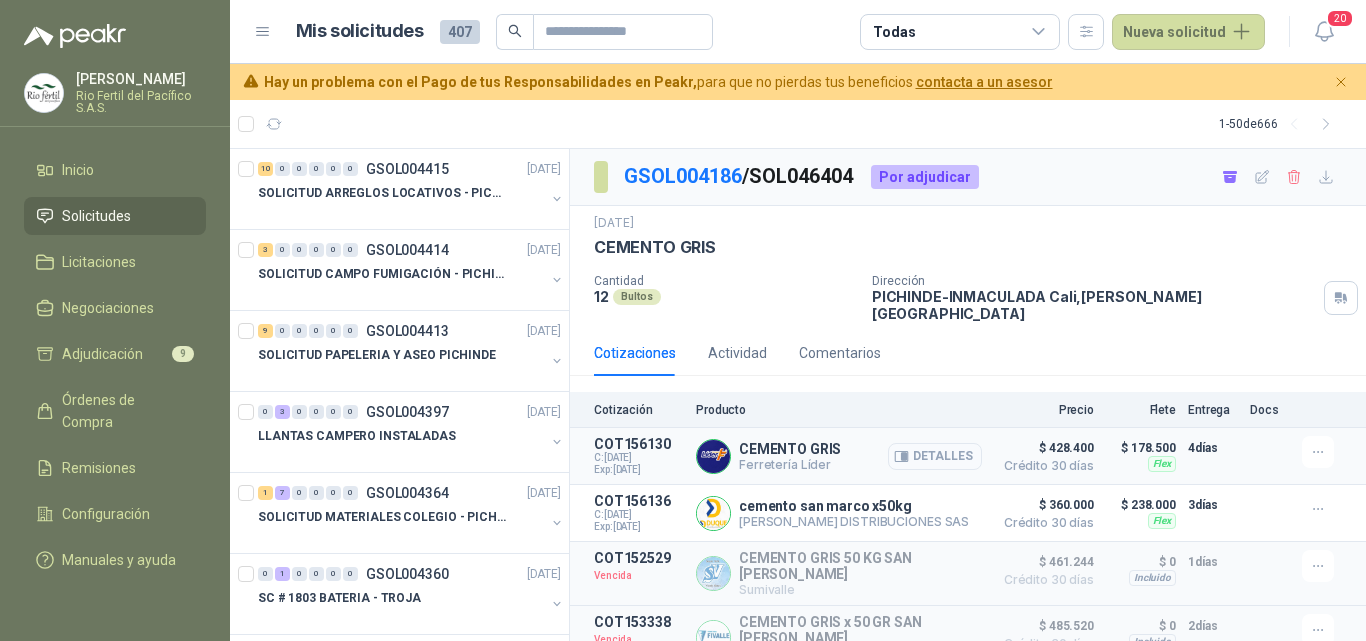 click on "Detalles" at bounding box center (935, 456) 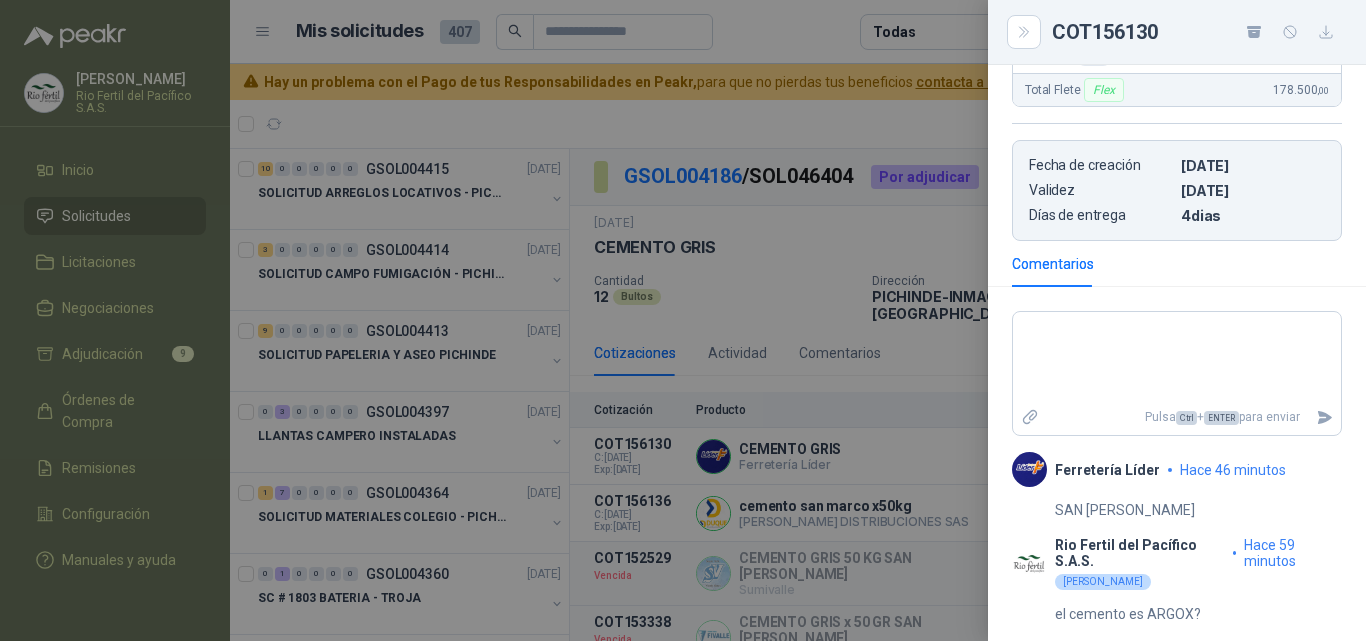 click at bounding box center [683, 320] 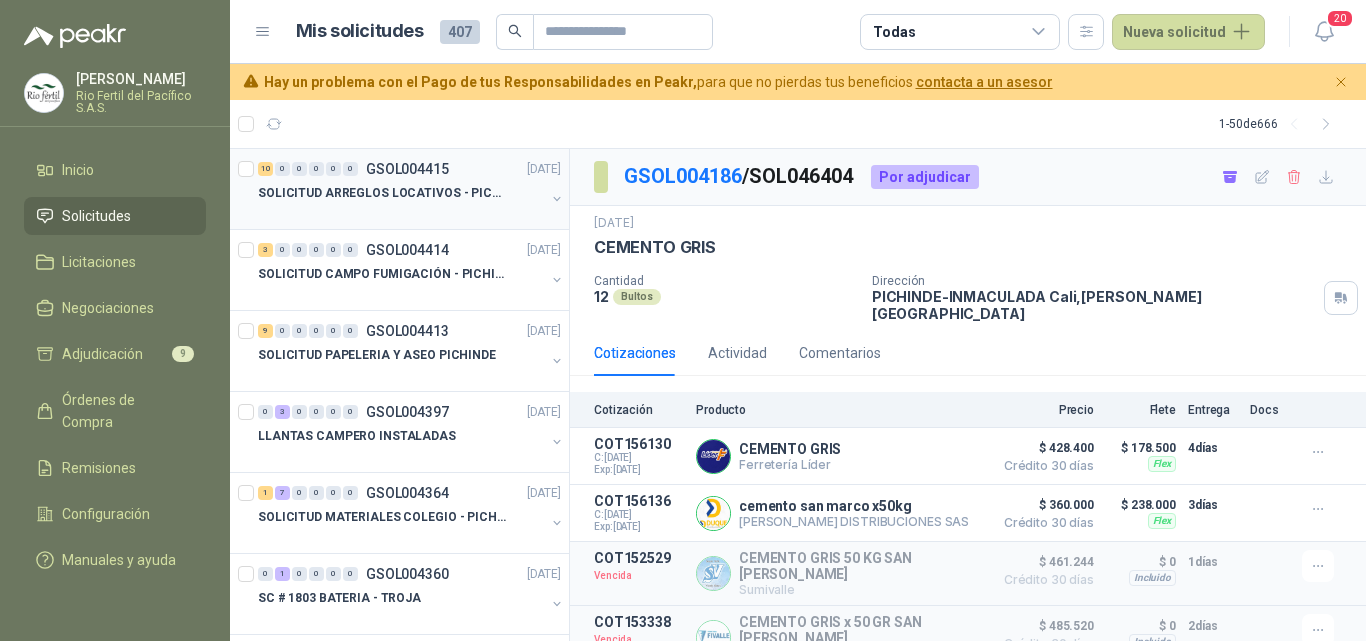 click on "SOLICITUD ARREGLOS LOCATIVOS - PICHINDE" at bounding box center [382, 193] 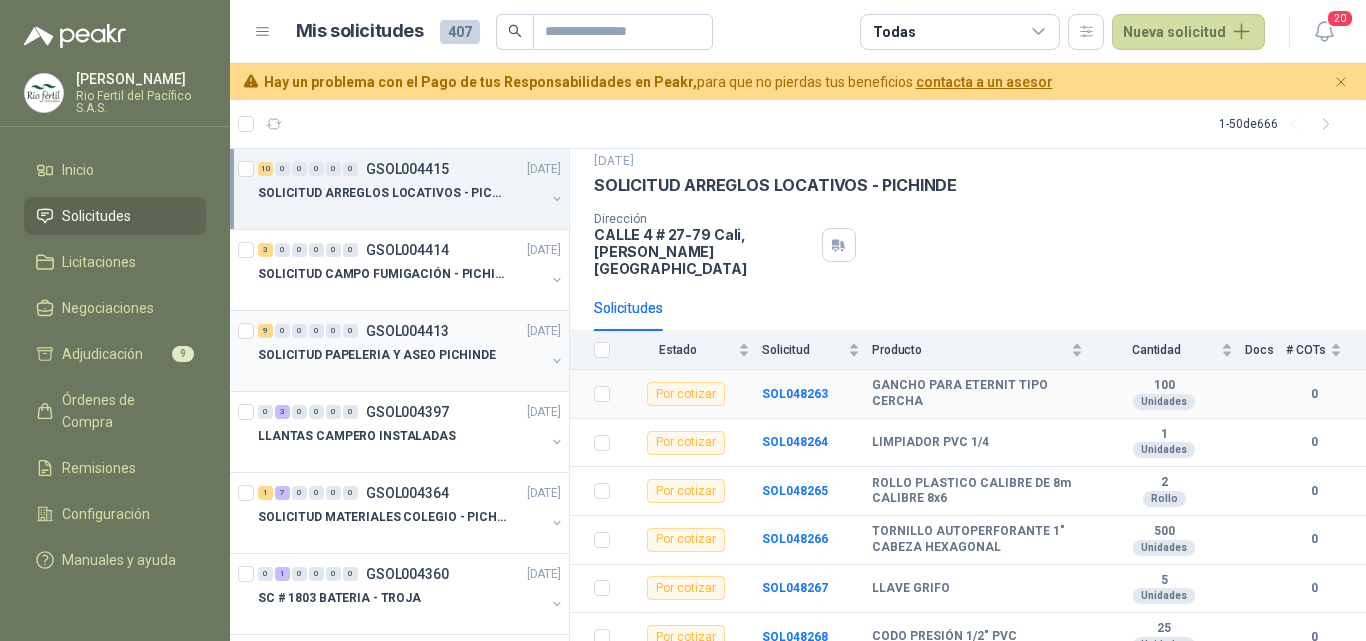 scroll, scrollTop: 100, scrollLeft: 0, axis: vertical 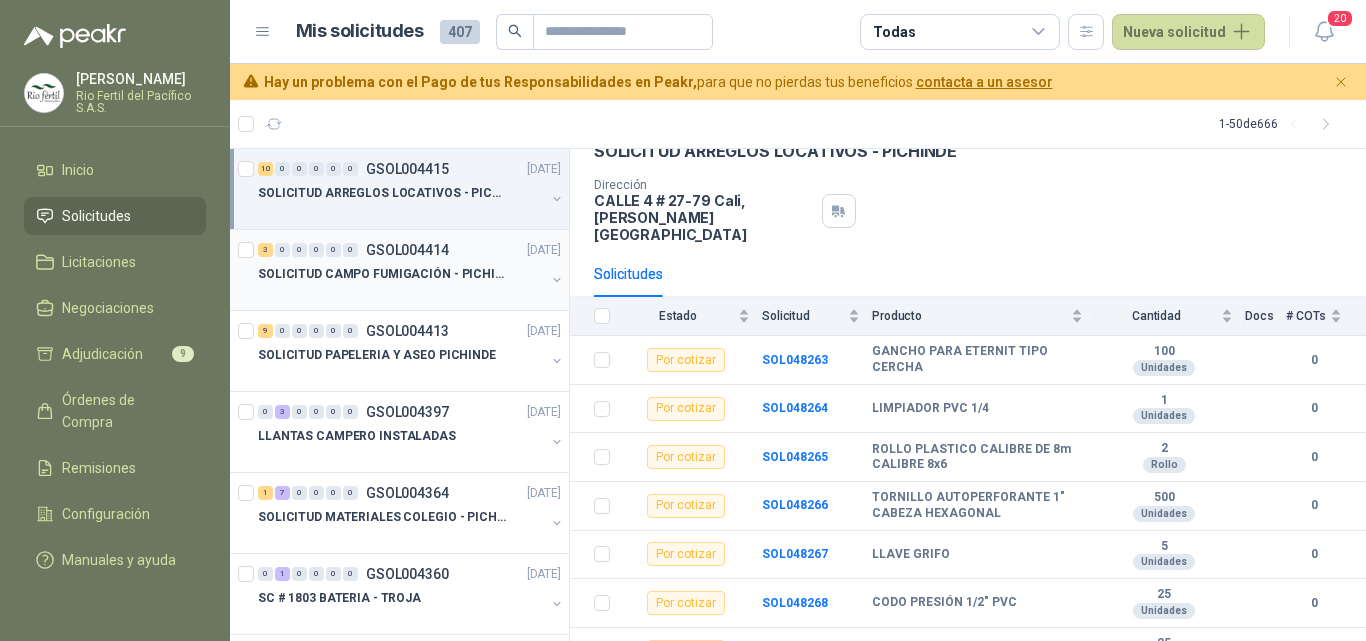 click at bounding box center [401, 294] 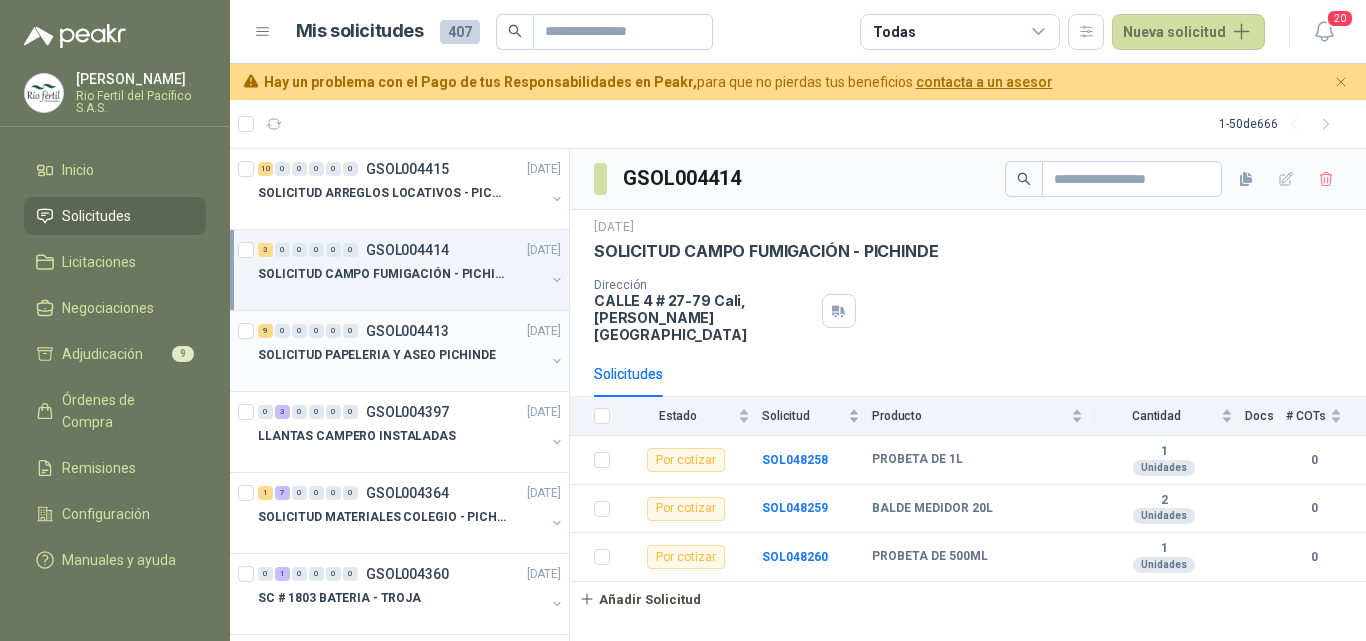 click on "SOLICITUD PAPELERIA Y ASEO PICHINDE" at bounding box center [377, 355] 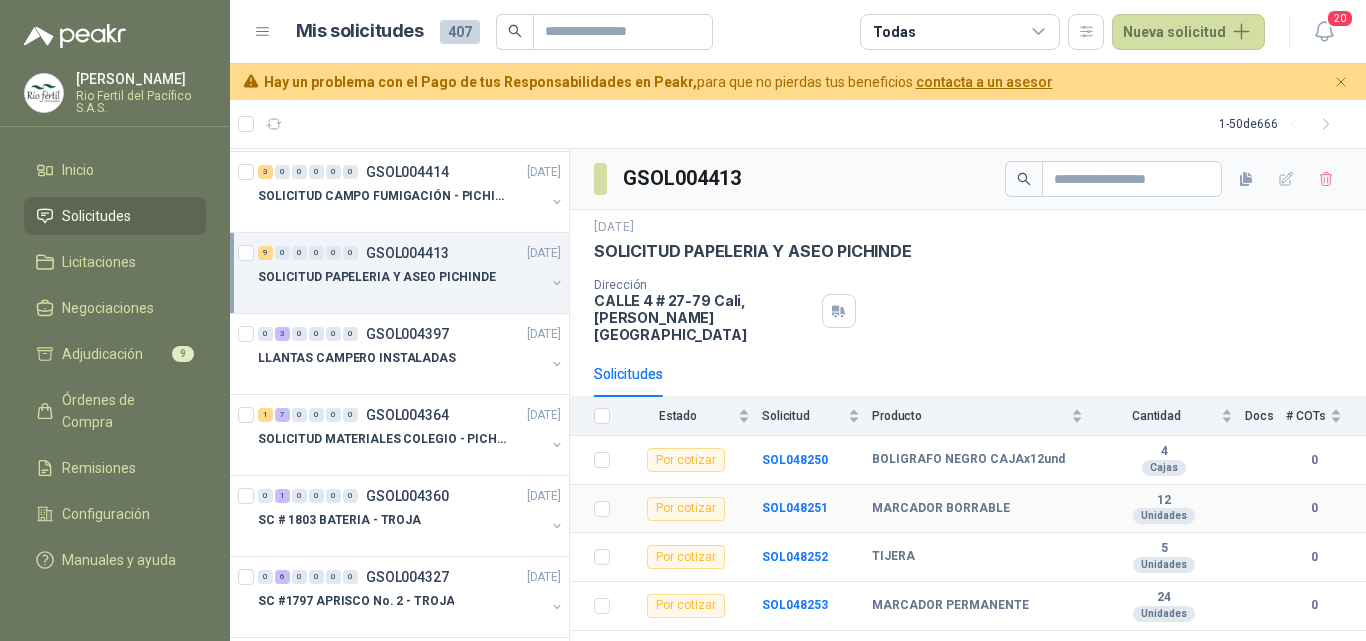 scroll, scrollTop: 200, scrollLeft: 0, axis: vertical 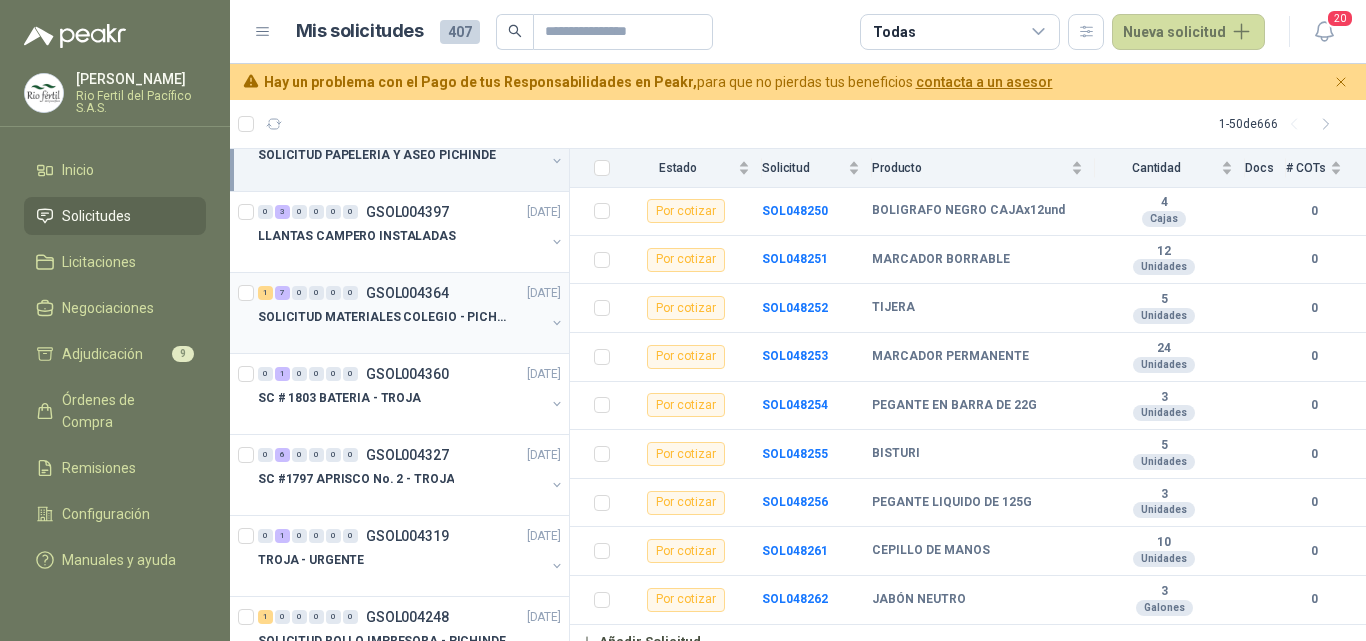 click on "GSOL004364" at bounding box center [407, 293] 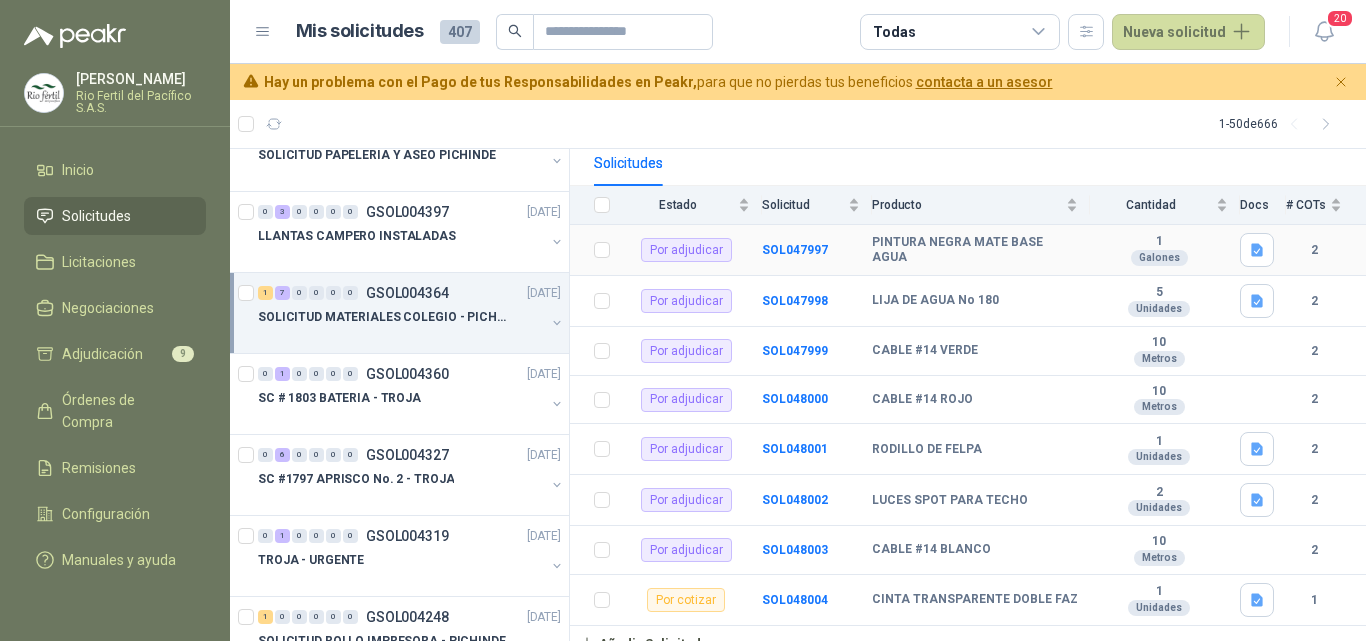 scroll, scrollTop: 212, scrollLeft: 0, axis: vertical 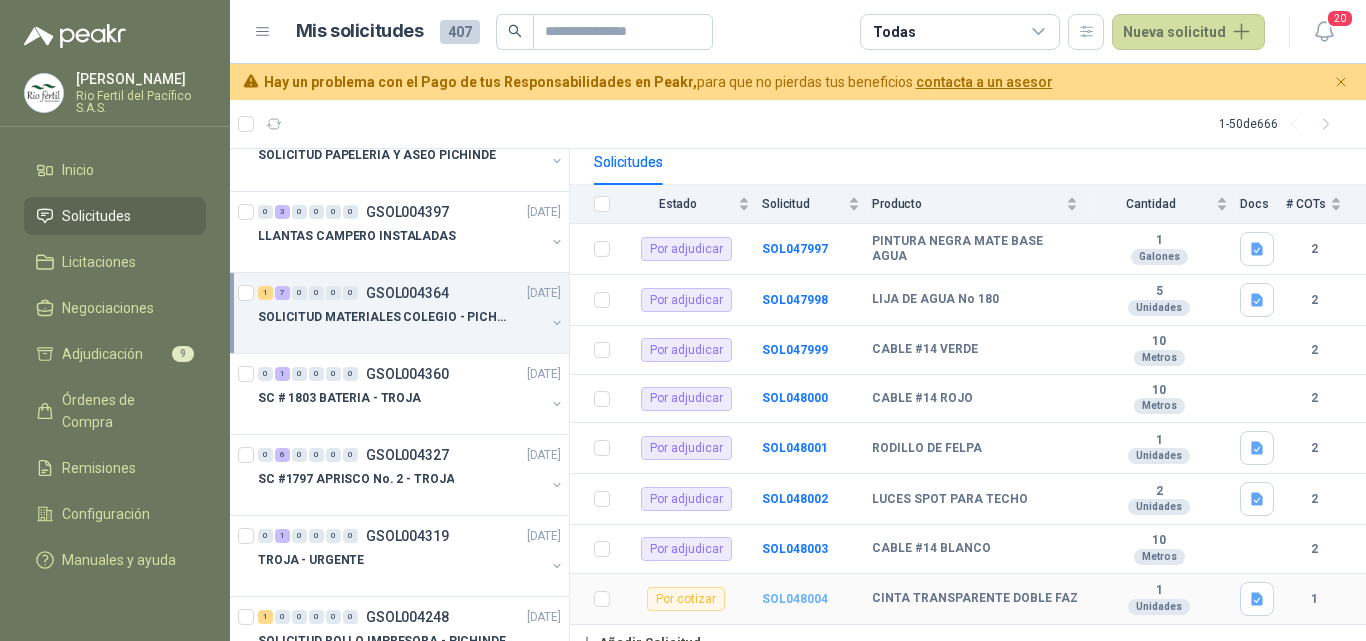 click on "SOL048004" at bounding box center [795, 599] 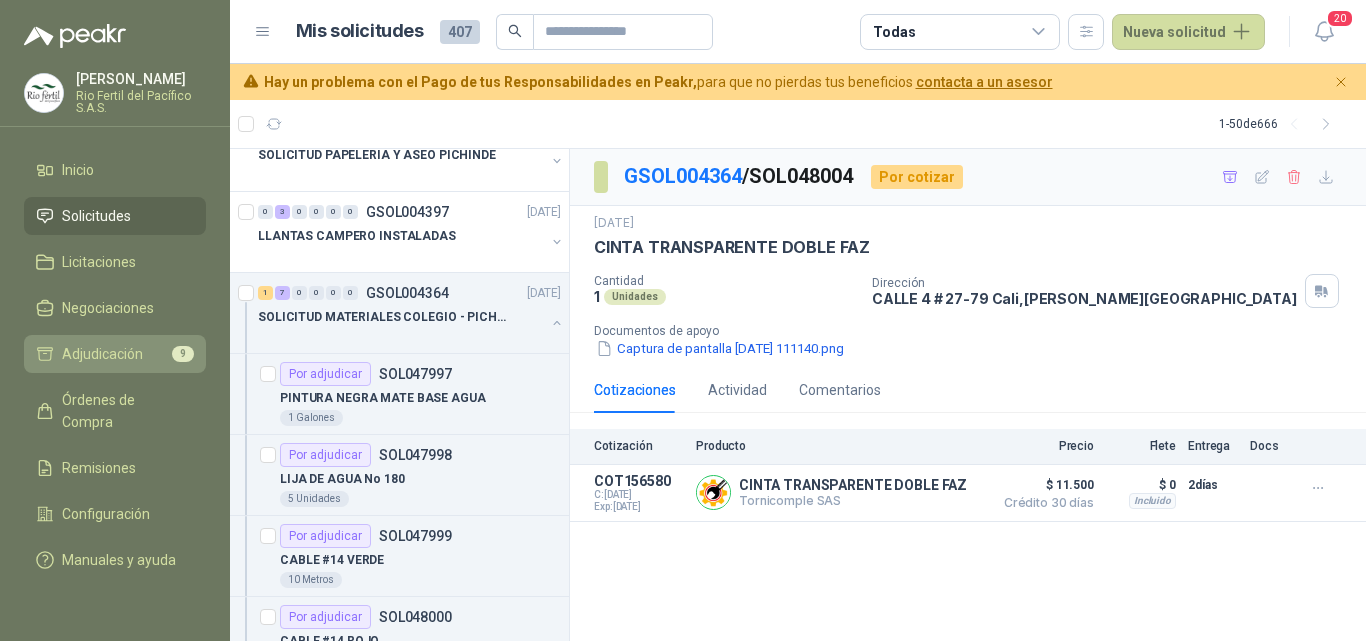 click on "Adjudicación 9" at bounding box center [115, 354] 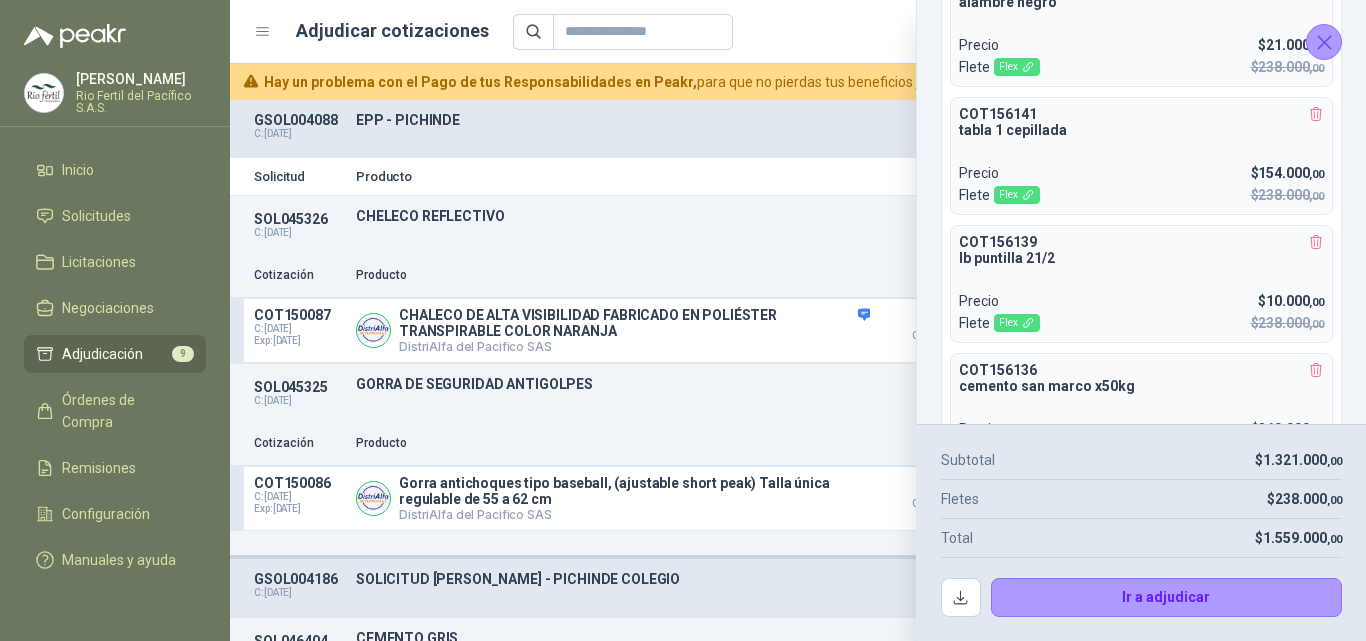 scroll, scrollTop: 661, scrollLeft: 0, axis: vertical 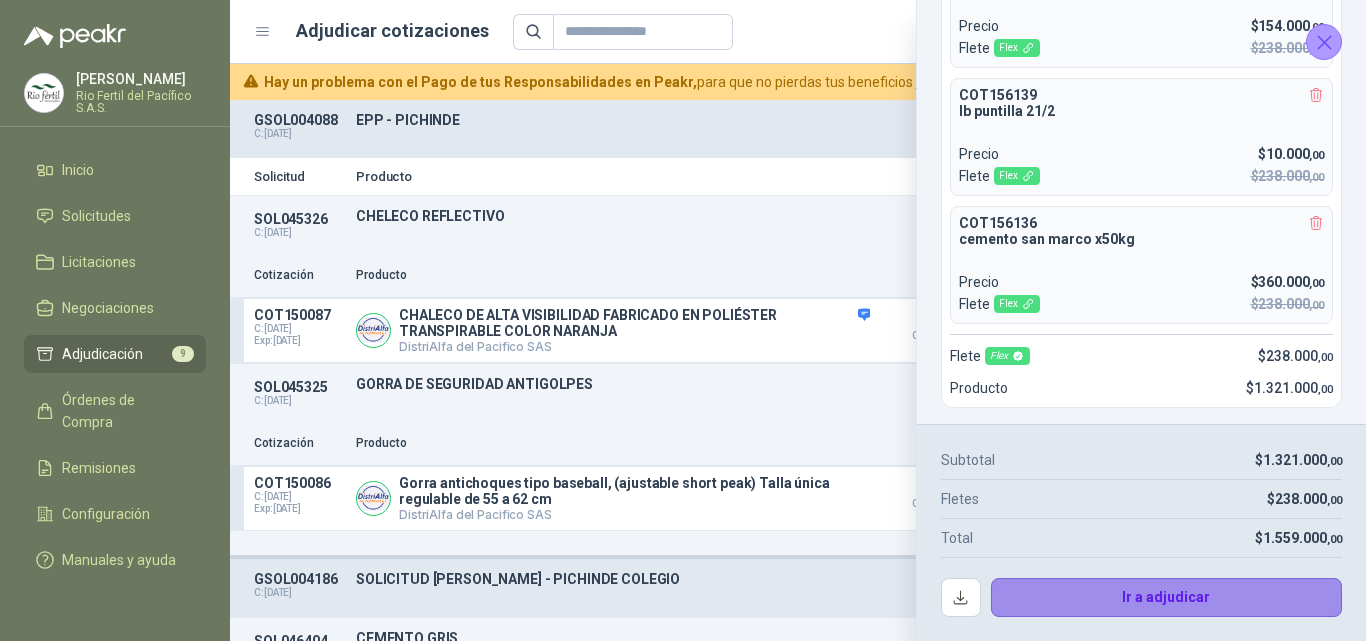 click on "Ir a adjudicar" at bounding box center [1167, 598] 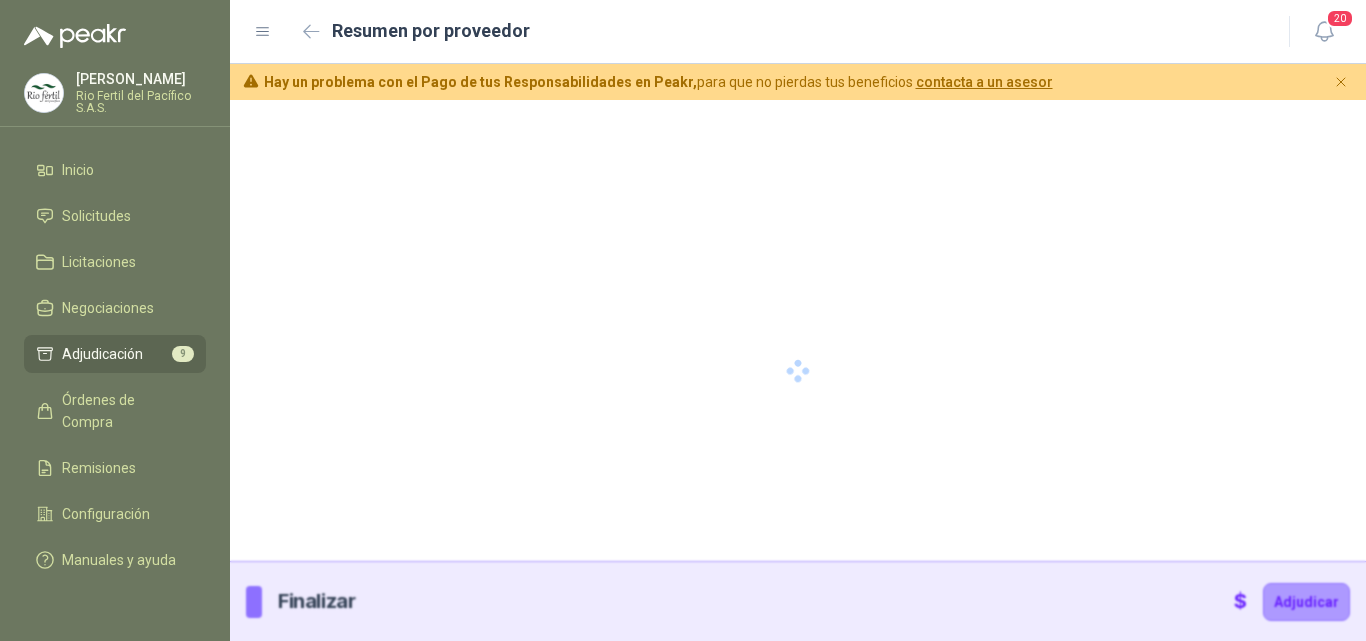 type 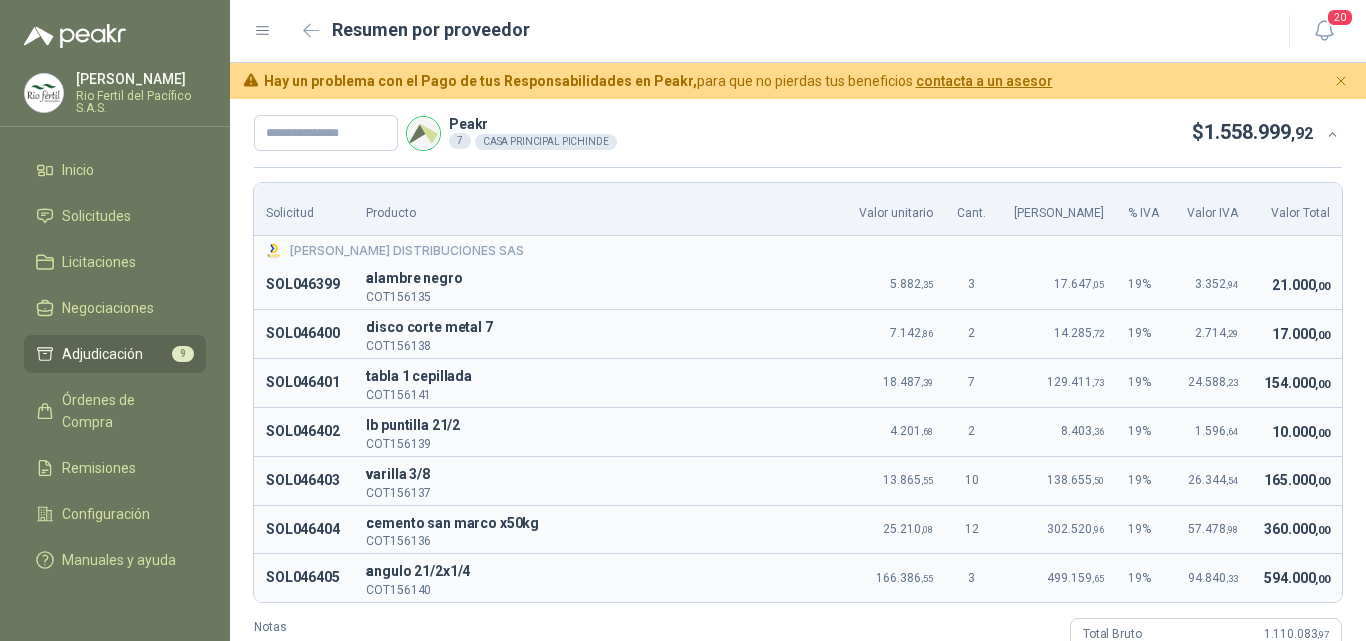 scroll, scrollTop: 0, scrollLeft: 0, axis: both 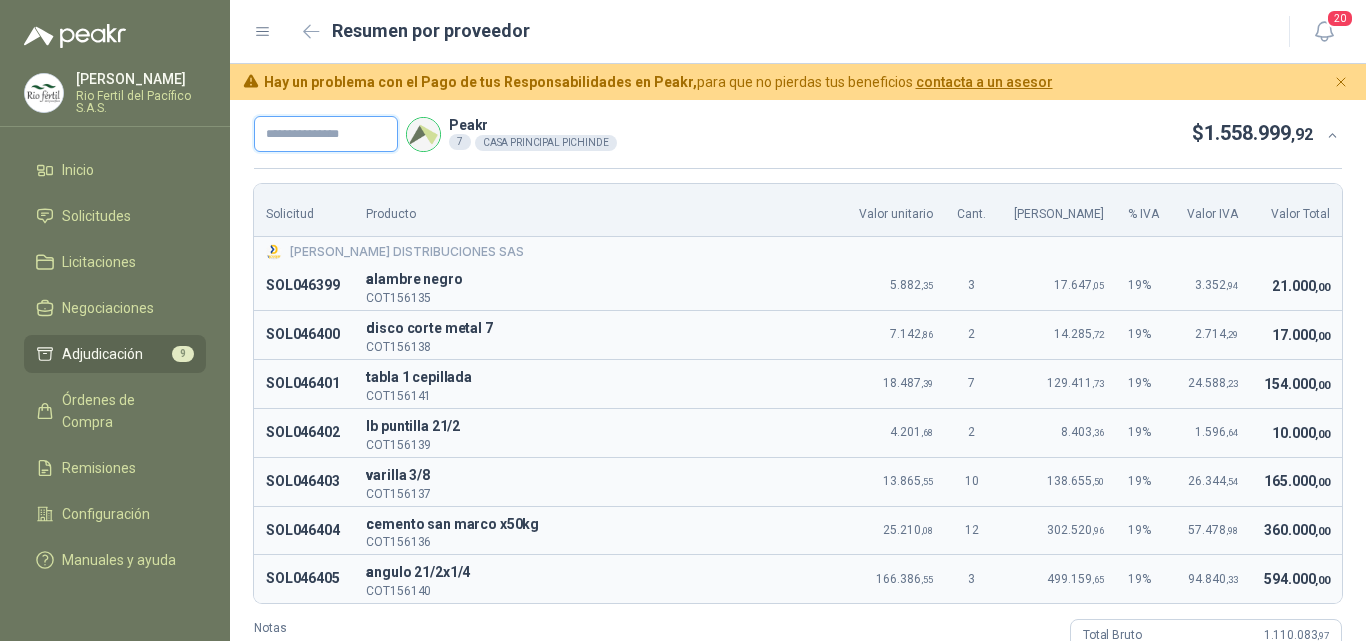 click at bounding box center (326, 134) 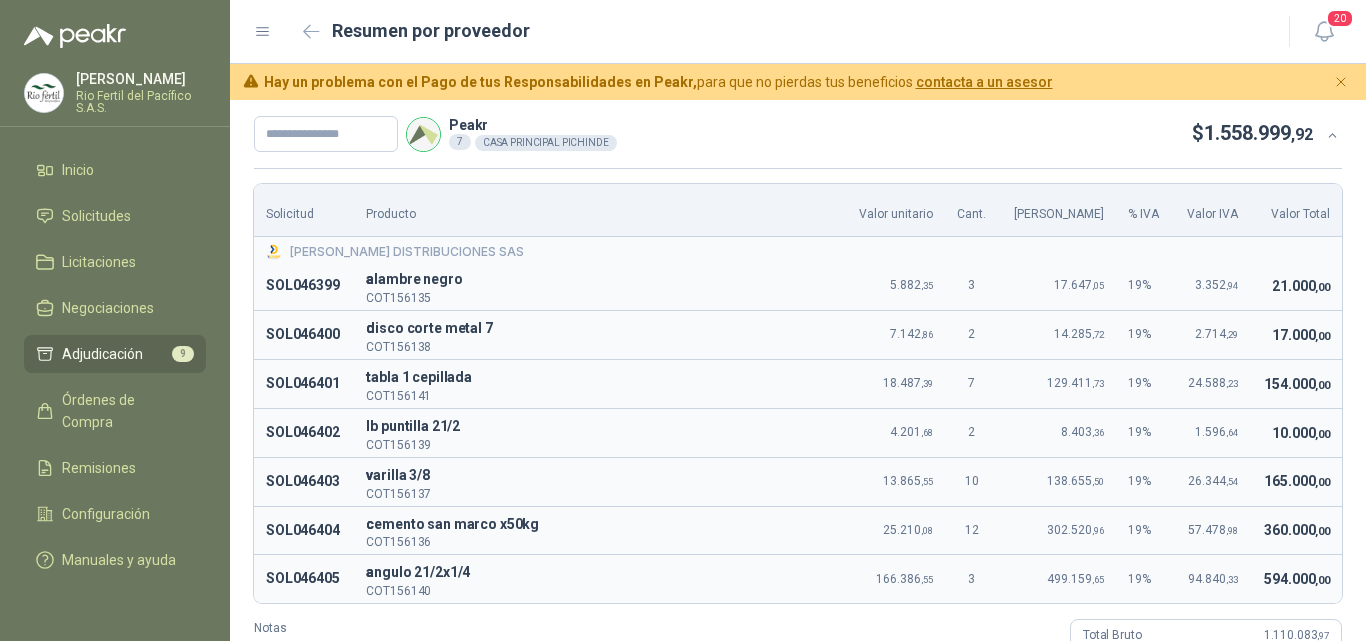 click on "COT156138" at bounding box center (599, 347) 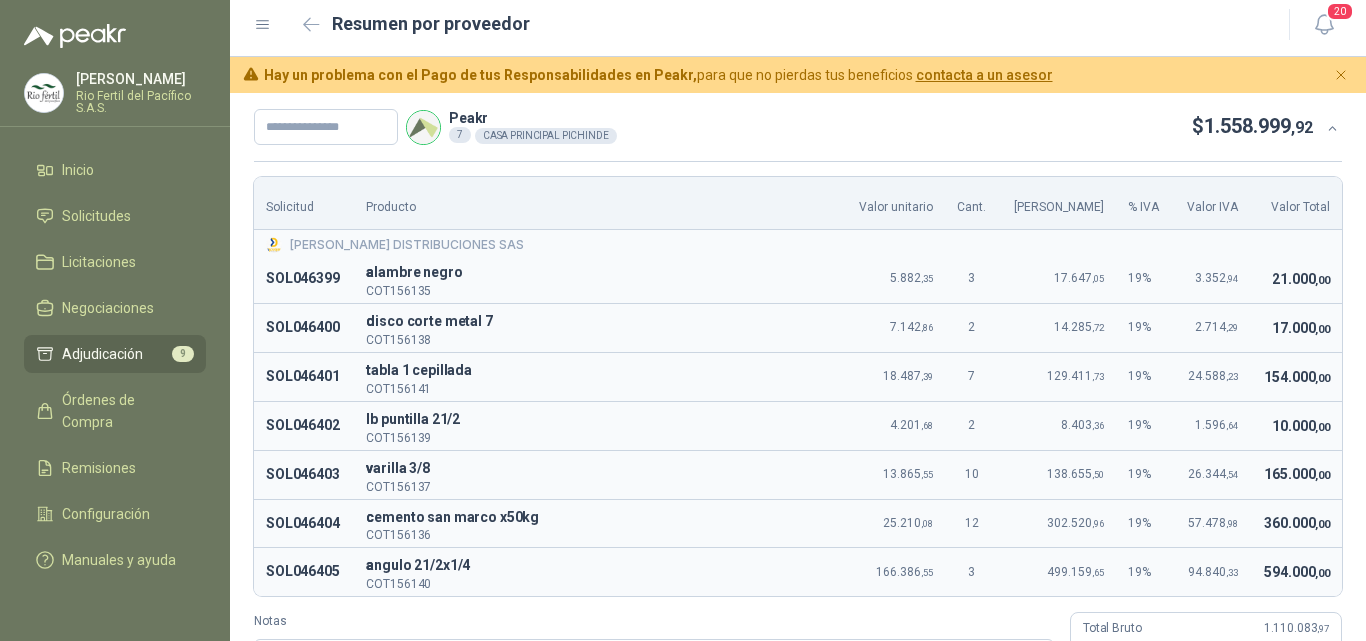 scroll, scrollTop: 0, scrollLeft: 0, axis: both 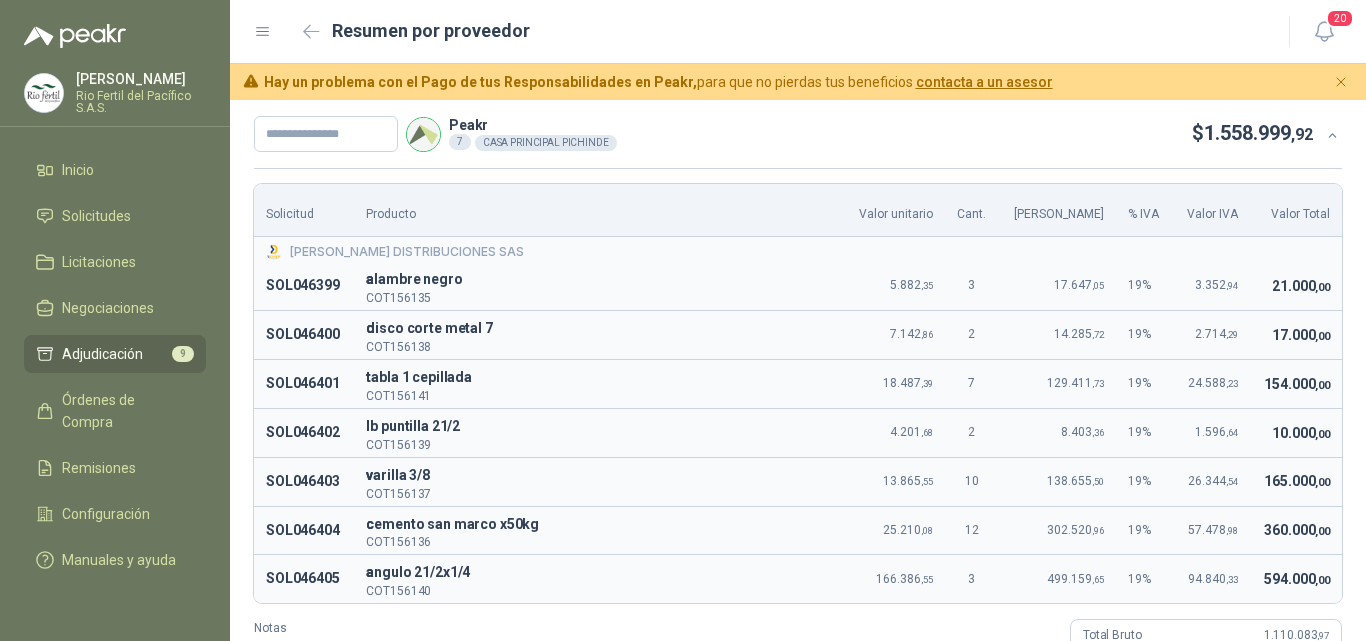 click on "[PERSON_NAME]" at bounding box center (141, 79) 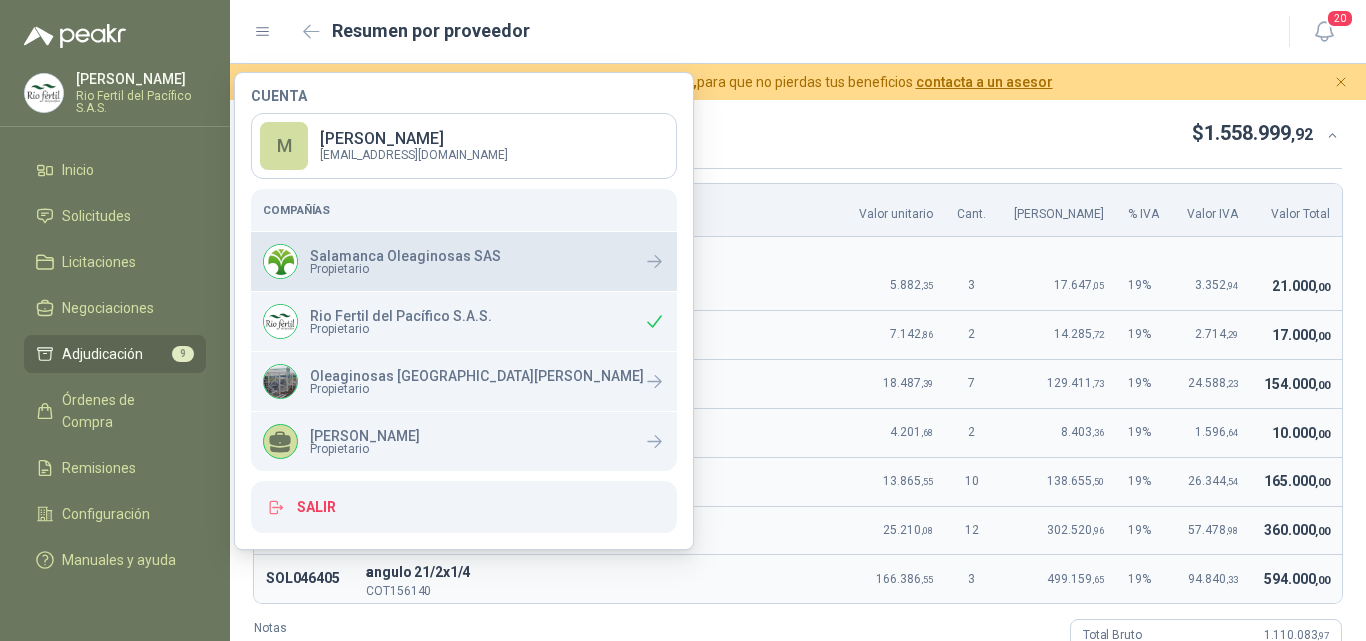 click on "Propietario" at bounding box center [405, 269] 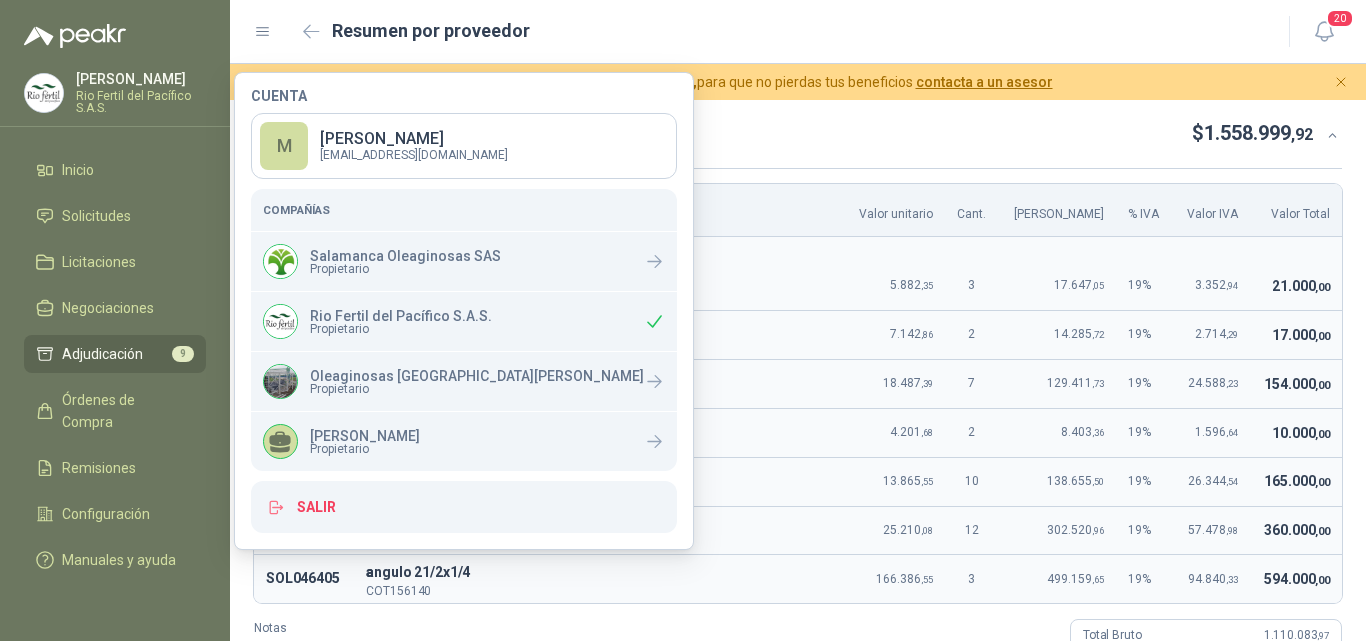 click on "alambre negro" at bounding box center [599, 280] 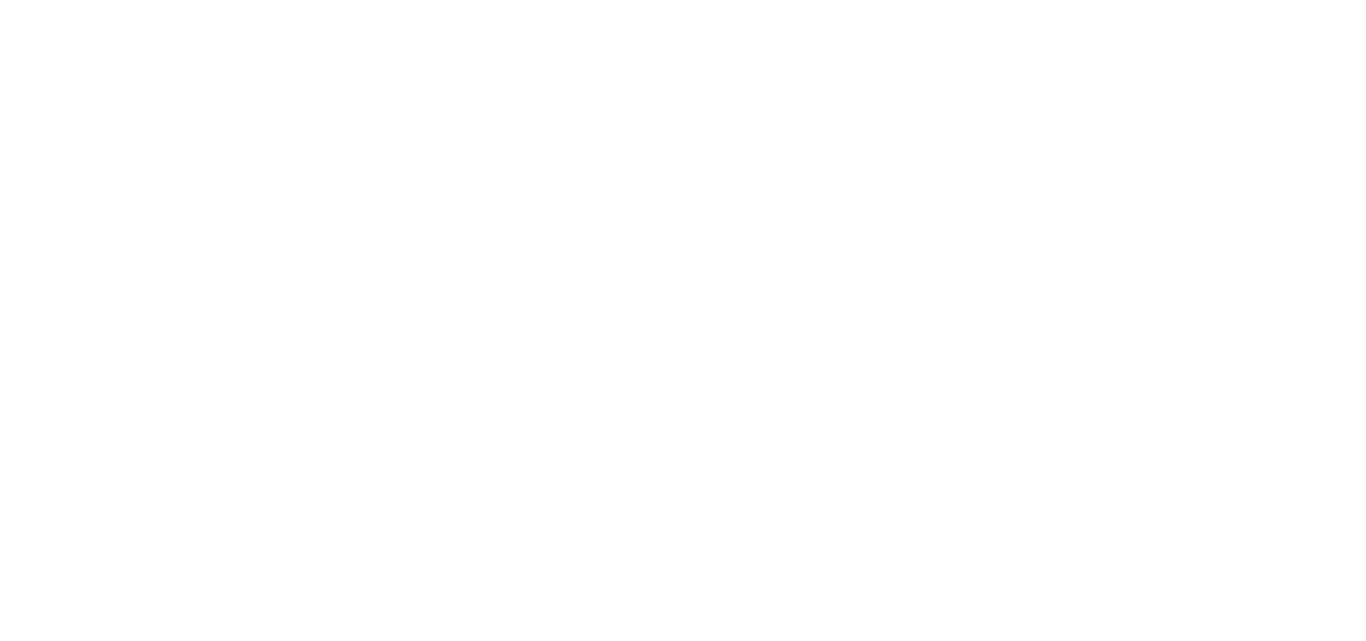 scroll, scrollTop: 0, scrollLeft: 0, axis: both 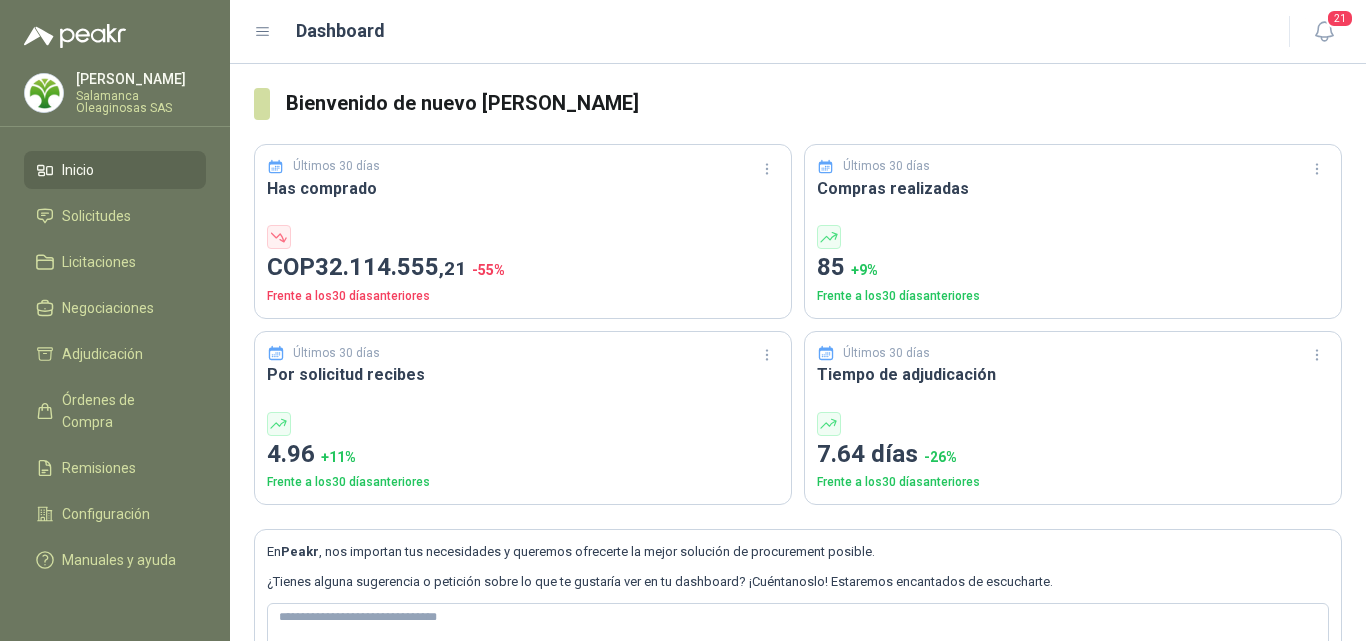 click on "Salamanca Oleaginosas SAS" at bounding box center (141, 102) 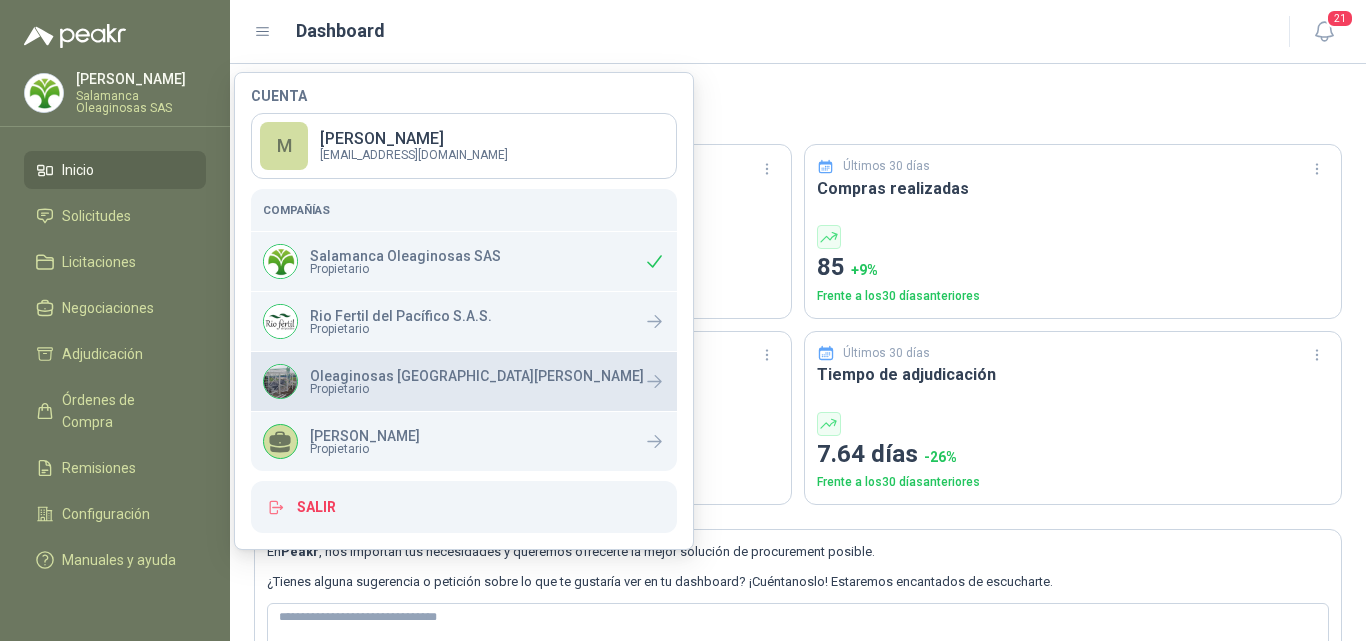 click on "Oleaginosas [GEOGRAPHIC_DATA][PERSON_NAME]" at bounding box center (477, 376) 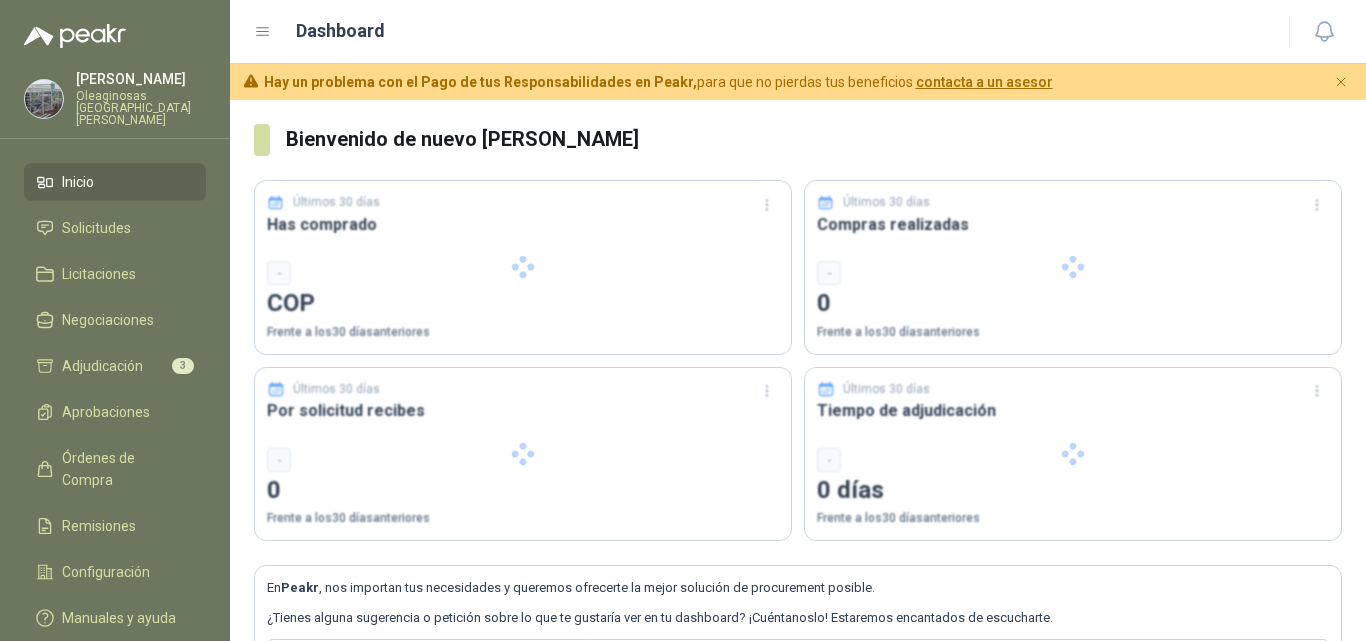 type 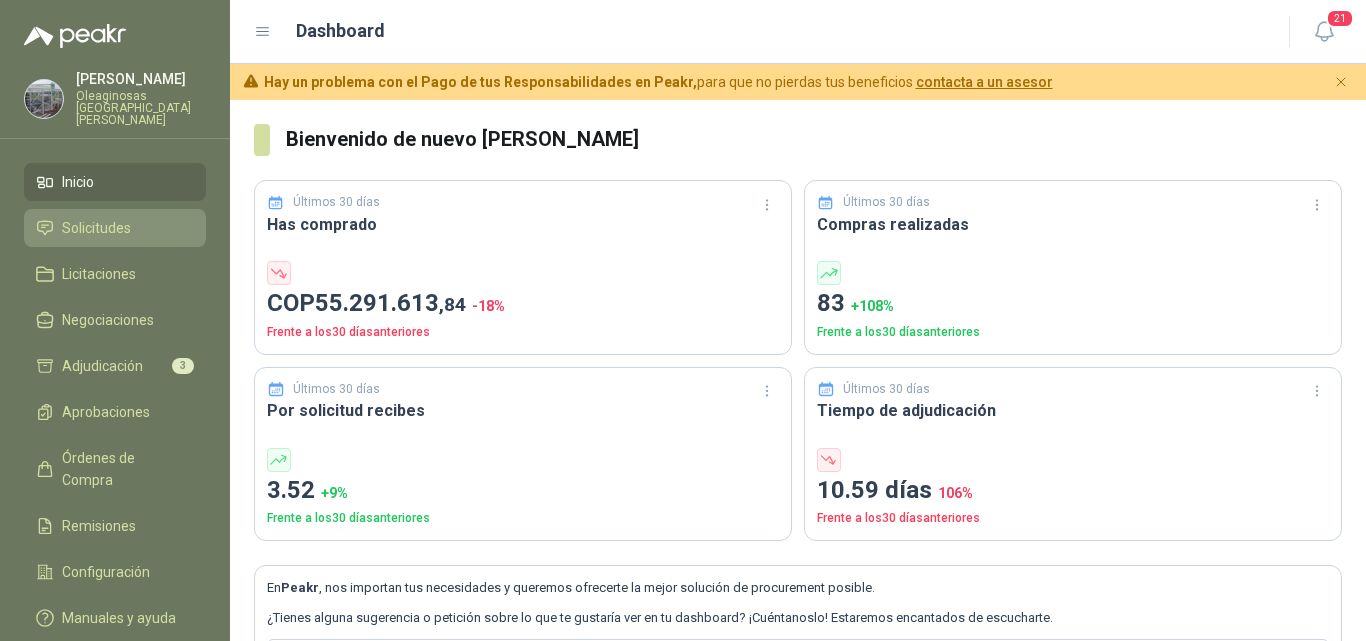 click on "Solicitudes" at bounding box center (96, 228) 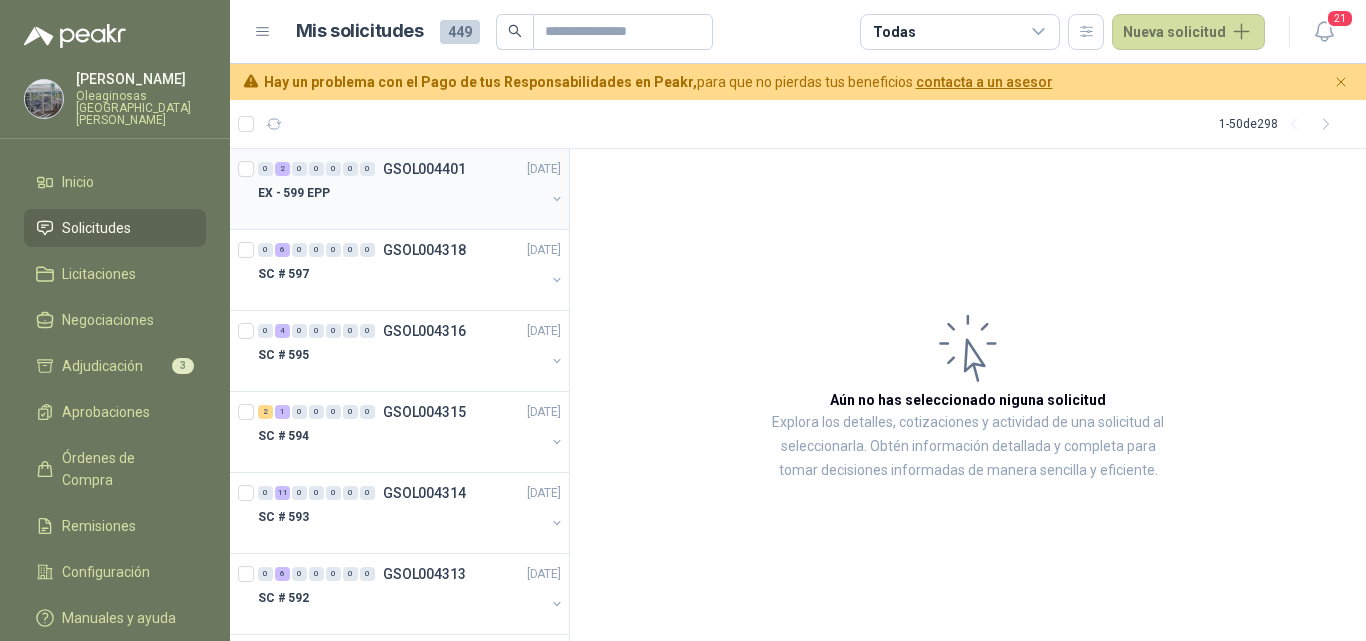 click at bounding box center (401, 213) 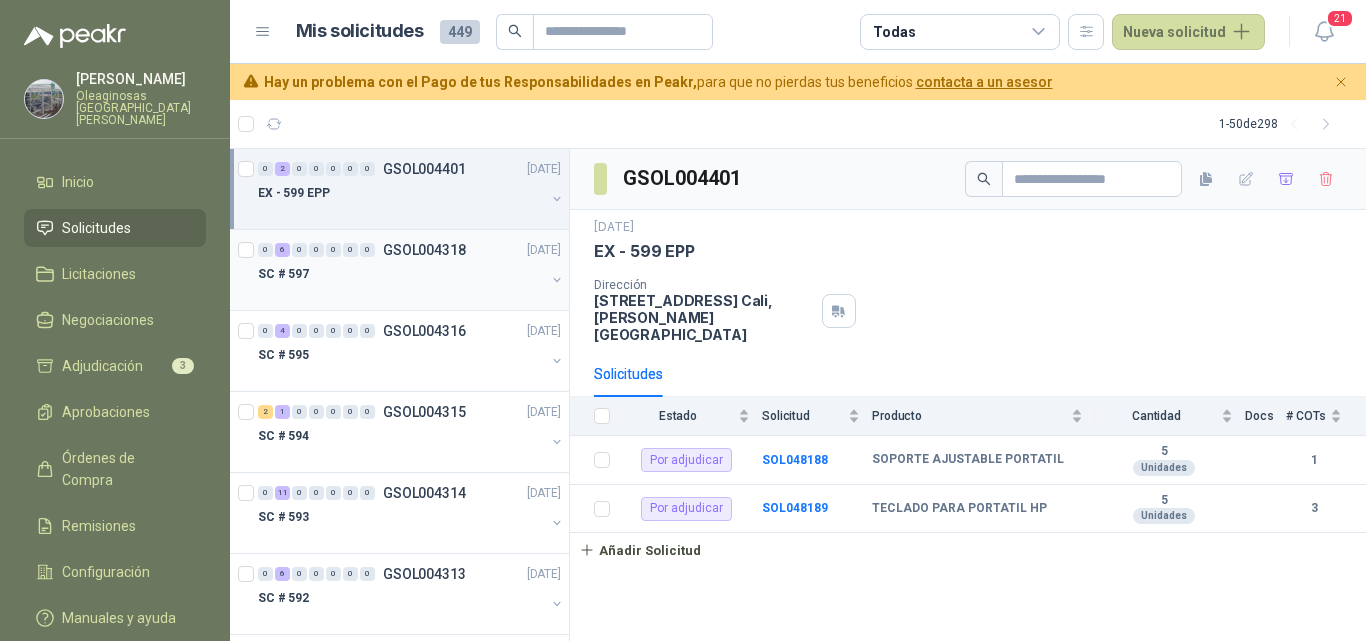 click on "SC # 597" at bounding box center (401, 274) 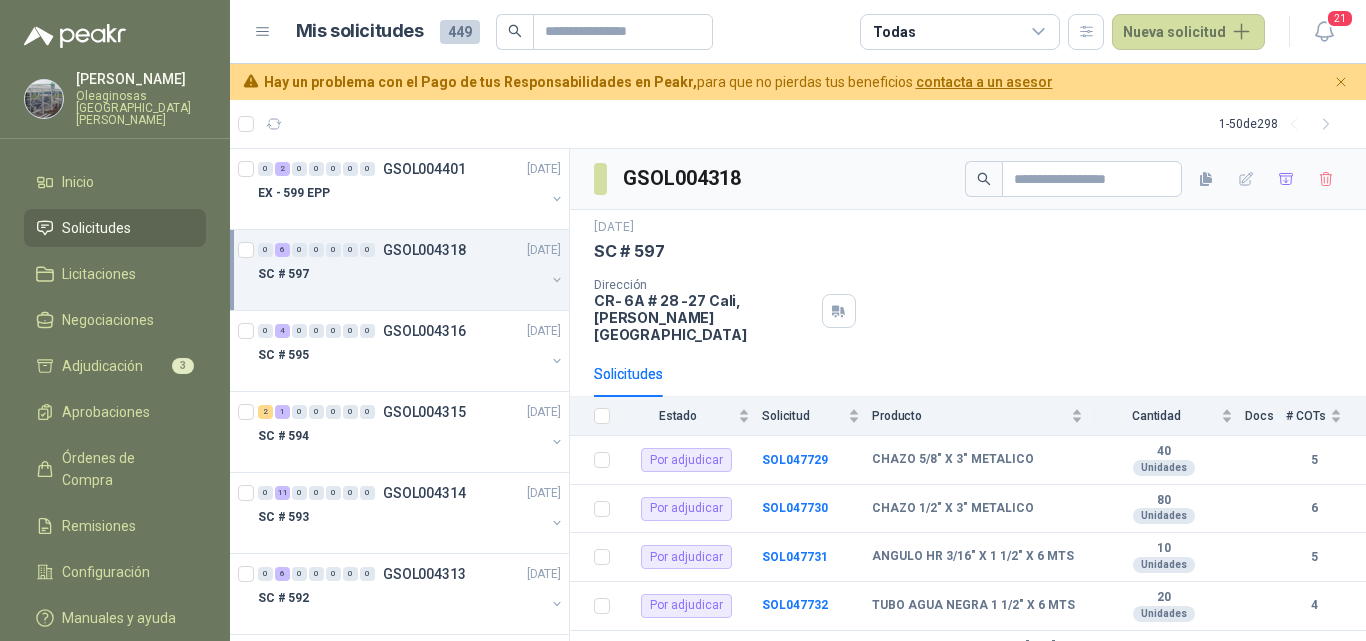 scroll, scrollTop: 100, scrollLeft: 0, axis: vertical 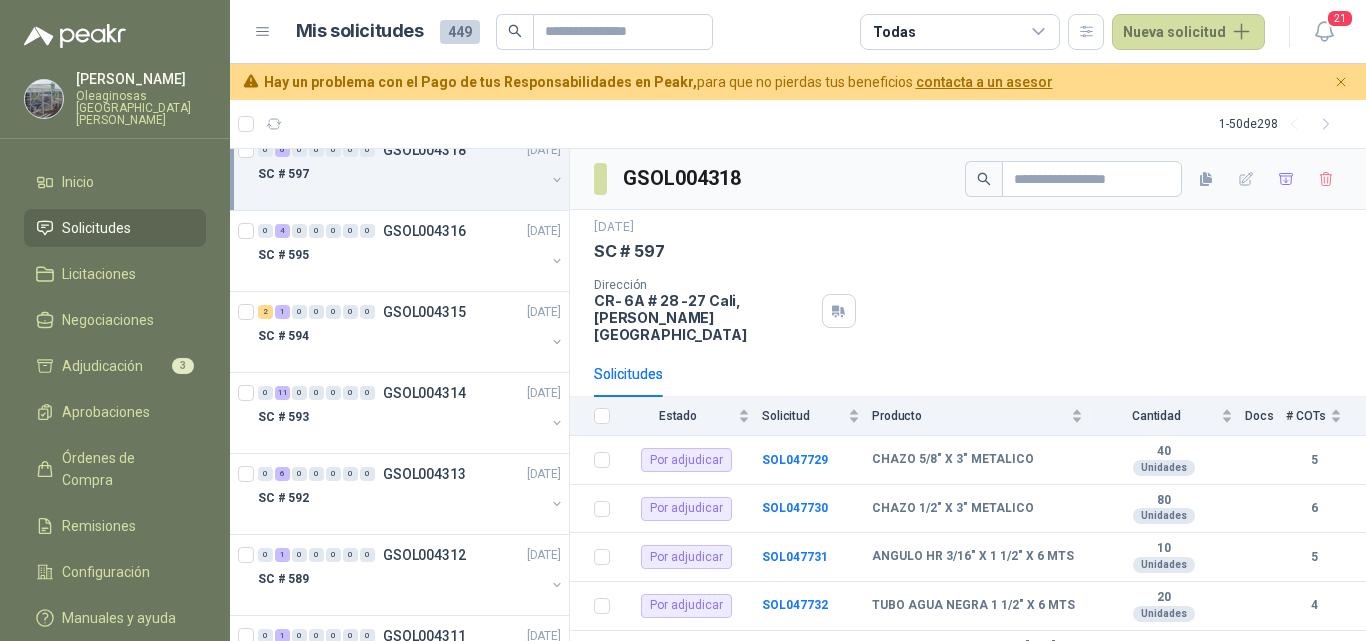 click at bounding box center (401, 275) 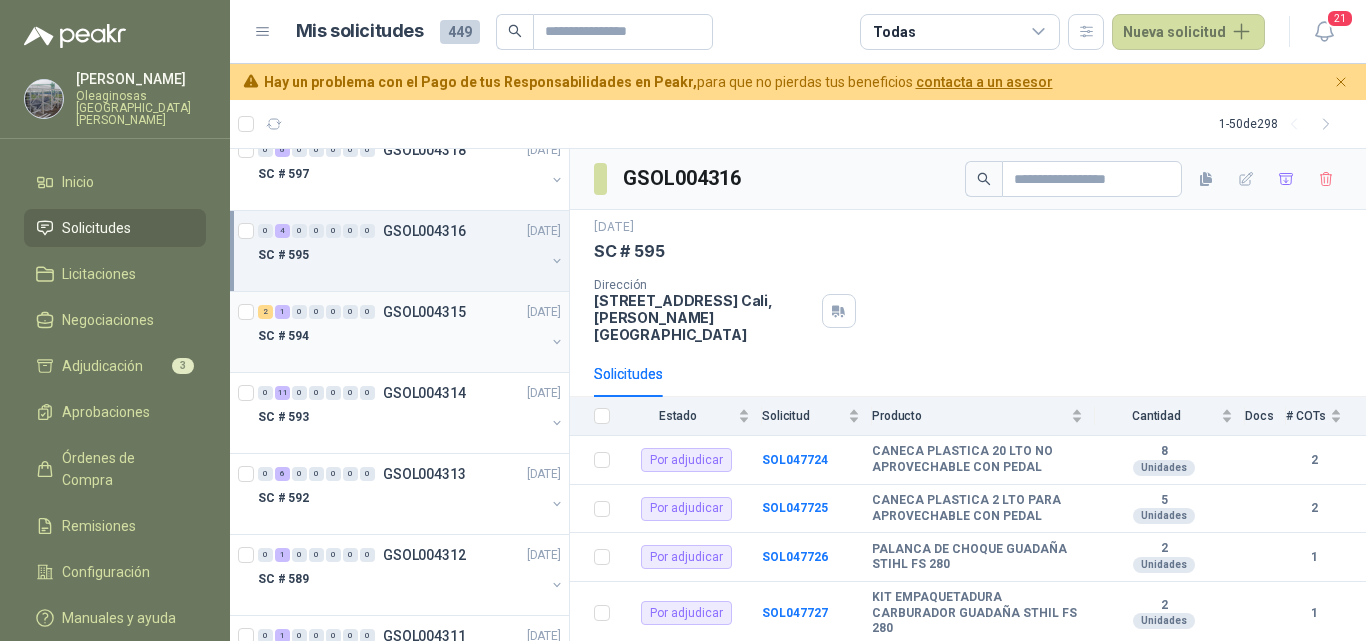 click at bounding box center (401, 356) 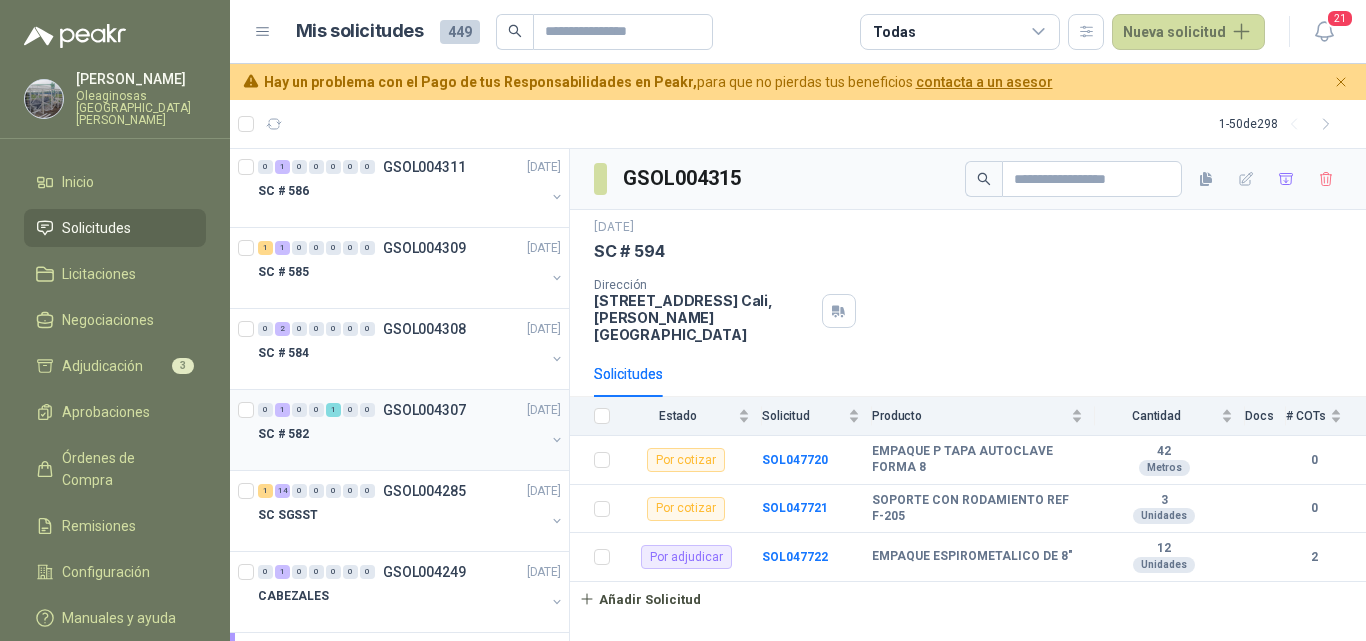 scroll, scrollTop: 600, scrollLeft: 0, axis: vertical 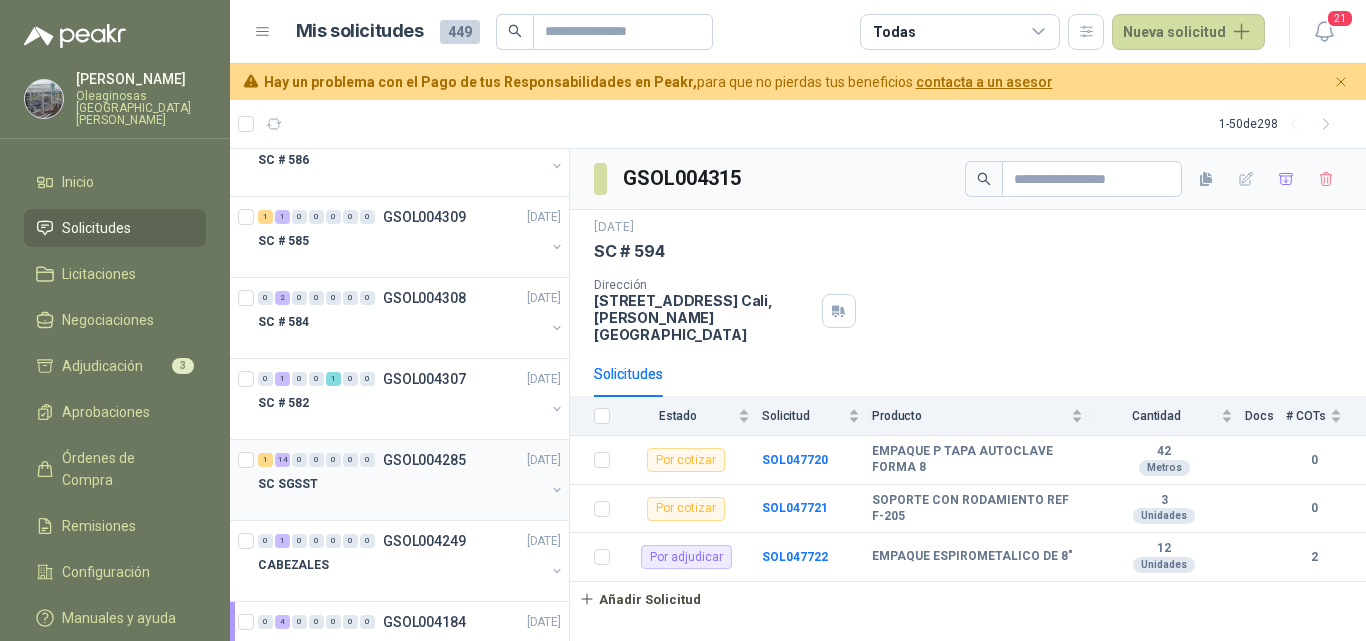 click on "SC SGSST" at bounding box center (401, 484) 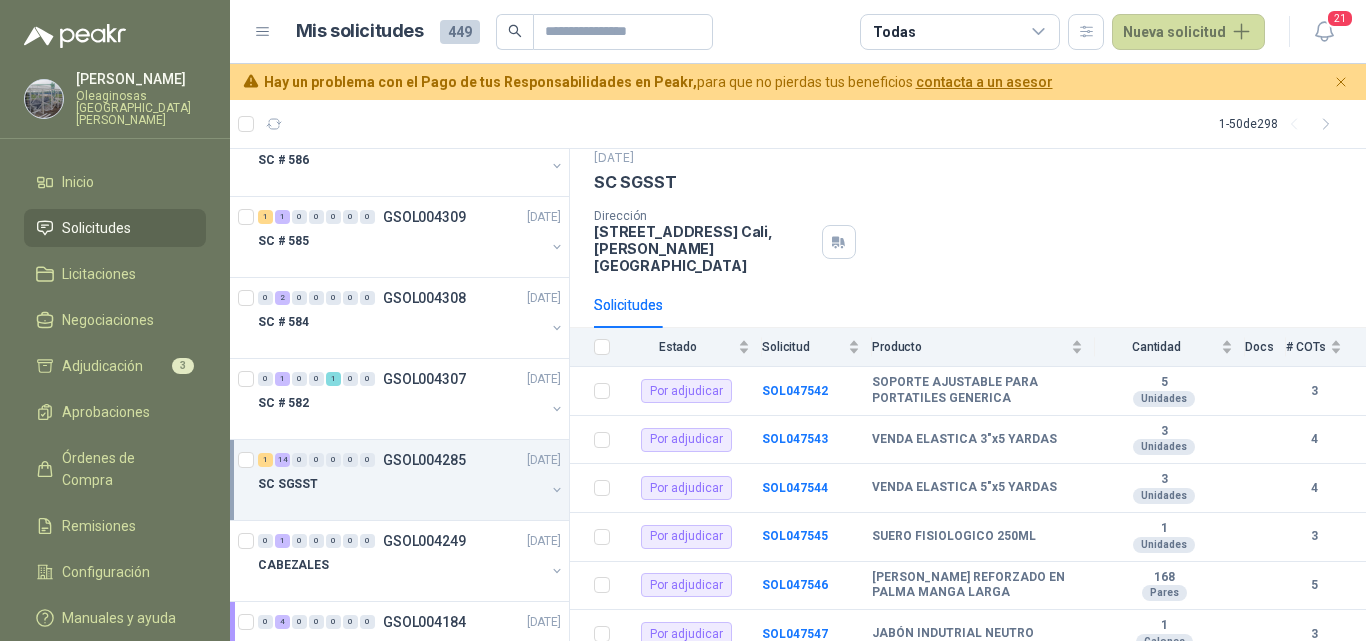 scroll, scrollTop: 0, scrollLeft: 0, axis: both 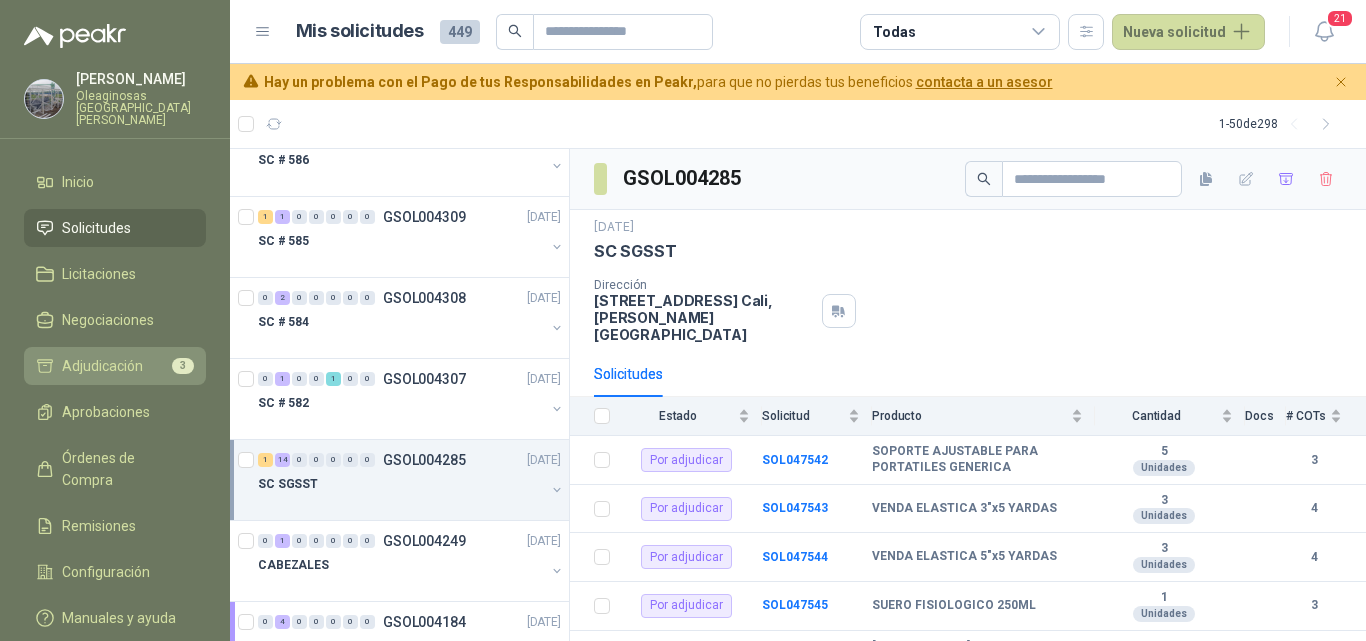click on "Adjudicación 3" at bounding box center (115, 366) 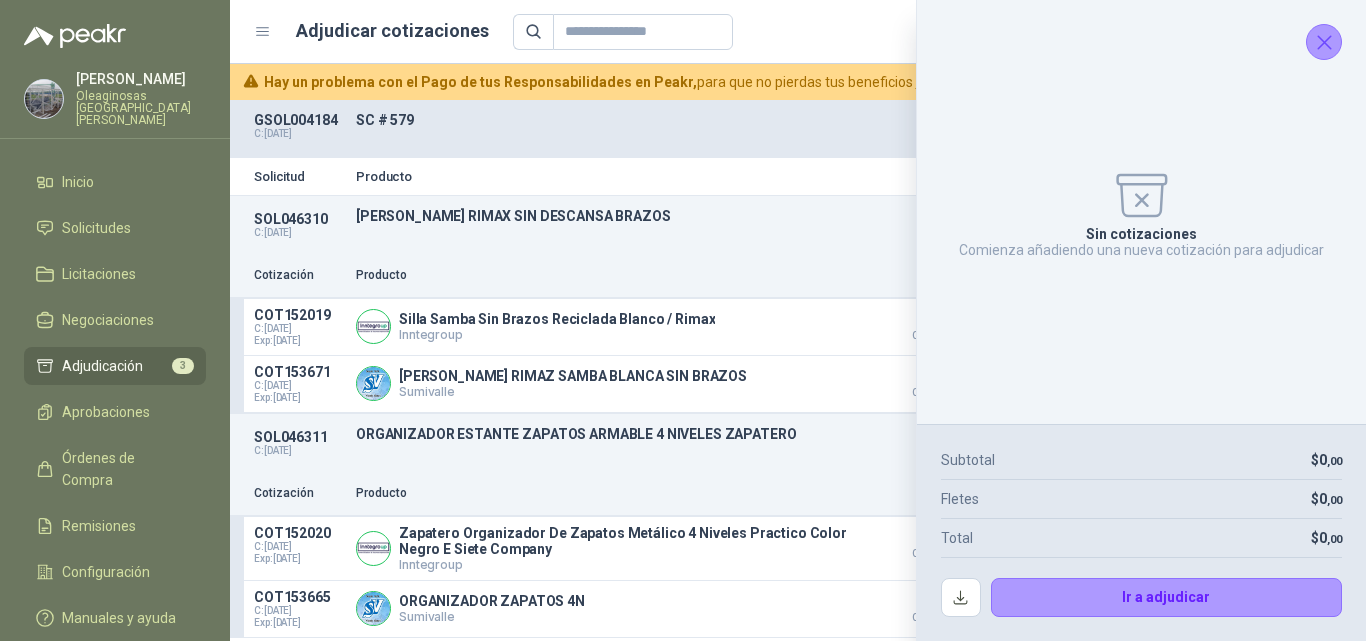 click 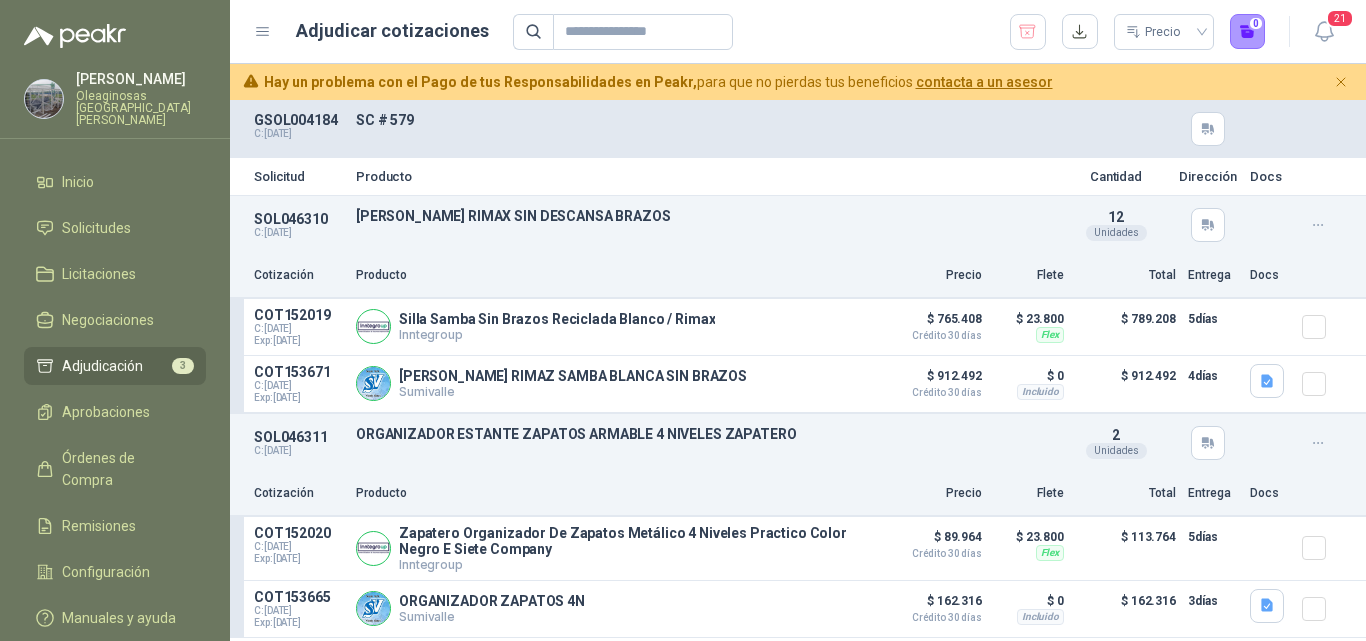 click on "[PERSON_NAME]" at bounding box center (141, 79) 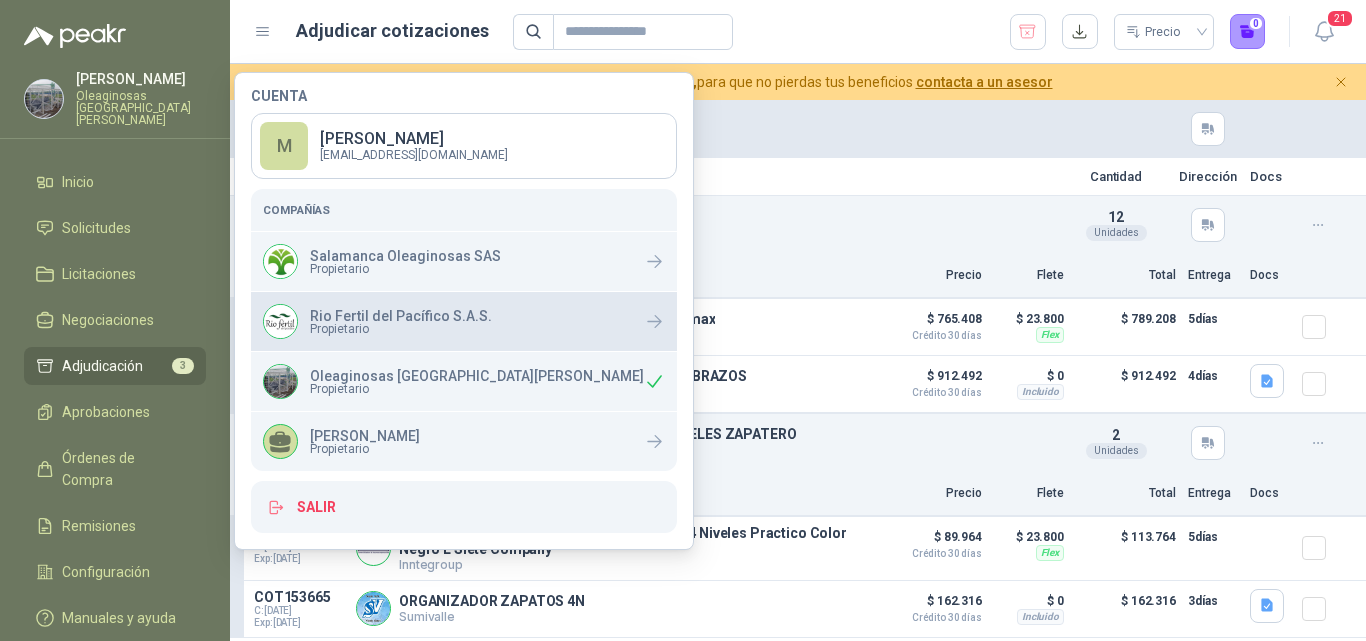 click on "Rio Fertil del Pacífico S.A.S." at bounding box center (401, 316) 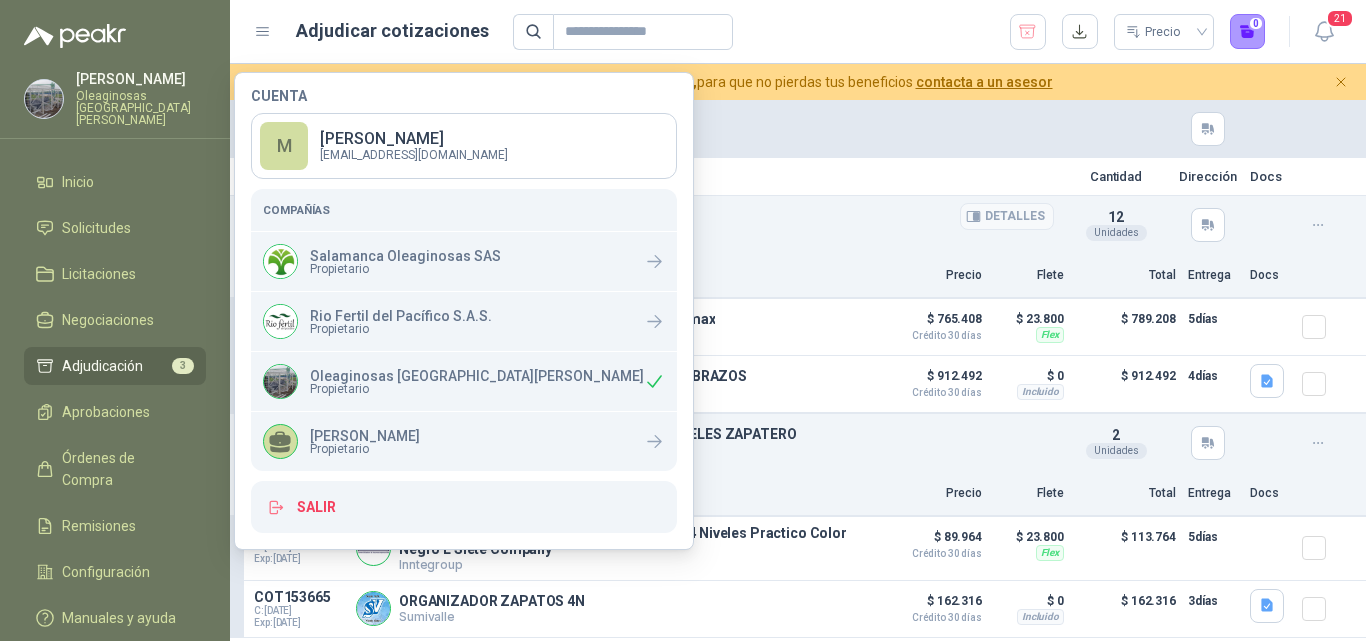 click on "SILLA RIMAX SIN DESCANSA BRAZOS" at bounding box center [705, 216] 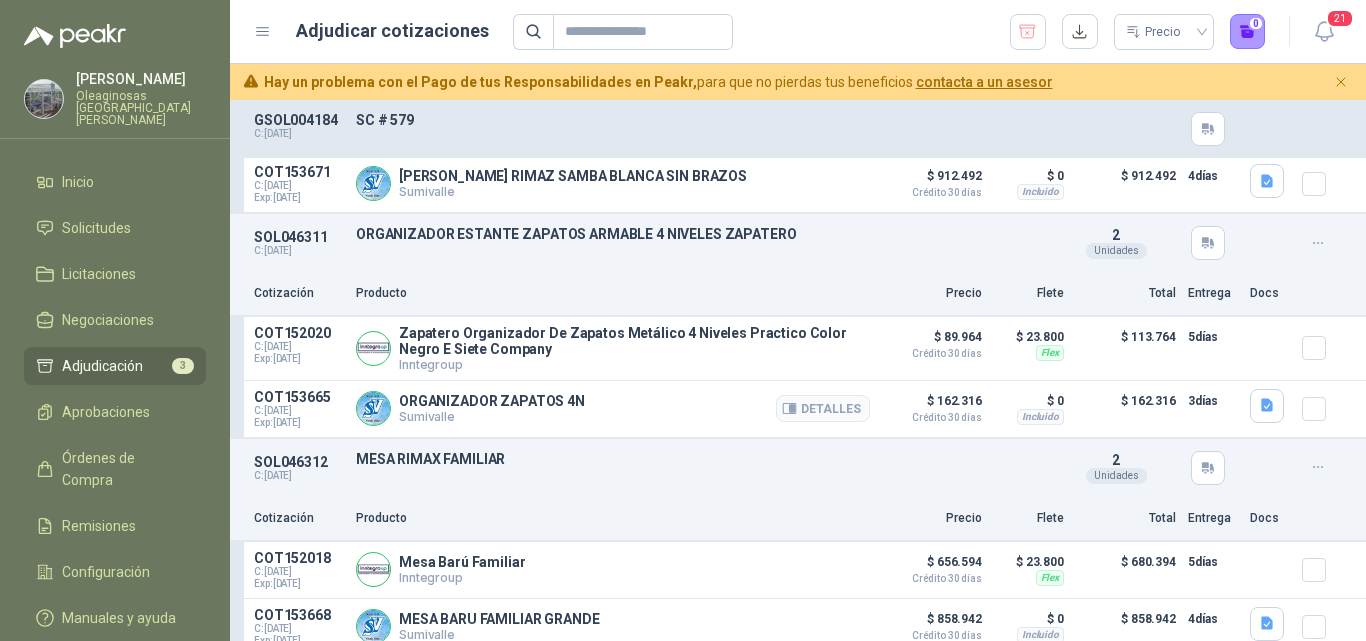 scroll, scrollTop: 222, scrollLeft: 0, axis: vertical 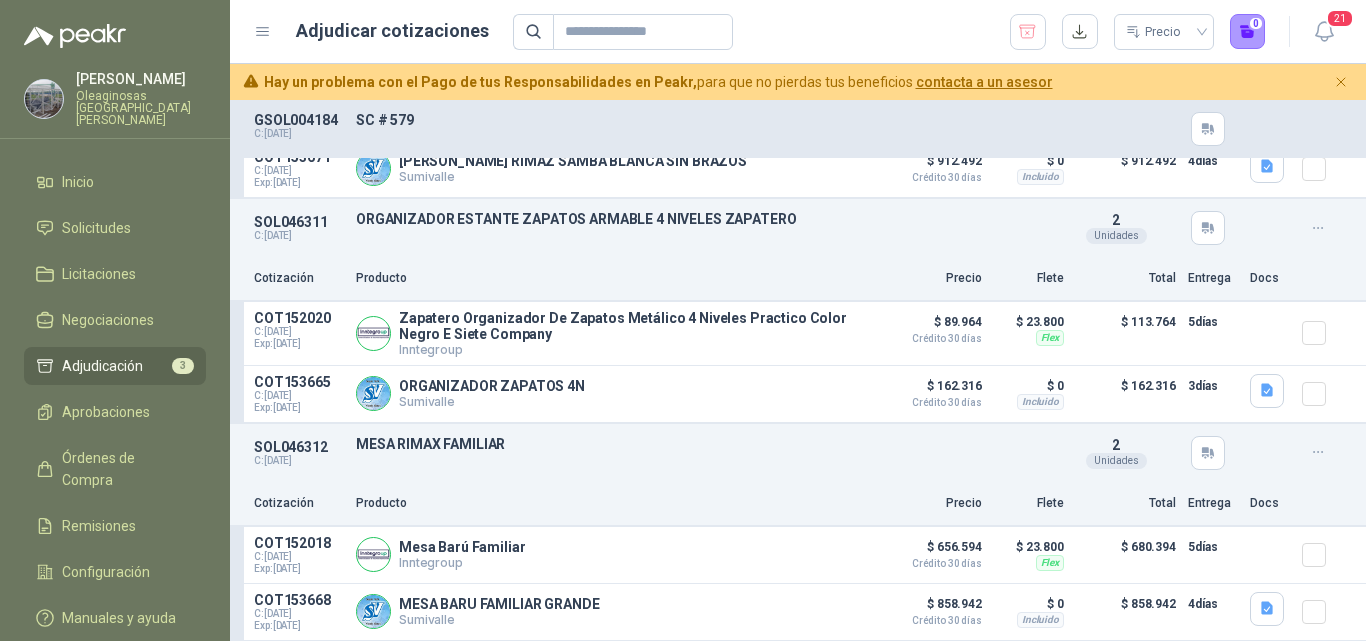 click on "Oleaginosas [GEOGRAPHIC_DATA]" at bounding box center [141, 108] 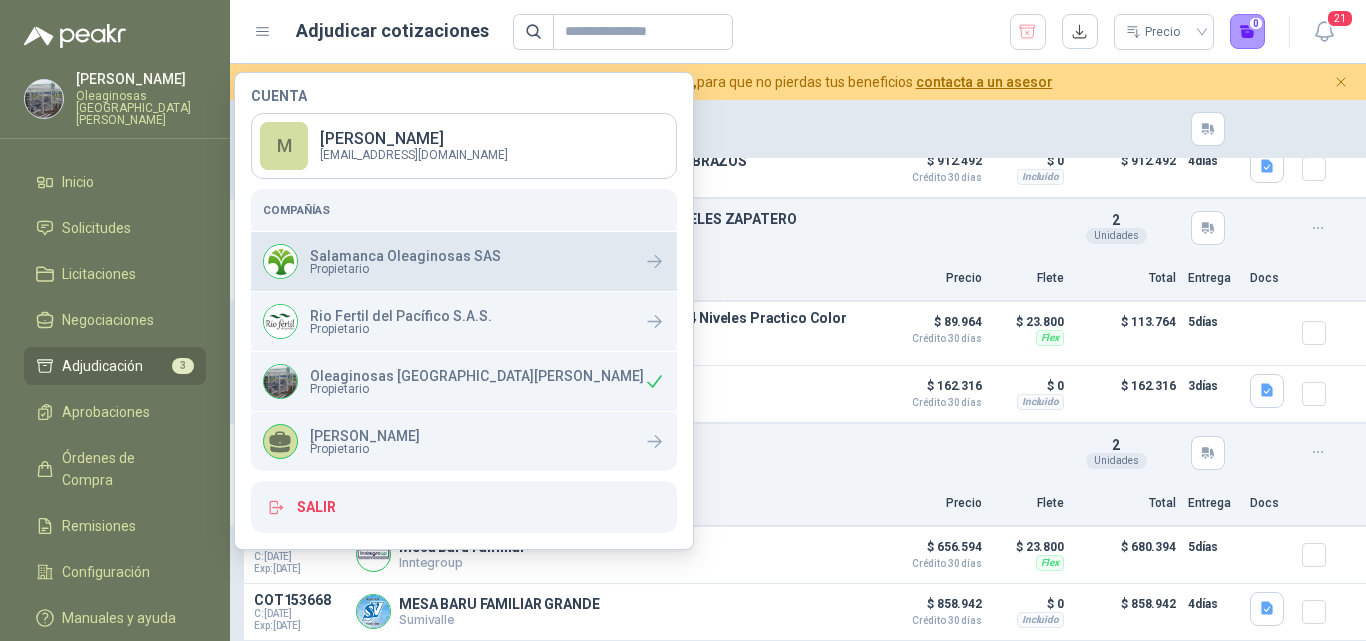 click on "Salamanca Oleaginosas SAS" at bounding box center [405, 256] 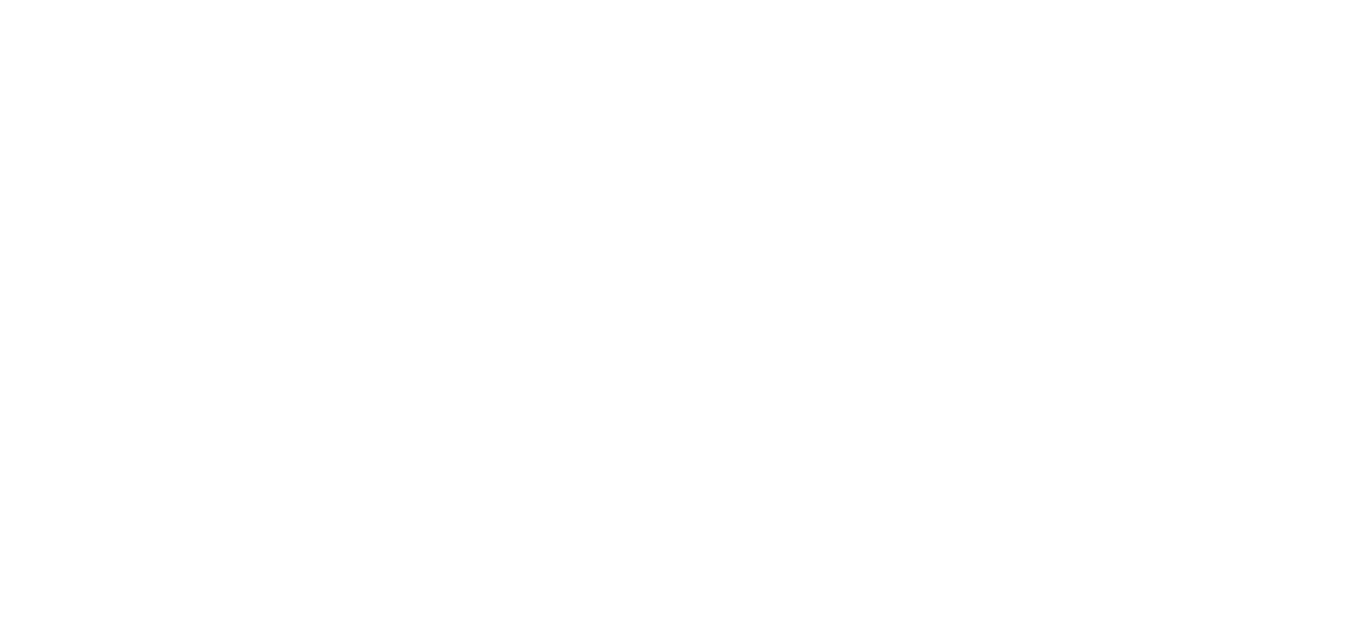 scroll, scrollTop: 0, scrollLeft: 0, axis: both 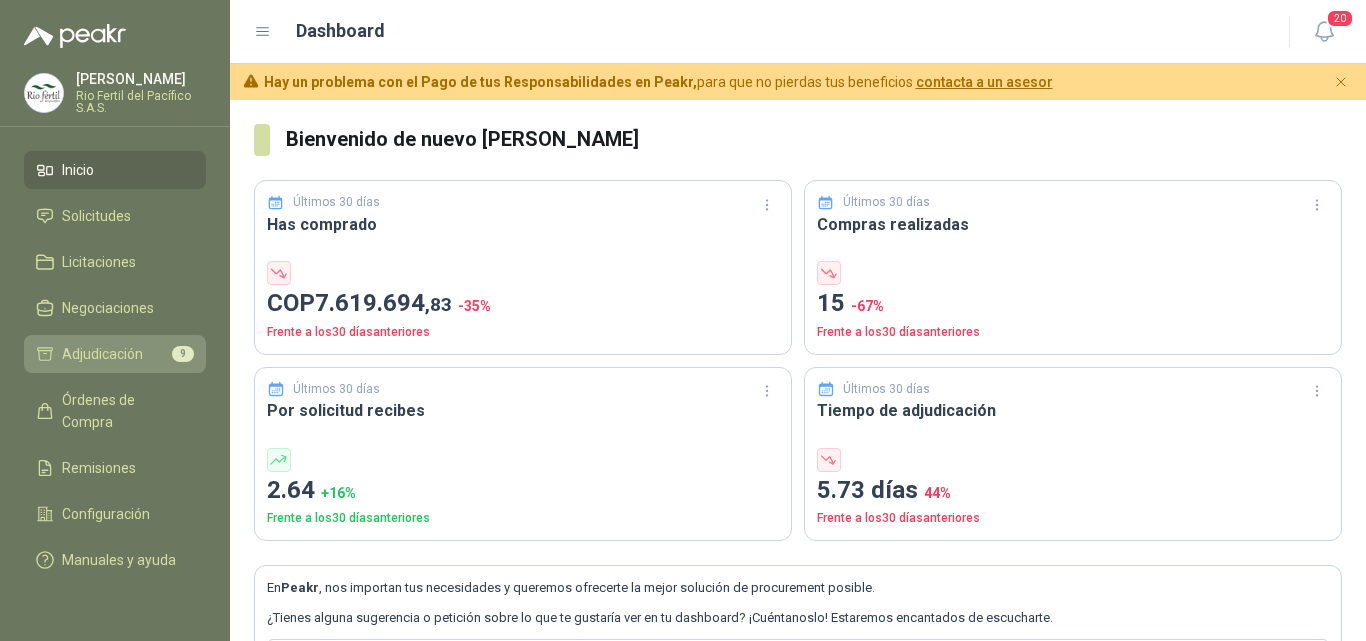 click on "Adjudicación" at bounding box center (102, 354) 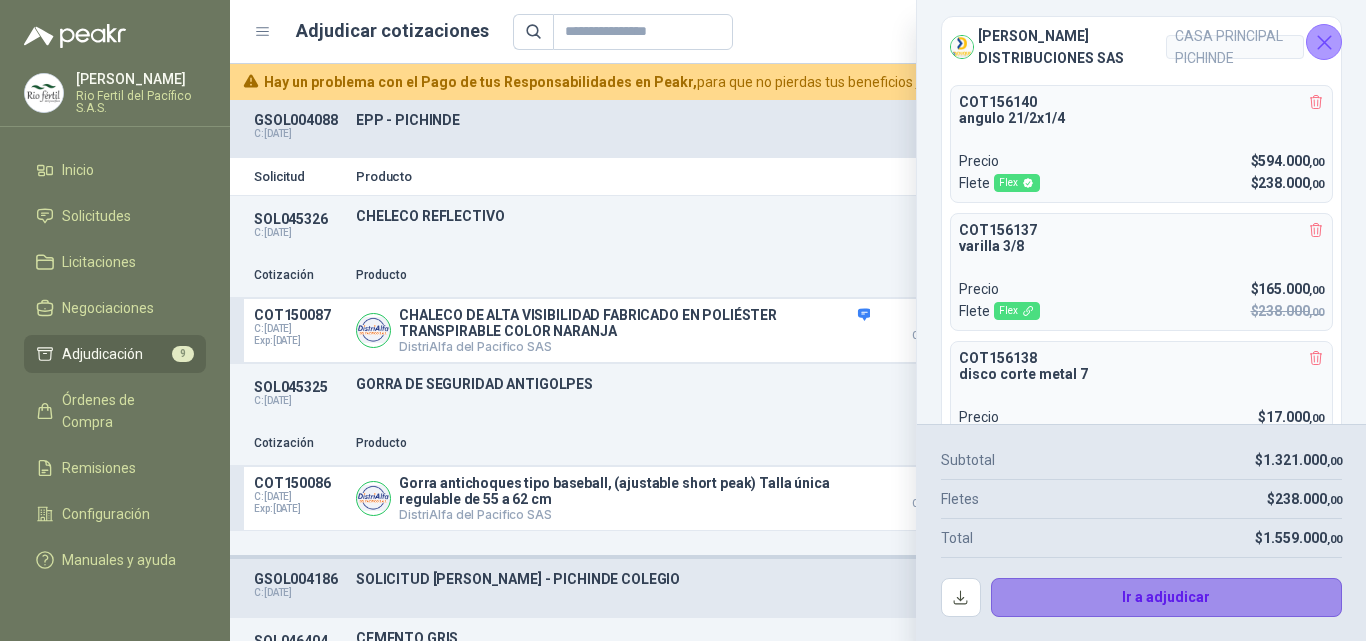 click on "Ir a adjudicar" at bounding box center [1167, 598] 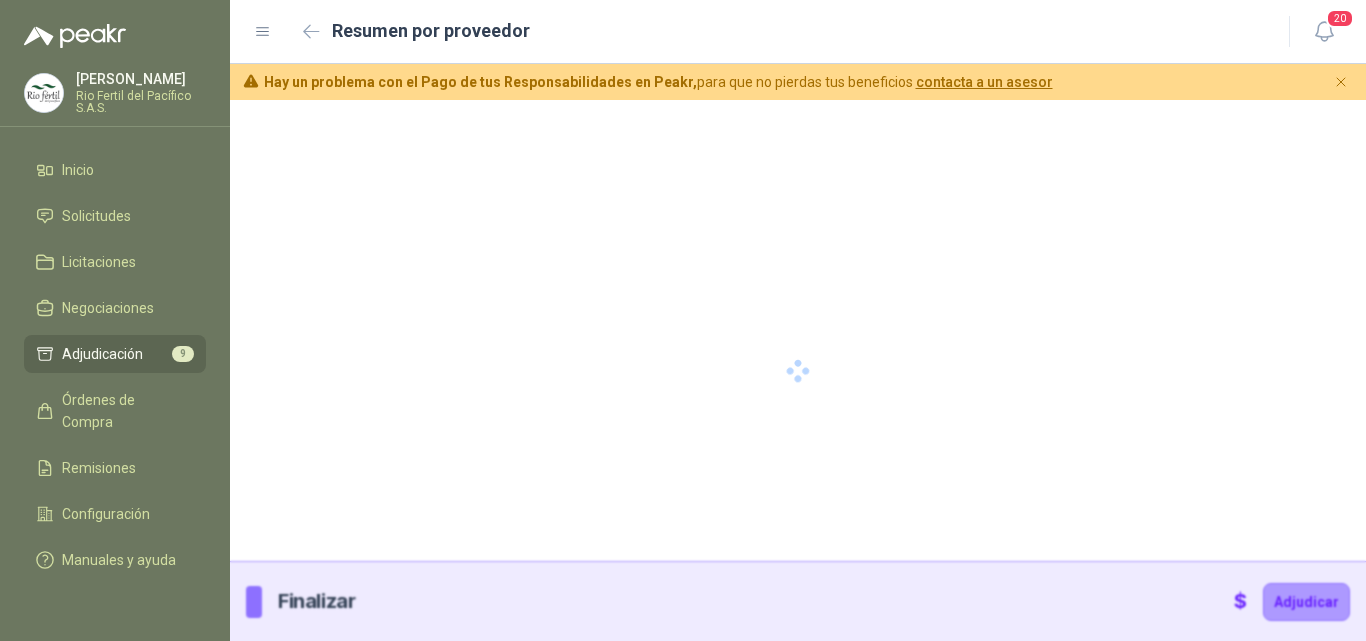 type 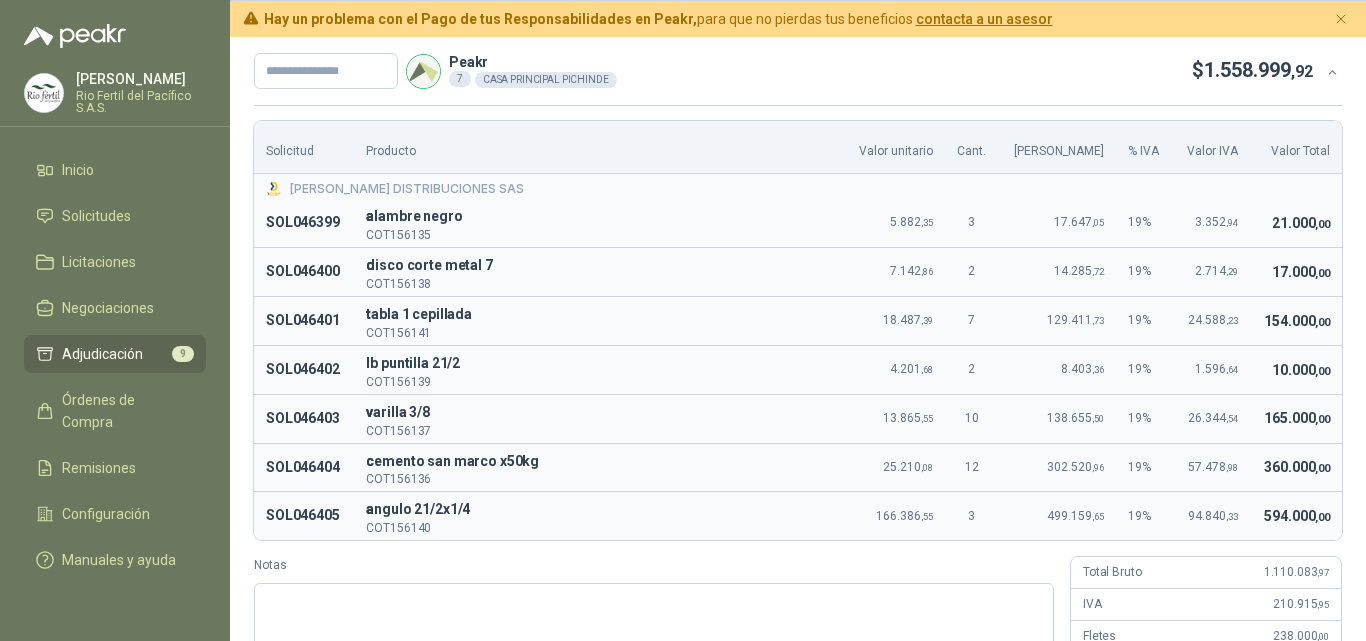scroll, scrollTop: 0, scrollLeft: 0, axis: both 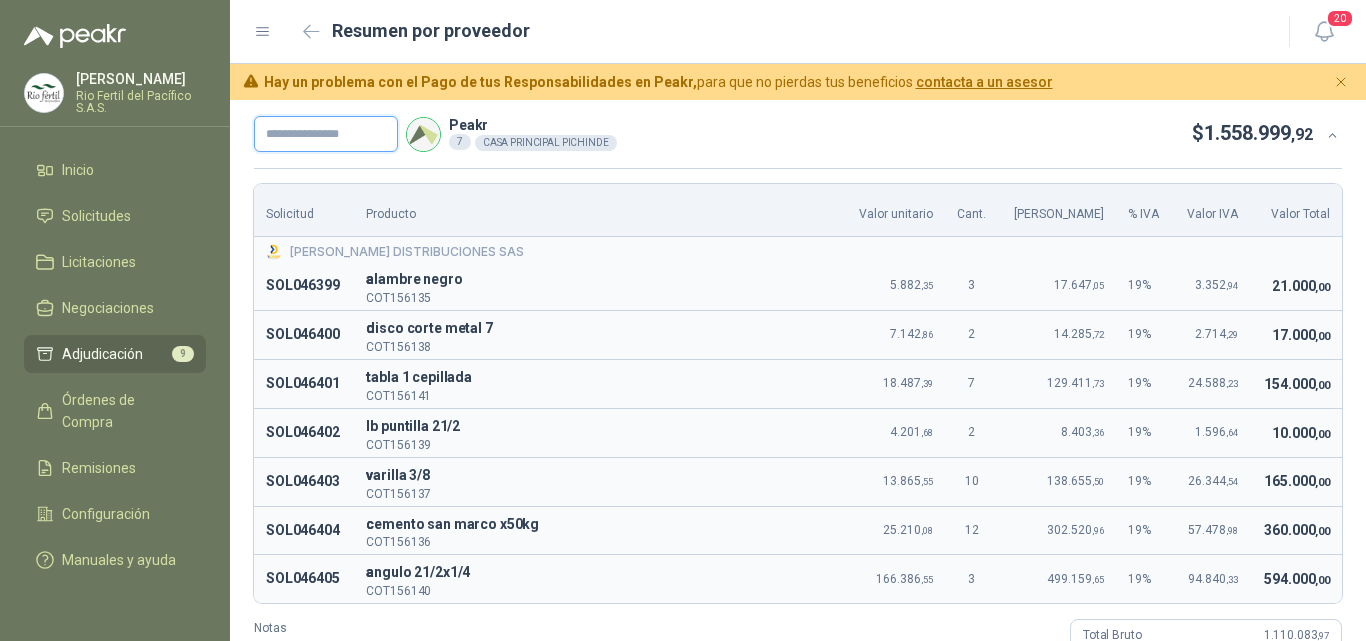 click at bounding box center [326, 134] 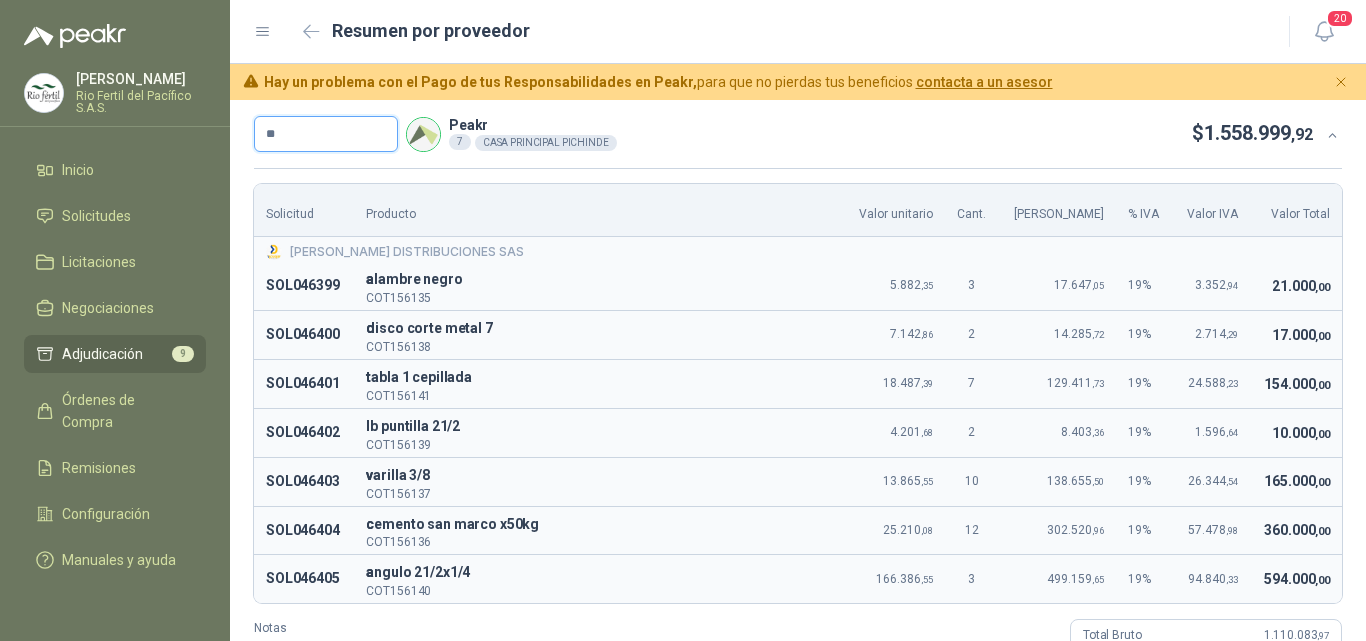 type on "*" 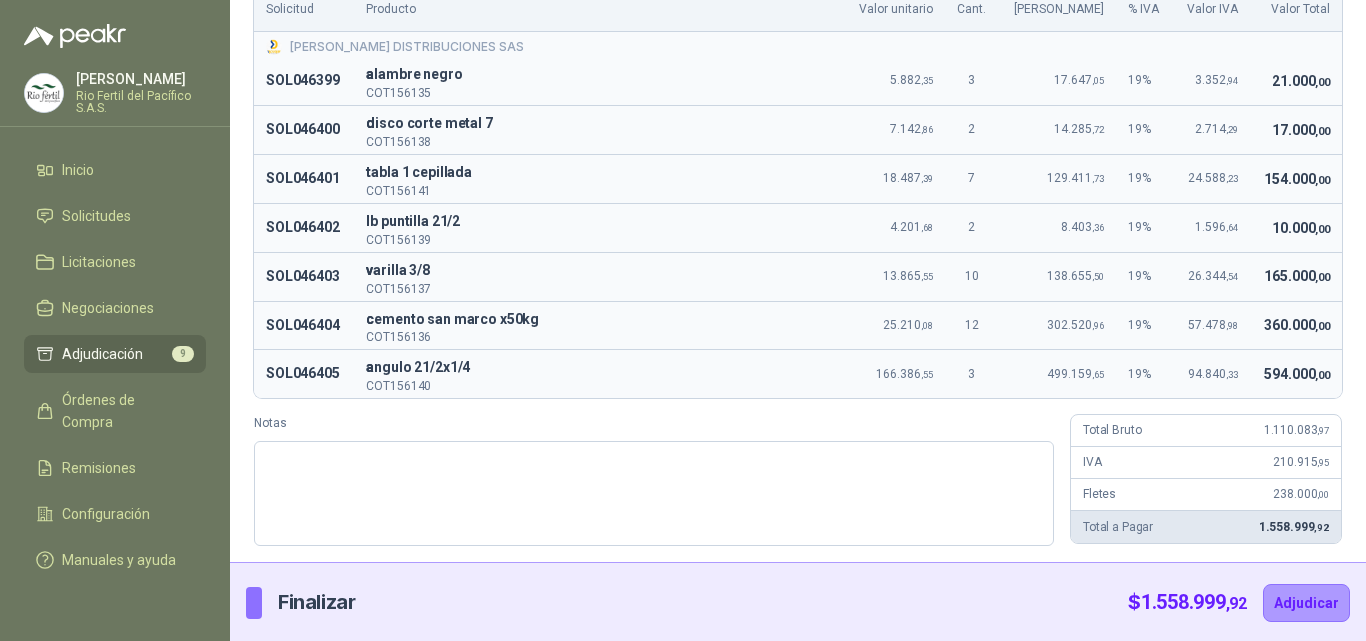 scroll, scrollTop: 206, scrollLeft: 0, axis: vertical 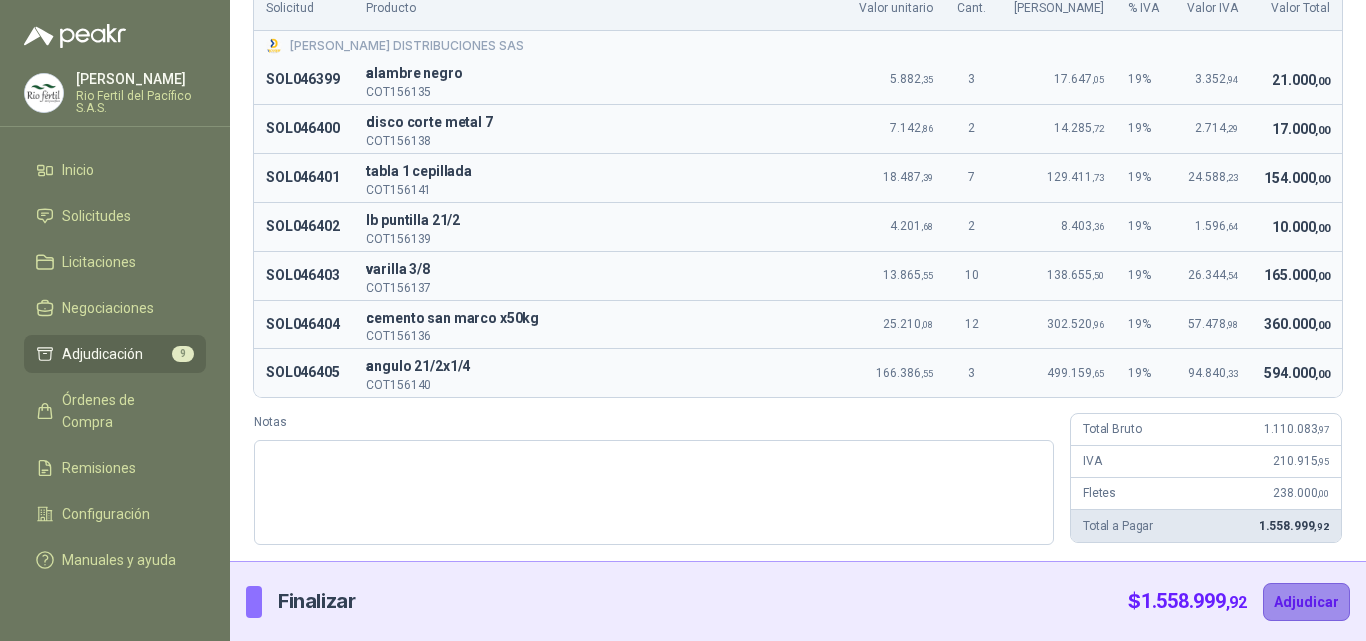 type on "*********" 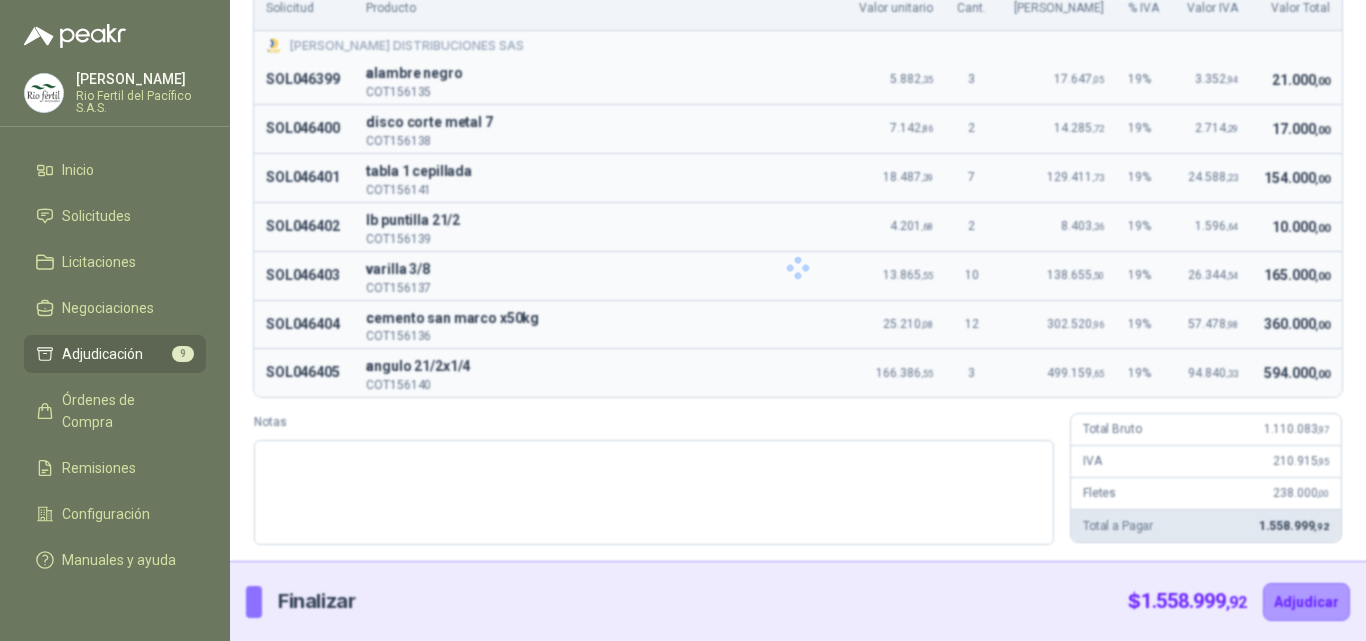 scroll, scrollTop: 0, scrollLeft: 0, axis: both 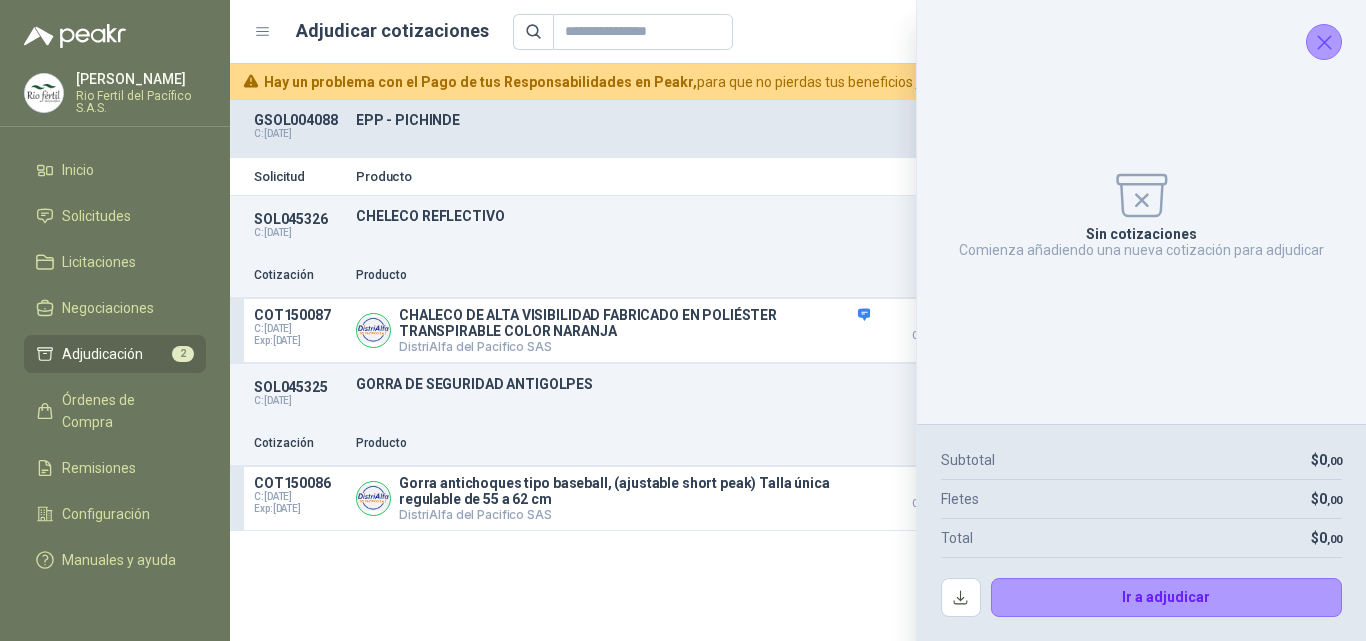 click 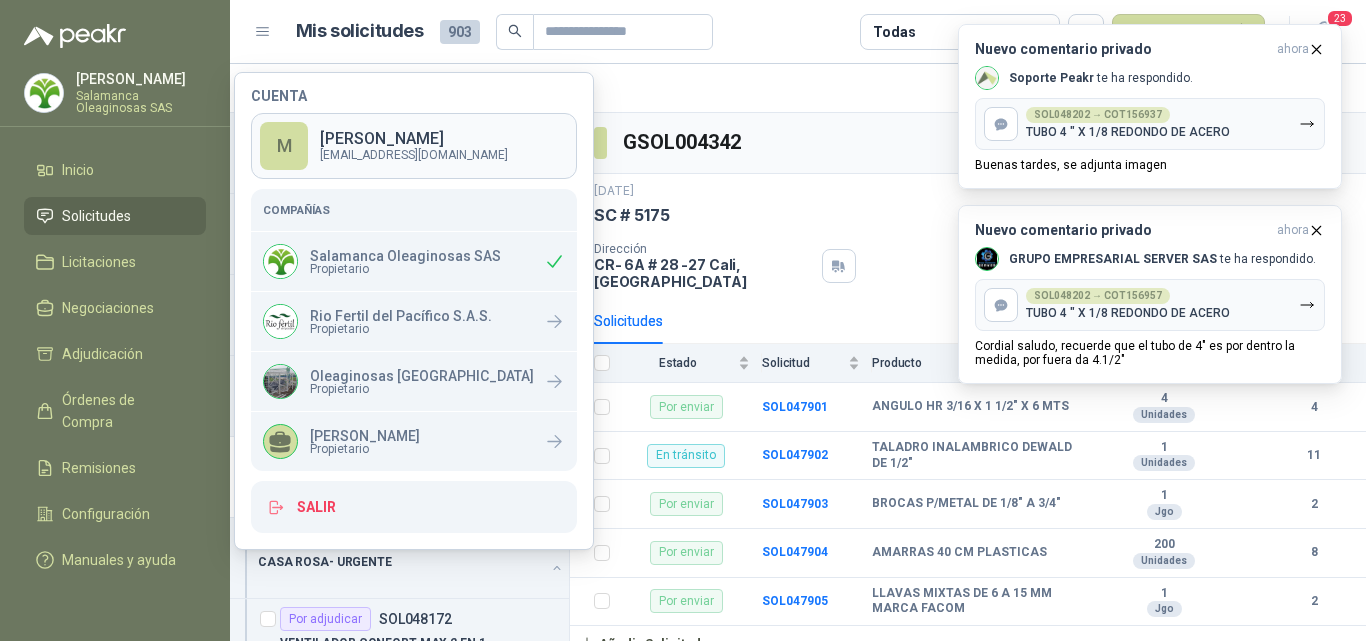 scroll, scrollTop: 0, scrollLeft: 0, axis: both 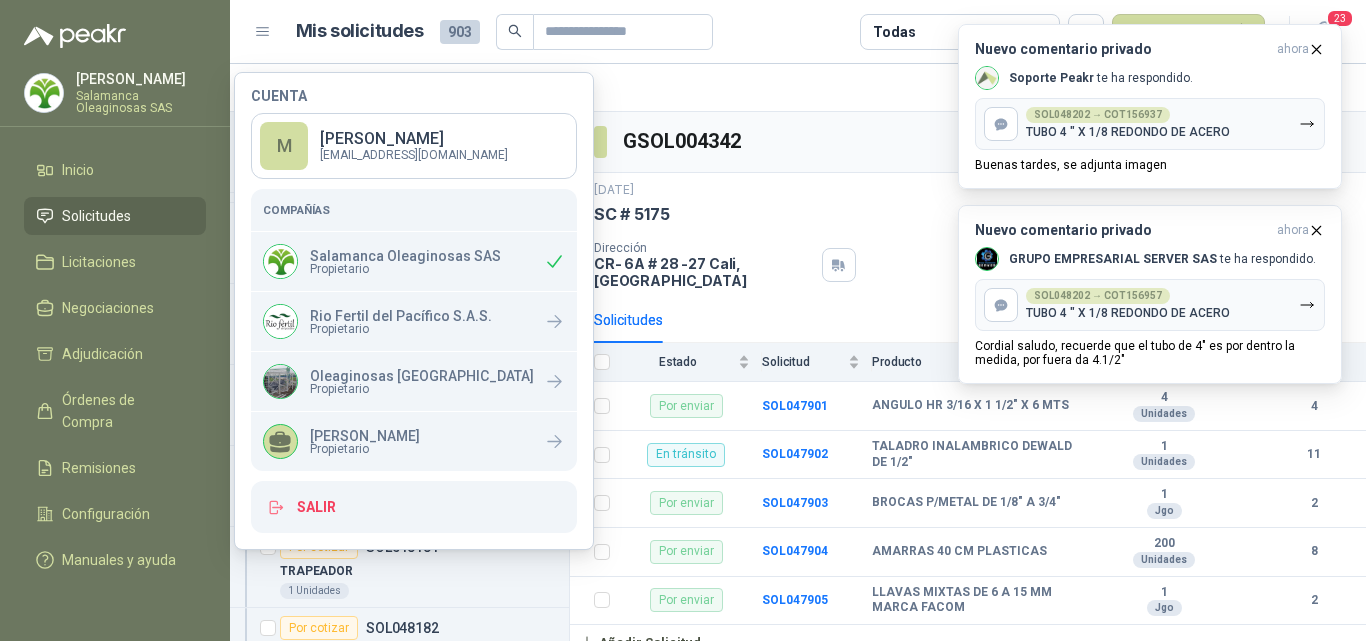 click on "GSOL004342" at bounding box center (683, 141) 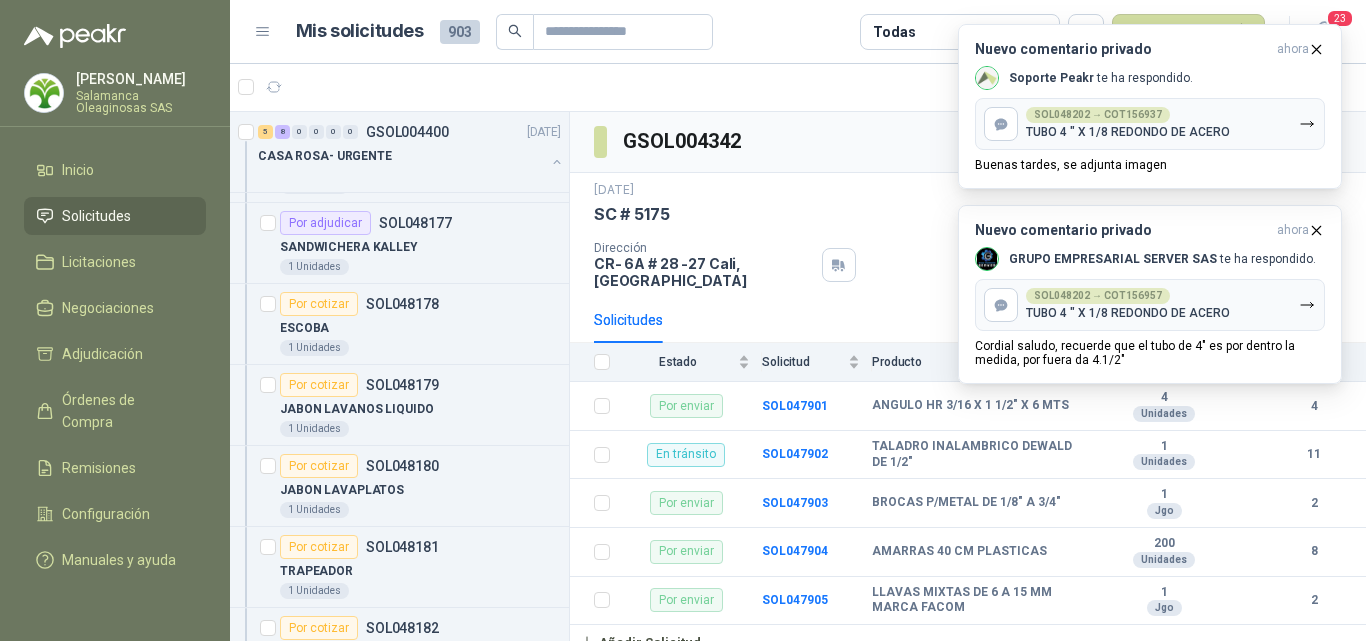 scroll, scrollTop: 500, scrollLeft: 0, axis: vertical 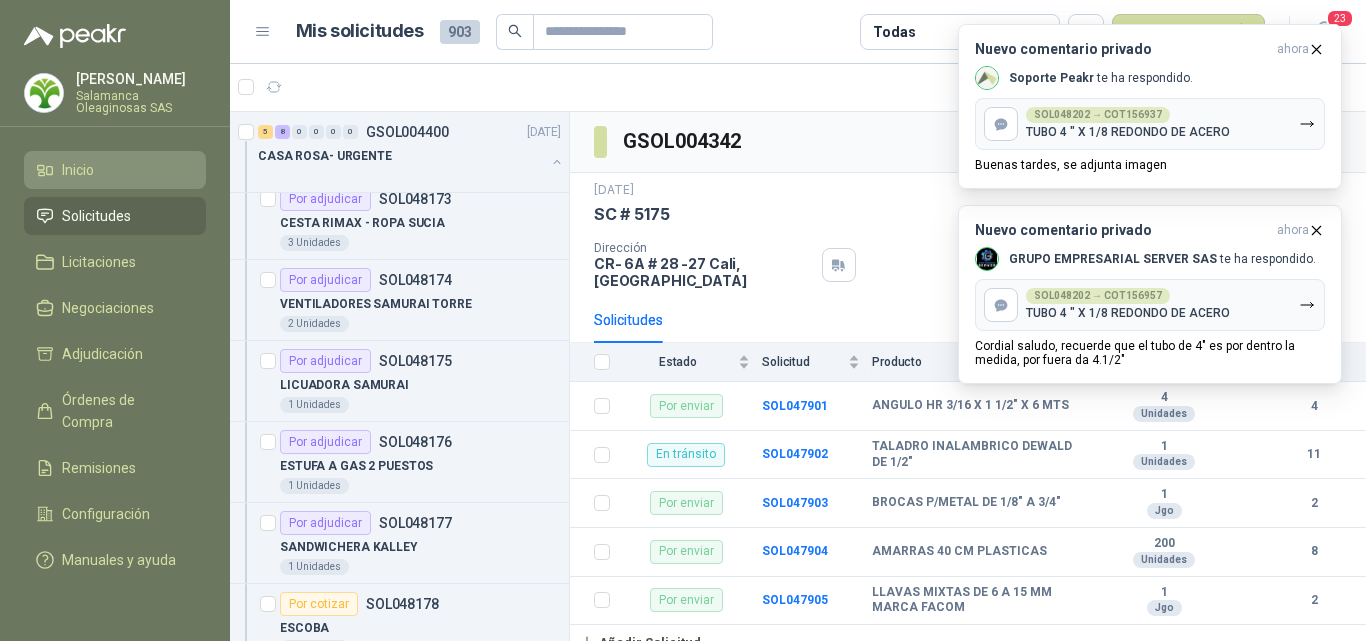 click on "Inicio" at bounding box center (115, 170) 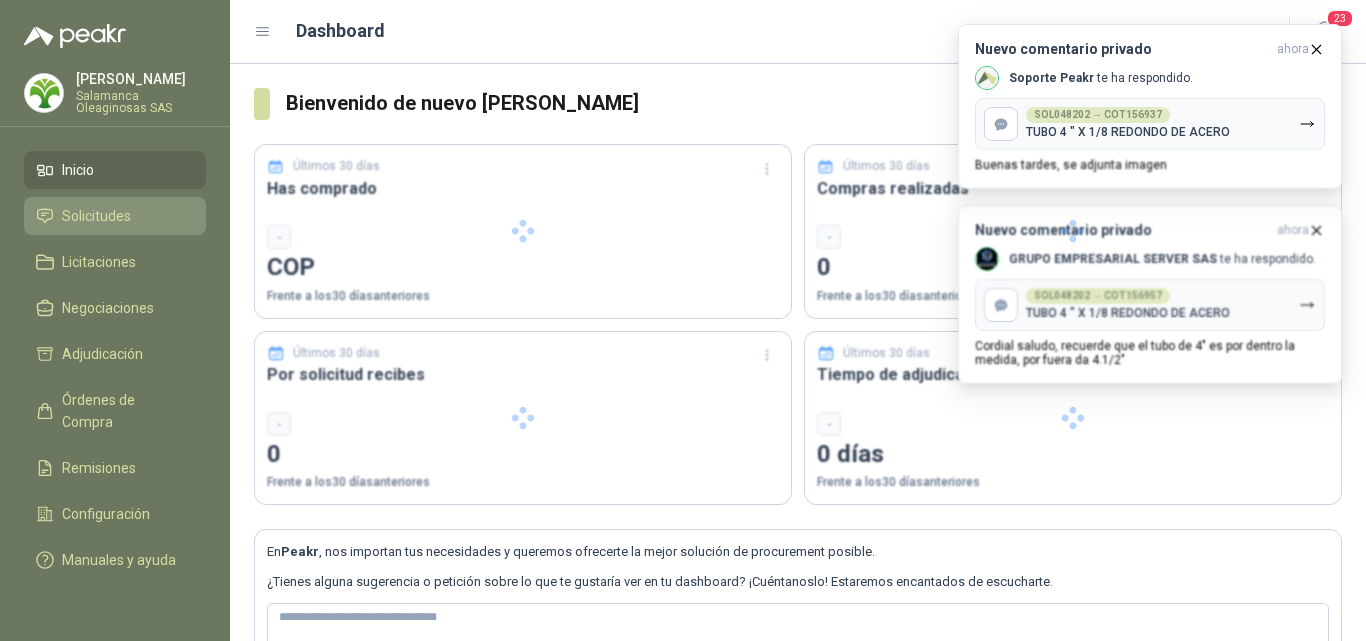 click on "Solicitudes" at bounding box center (96, 216) 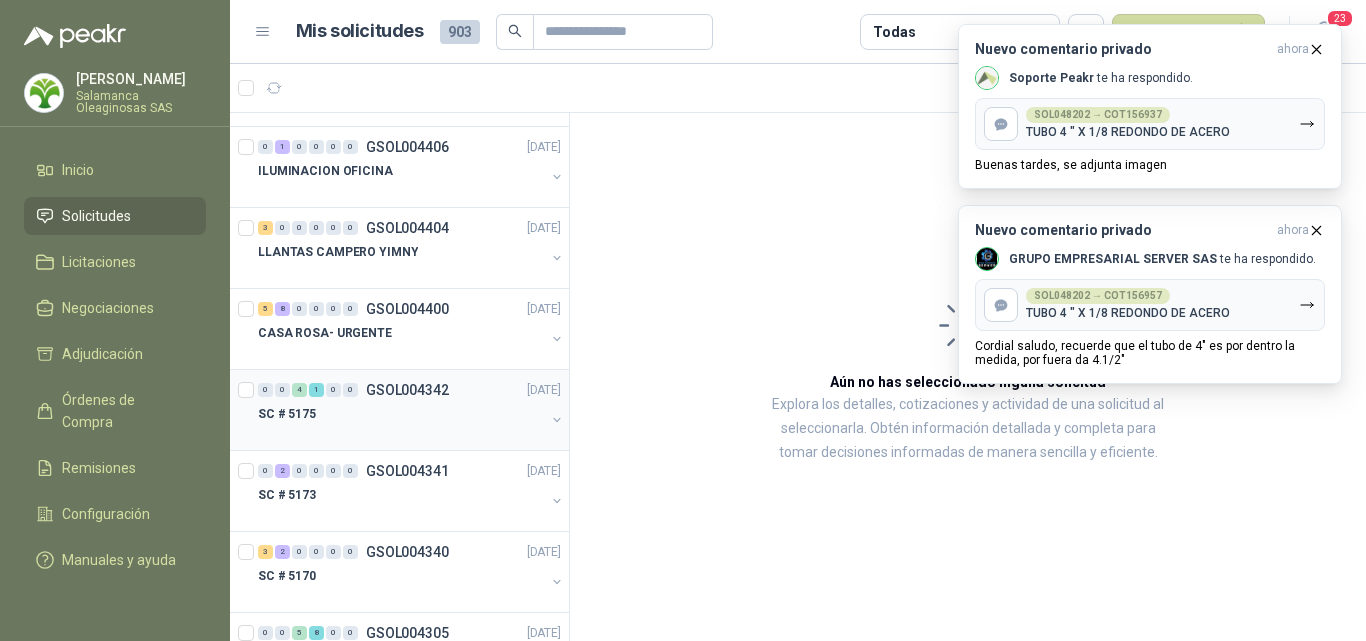 scroll, scrollTop: 100, scrollLeft: 0, axis: vertical 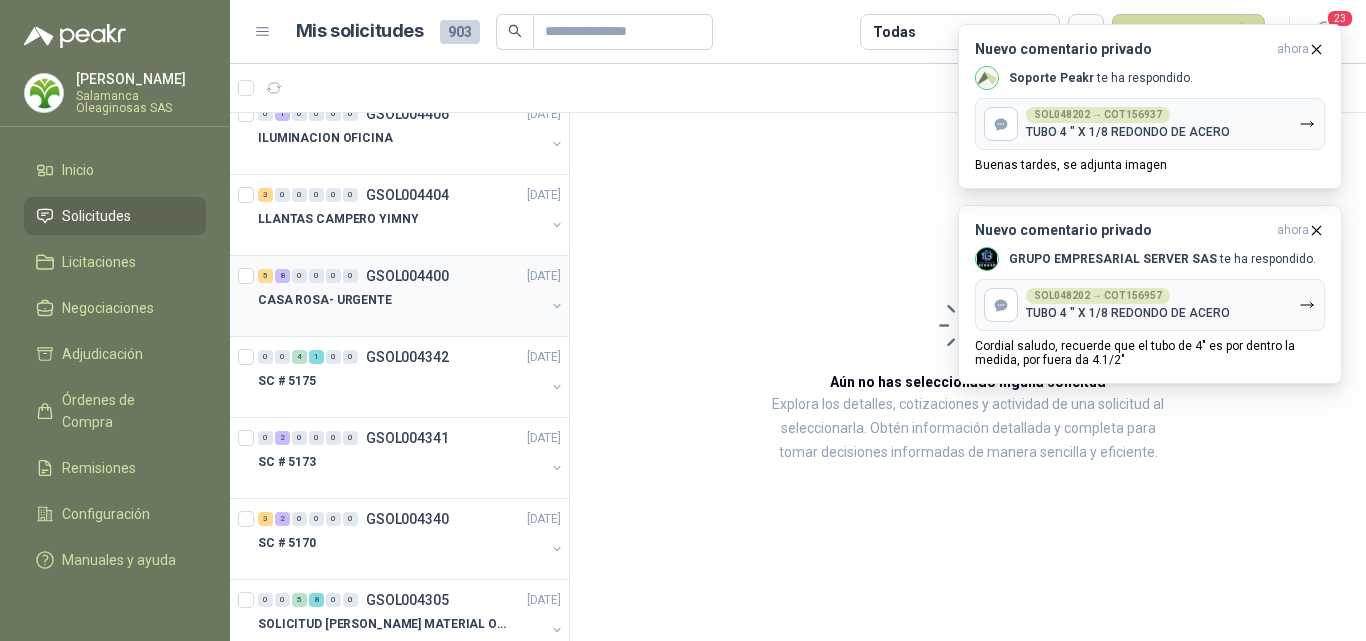 click at bounding box center (401, 320) 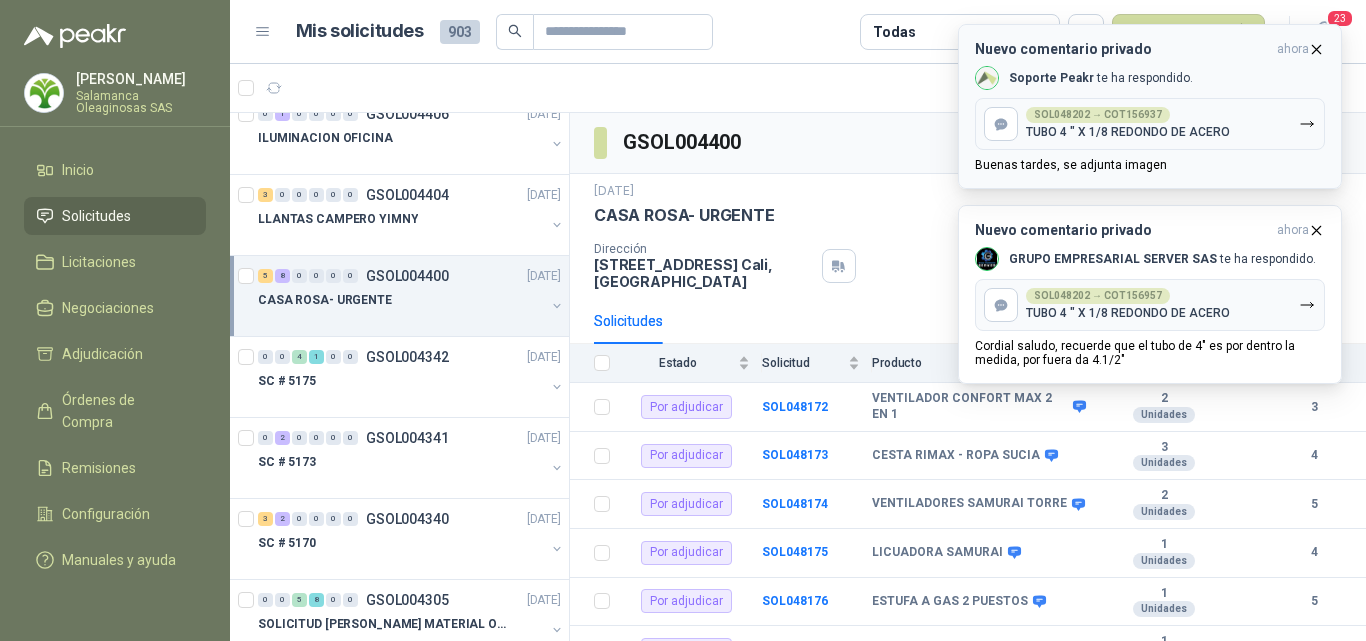 click 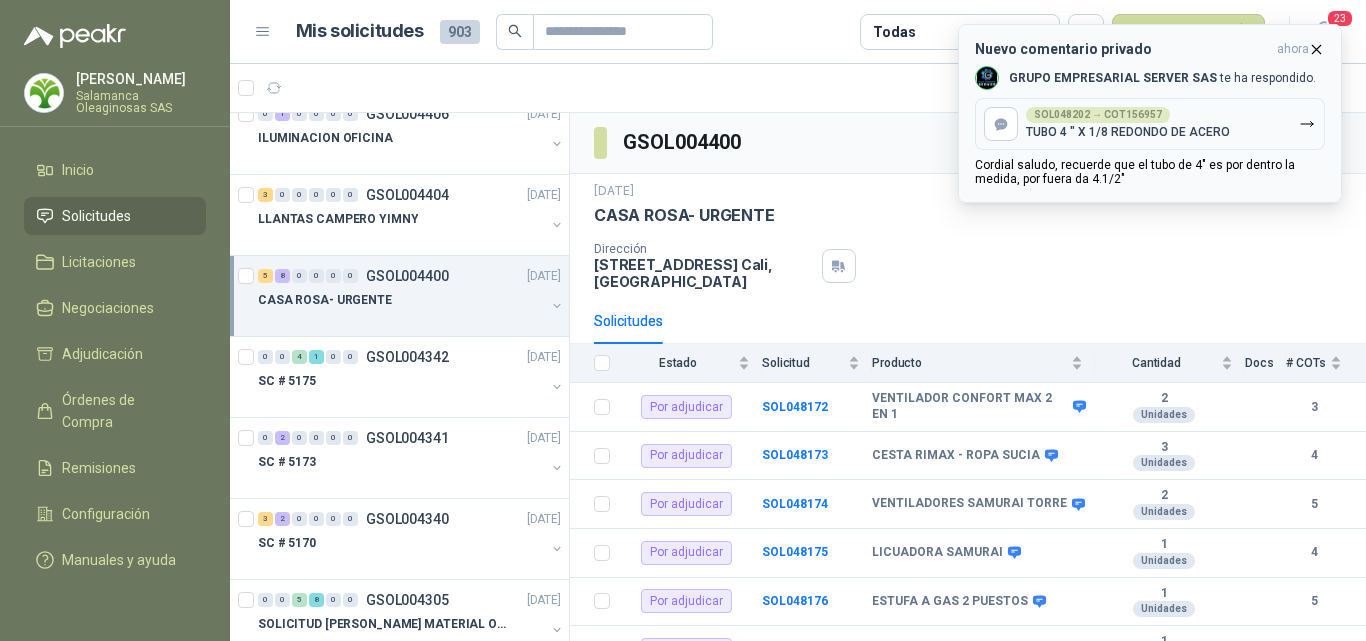 click 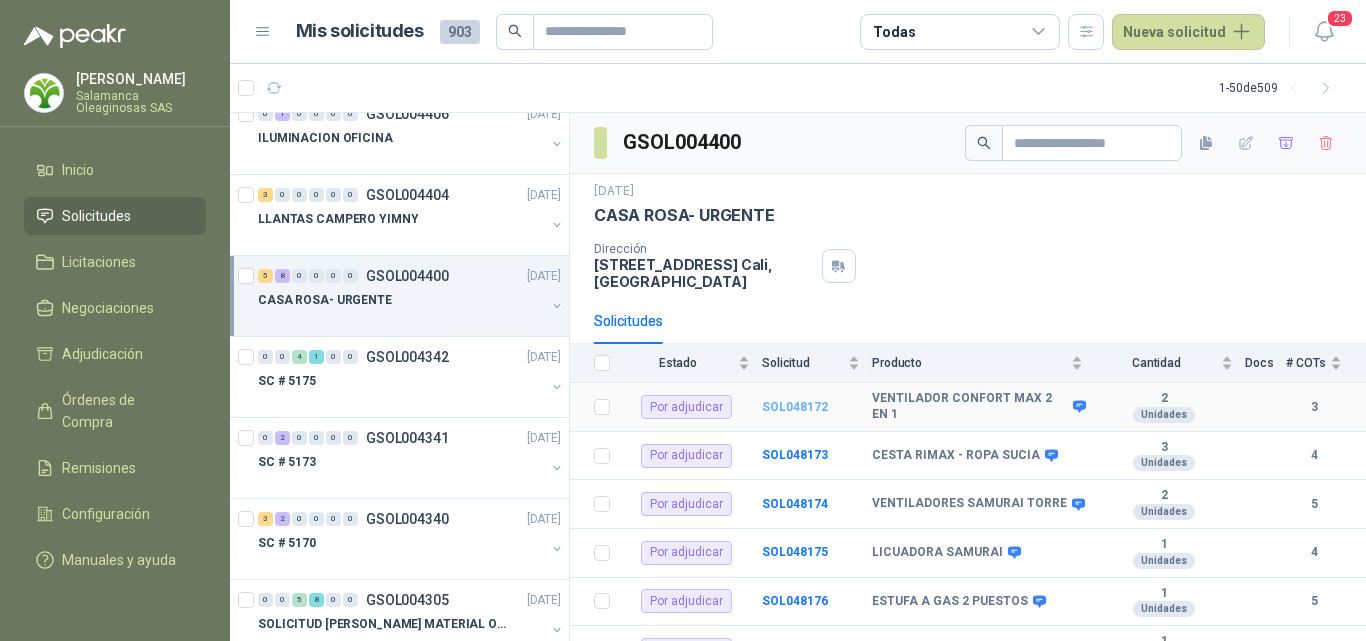 click on "SOL048172" at bounding box center [795, 407] 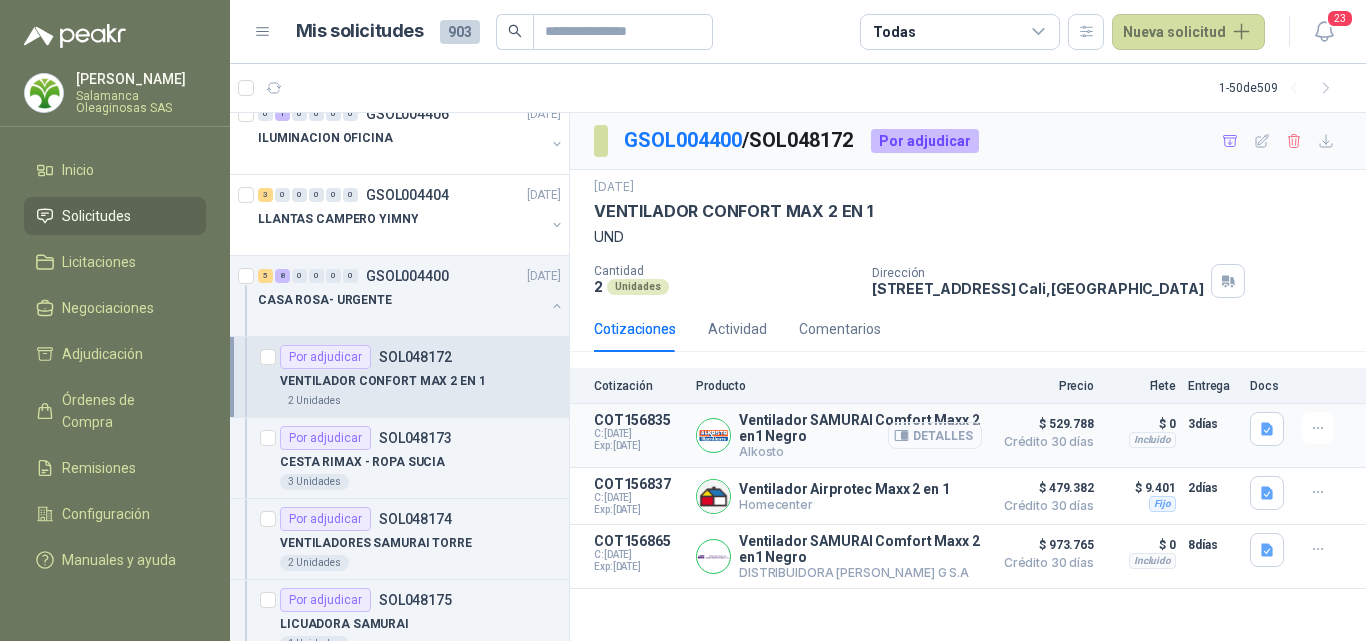 click on "Detalles" at bounding box center (935, 435) 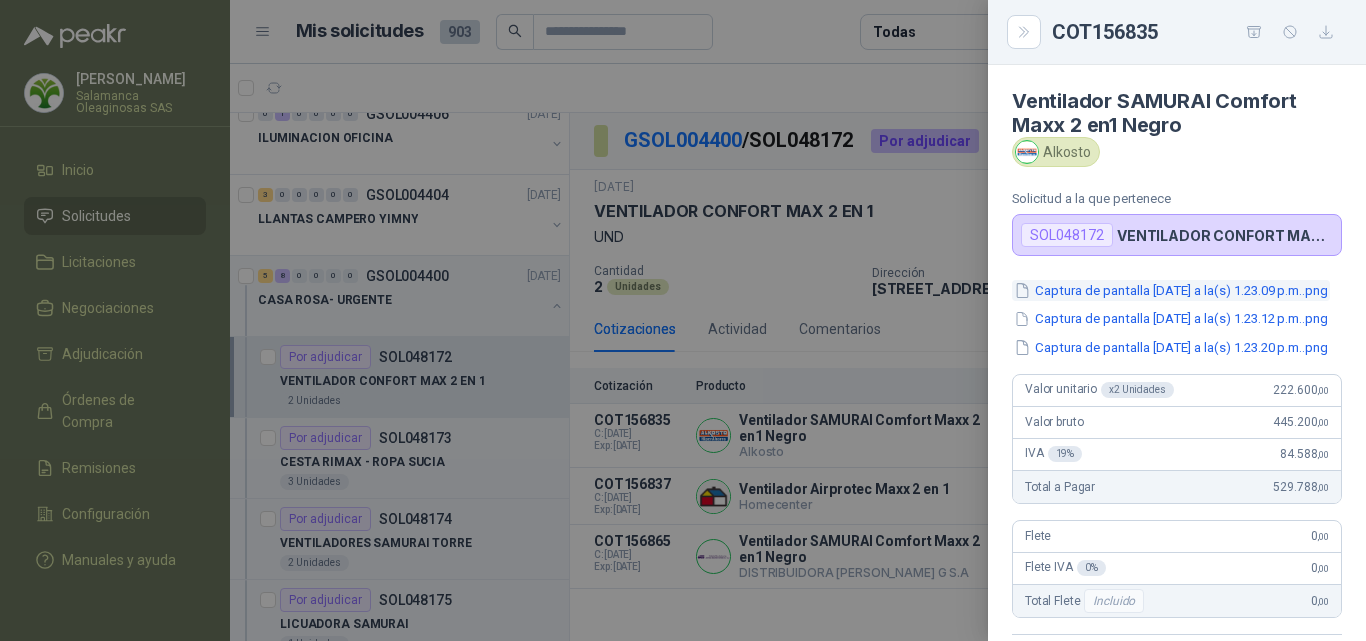 click on "Captura de pantalla [DATE] a la(s) 1.23.09 p.m..png" at bounding box center [1171, 290] 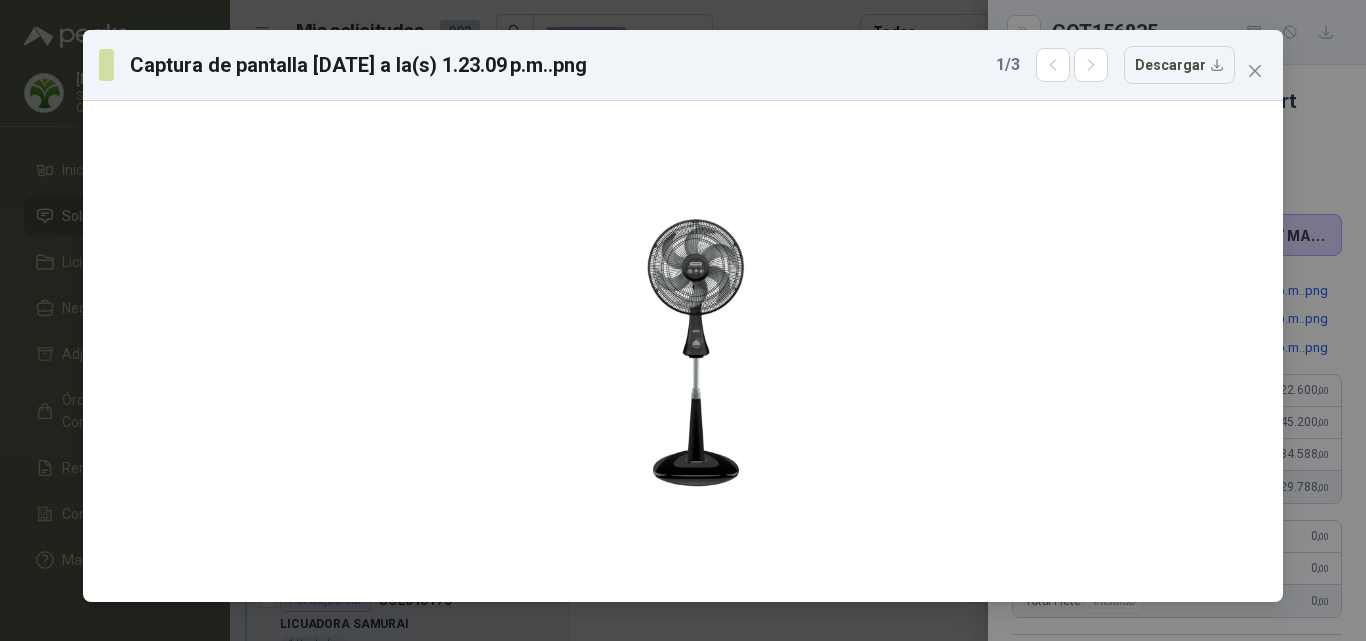 drag, startPoint x: 1259, startPoint y: 73, endPoint x: 1259, endPoint y: 87, distance: 14 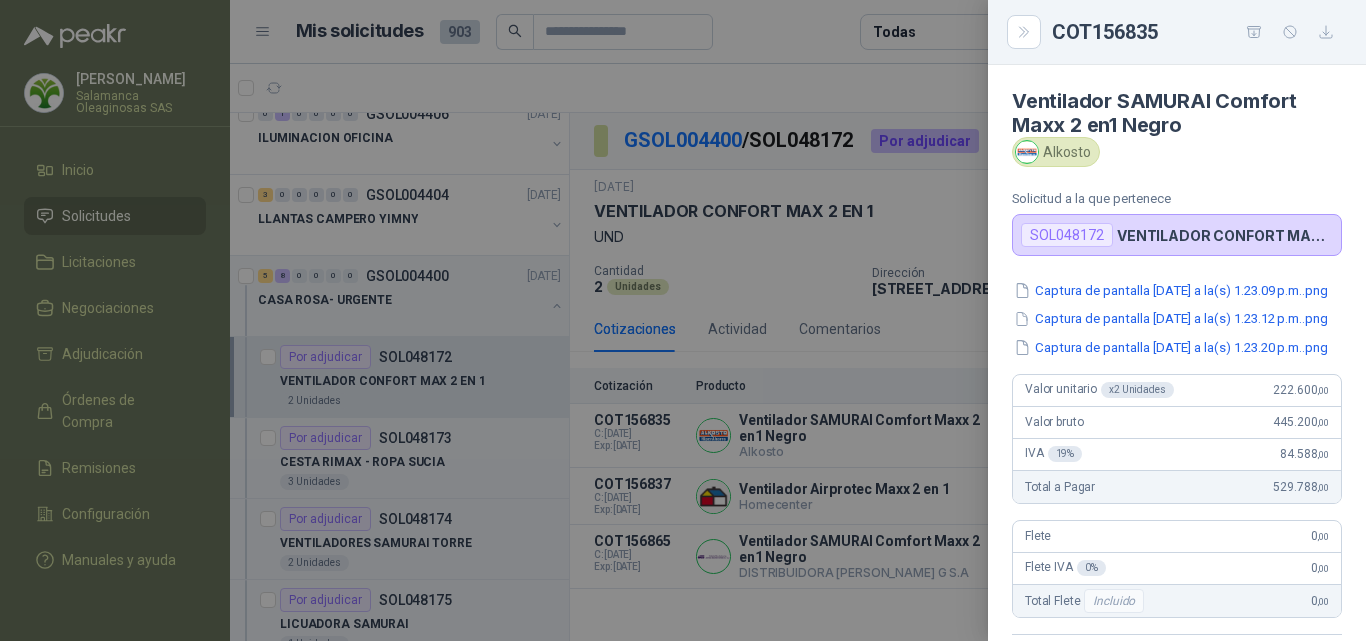 click at bounding box center [683, 320] 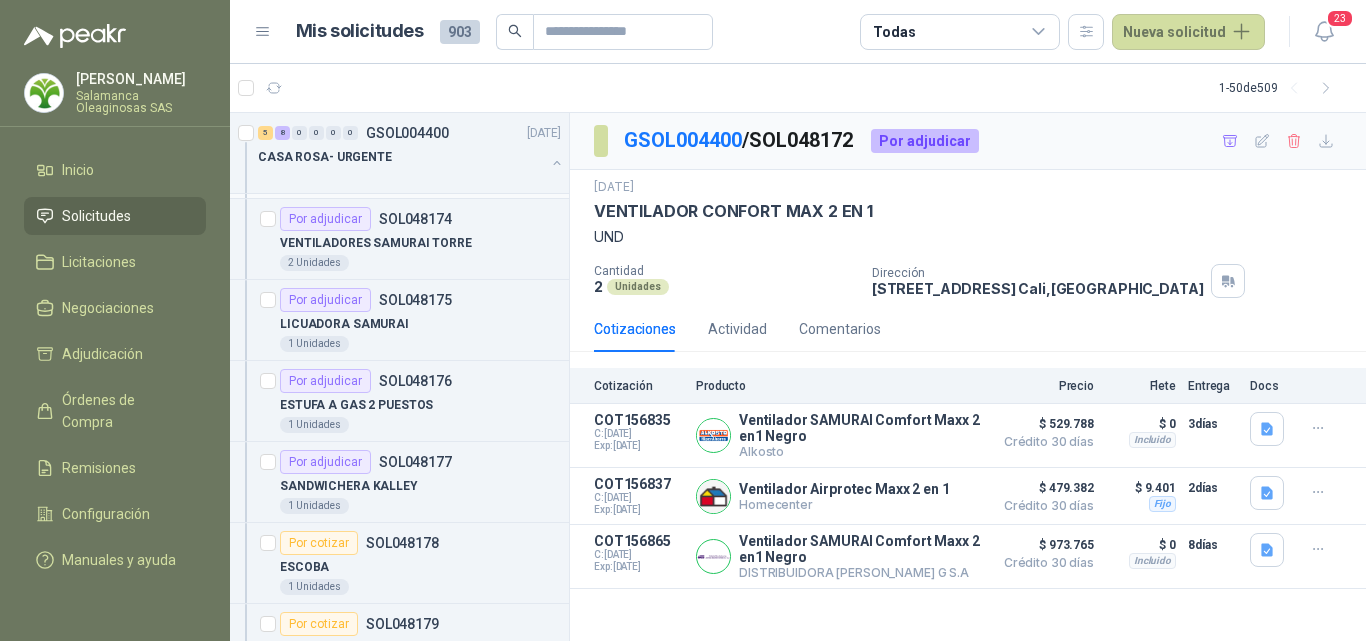 scroll, scrollTop: 300, scrollLeft: 0, axis: vertical 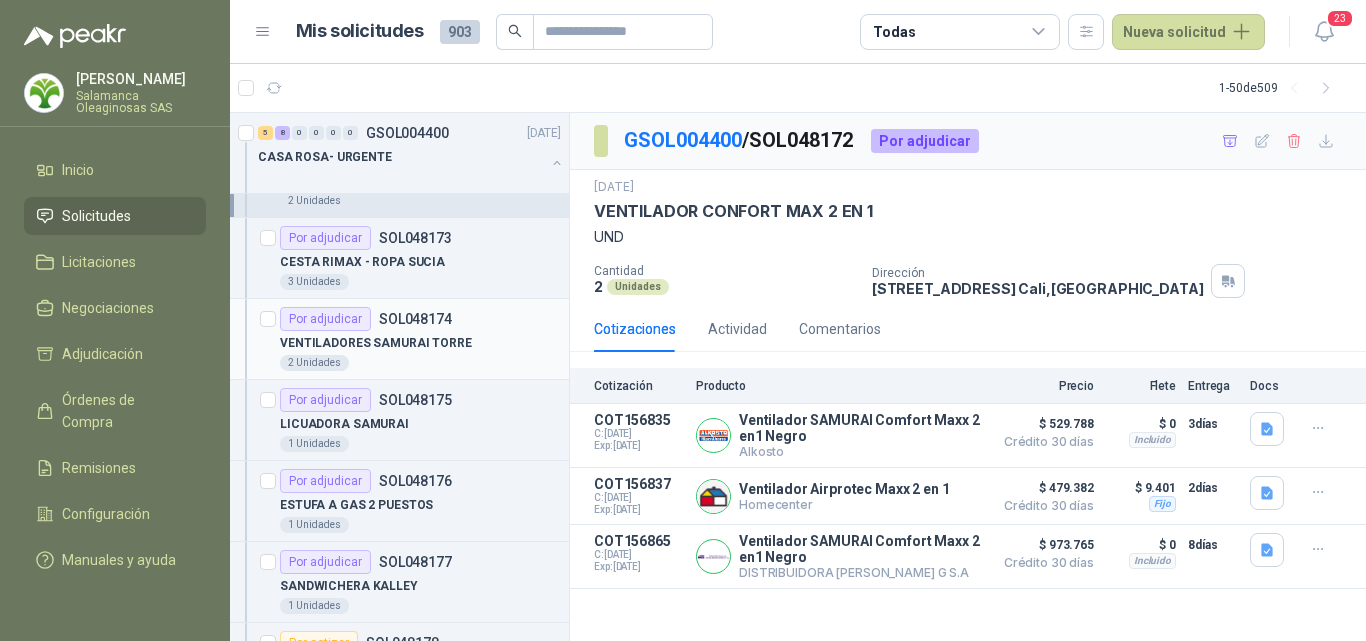 click on "2   Unidades" at bounding box center (420, 363) 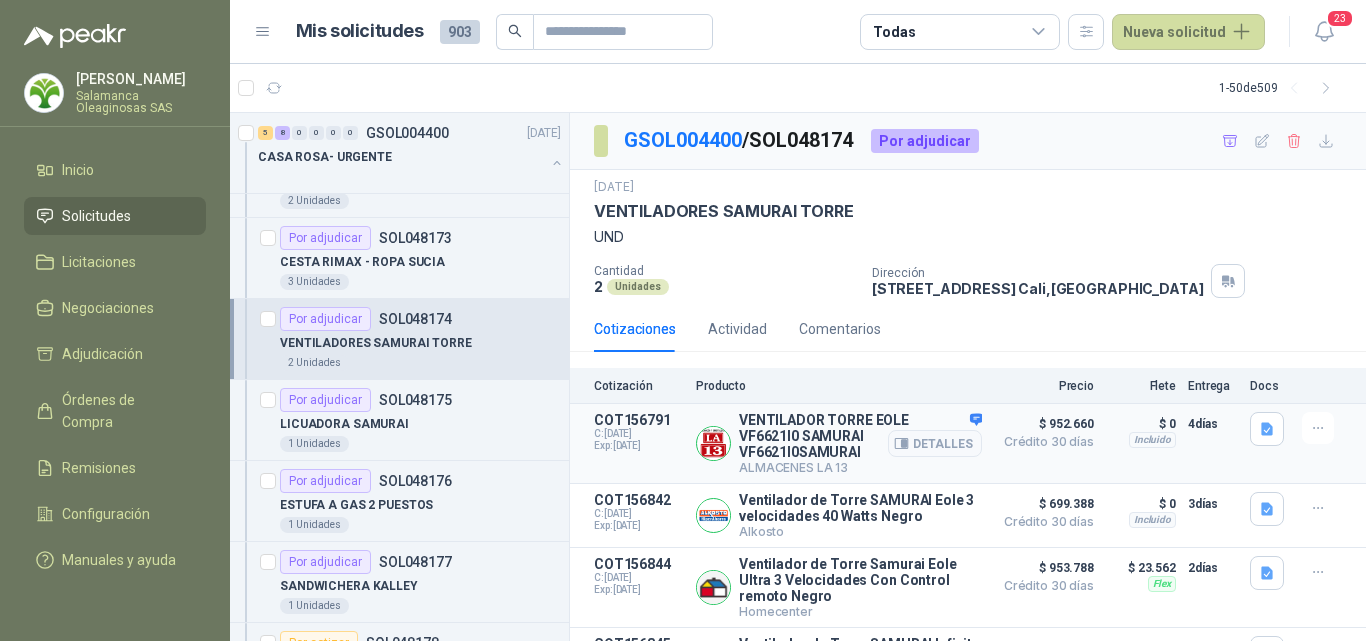 scroll, scrollTop: 100, scrollLeft: 0, axis: vertical 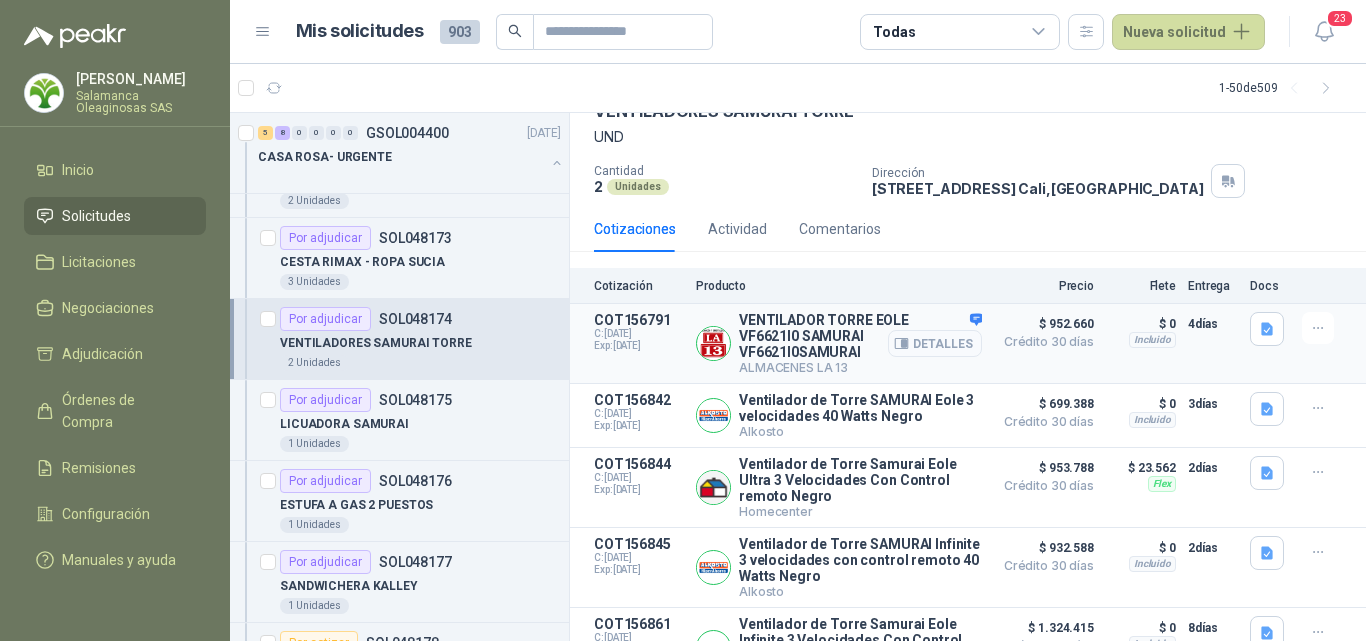 click on "Detalles" at bounding box center (935, 343) 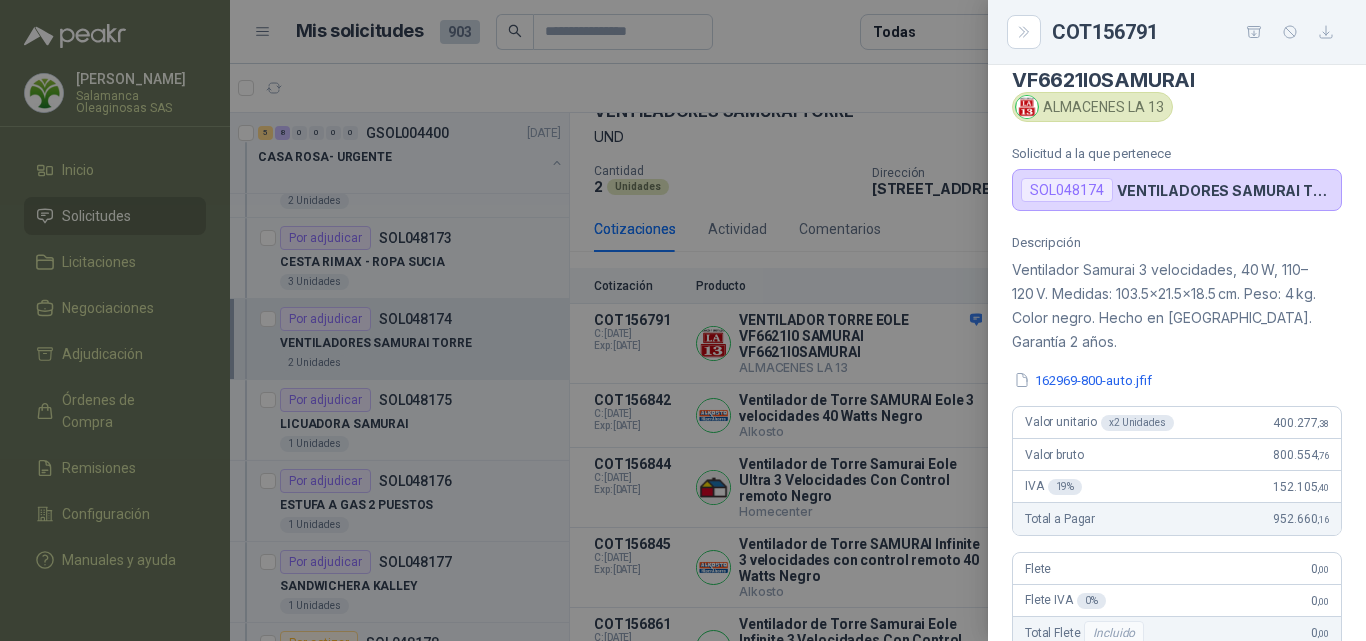 scroll, scrollTop: 100, scrollLeft: 0, axis: vertical 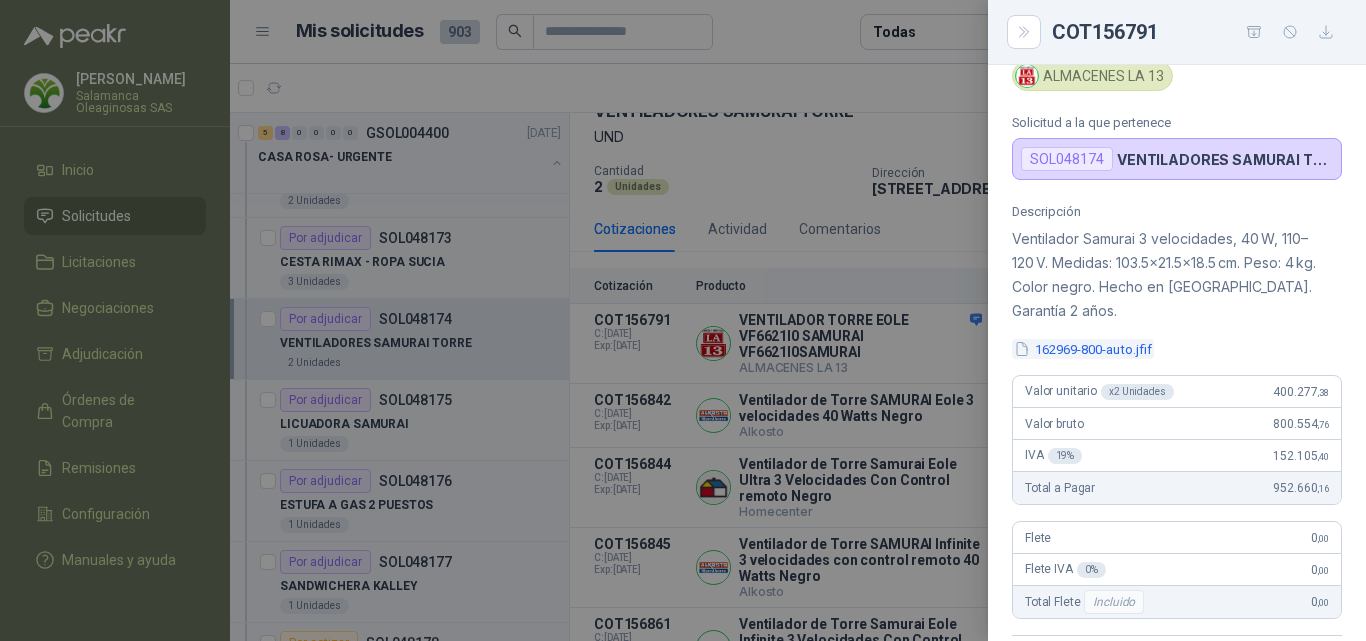 click on "162969-800-auto.jfif" at bounding box center (1083, 349) 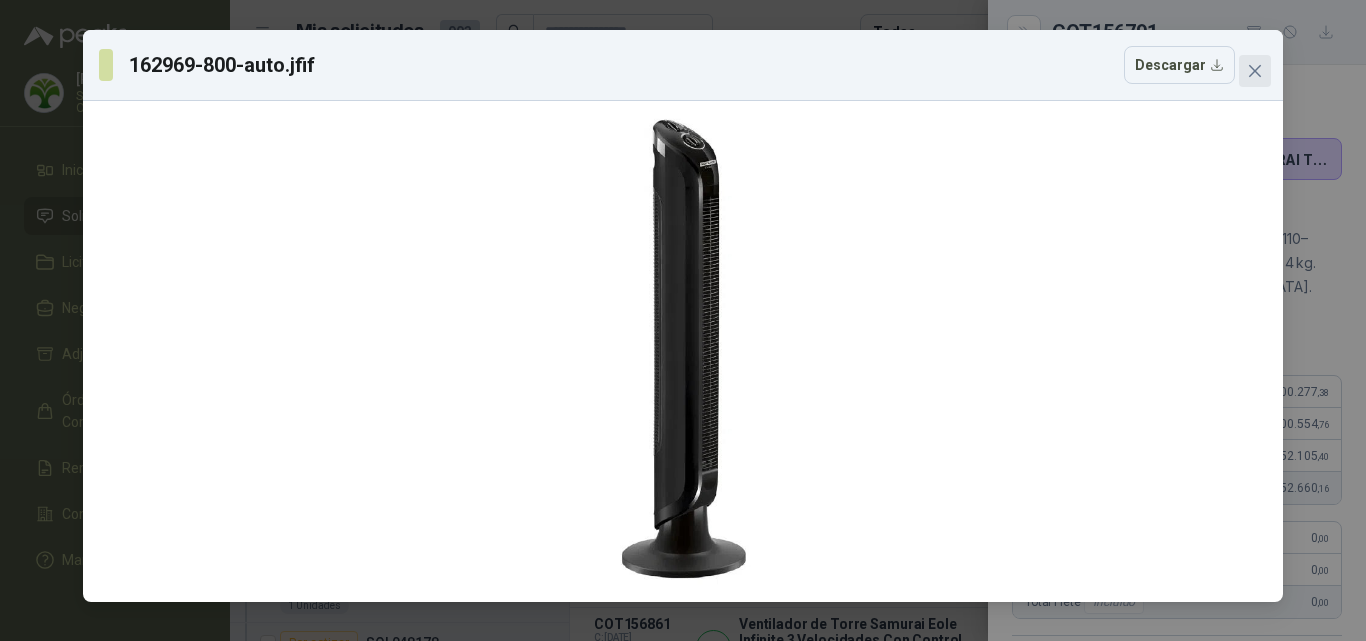 click 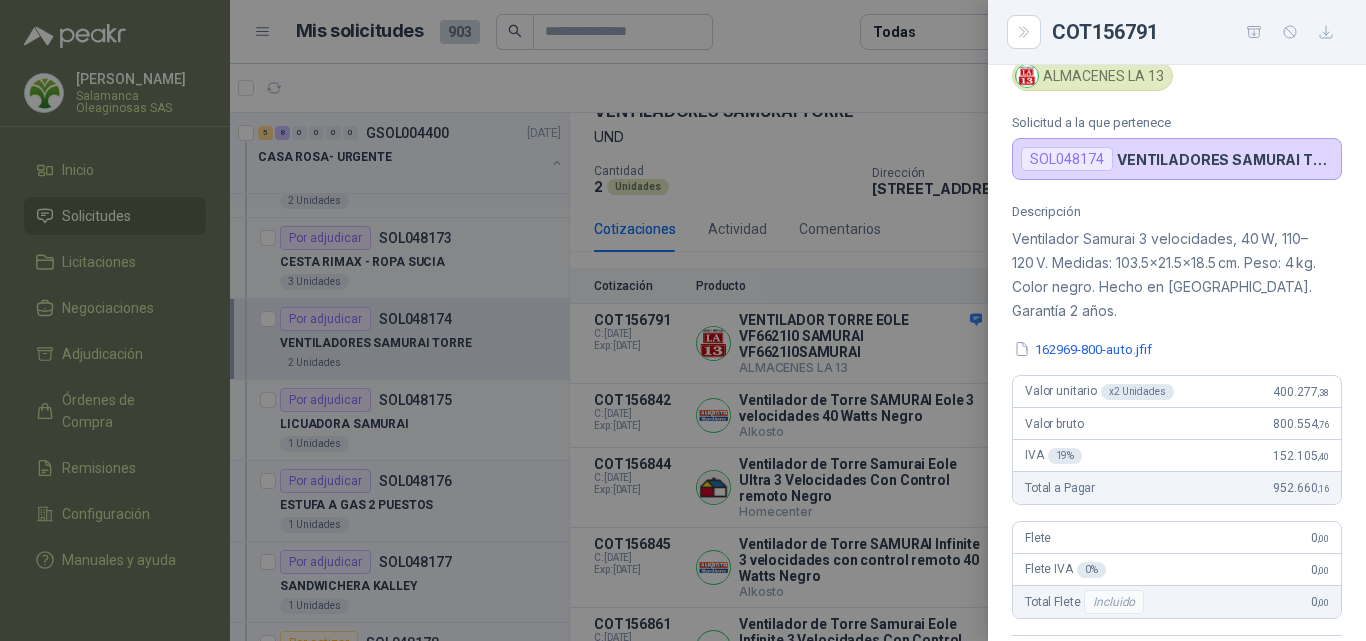 click at bounding box center [683, 320] 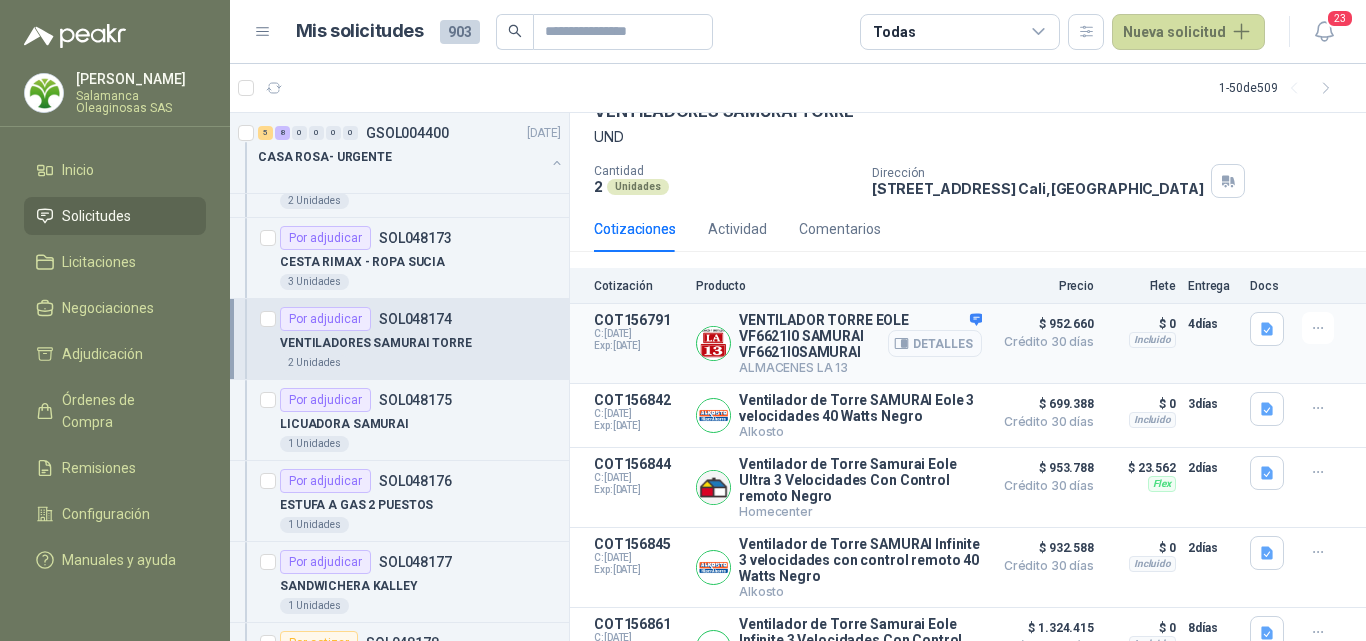 click on "Detalles" at bounding box center (935, 343) 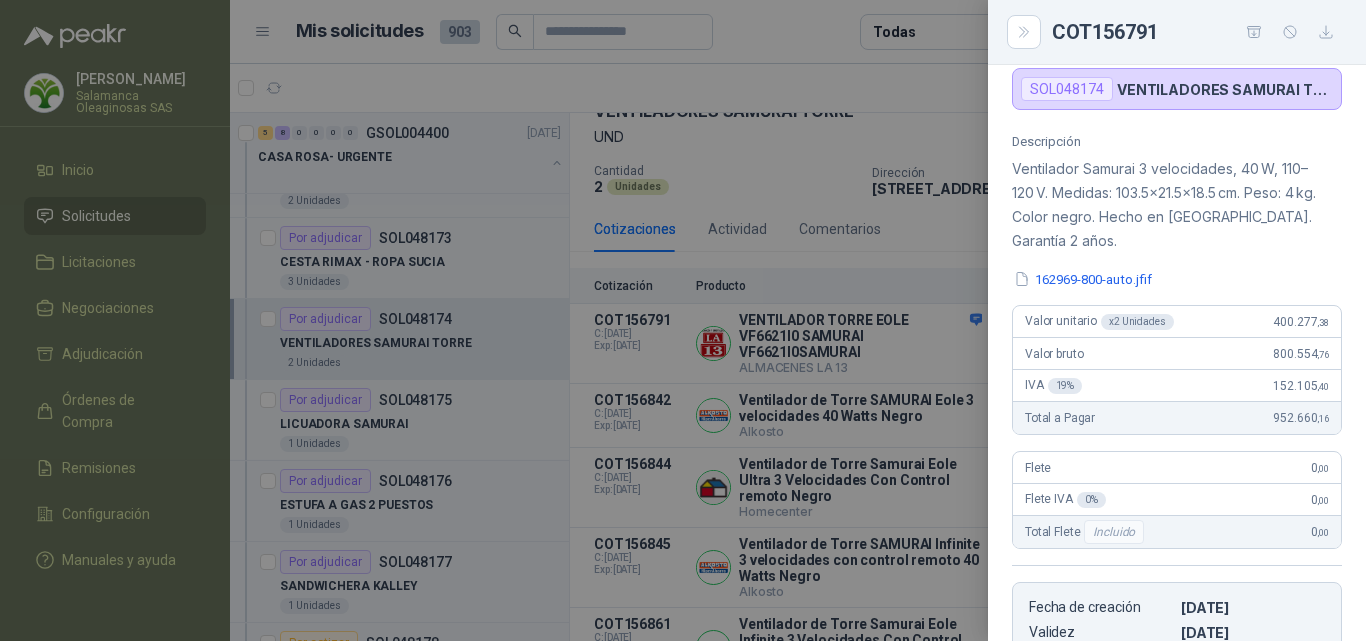scroll, scrollTop: 200, scrollLeft: 0, axis: vertical 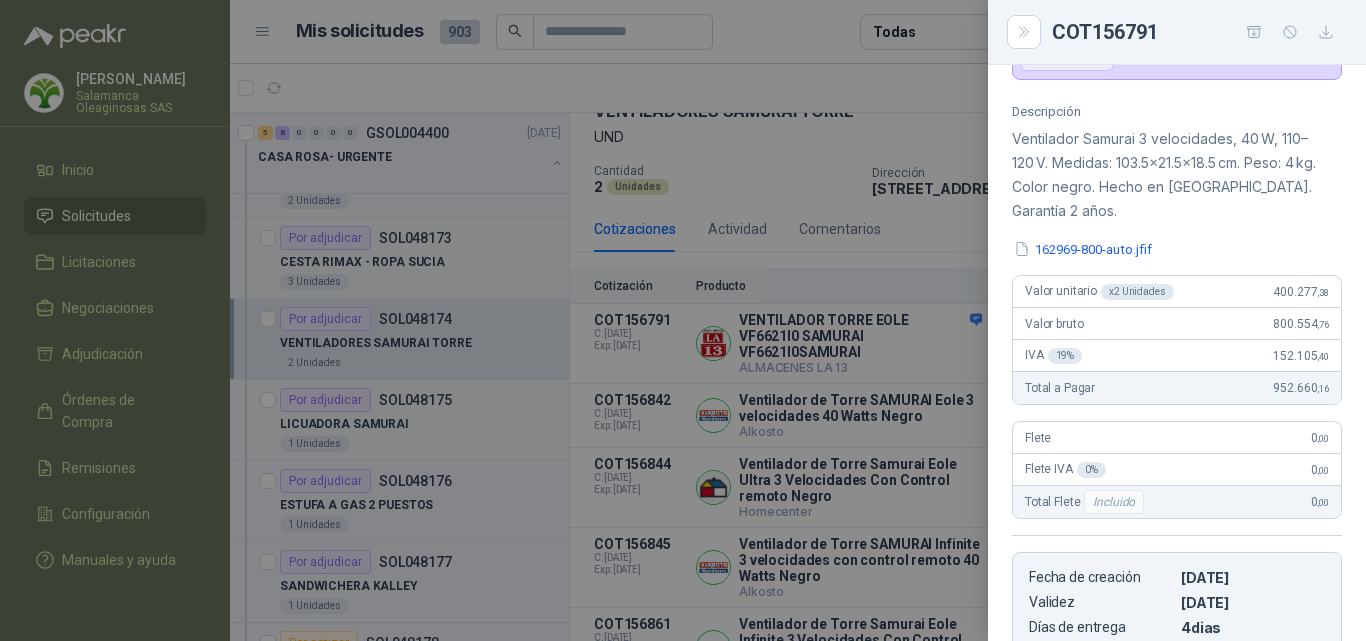 click at bounding box center [683, 320] 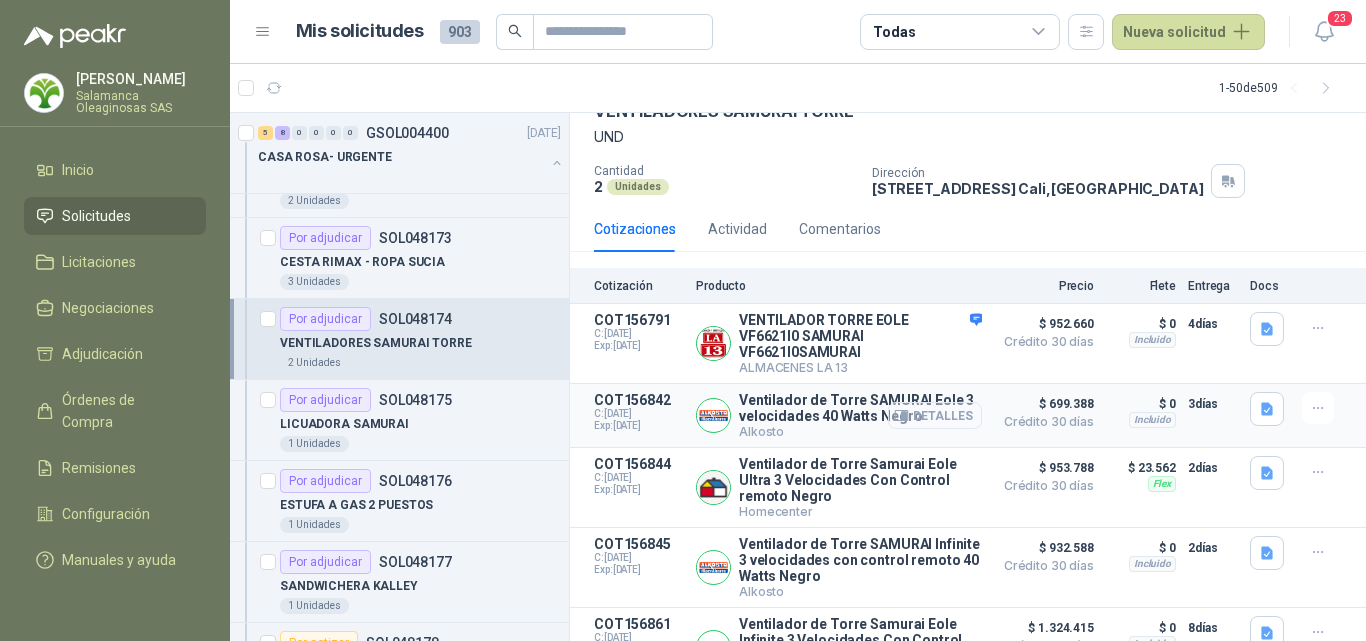 click on "Detalles" at bounding box center [935, 415] 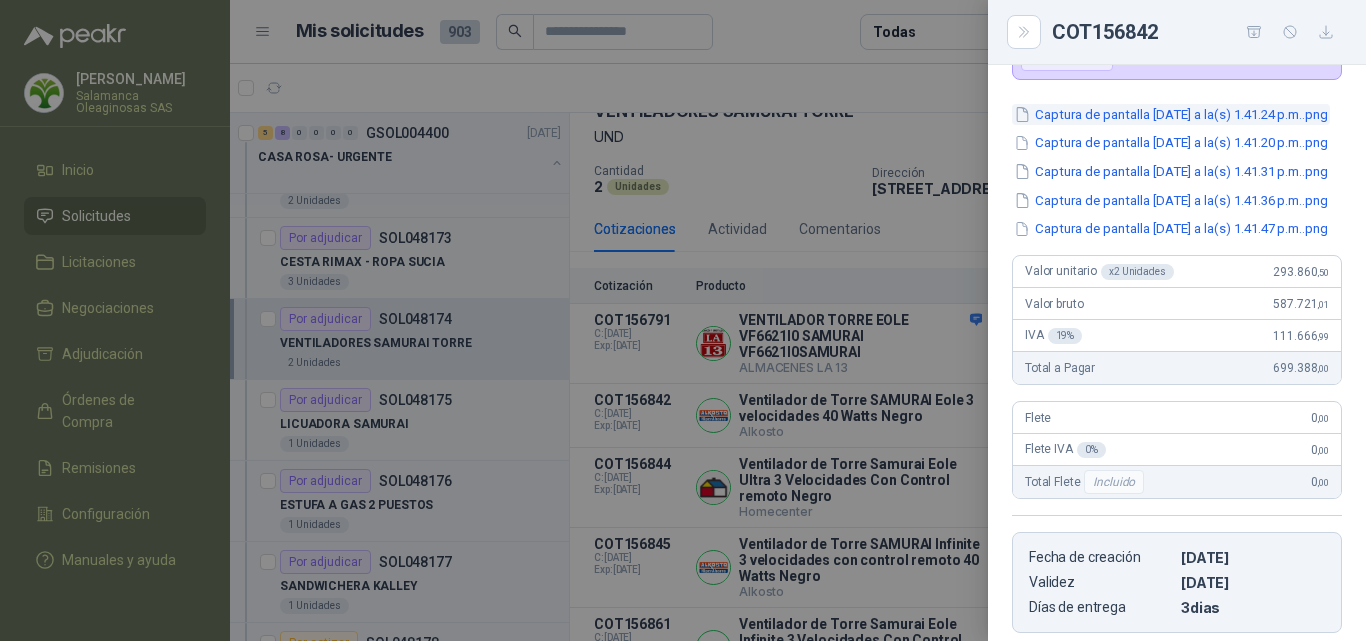 click on "Captura de pantalla [DATE] a la(s) 1.41.24 p.m..png" at bounding box center [1171, 114] 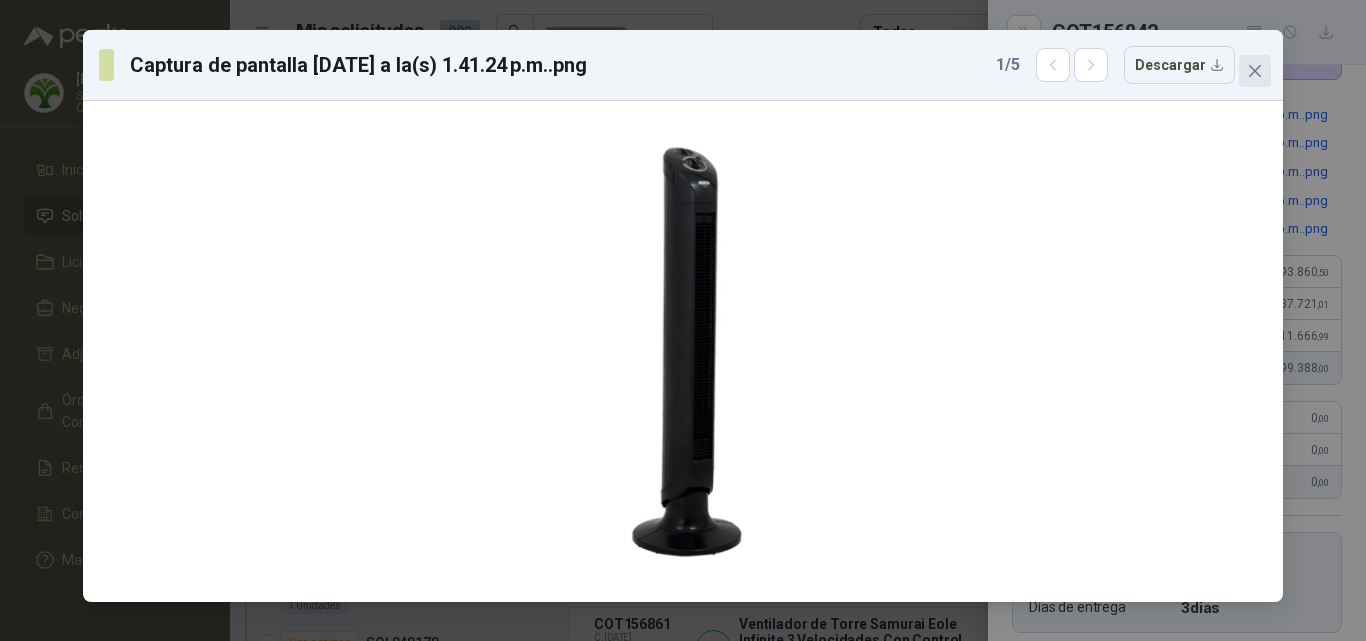 click 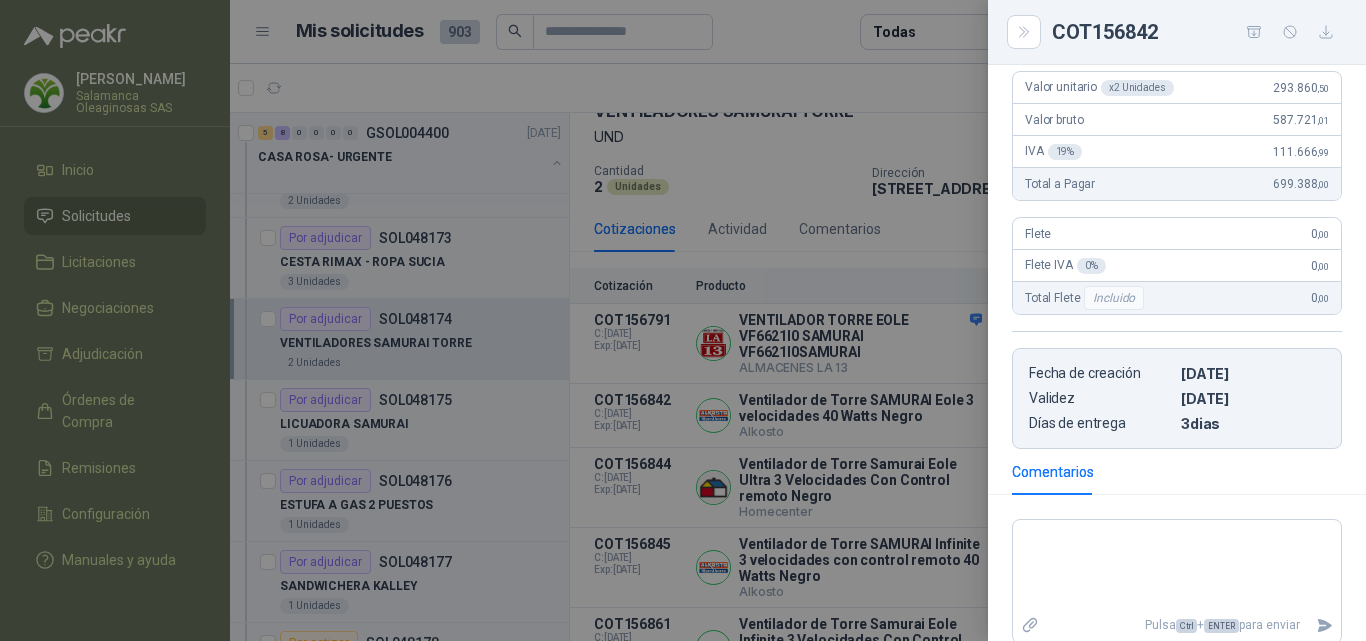 scroll, scrollTop: 400, scrollLeft: 0, axis: vertical 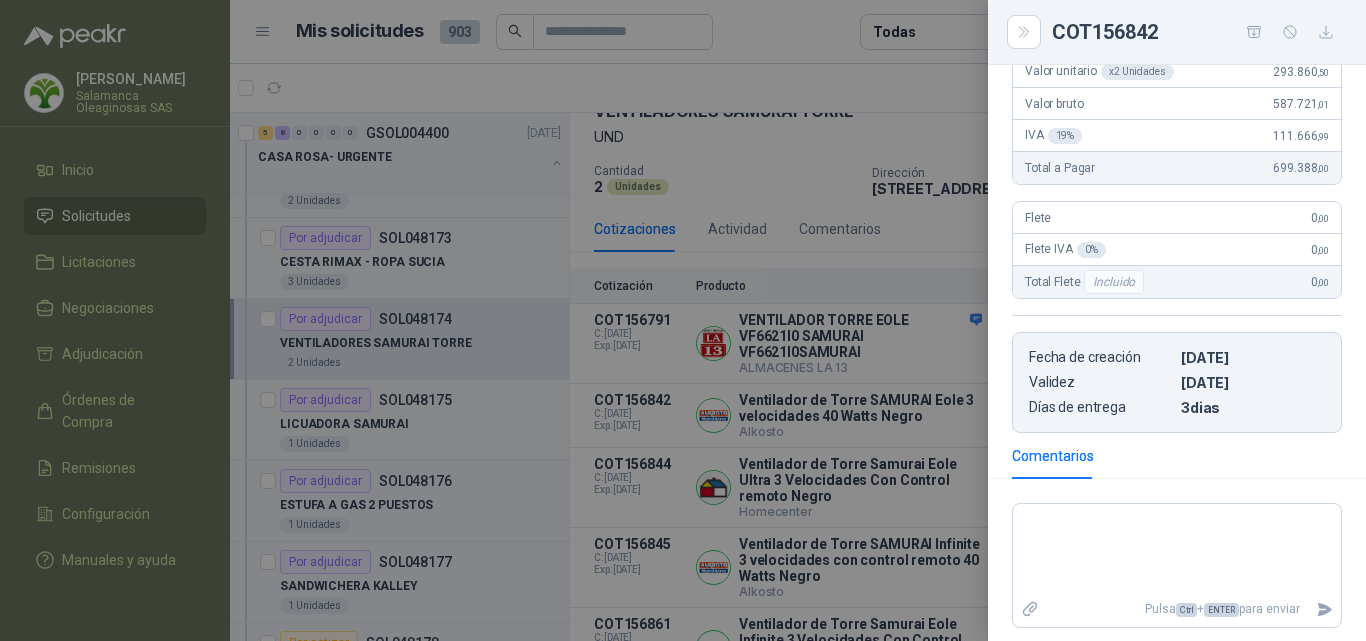 click at bounding box center (683, 320) 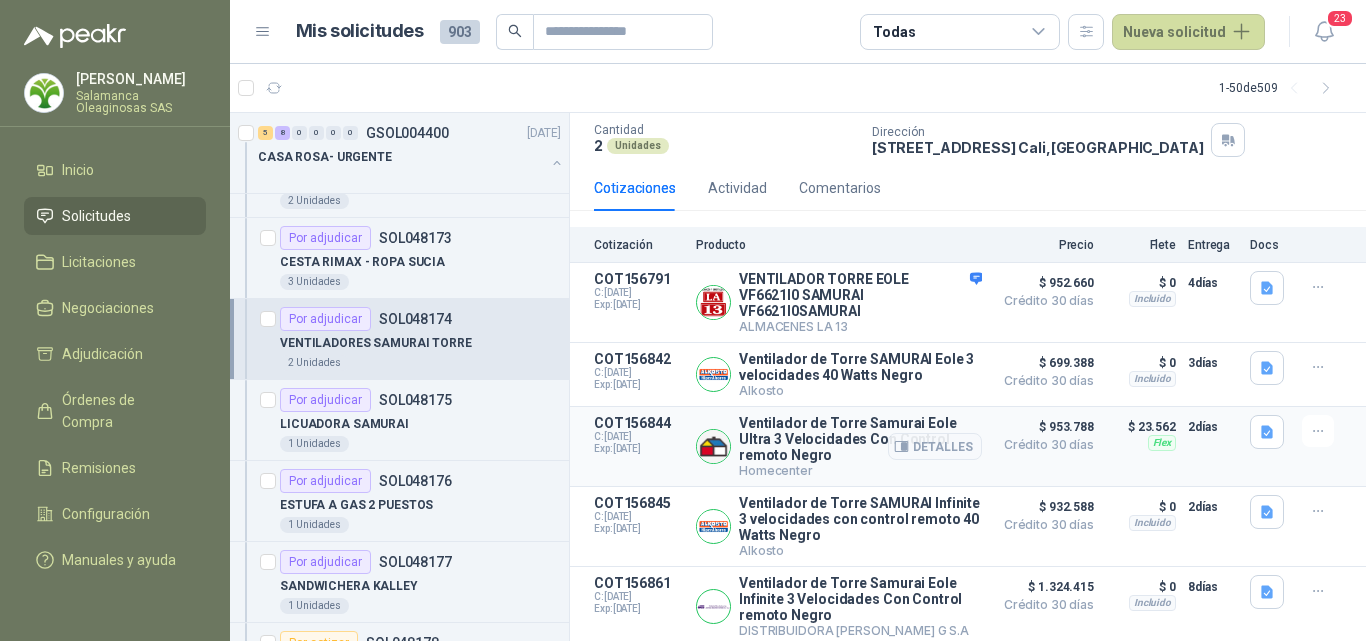 scroll, scrollTop: 160, scrollLeft: 0, axis: vertical 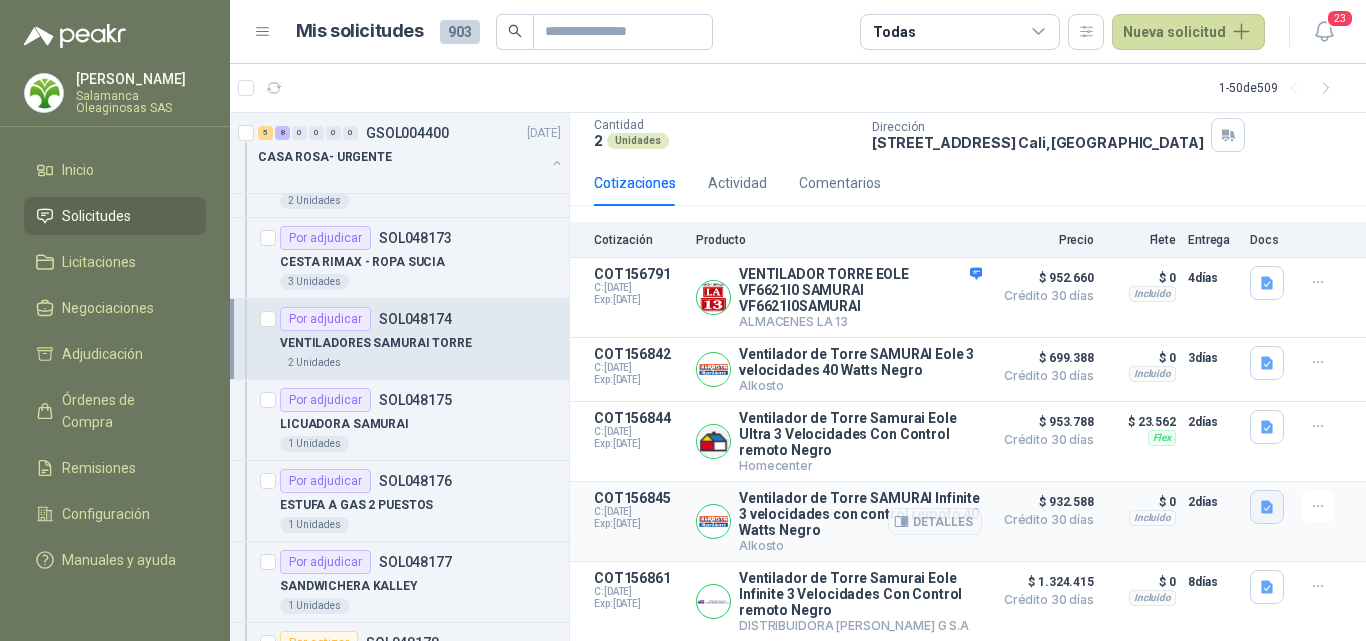 click 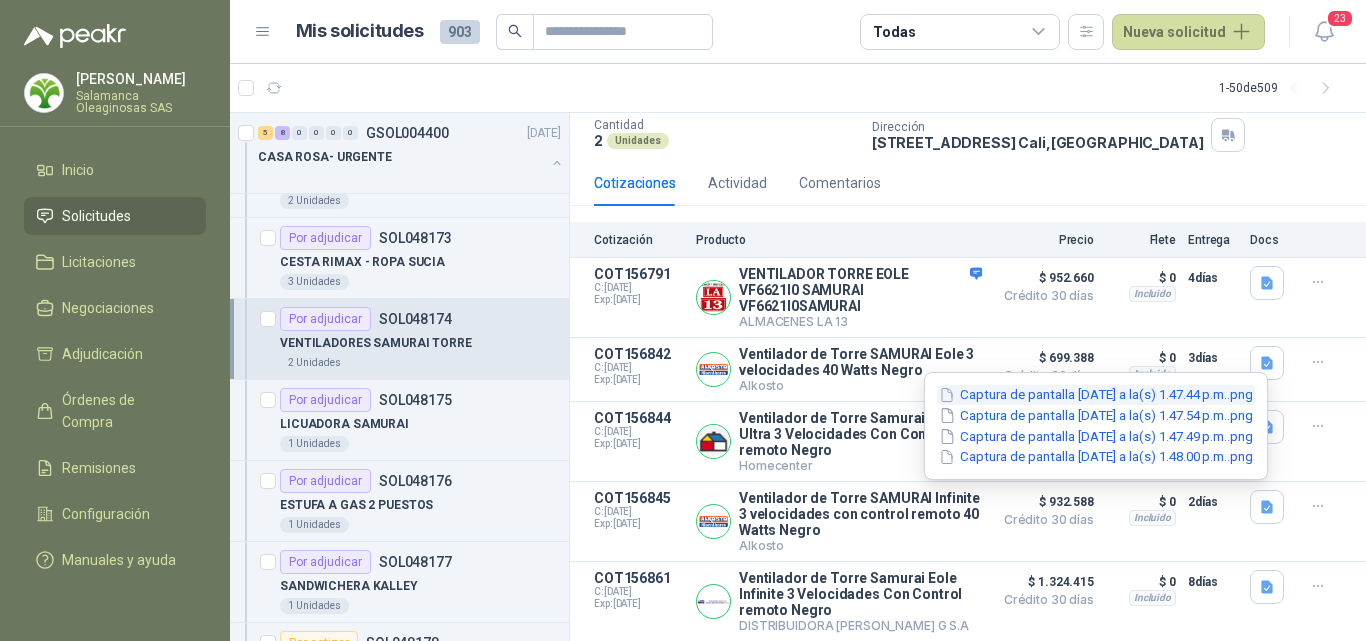 click on "Captura de pantalla 2025-07-08 a la(s) 1.47.44 p.m..png" at bounding box center (1096, 395) 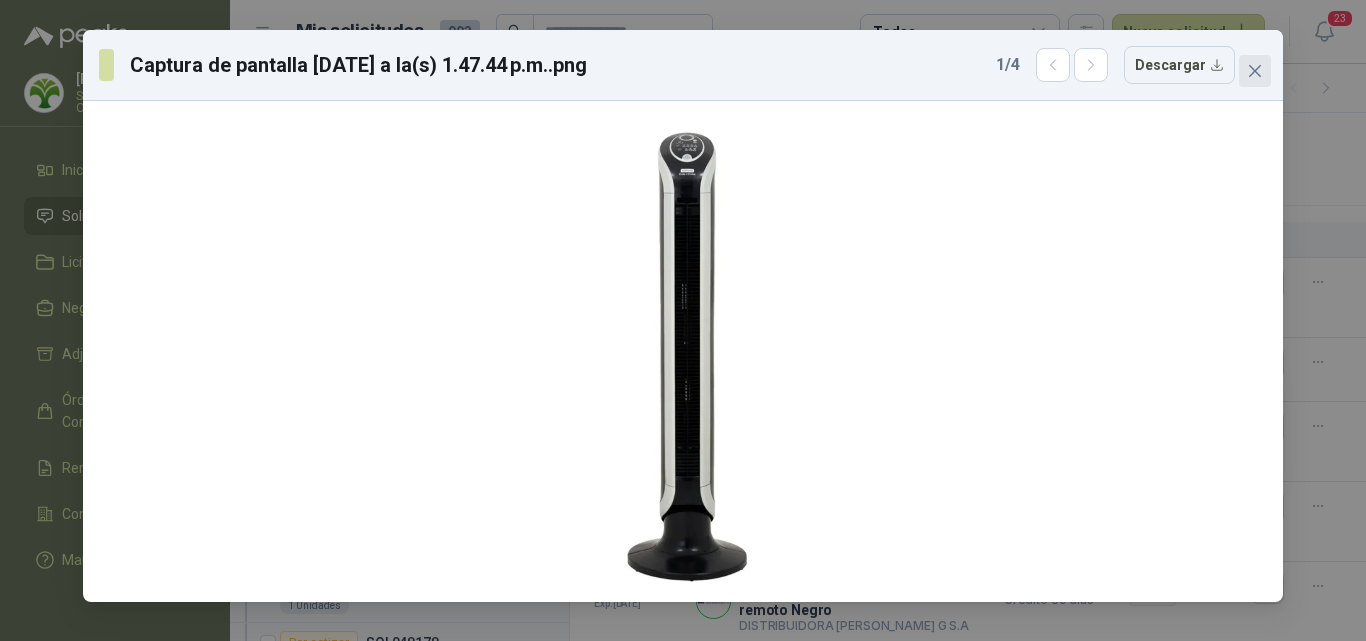 click 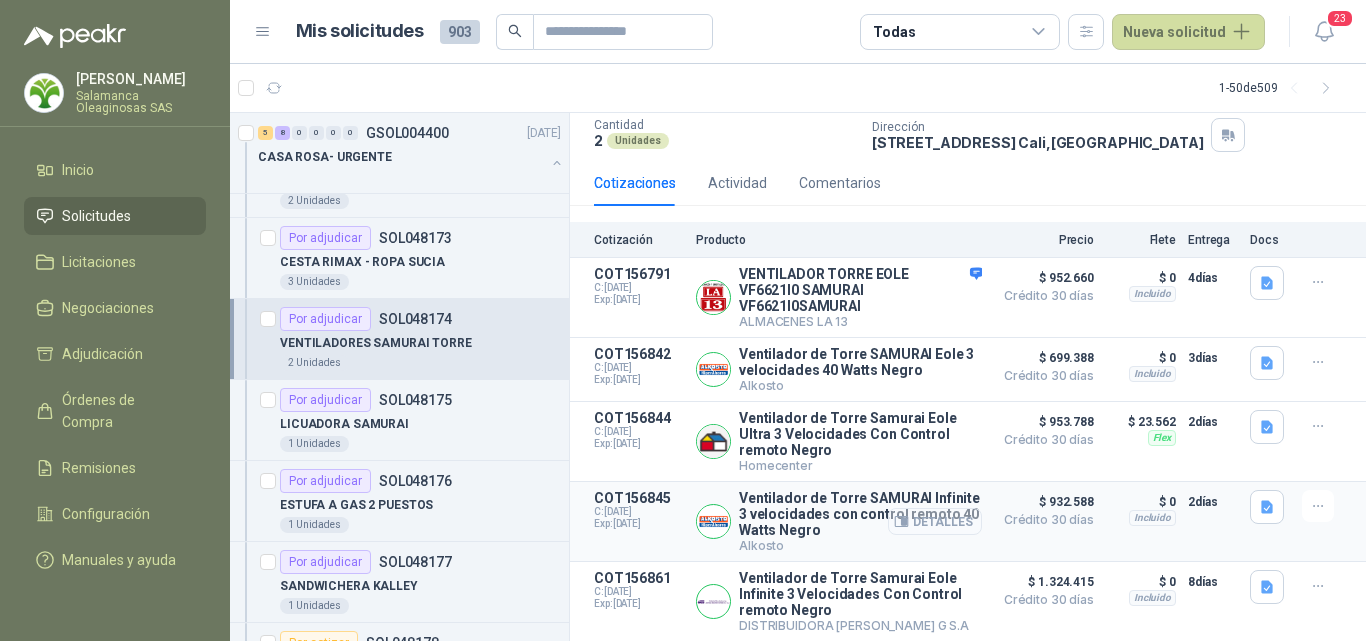 click on "Detalles" at bounding box center (935, 521) 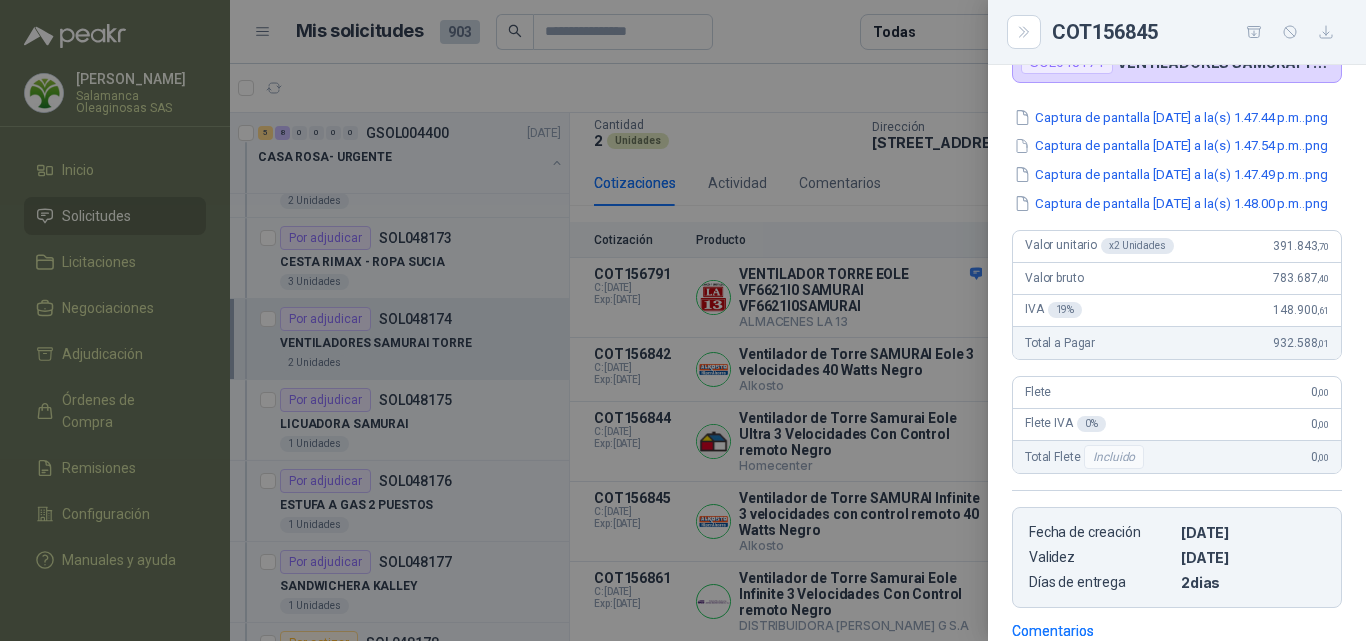 scroll, scrollTop: 100, scrollLeft: 0, axis: vertical 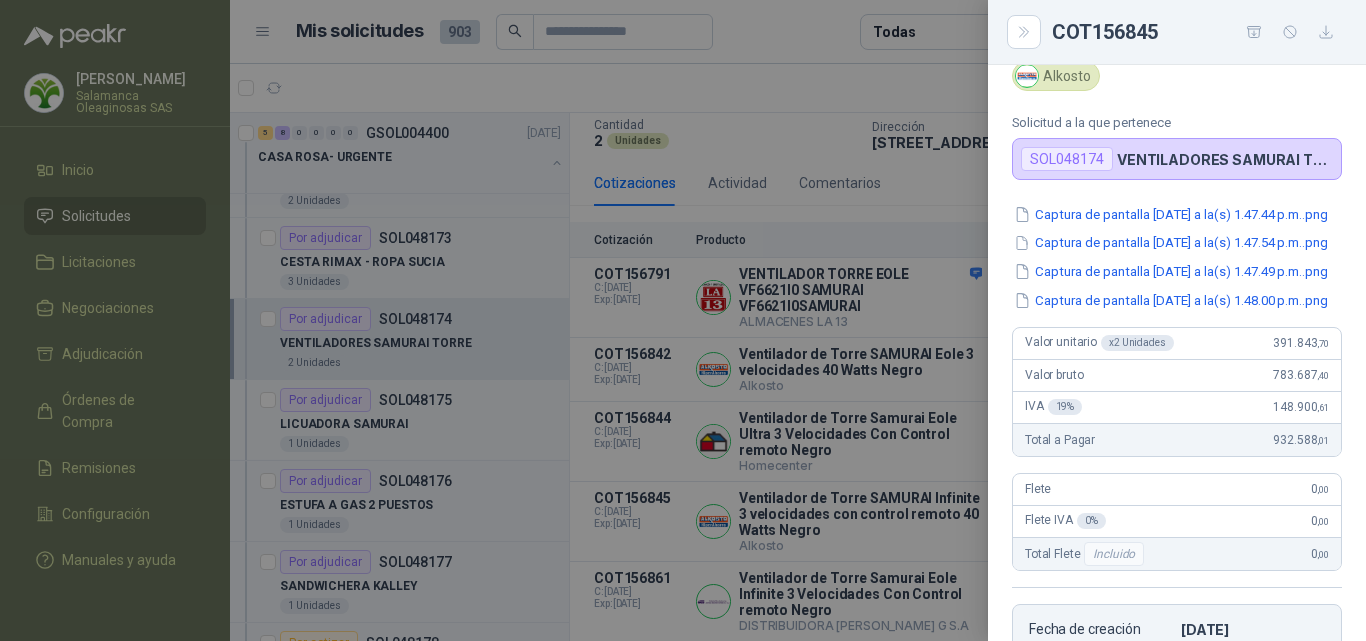 click at bounding box center [683, 320] 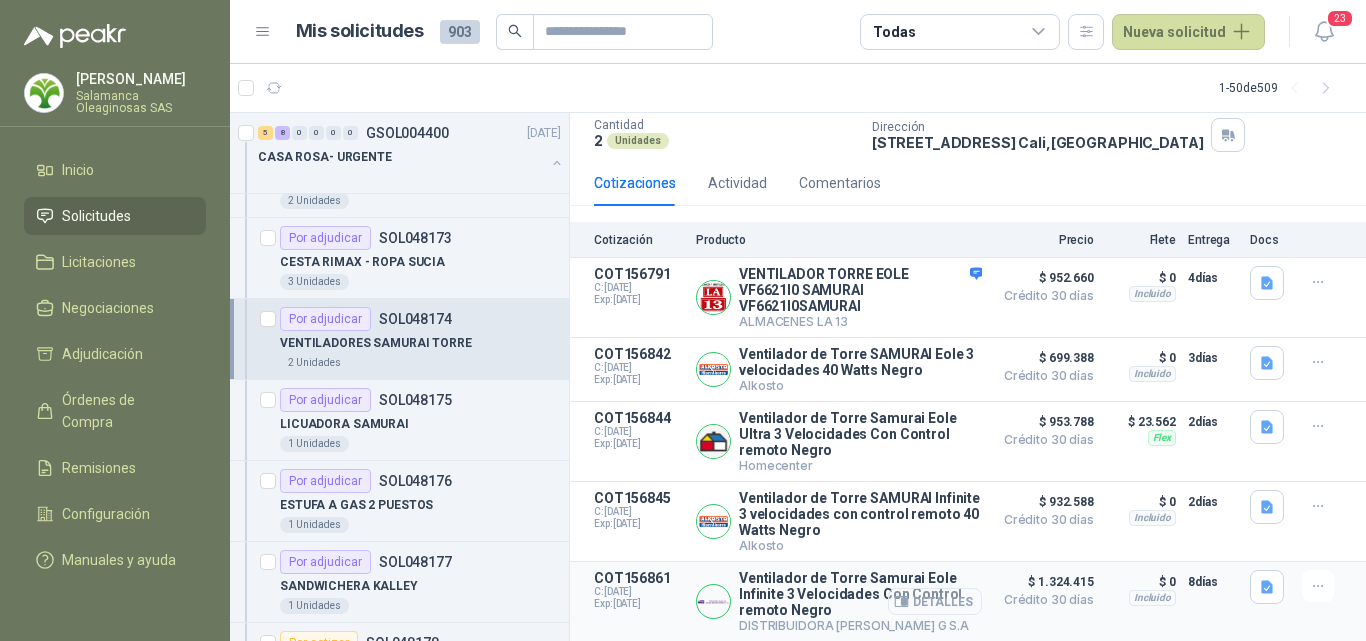 click on "Detalles" at bounding box center (935, 601) 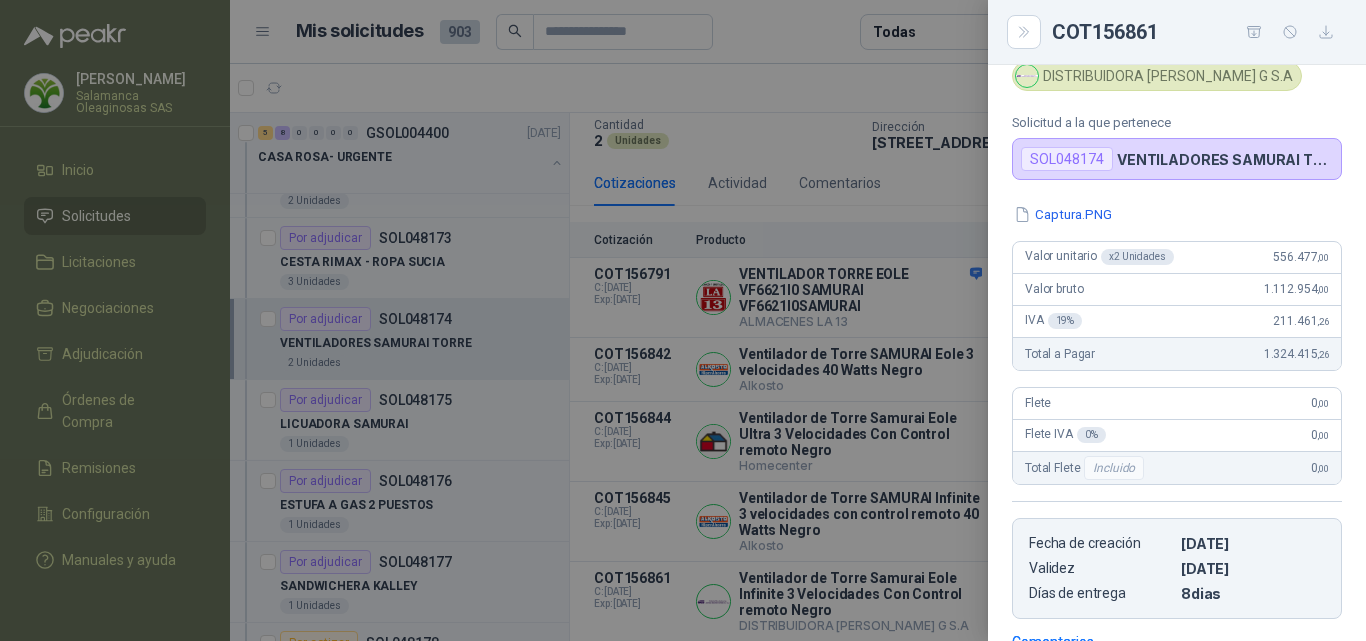 click at bounding box center [683, 320] 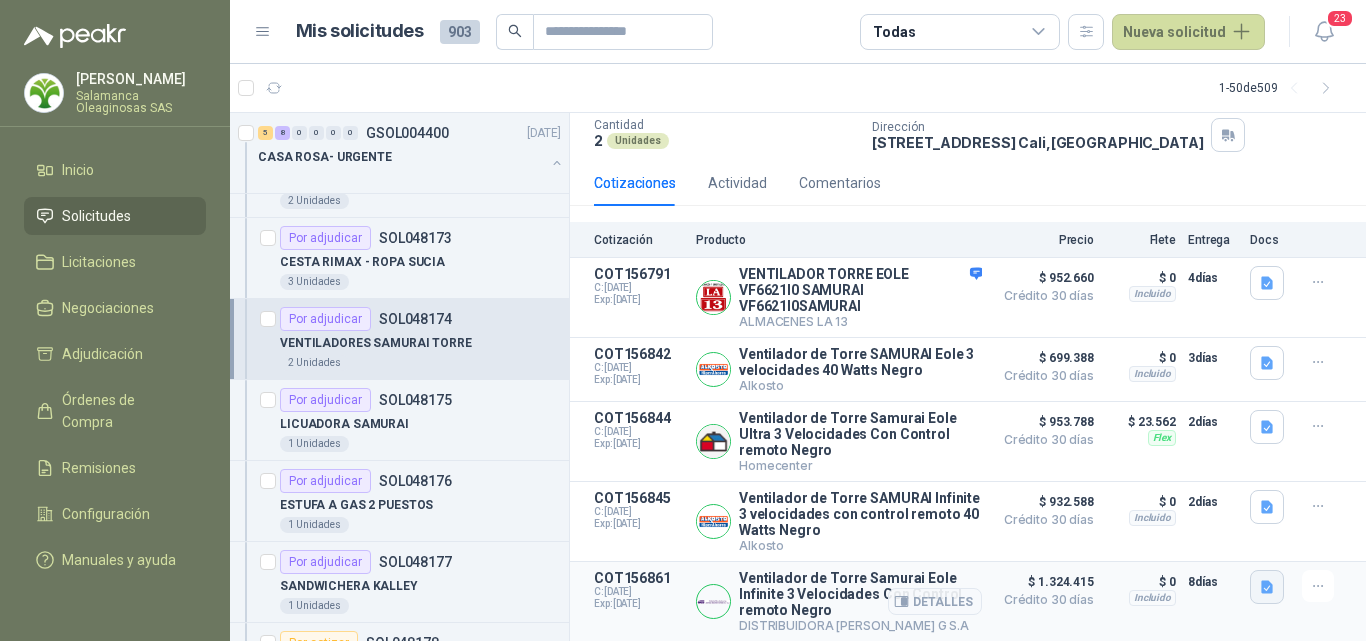 click 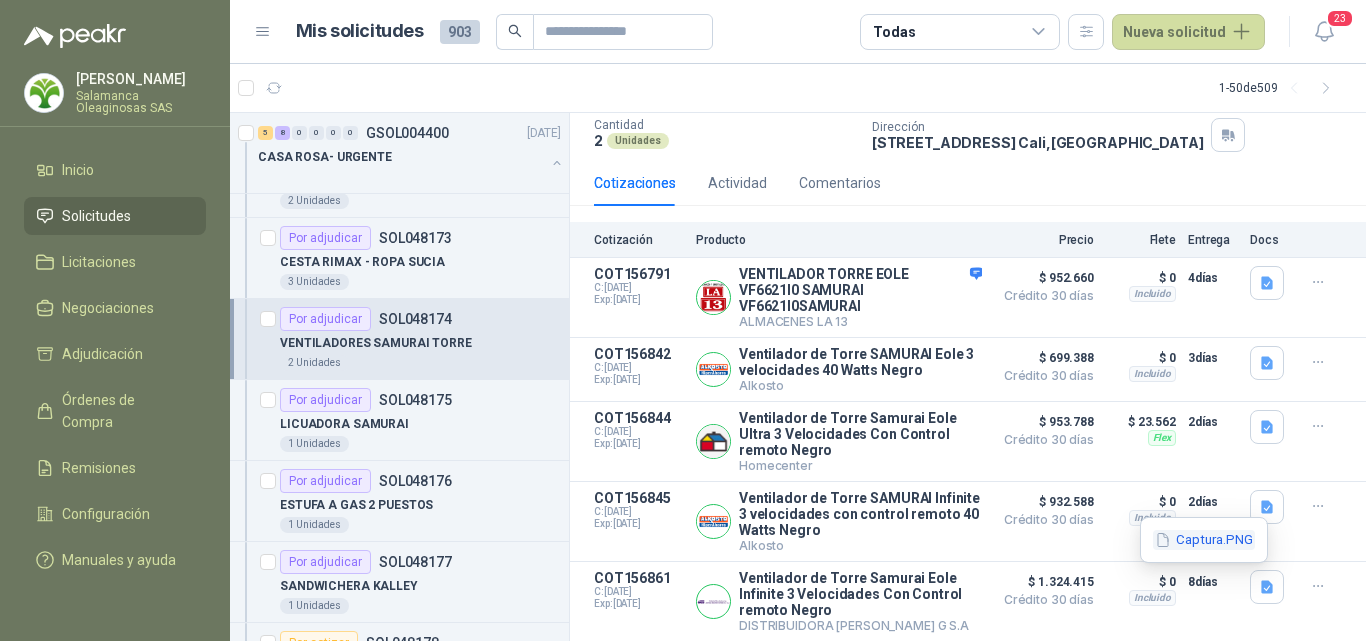click on "Captura.PNG" at bounding box center (1204, 540) 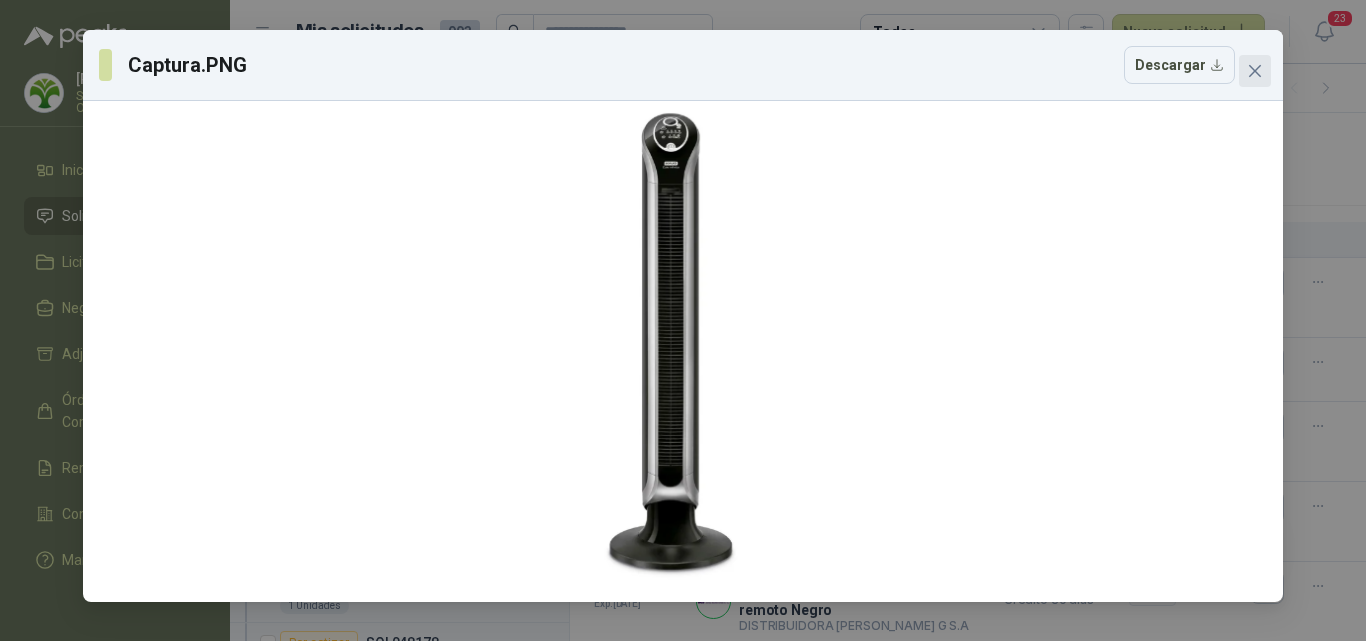 click at bounding box center (1255, 71) 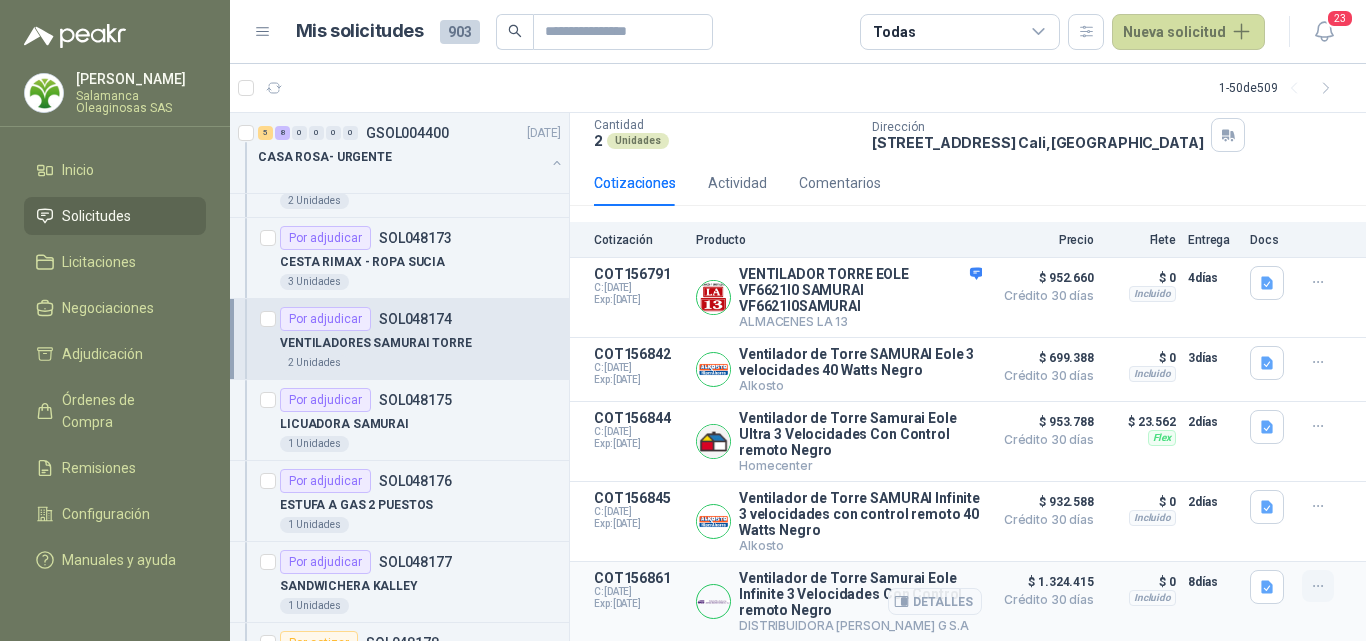 click at bounding box center (1318, 586) 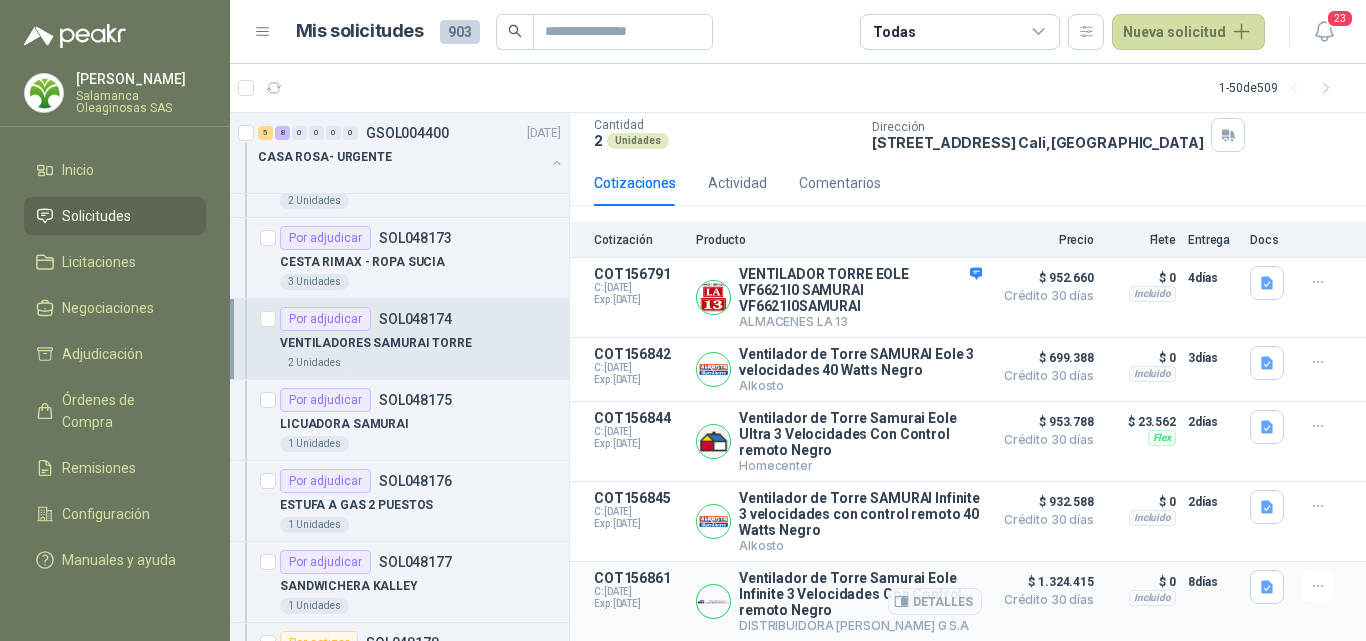click on "Crédito 30 días" at bounding box center (1044, 600) 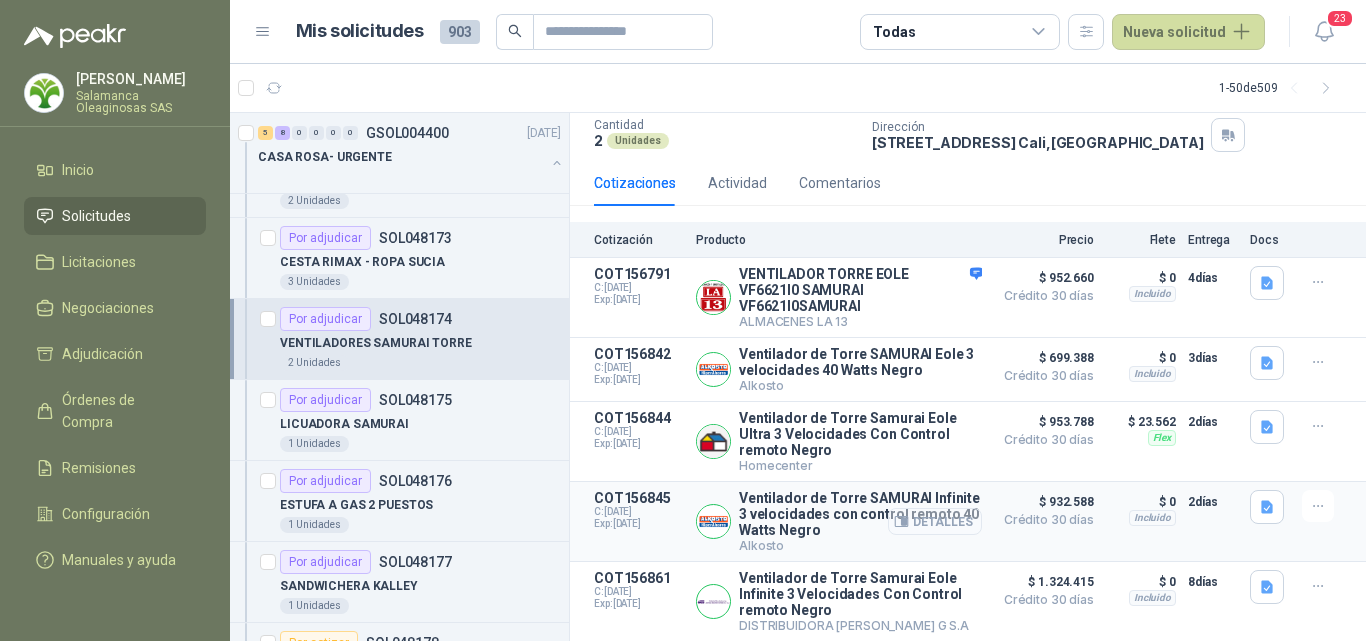 click on "Detalles" at bounding box center [935, 521] 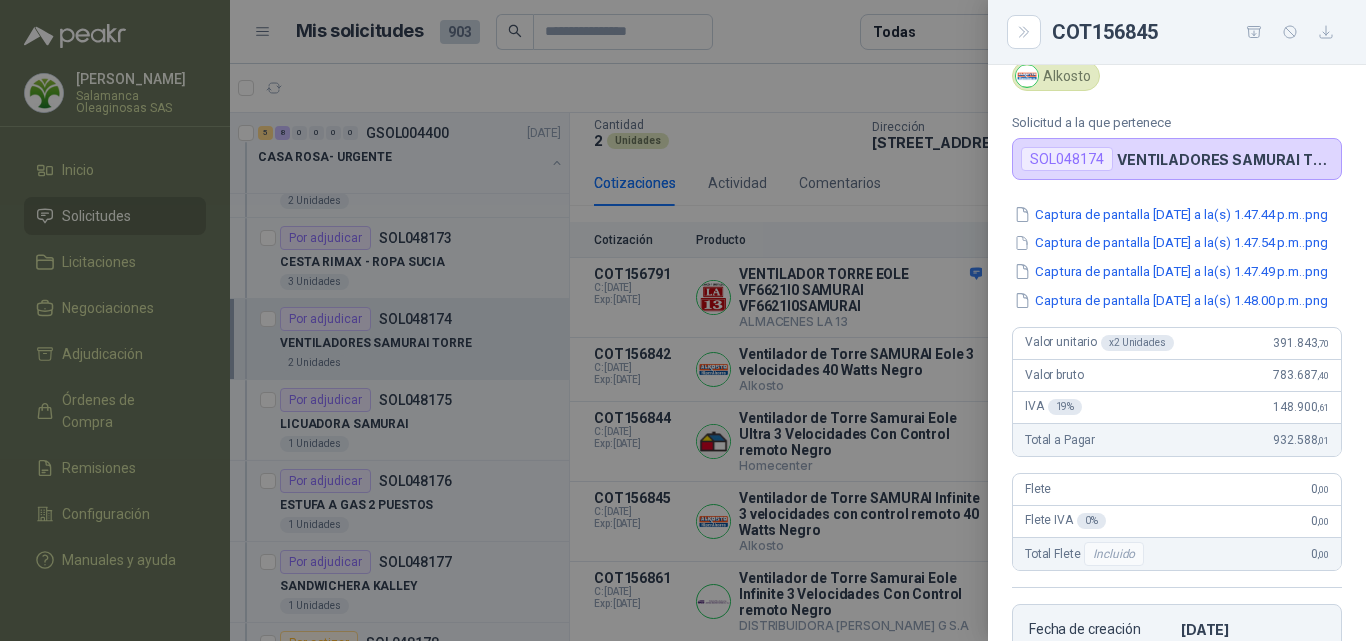 click at bounding box center [683, 320] 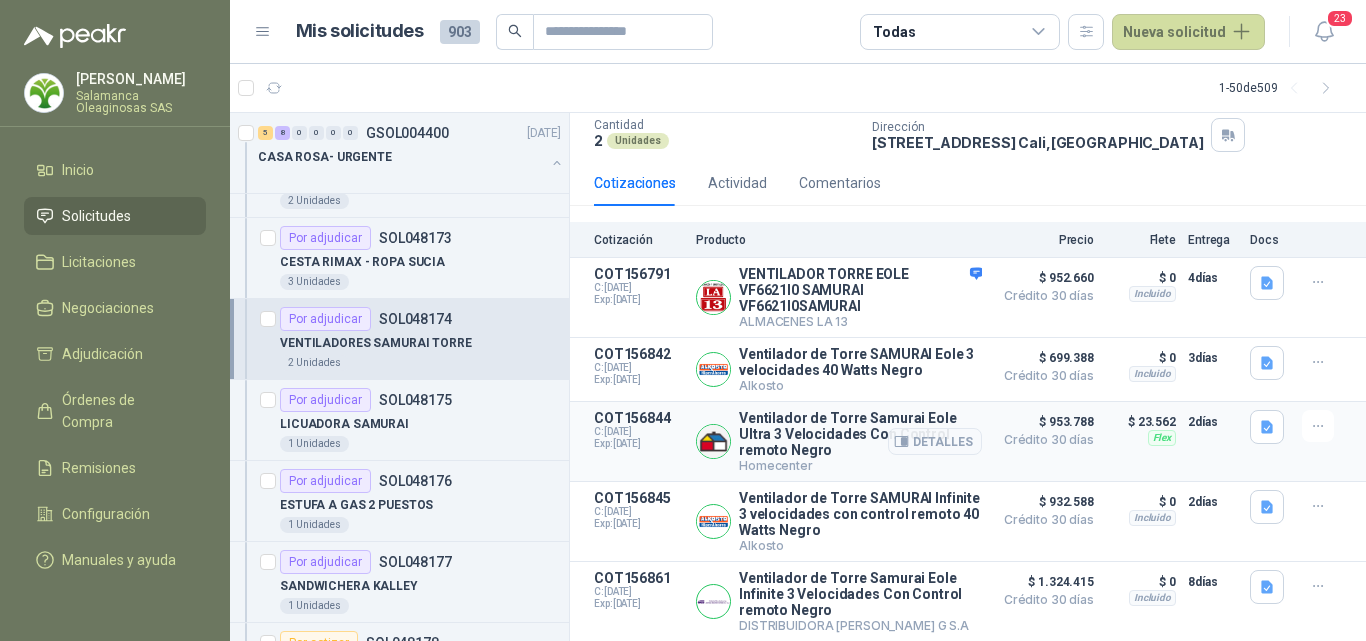 click on "Detalles" at bounding box center (935, 441) 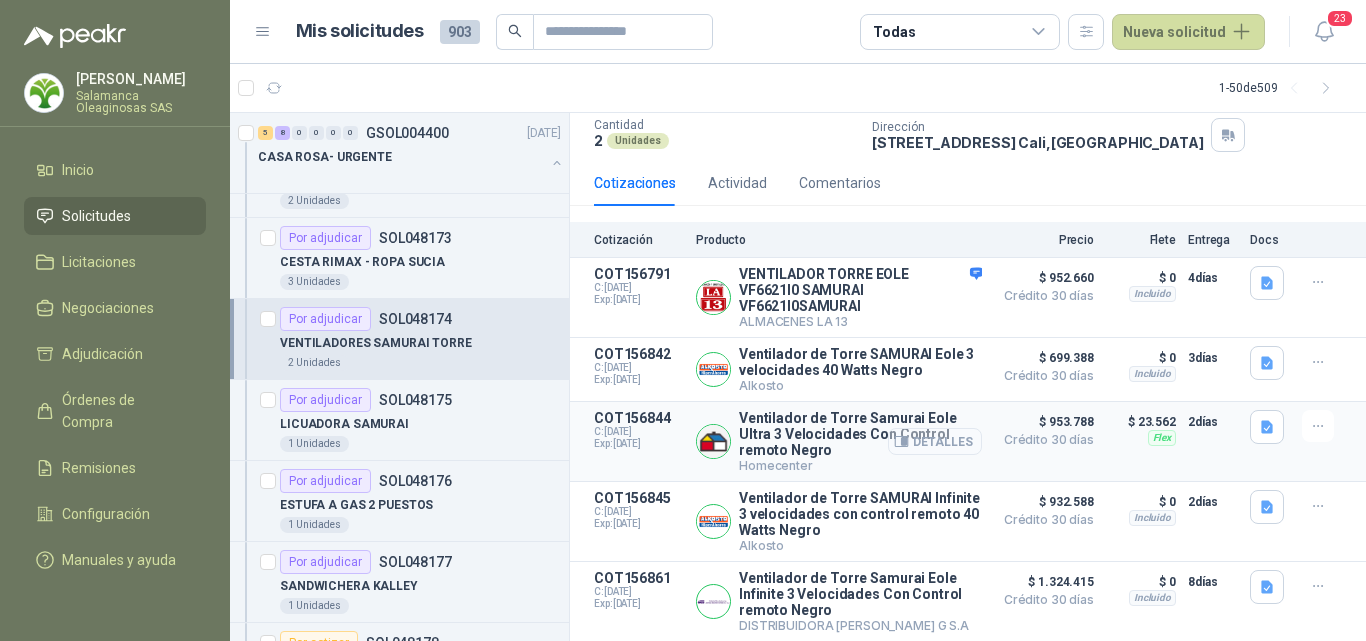 click on "Detalles" at bounding box center (935, 441) 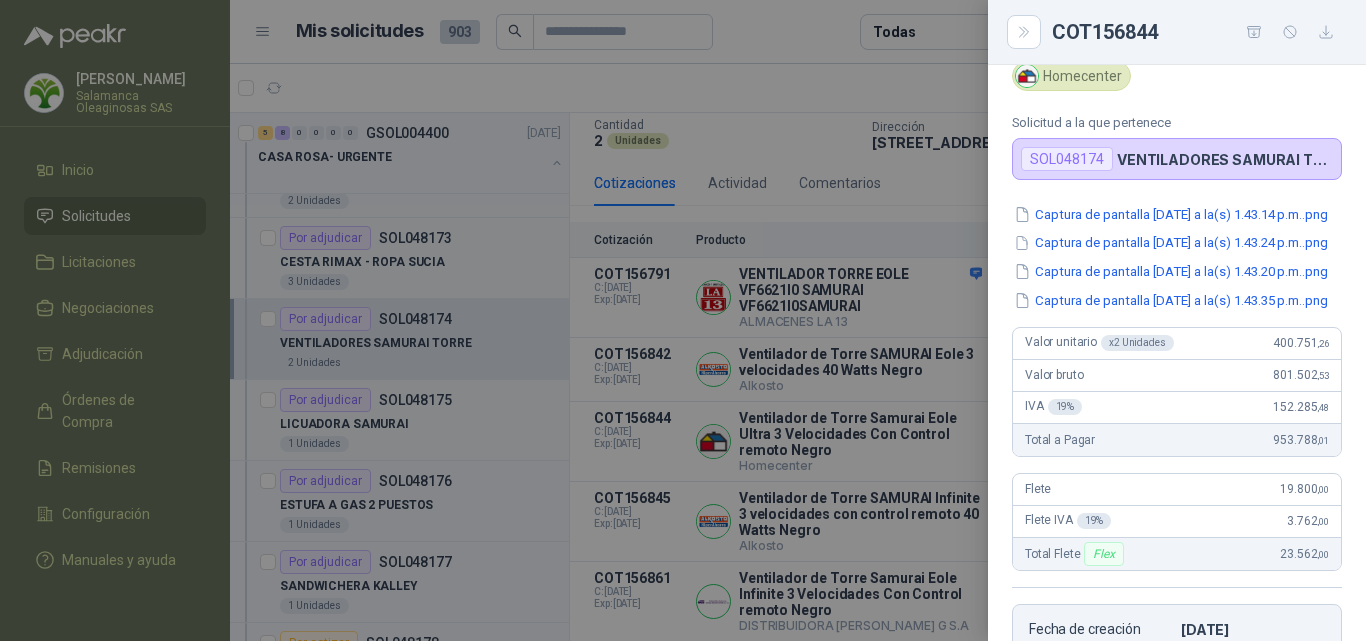 click at bounding box center (683, 320) 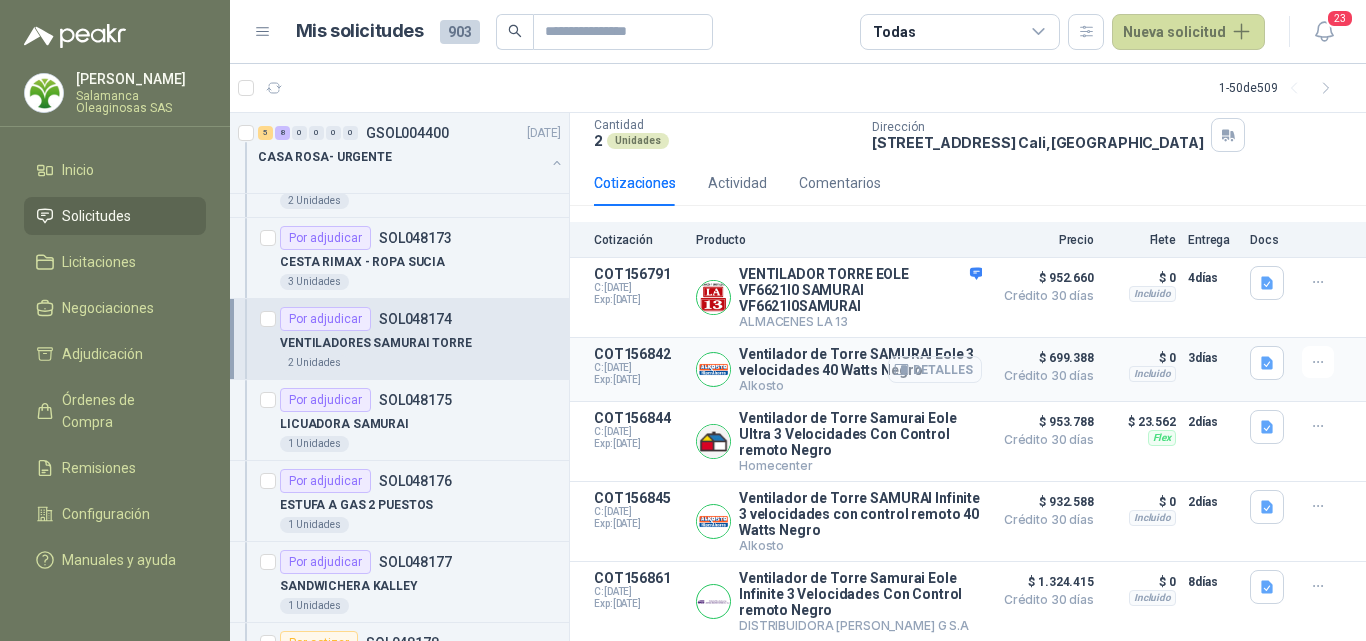 click on "Detalles" at bounding box center (935, 369) 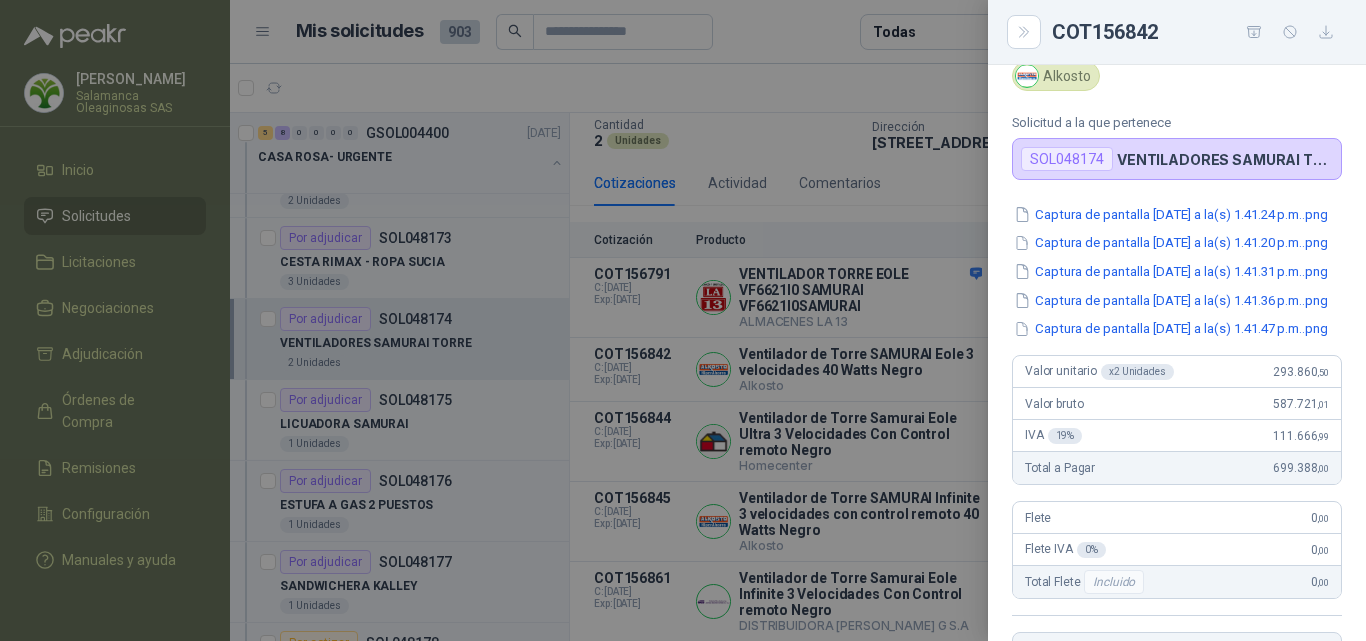 click at bounding box center [683, 320] 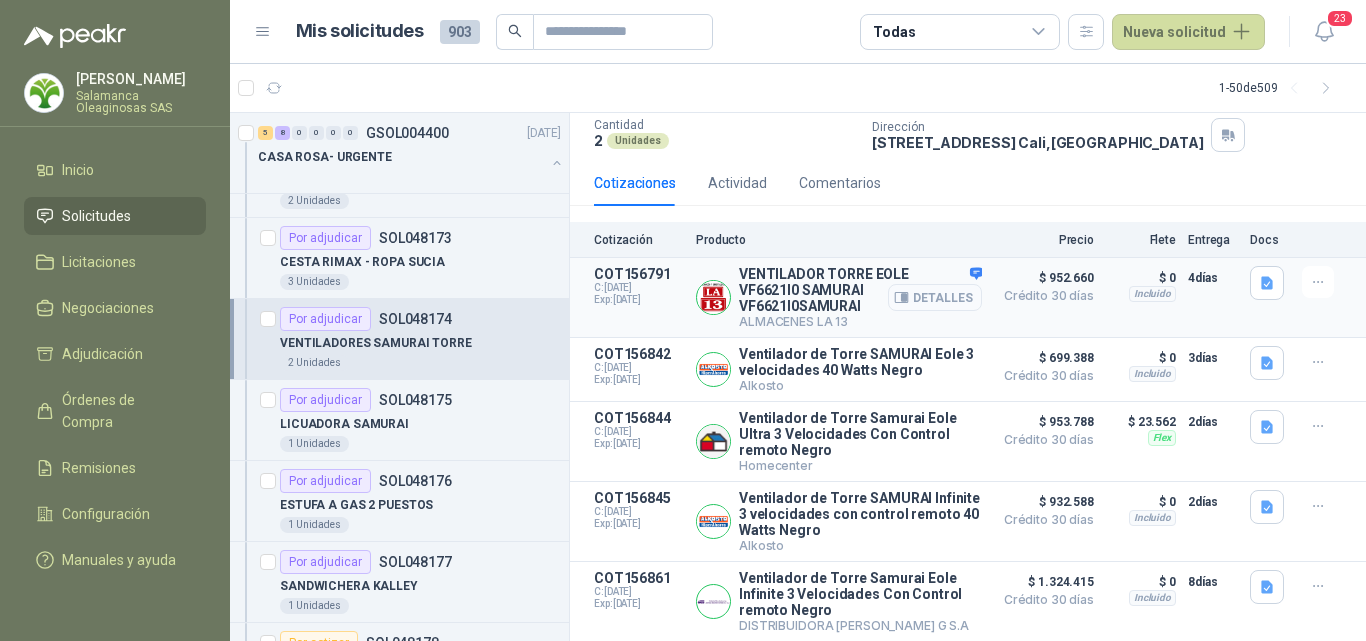 click on "Detalles" at bounding box center (935, 297) 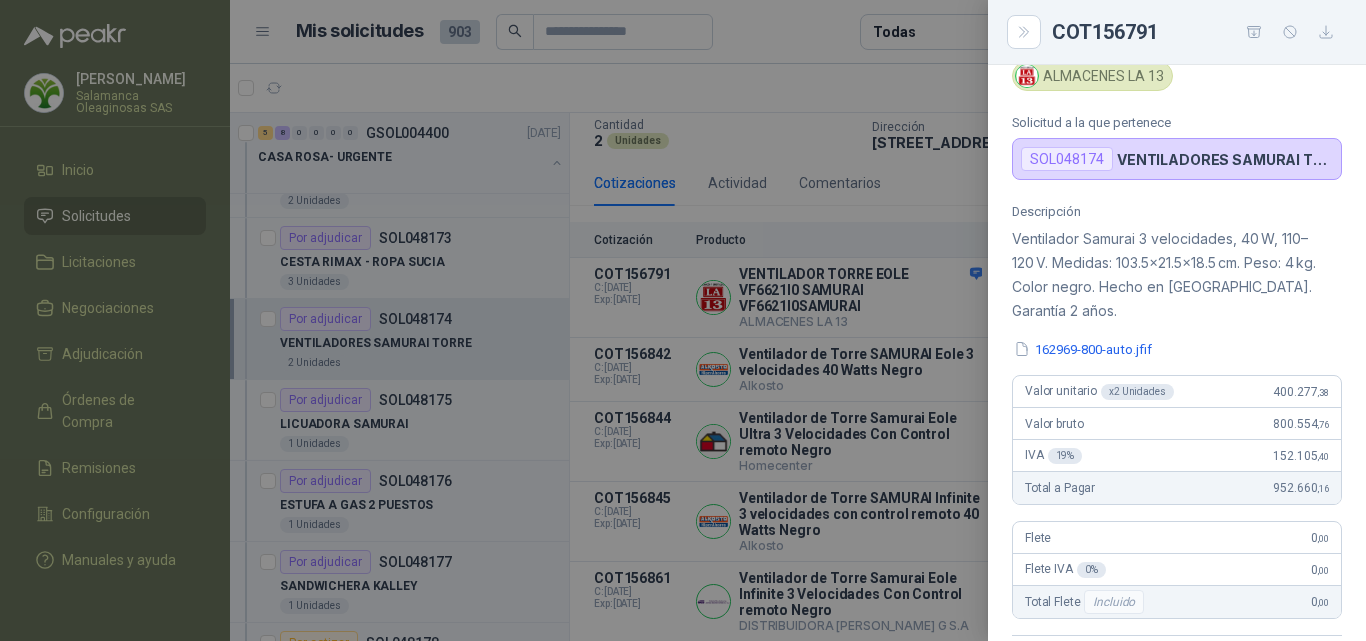 click at bounding box center [683, 320] 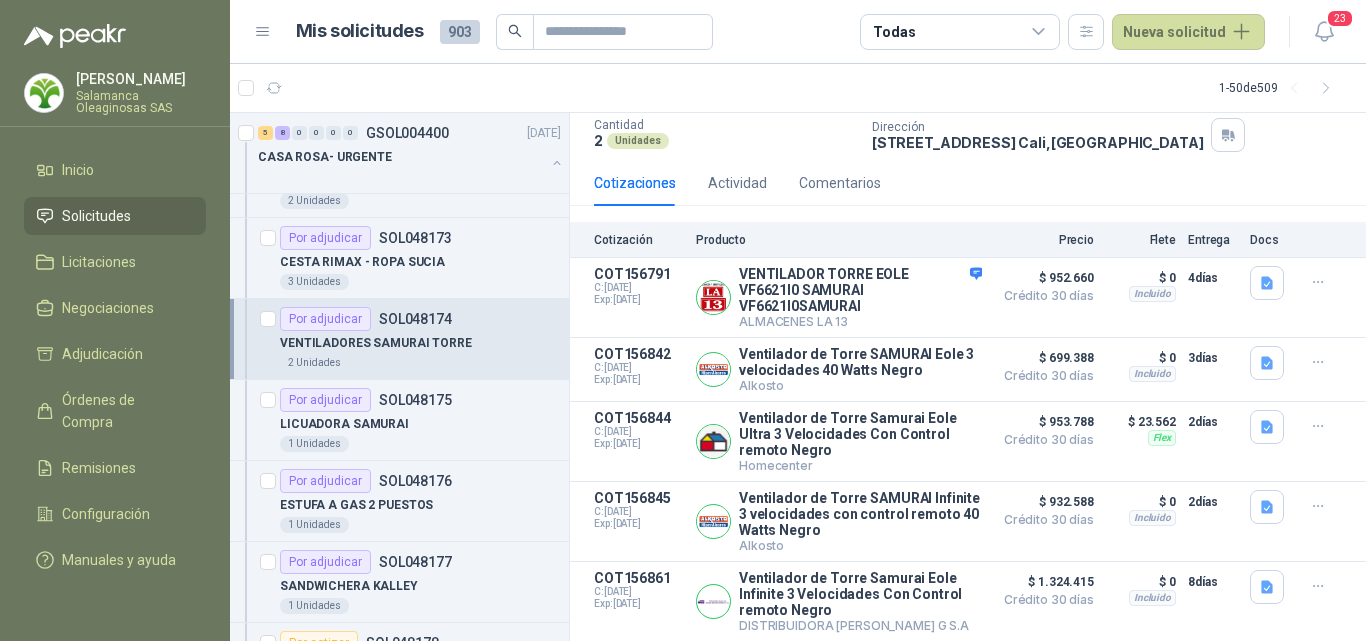 click on "Detalles" at bounding box center (0, 0) 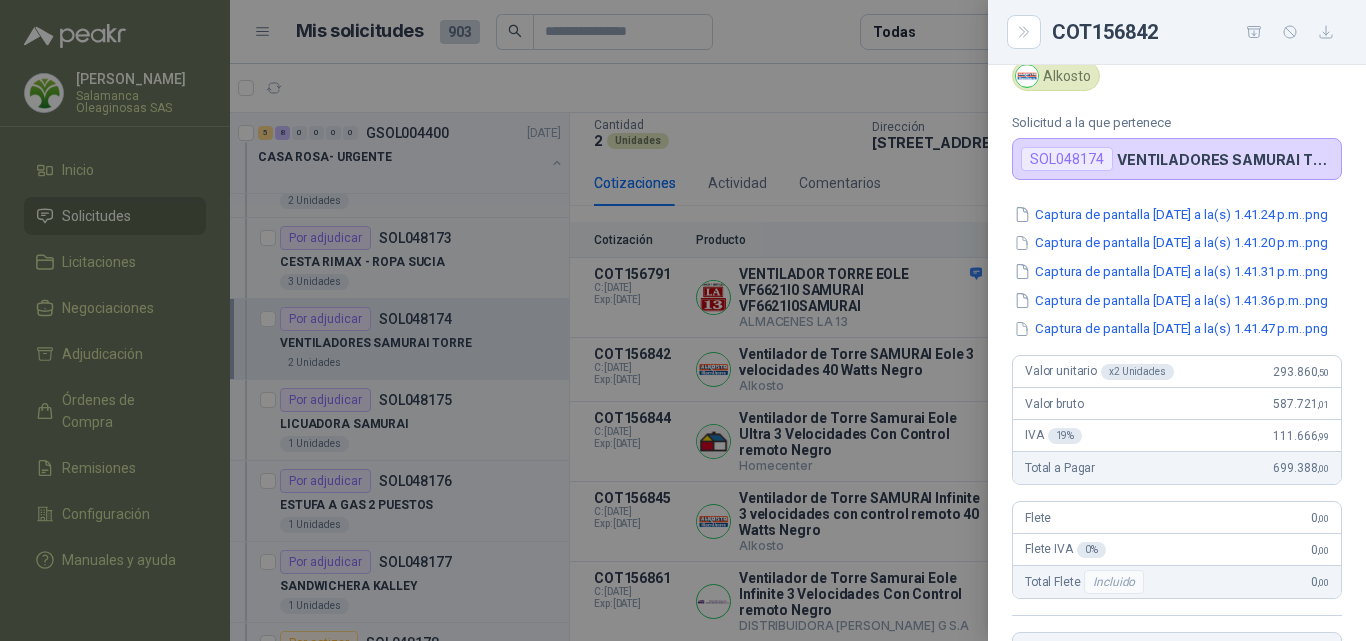 click at bounding box center [683, 320] 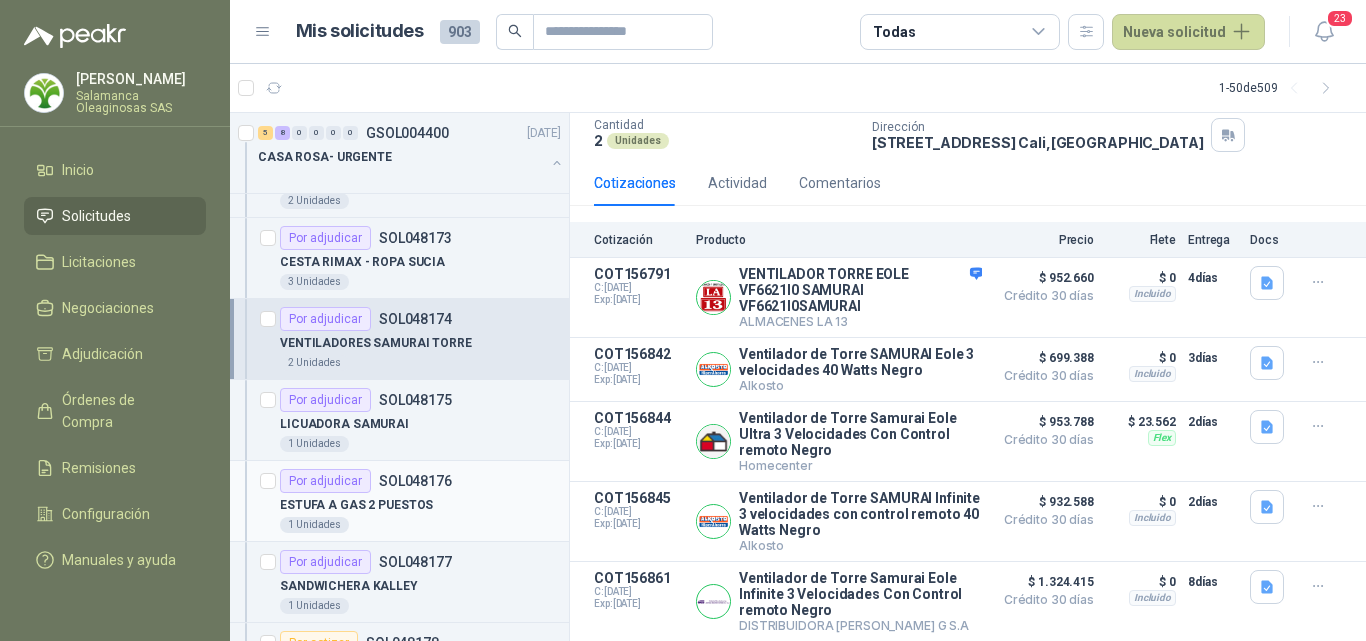 click on "ESTUFA A GAS 2 PUESTOS" at bounding box center (420, 505) 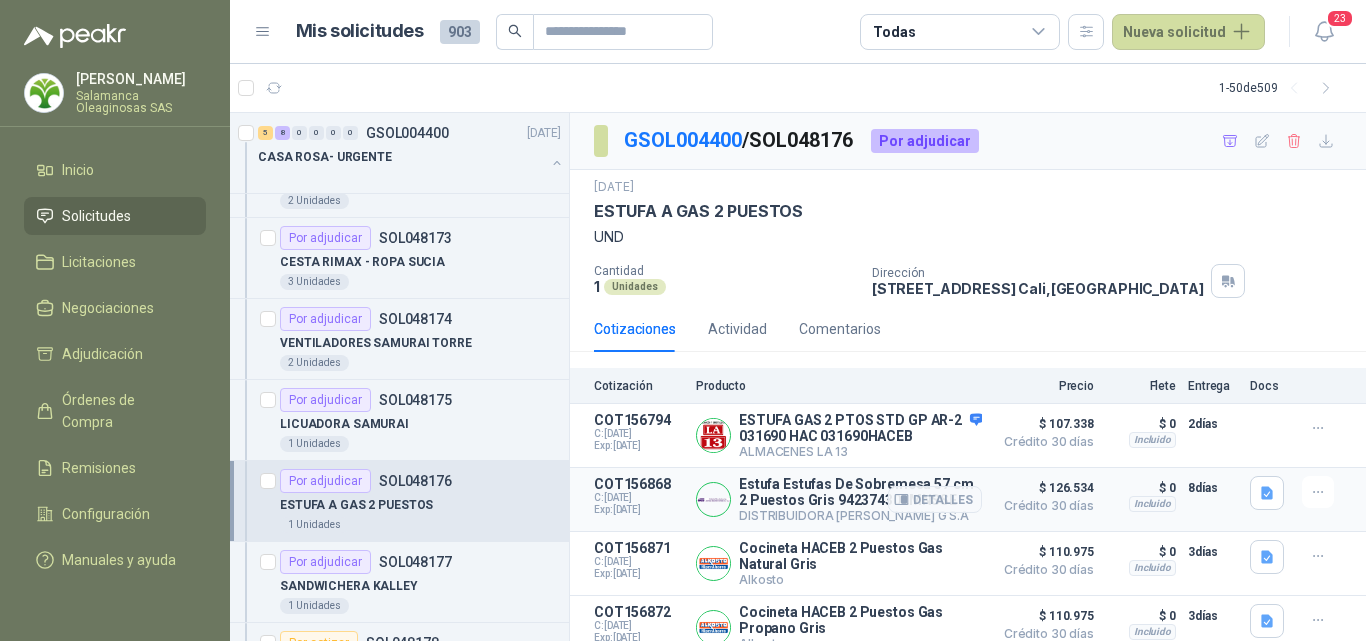 scroll, scrollTop: 92, scrollLeft: 0, axis: vertical 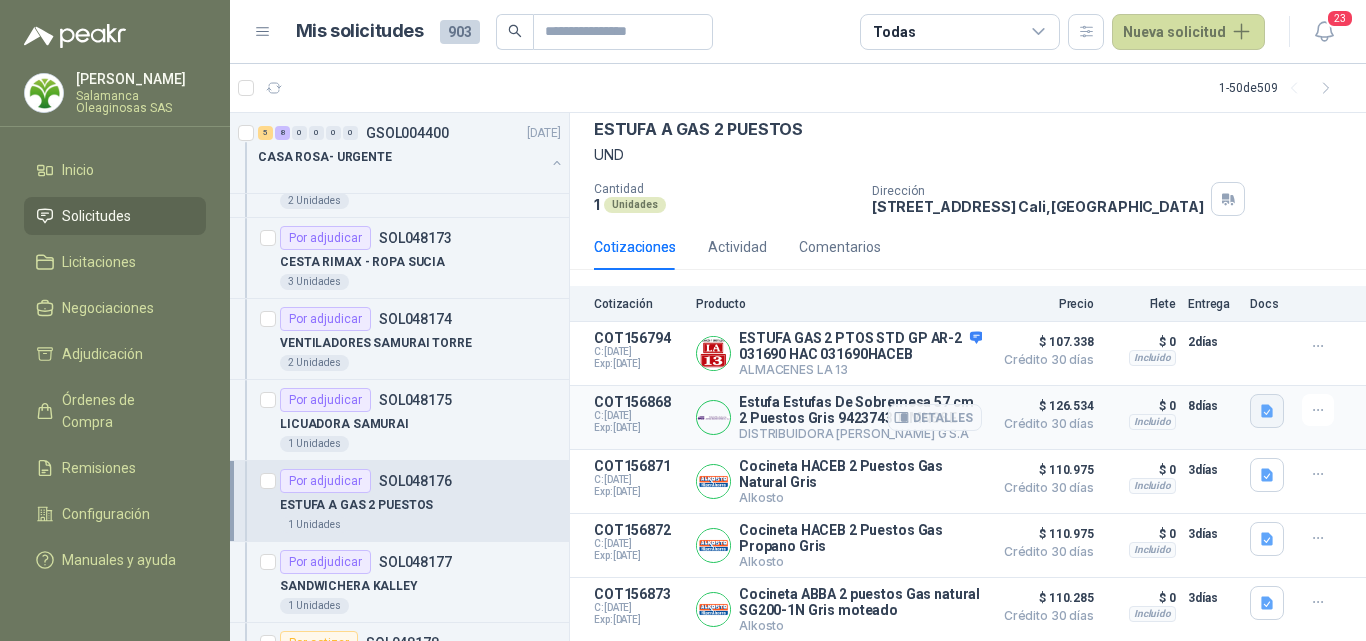 click 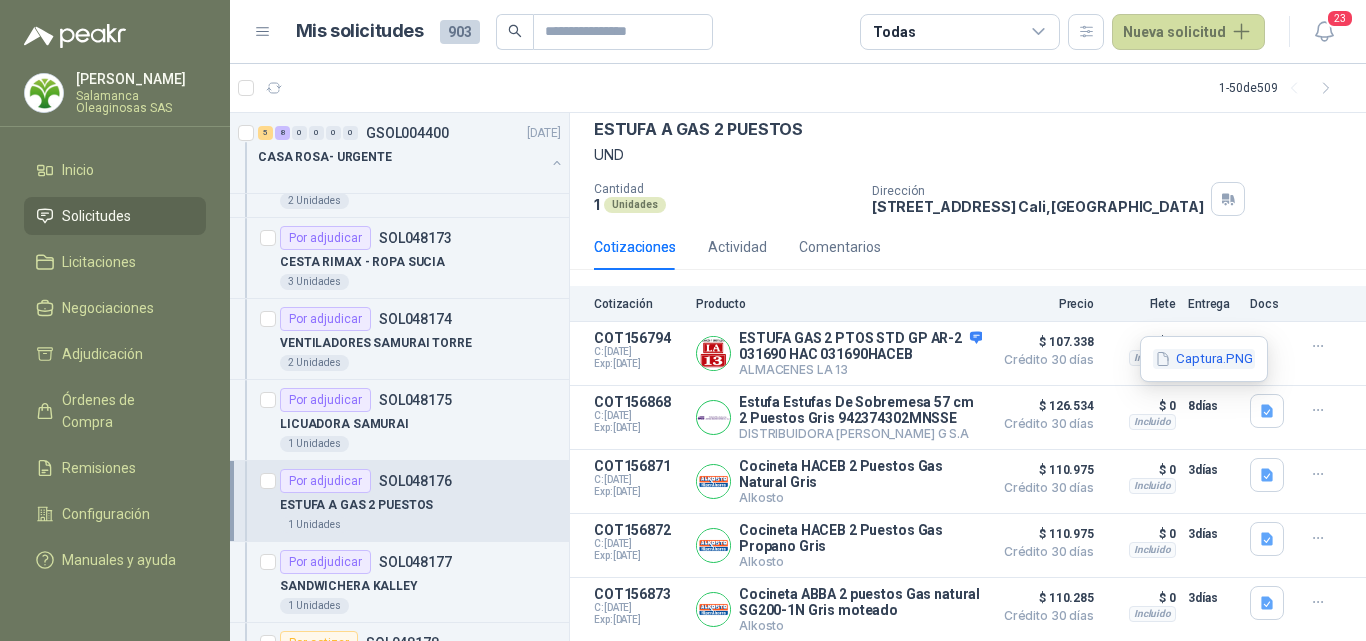click on "Captura.PNG" at bounding box center (1204, 359) 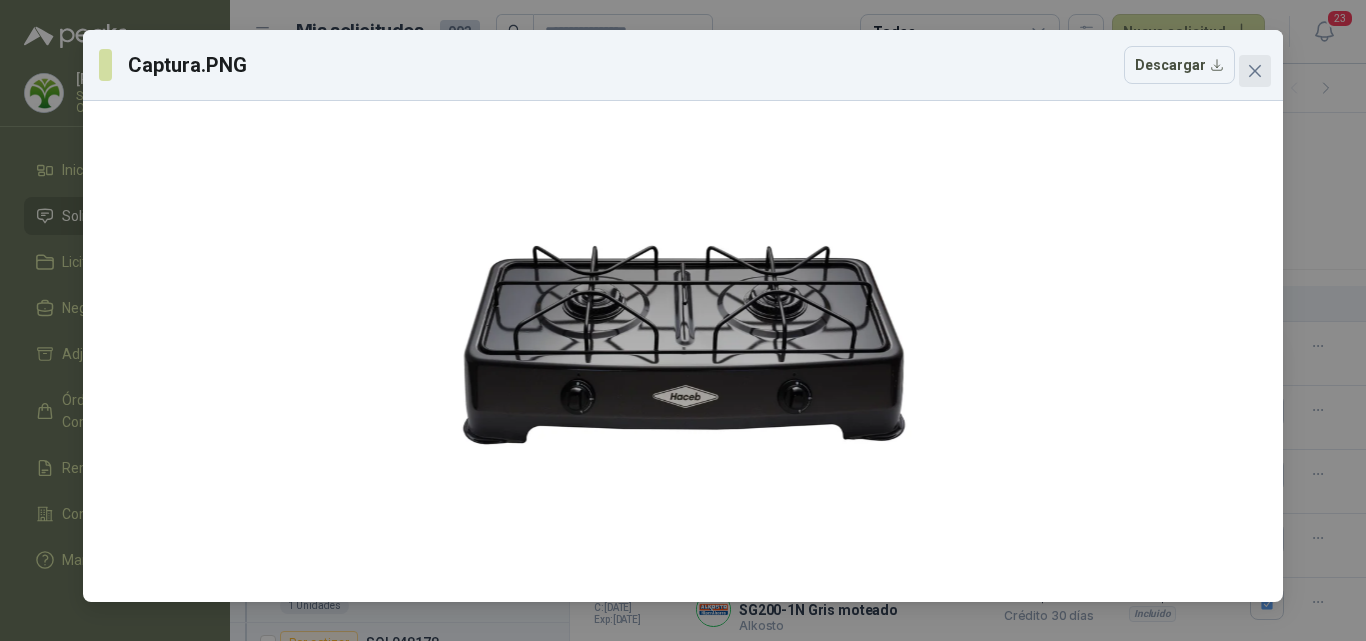click 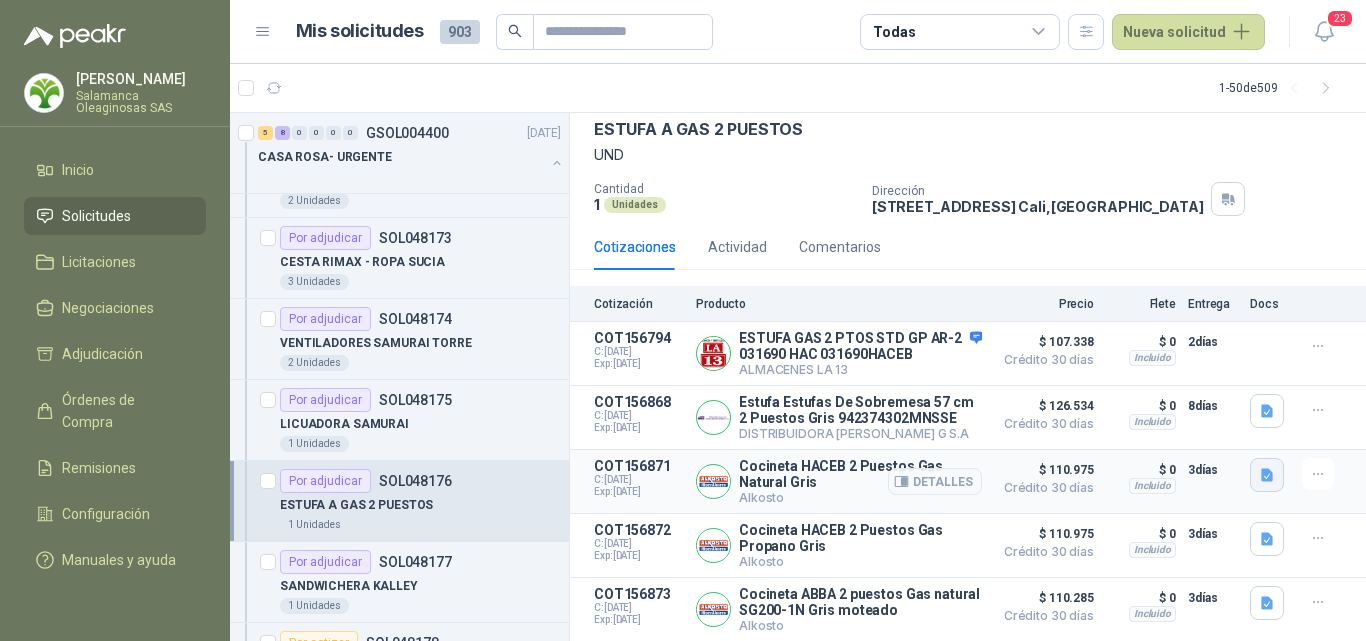 click 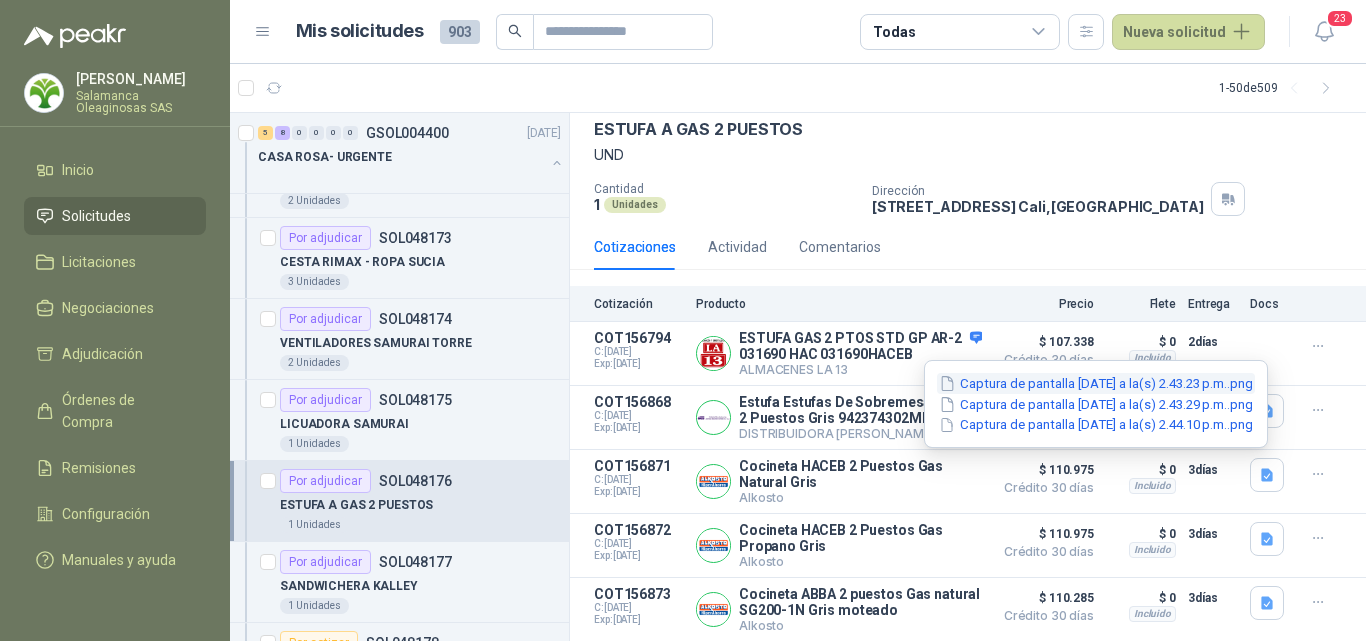 click on "Captura de pantalla 2025-07-08 a la(s) 2.43.23 p.m..png" at bounding box center (1096, 383) 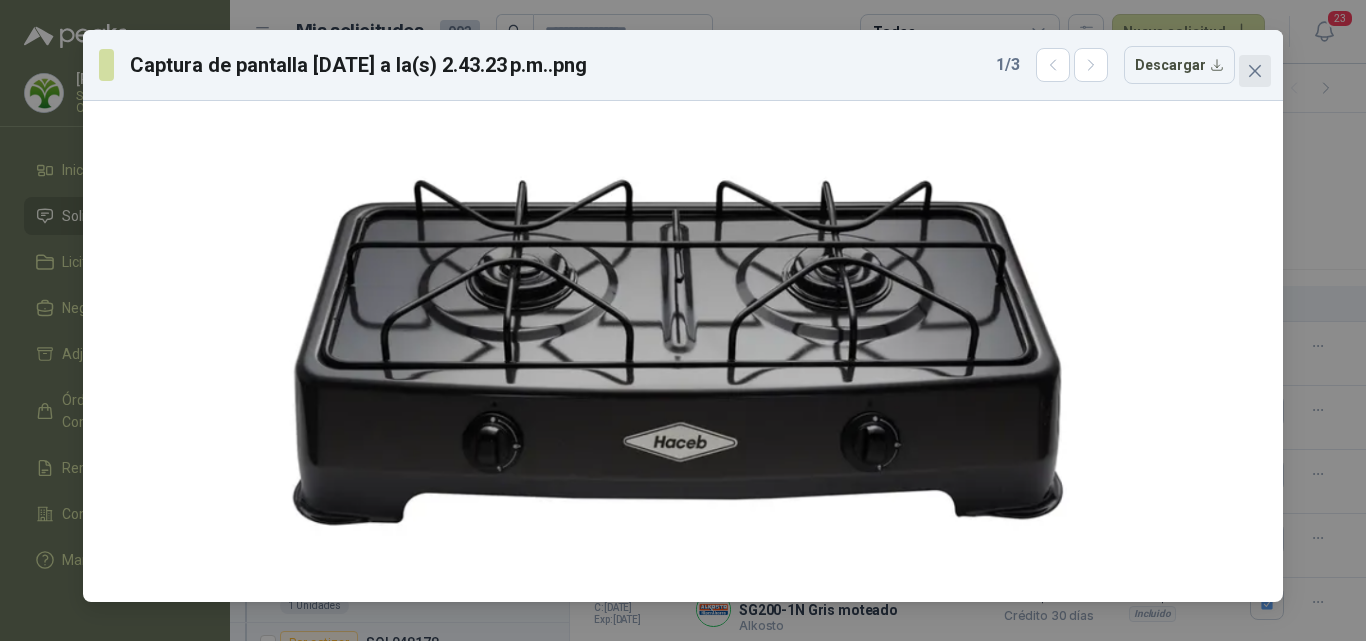 click 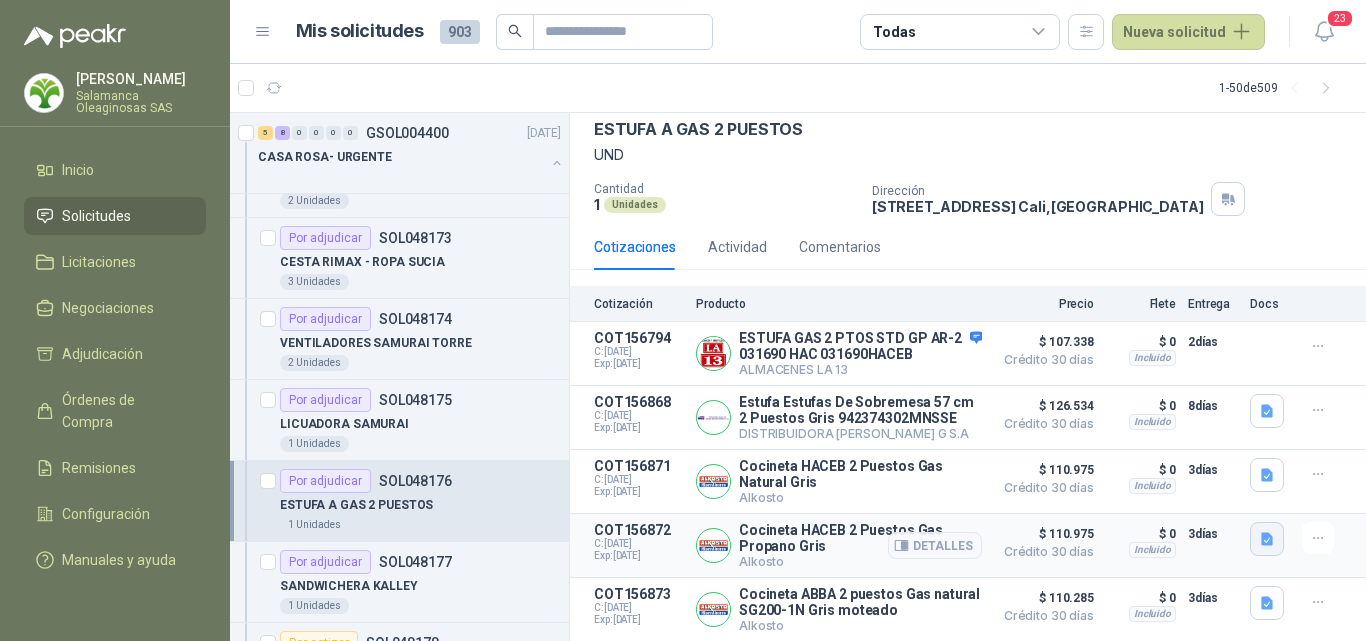 click 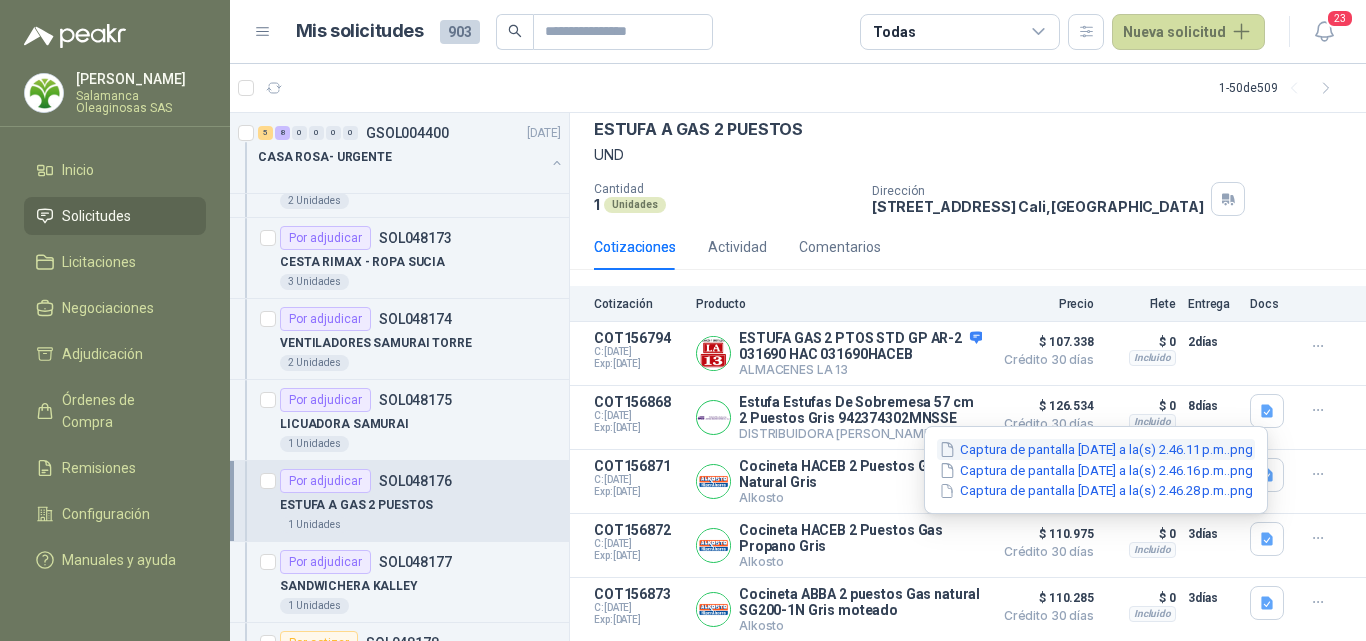 click on "Captura de pantalla 2025-07-08 a la(s) 2.46.11 p.m..png" at bounding box center (1096, 449) 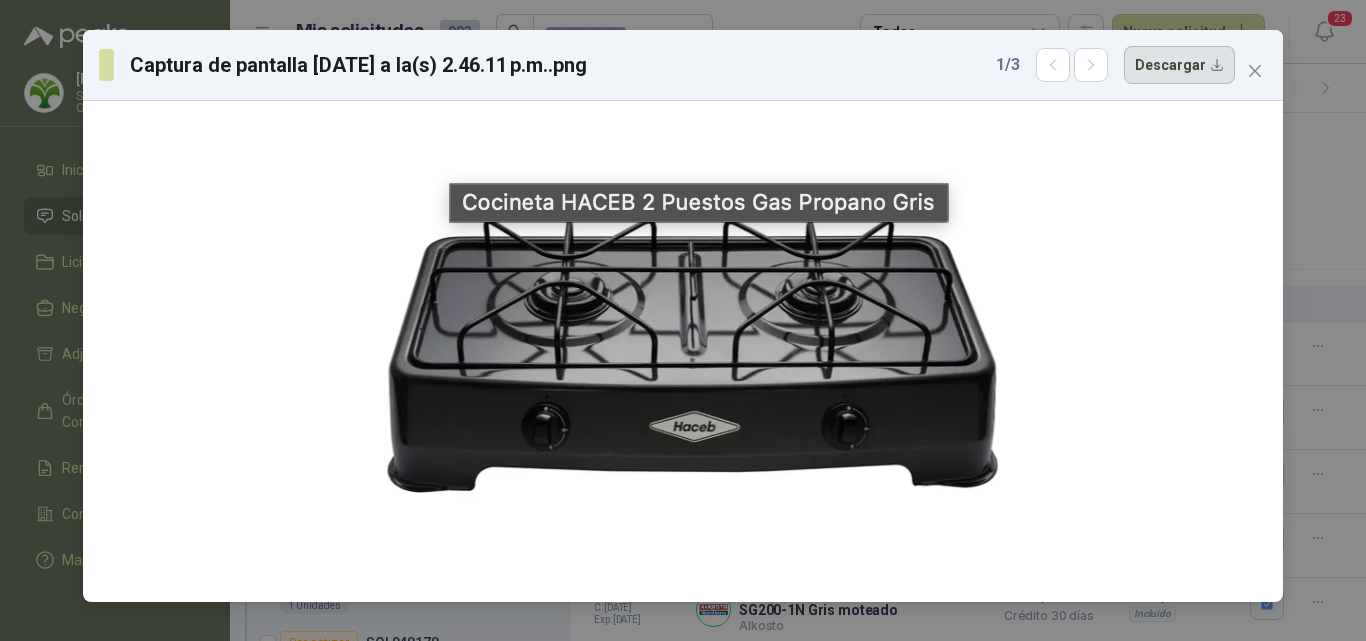 click on "Descargar" at bounding box center [1179, 65] 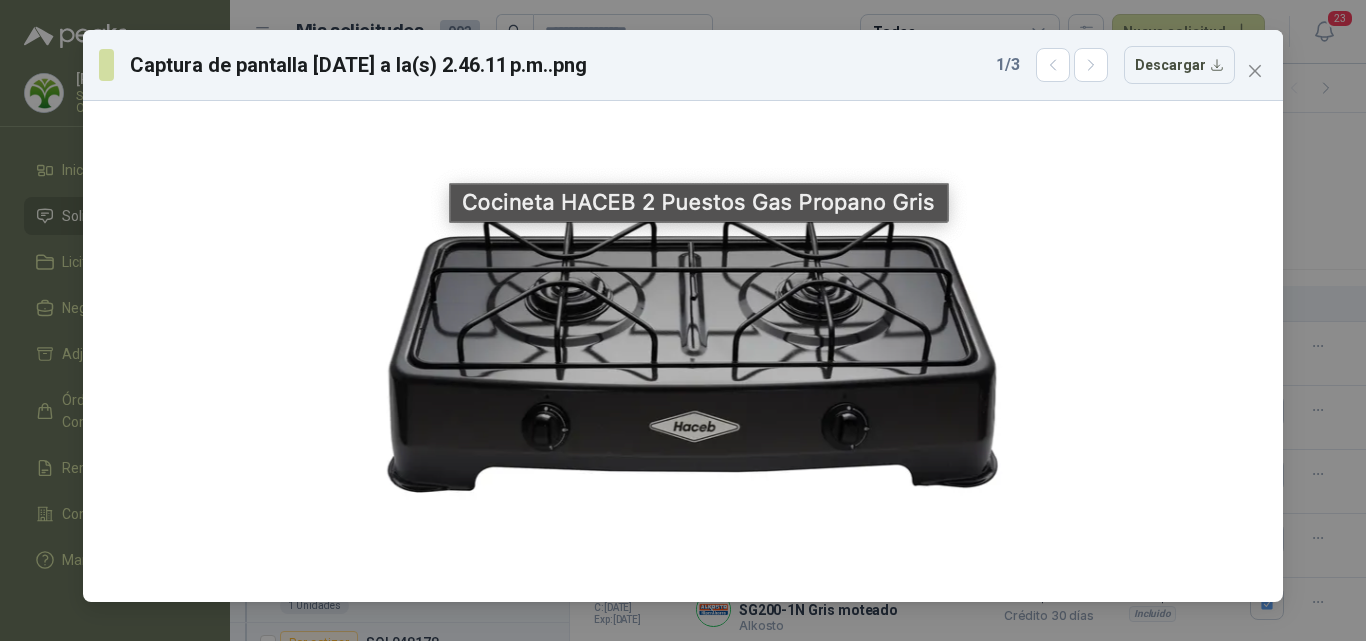 click on "Captura de pantalla 2025-07-08 a la(s) 2.46.11 p.m..png   1 / 3 Descargar" at bounding box center [683, 320] 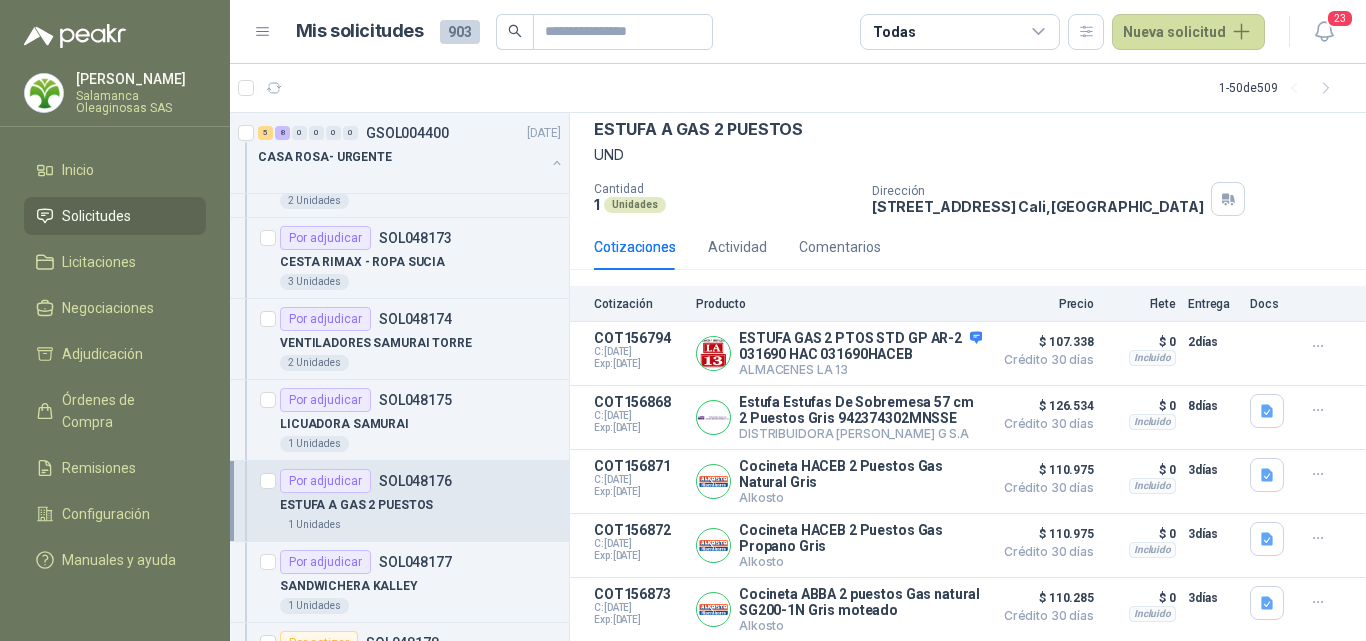 scroll, scrollTop: 0, scrollLeft: 0, axis: both 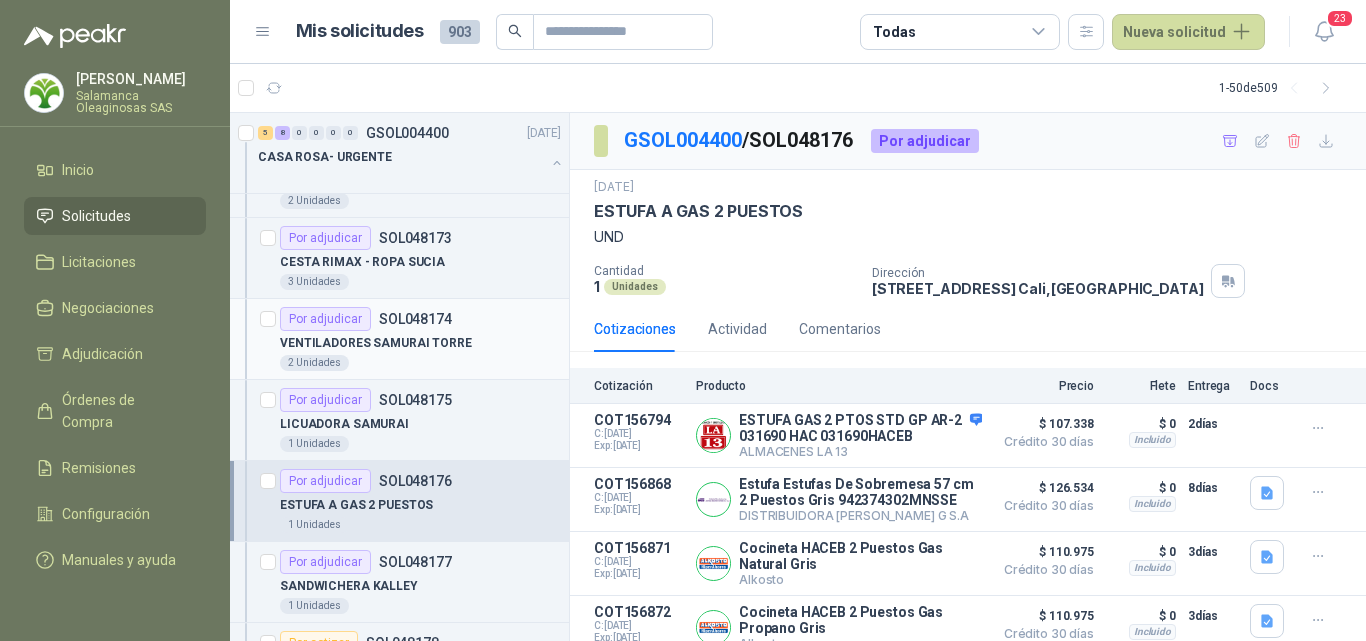 click on "VENTILADORES SAMURAI TORRE" at bounding box center [376, 343] 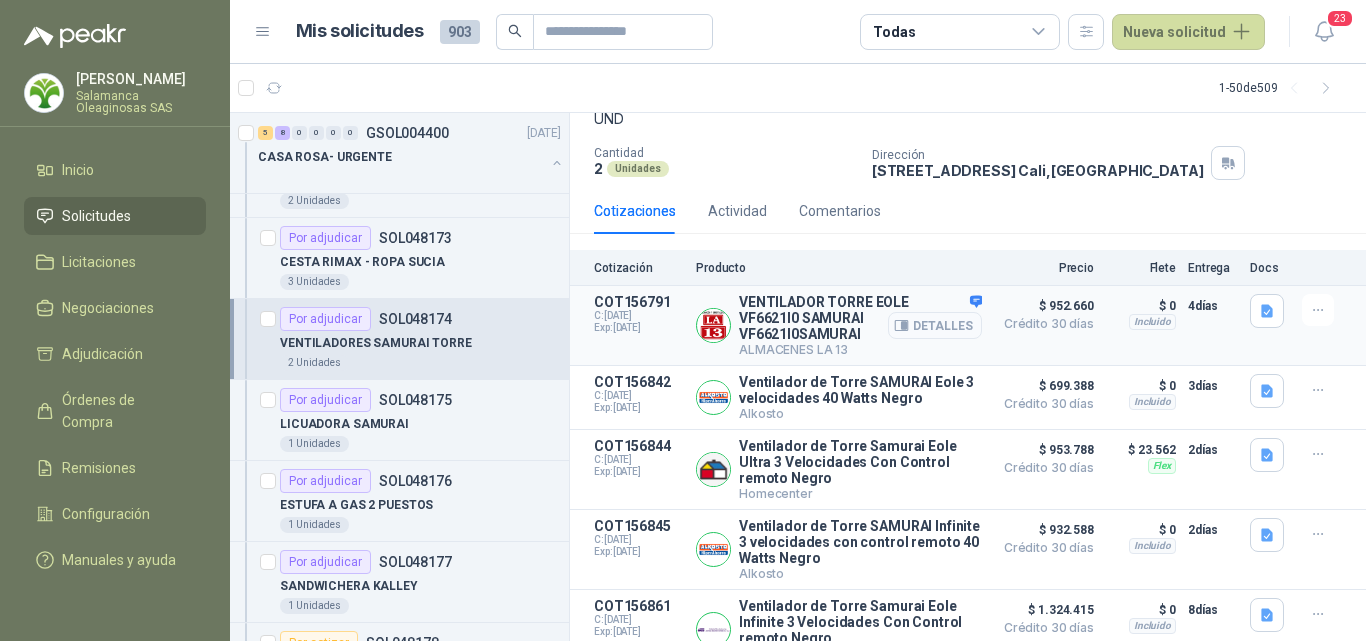 scroll, scrollTop: 160, scrollLeft: 0, axis: vertical 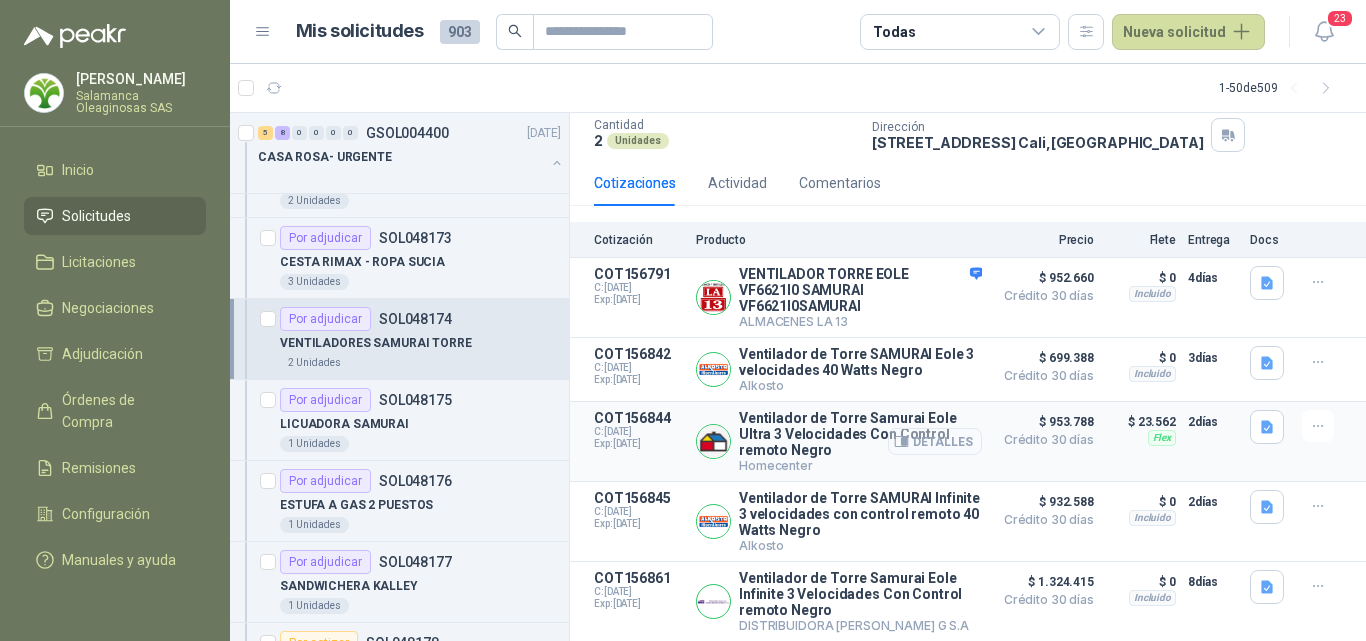 click on "Detalles" at bounding box center [935, 441] 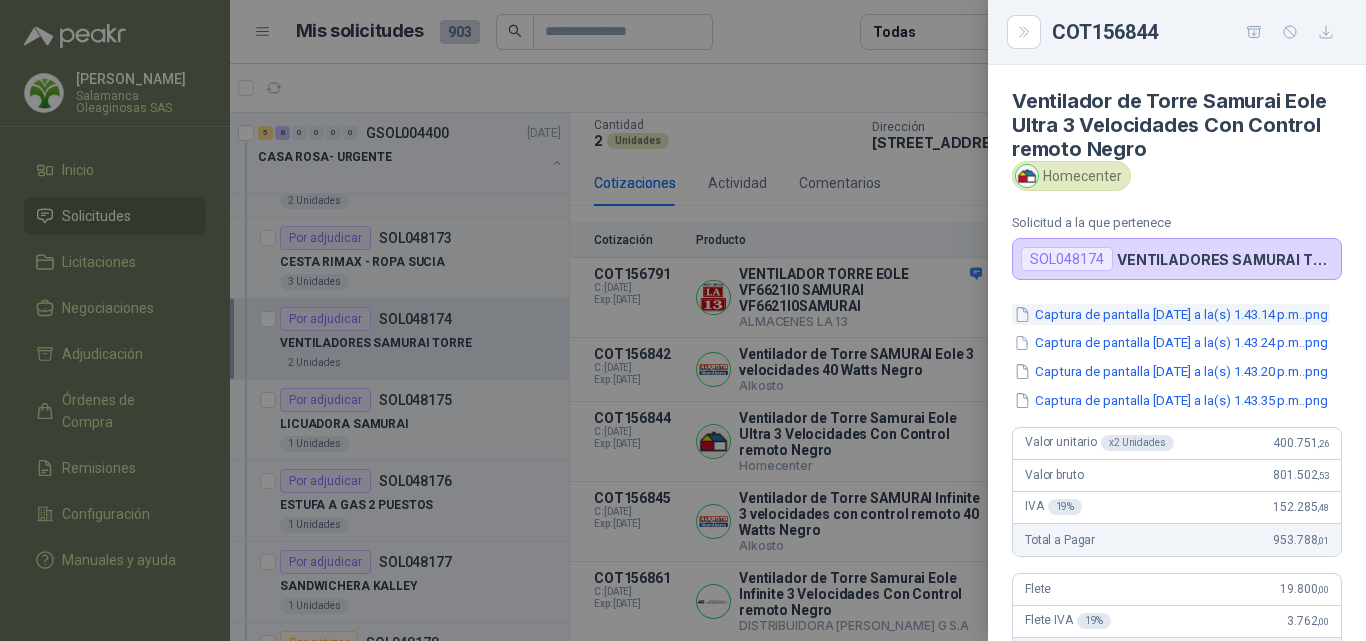 click on "Captura de pantalla 2025-07-08 a la(s) 1.43.14 p.m..png" at bounding box center [1171, 314] 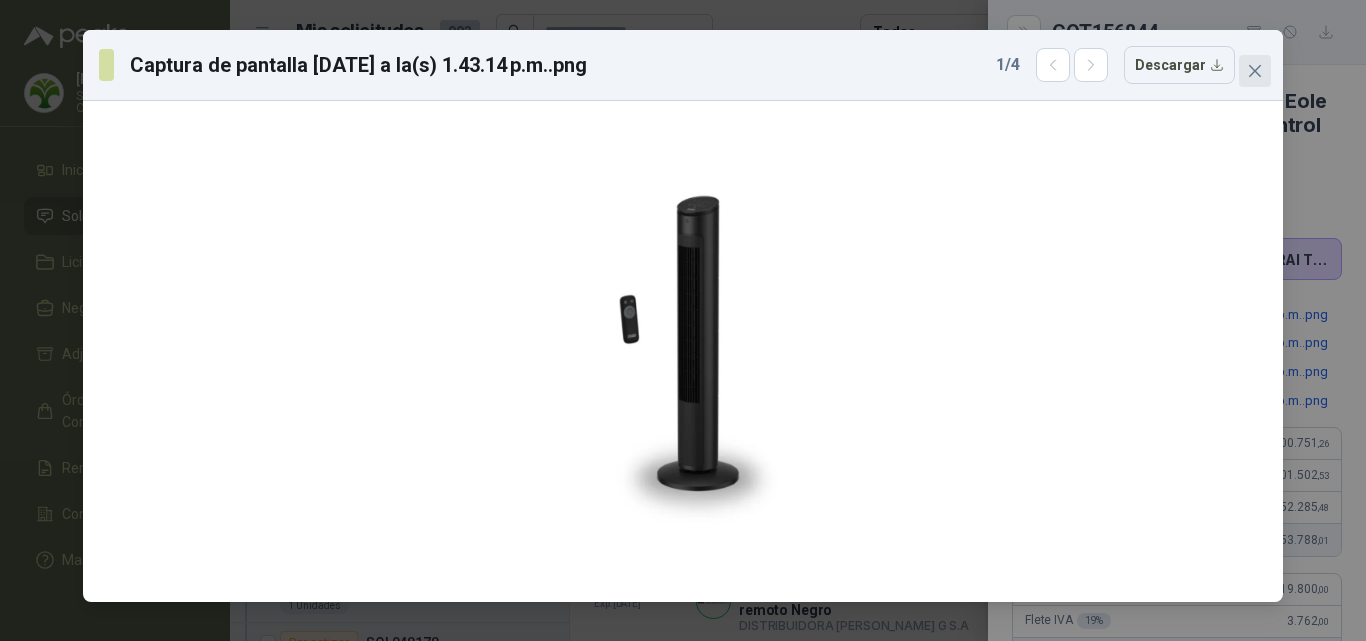 click at bounding box center [1255, 71] 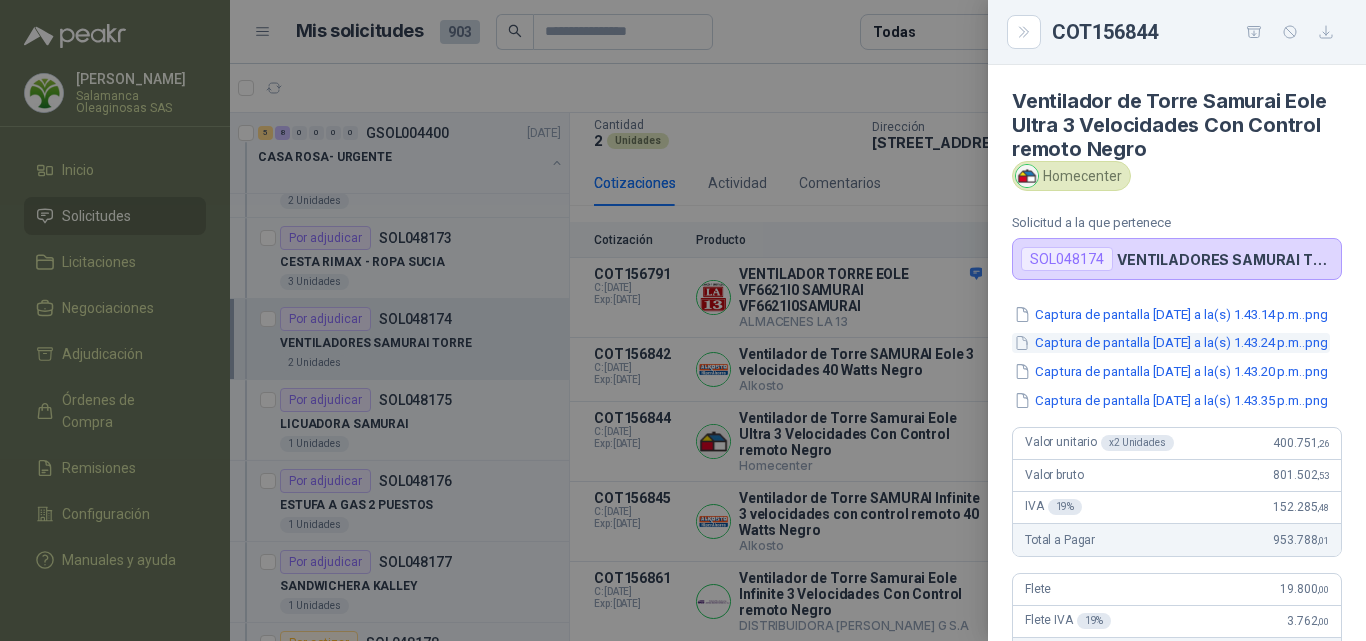click on "Captura de pantalla 2025-07-08 a la(s) 1.43.24 p.m..png" at bounding box center [1171, 343] 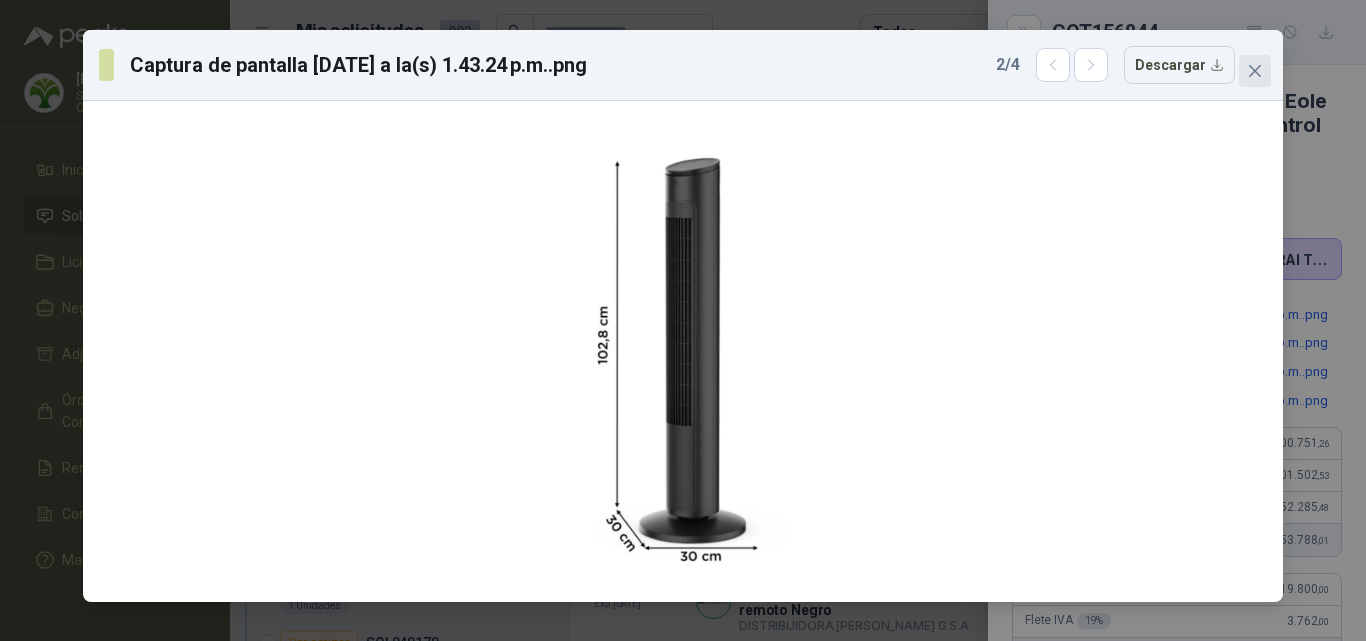 click 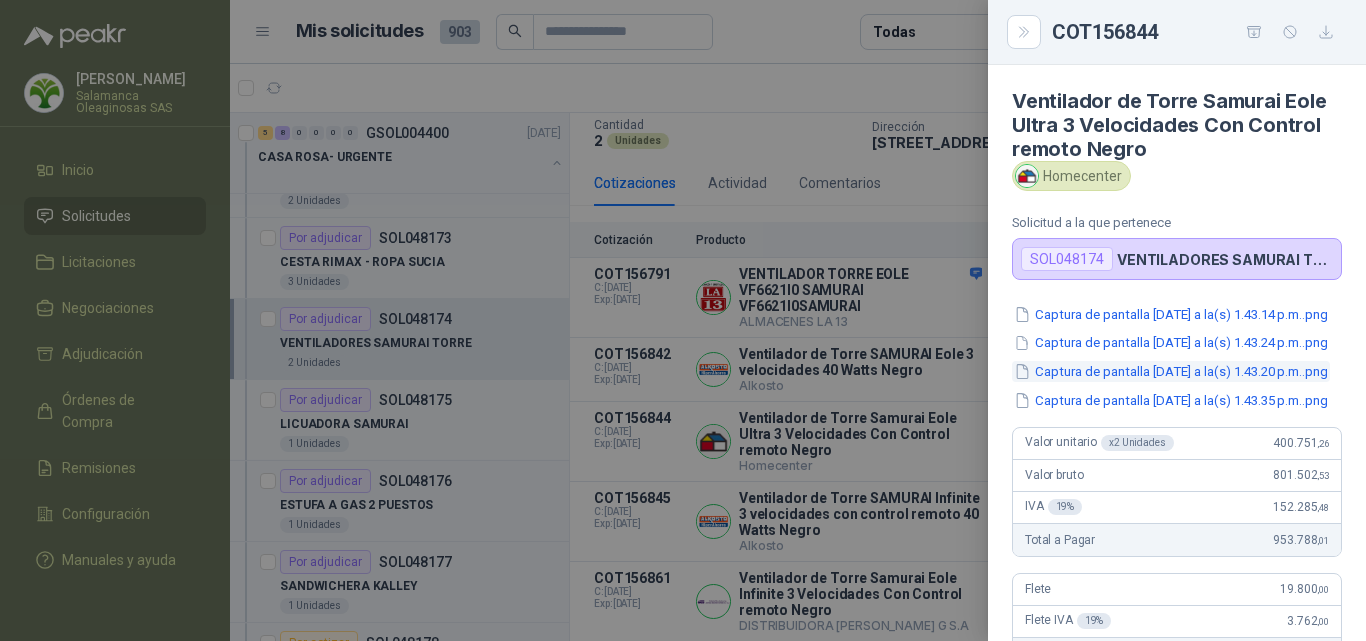 click on "Captura de pantalla 2025-07-08 a la(s) 1.43.20 p.m..png" at bounding box center [1171, 371] 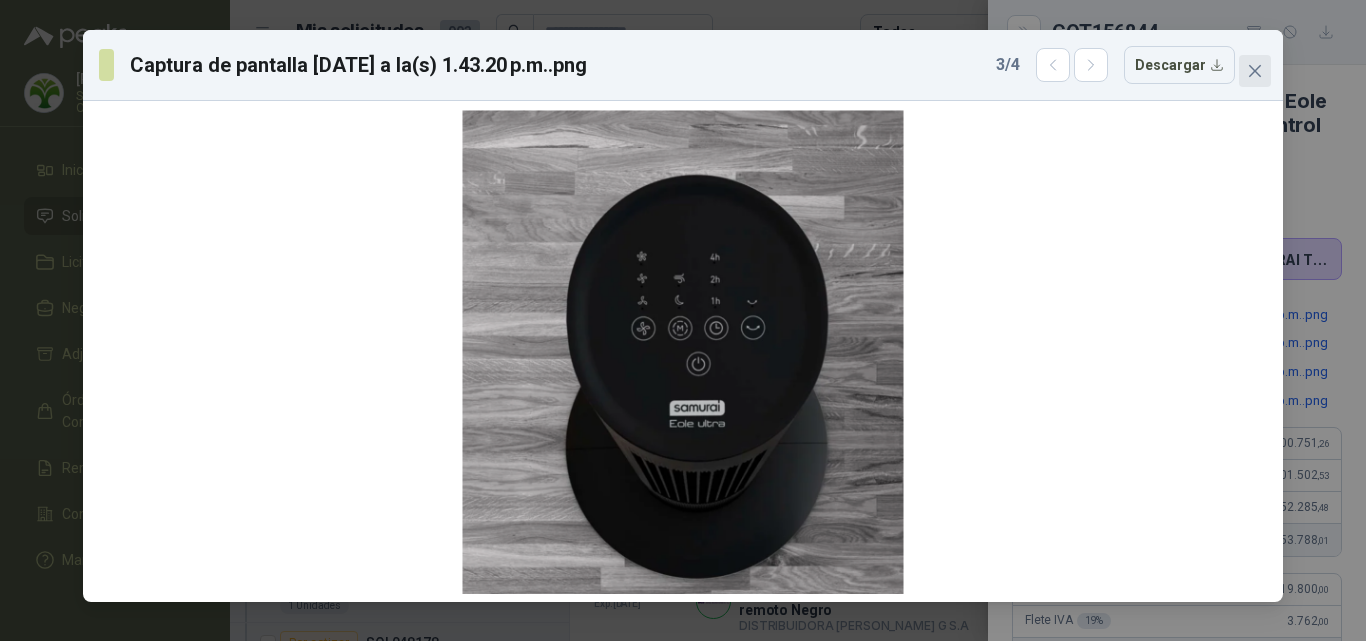 click 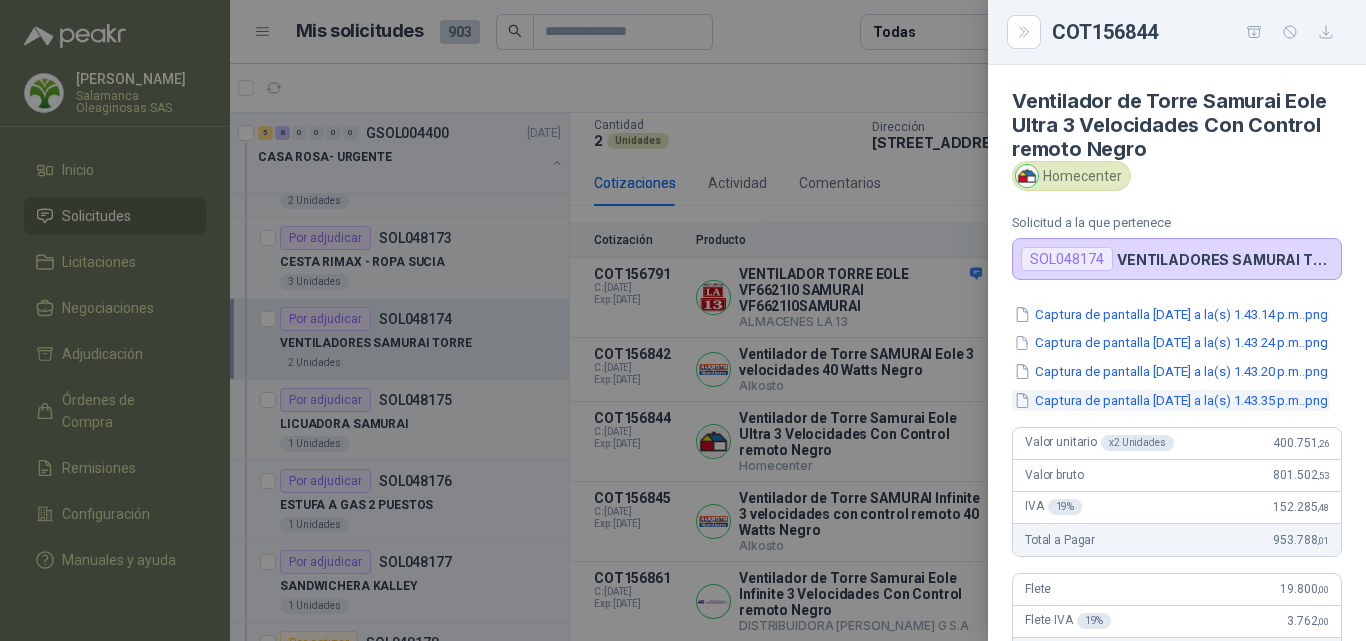 click on "Captura de pantalla 2025-07-08 a la(s) 1.43.35 p.m..png" at bounding box center (1171, 400) 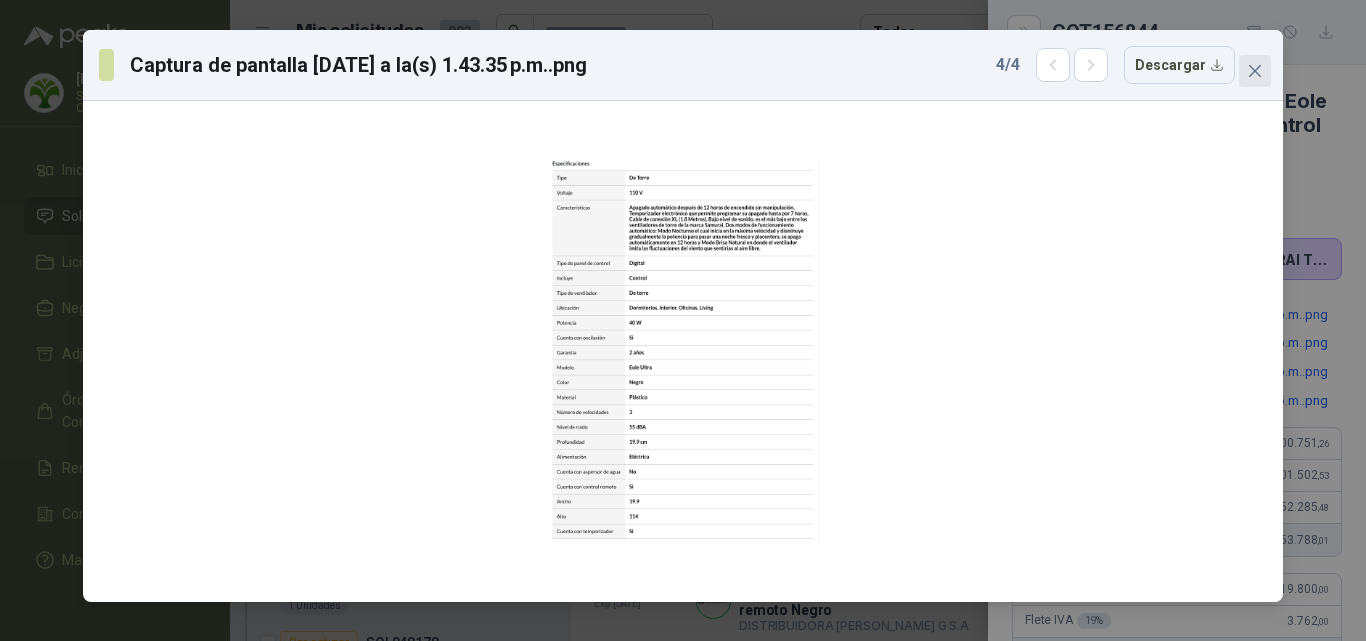 click at bounding box center [1255, 71] 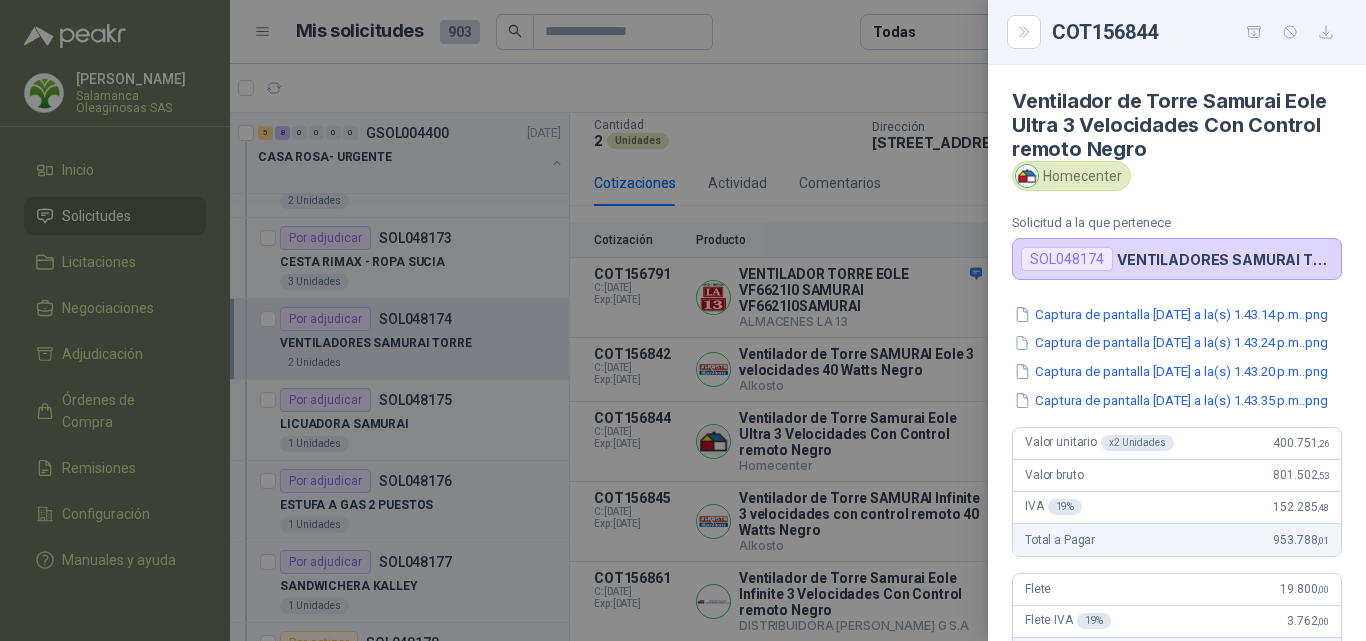 click at bounding box center [683, 320] 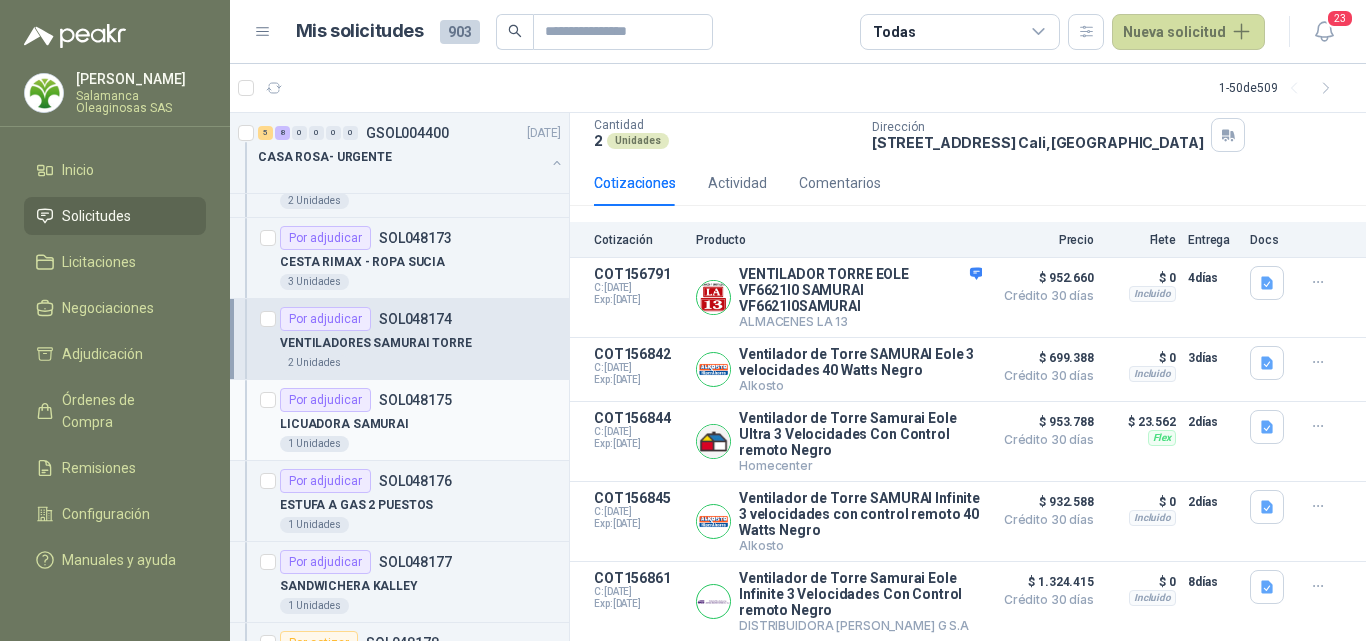 click on "LICUADORA SAMURAI" at bounding box center (420, 424) 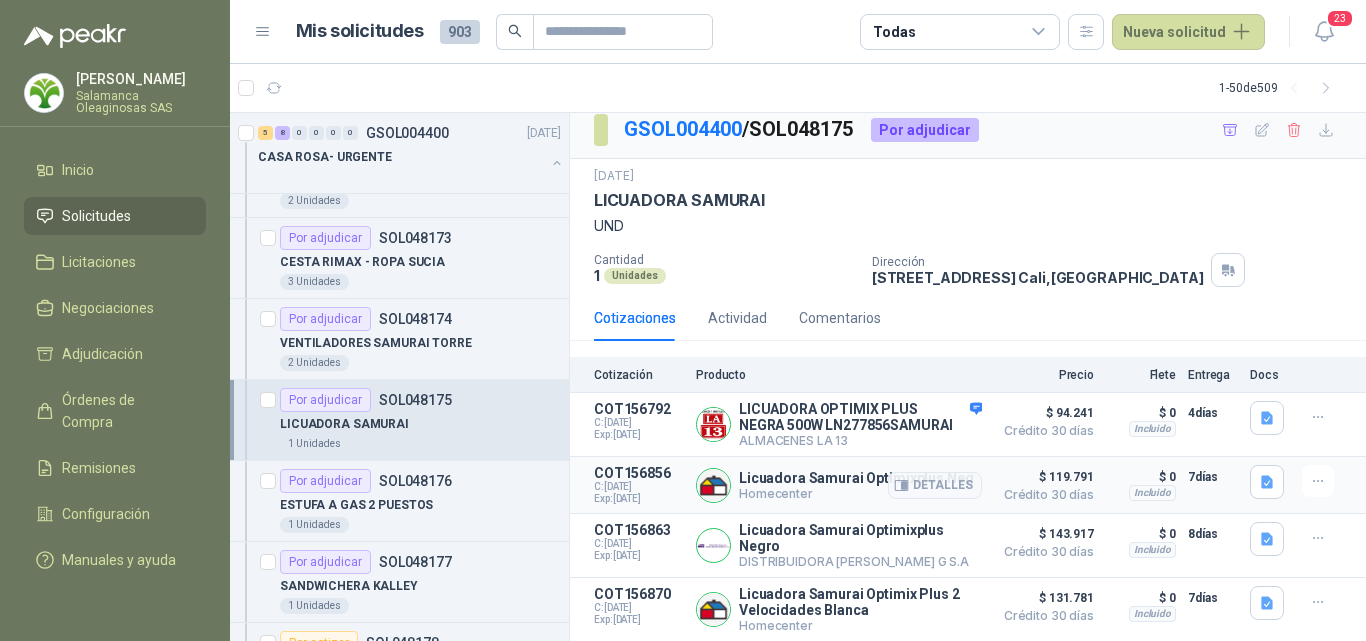 scroll, scrollTop: 35, scrollLeft: 0, axis: vertical 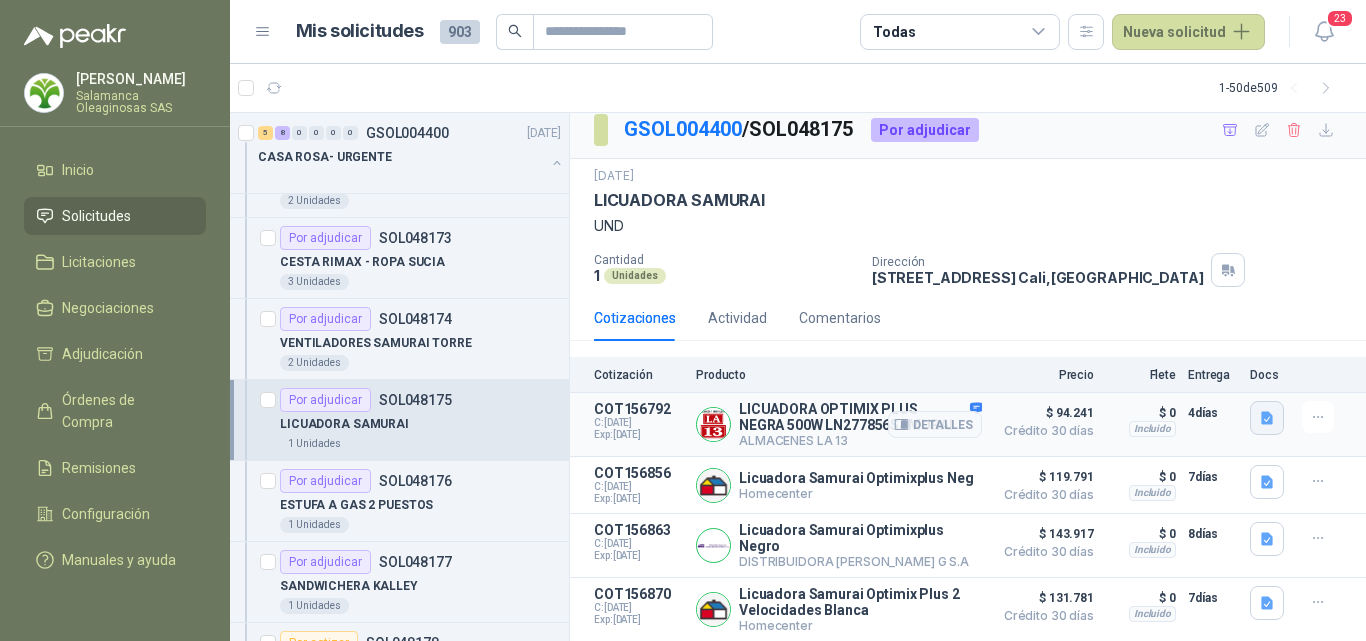click 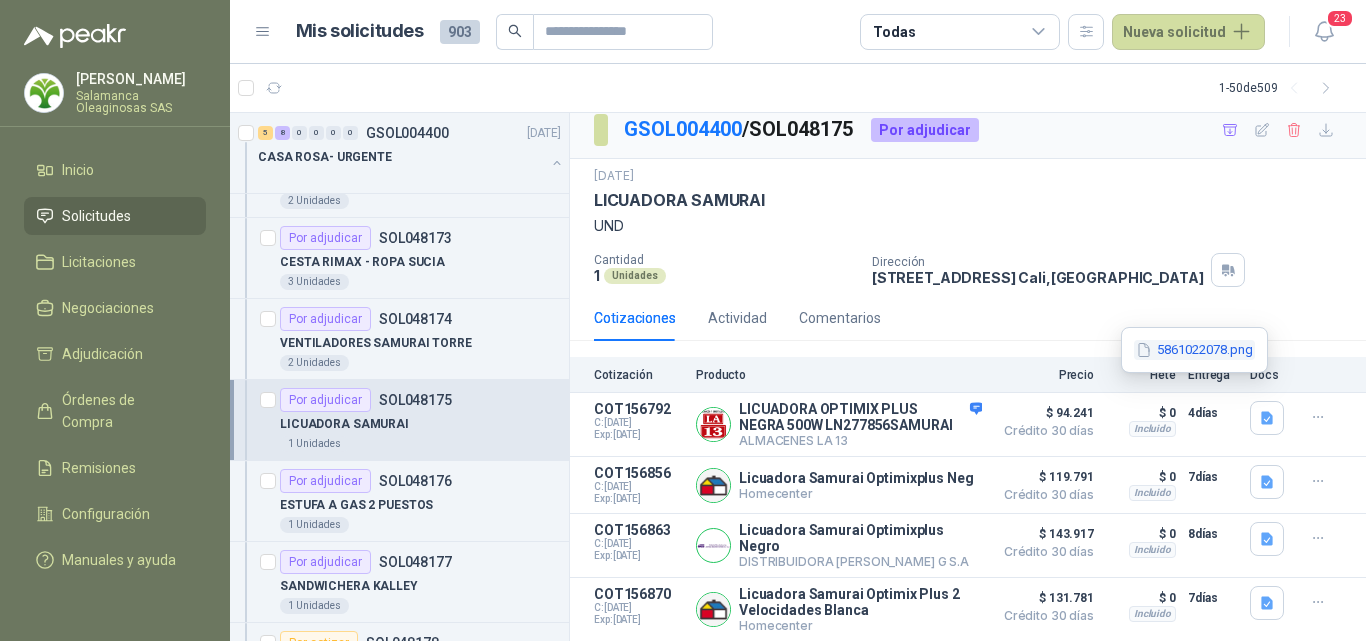 click on "5861022078.png" at bounding box center (1194, 350) 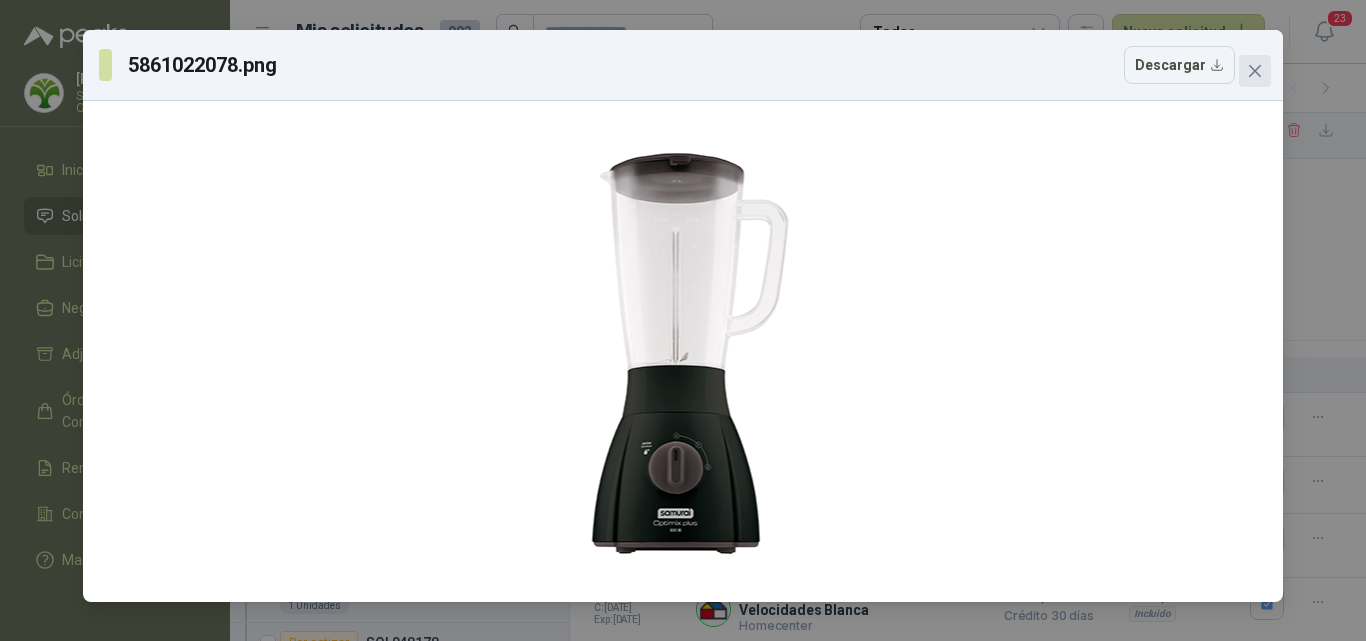 click at bounding box center (1255, 71) 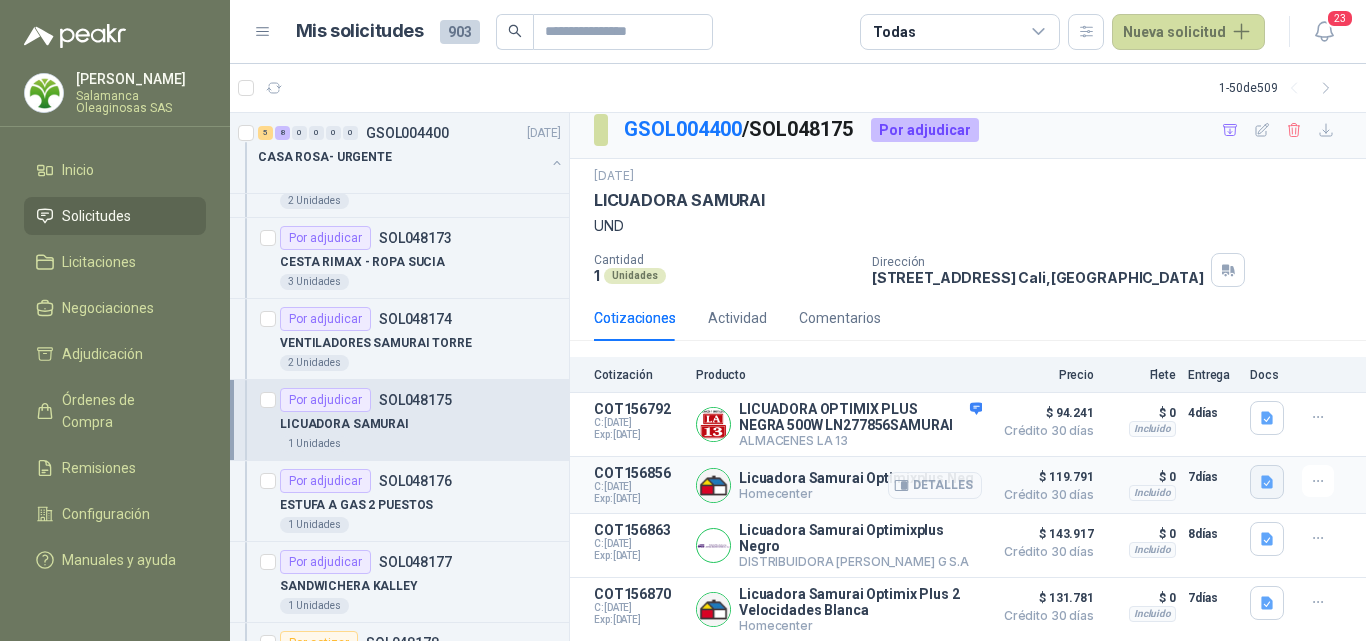click 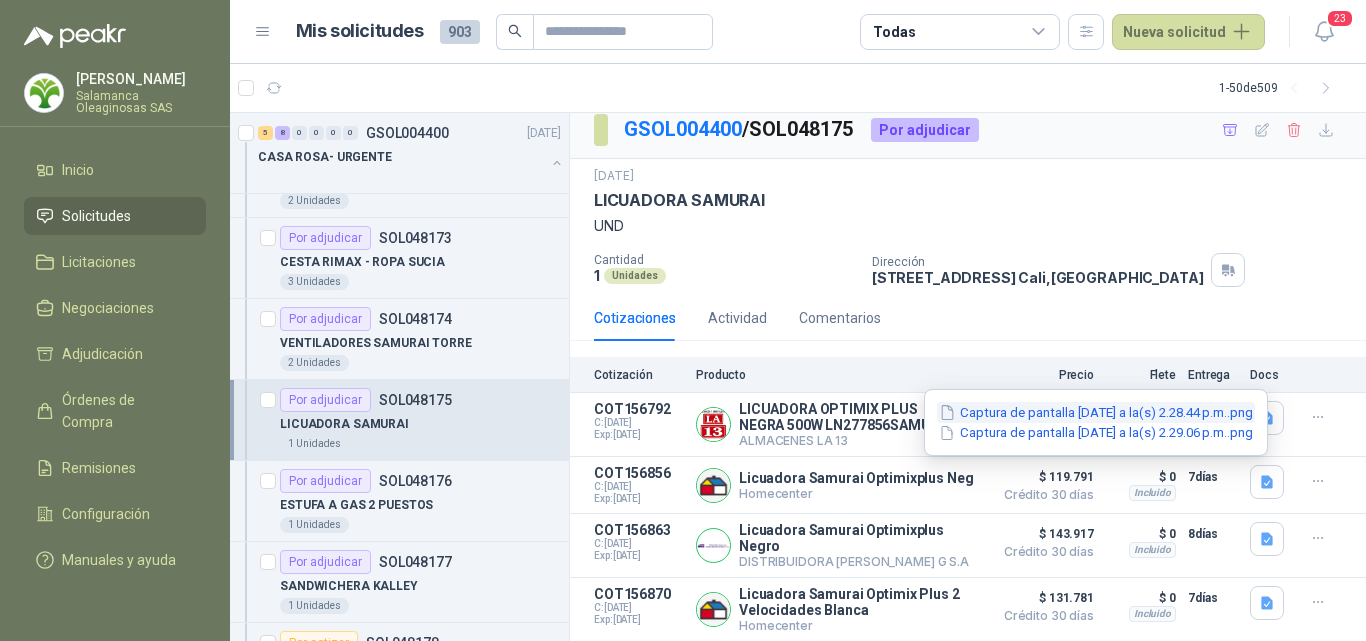 click on "Captura de pantalla 2025-07-08 a la(s) 2.28.44 p.m..png" at bounding box center (1096, 412) 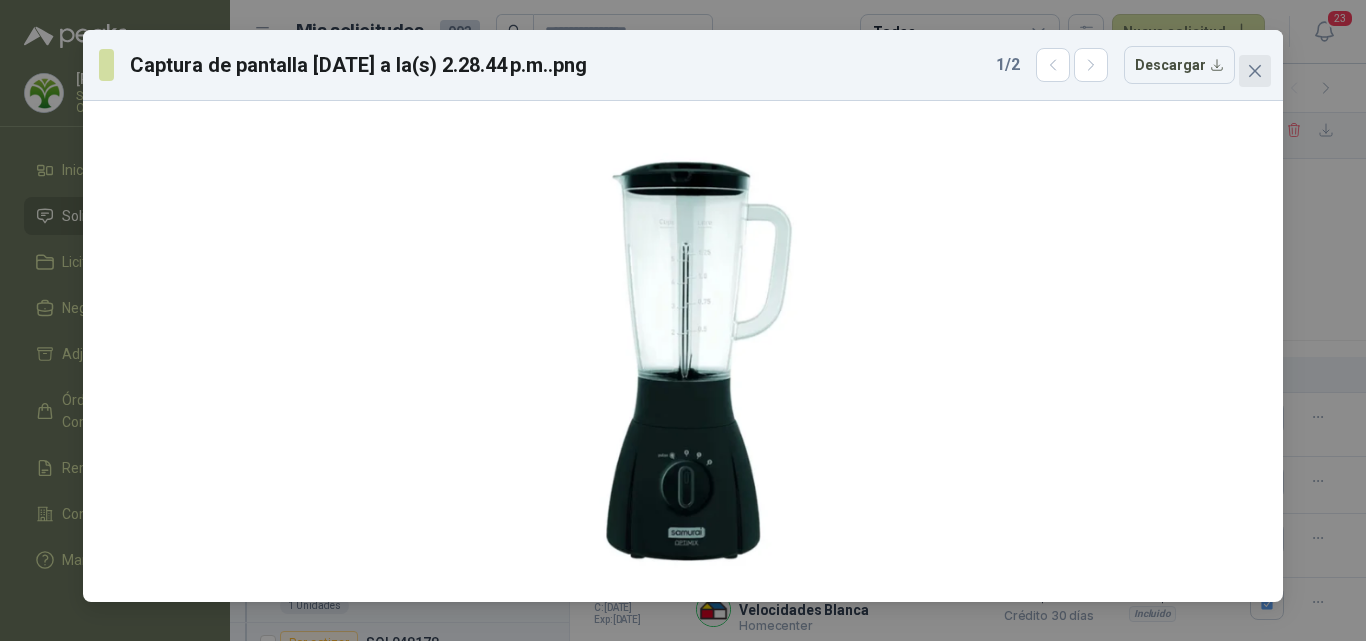 click at bounding box center (1255, 71) 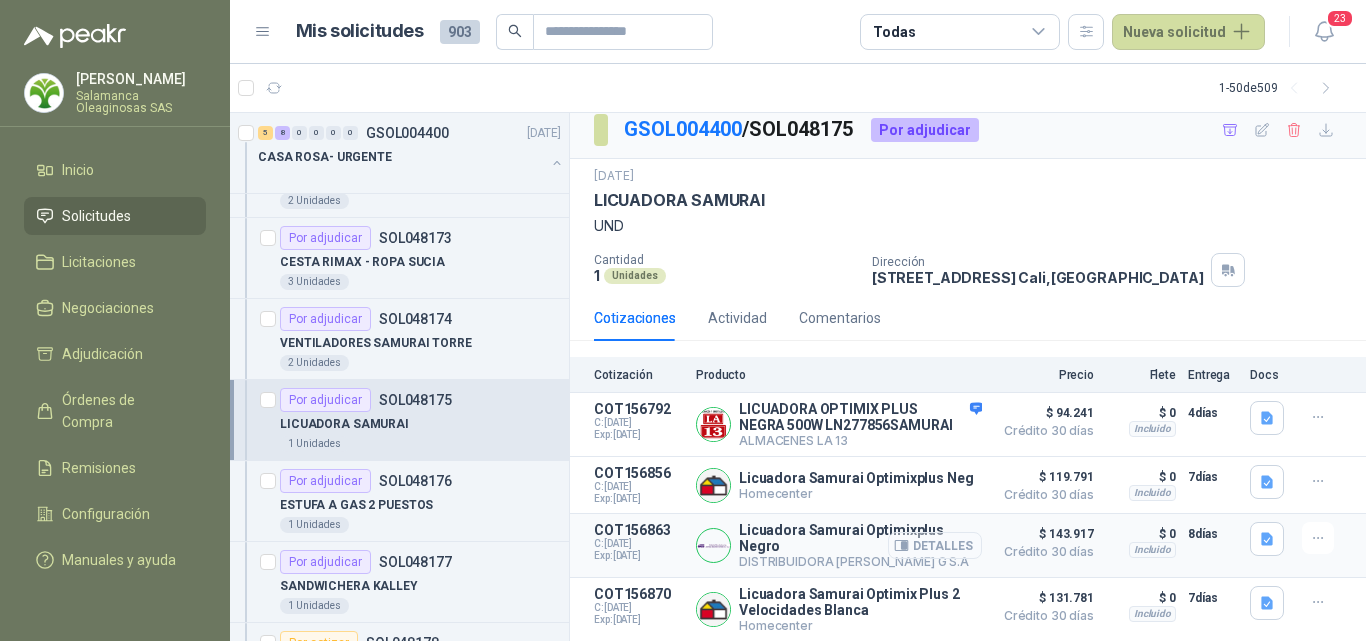 click on "Detalles" at bounding box center [935, 545] 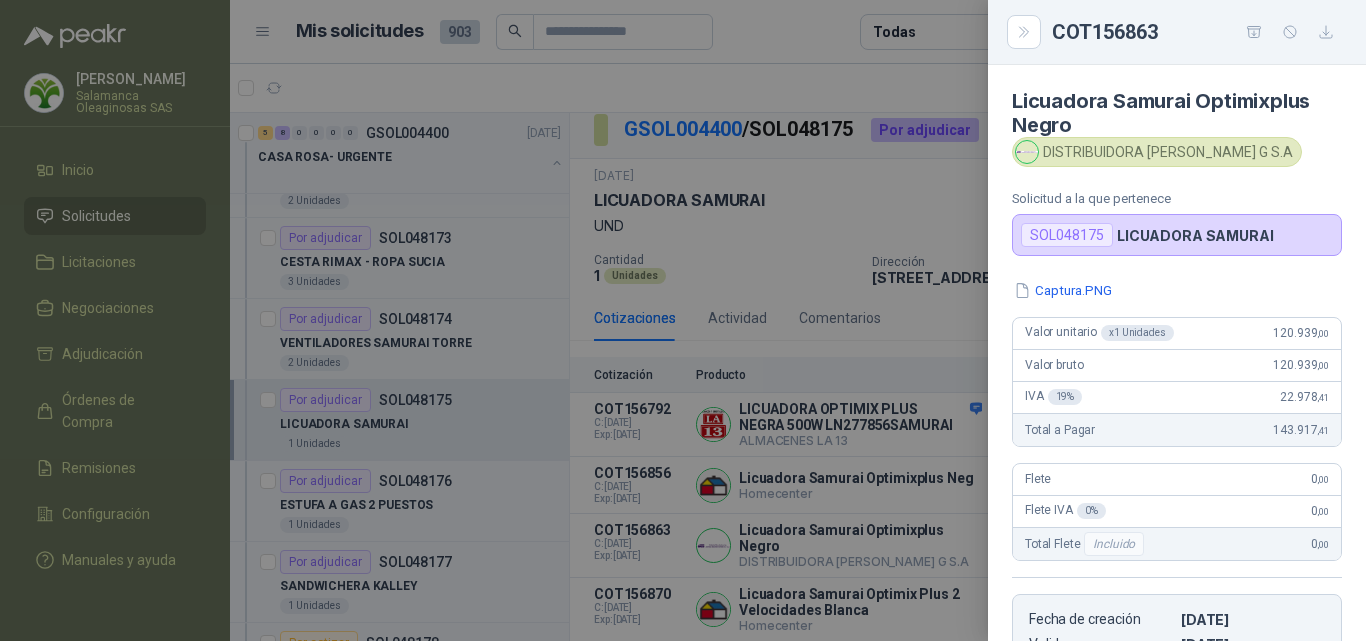 click at bounding box center [683, 320] 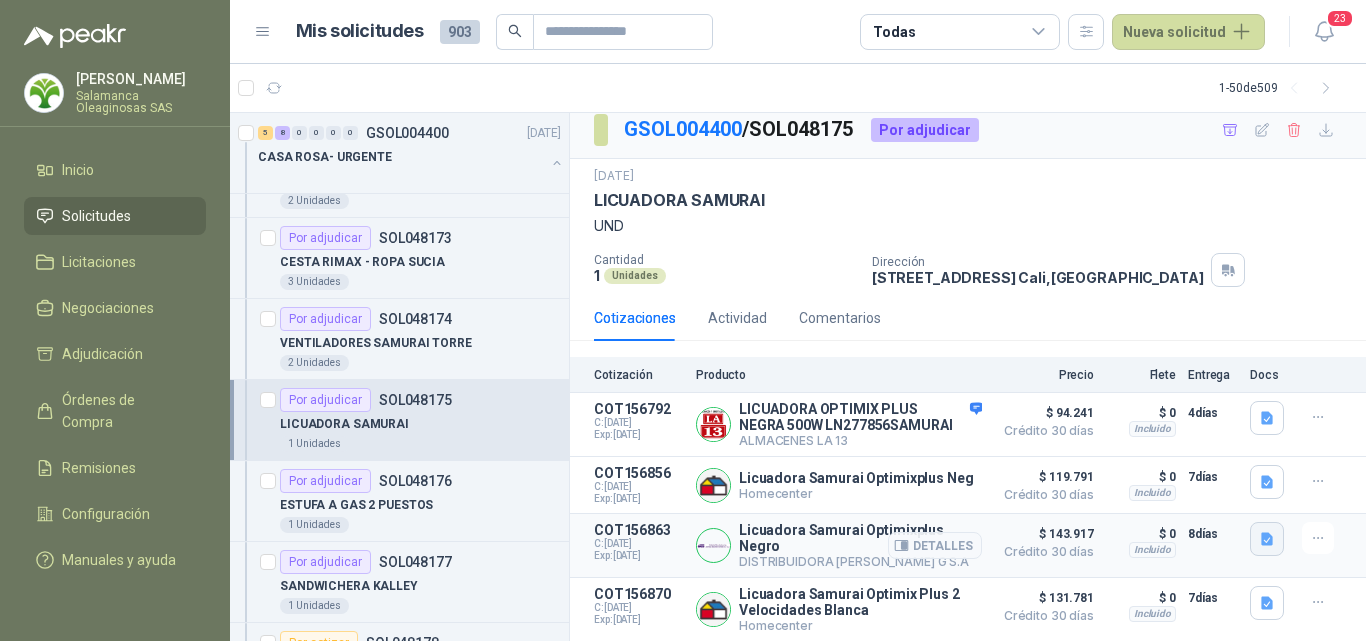click 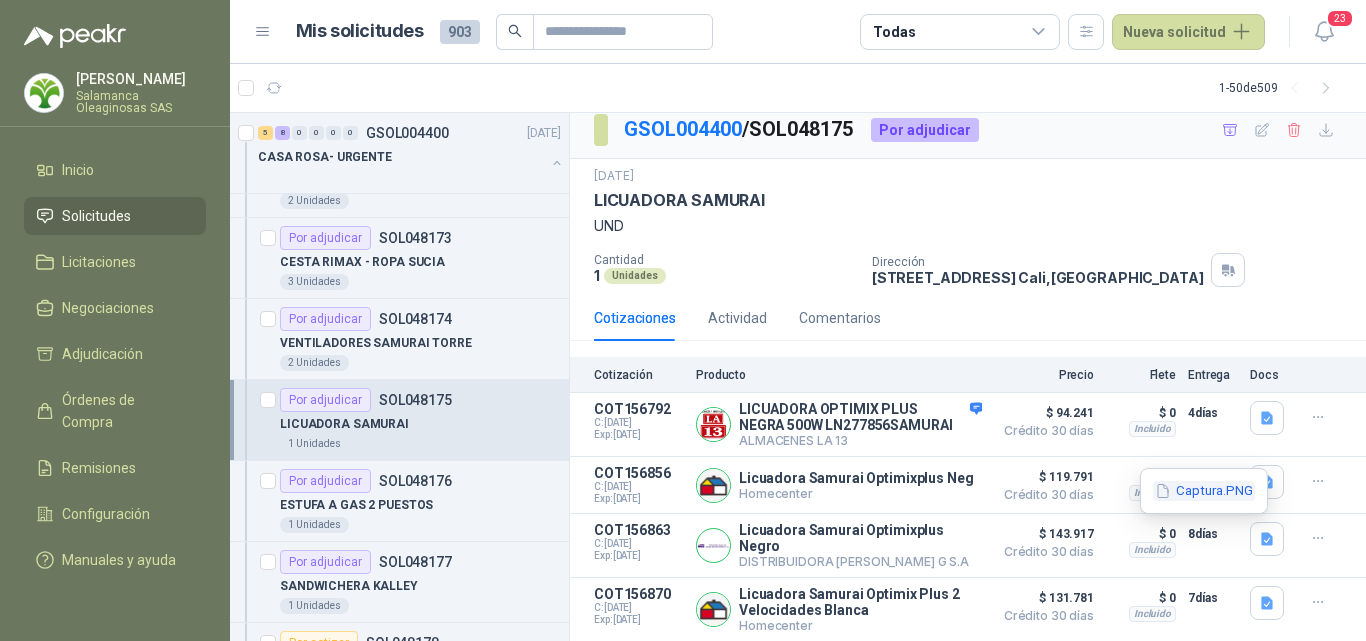 click on "Captura.PNG" at bounding box center (1204, 491) 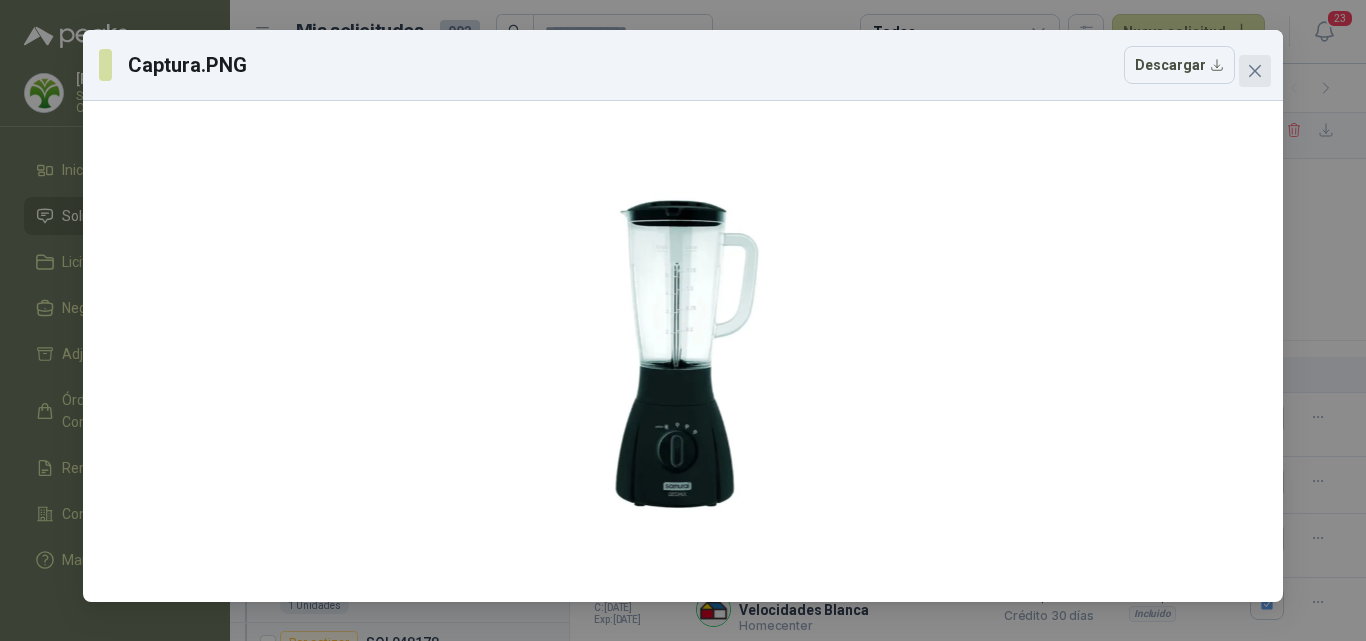 click at bounding box center [1255, 71] 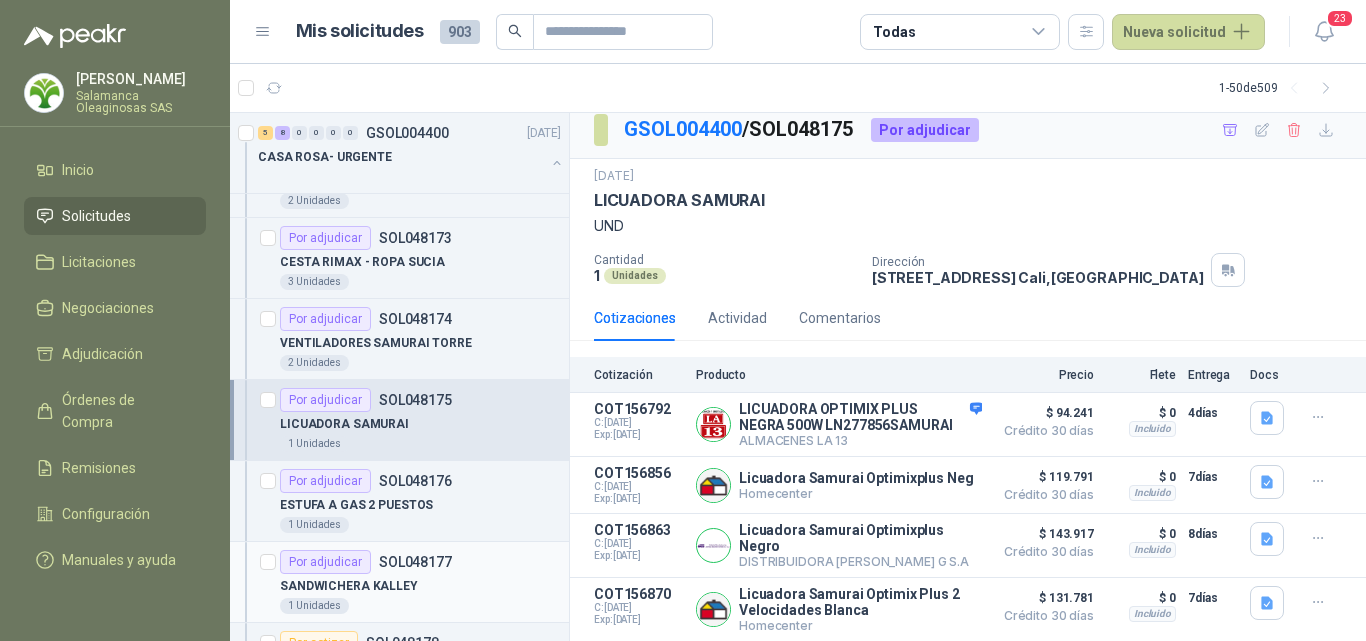 click on "SANDWICHERA KALLEY" at bounding box center [349, 586] 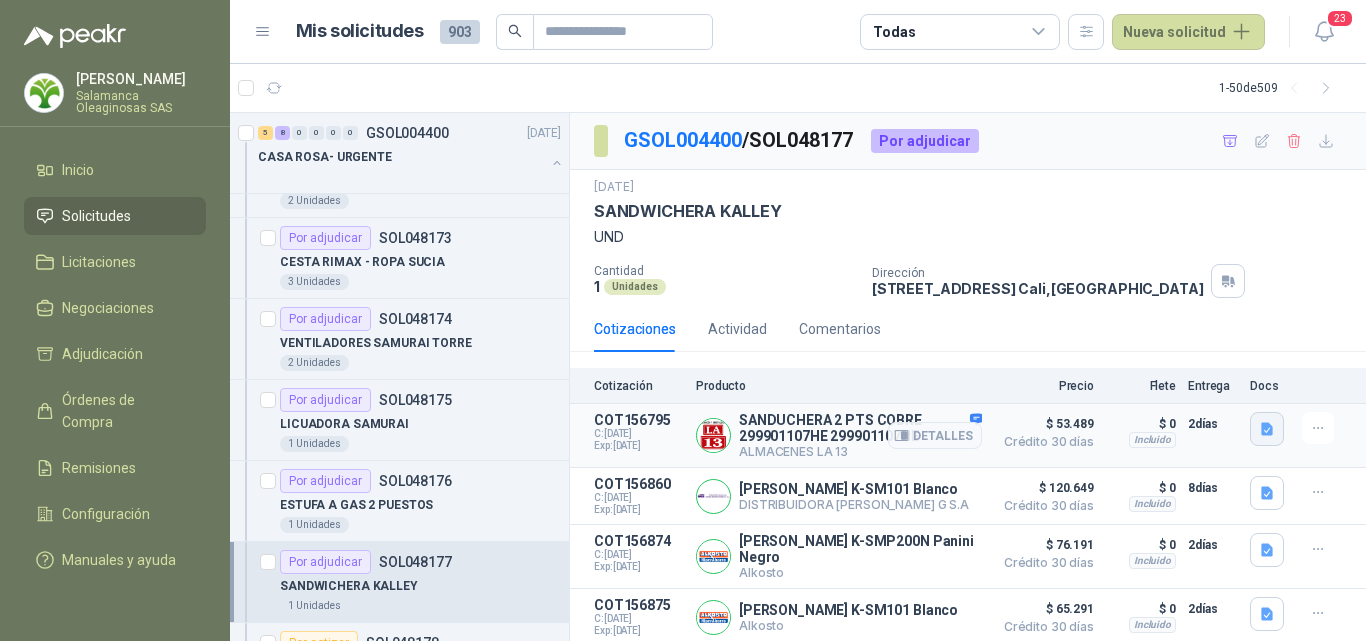 click 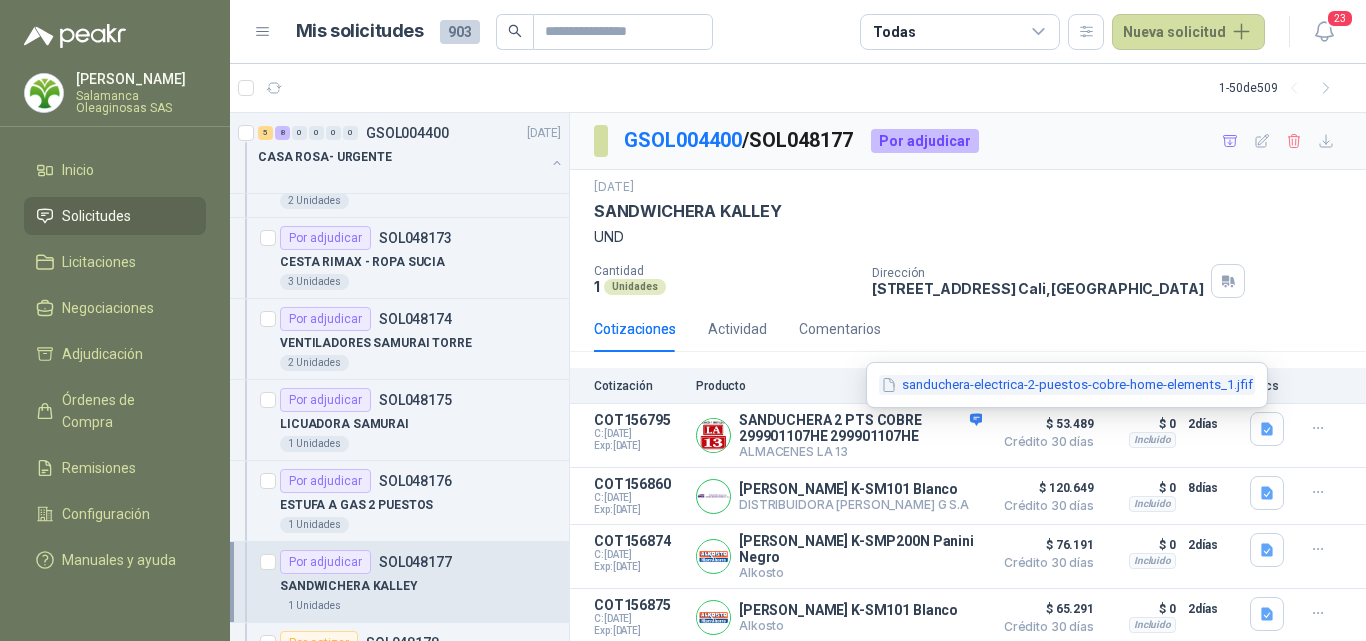 click on "sanduchera-electrica-2-puestos-cobre-home-elements_1.jfif" at bounding box center (1067, 385) 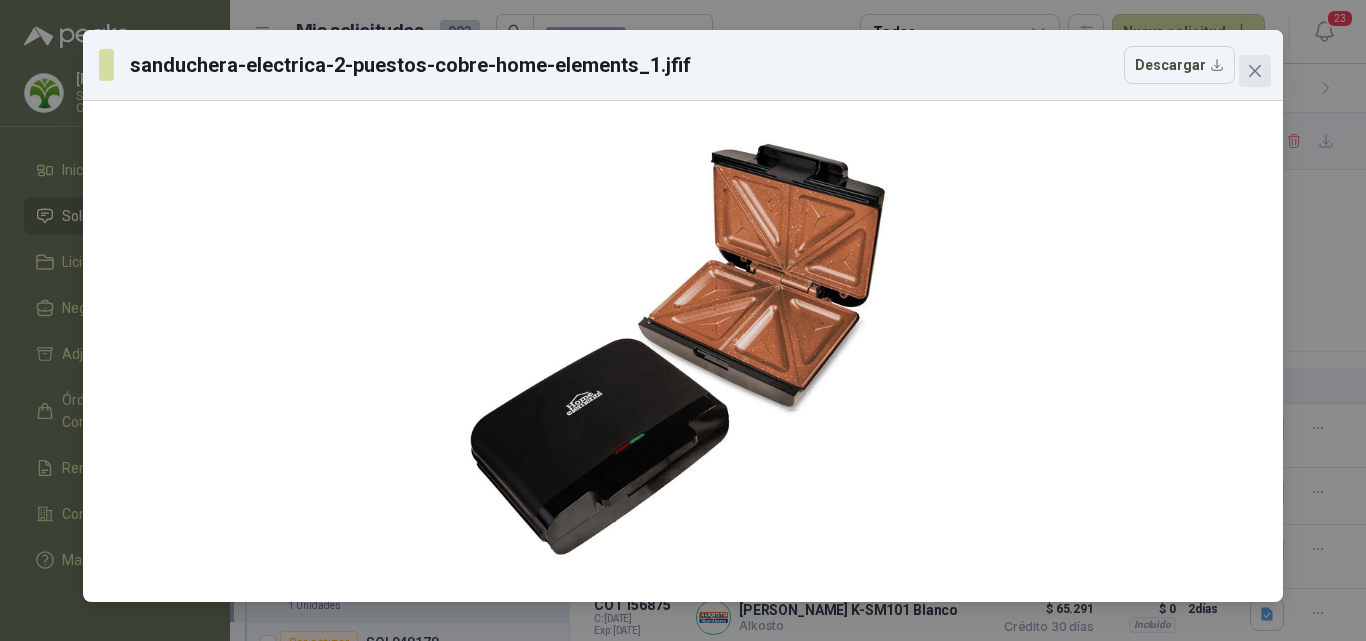 click at bounding box center (1255, 71) 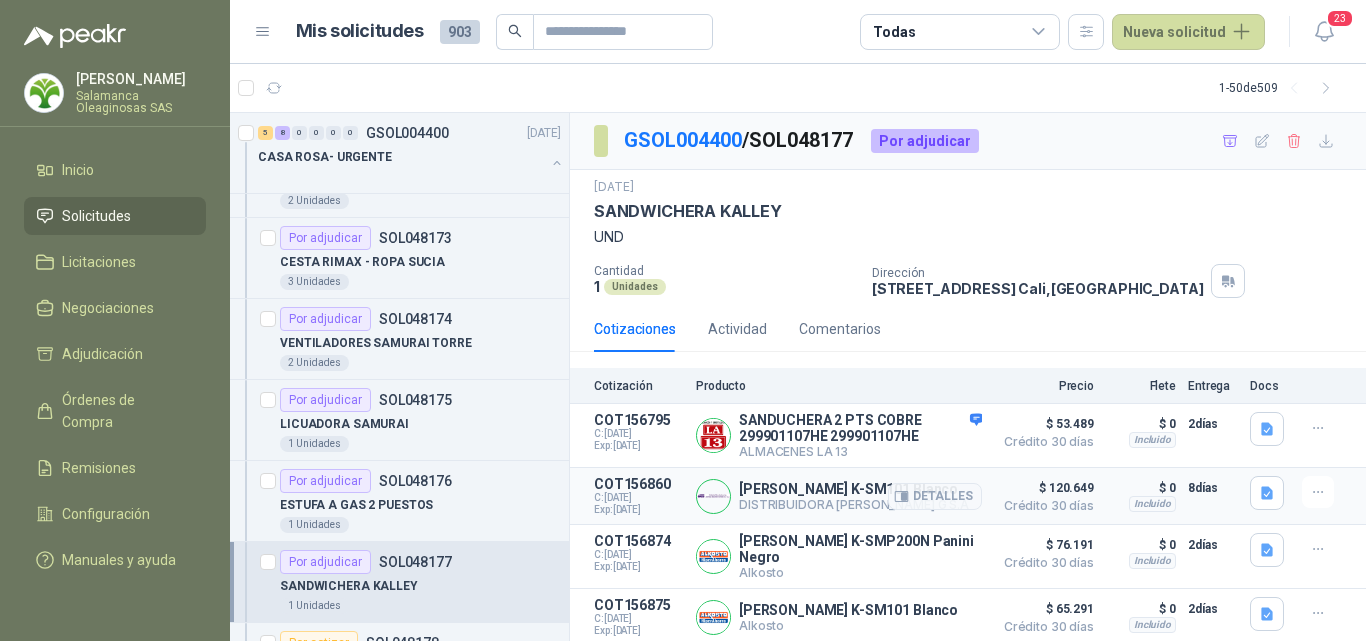 scroll, scrollTop: 92, scrollLeft: 0, axis: vertical 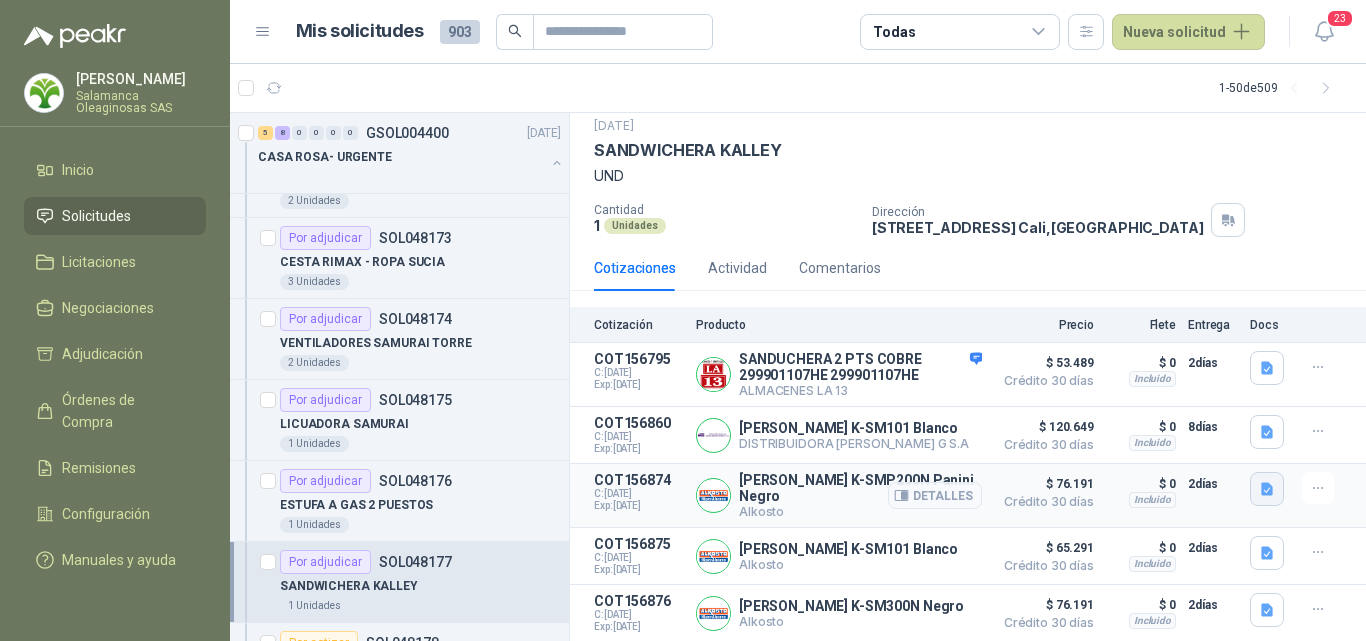 click 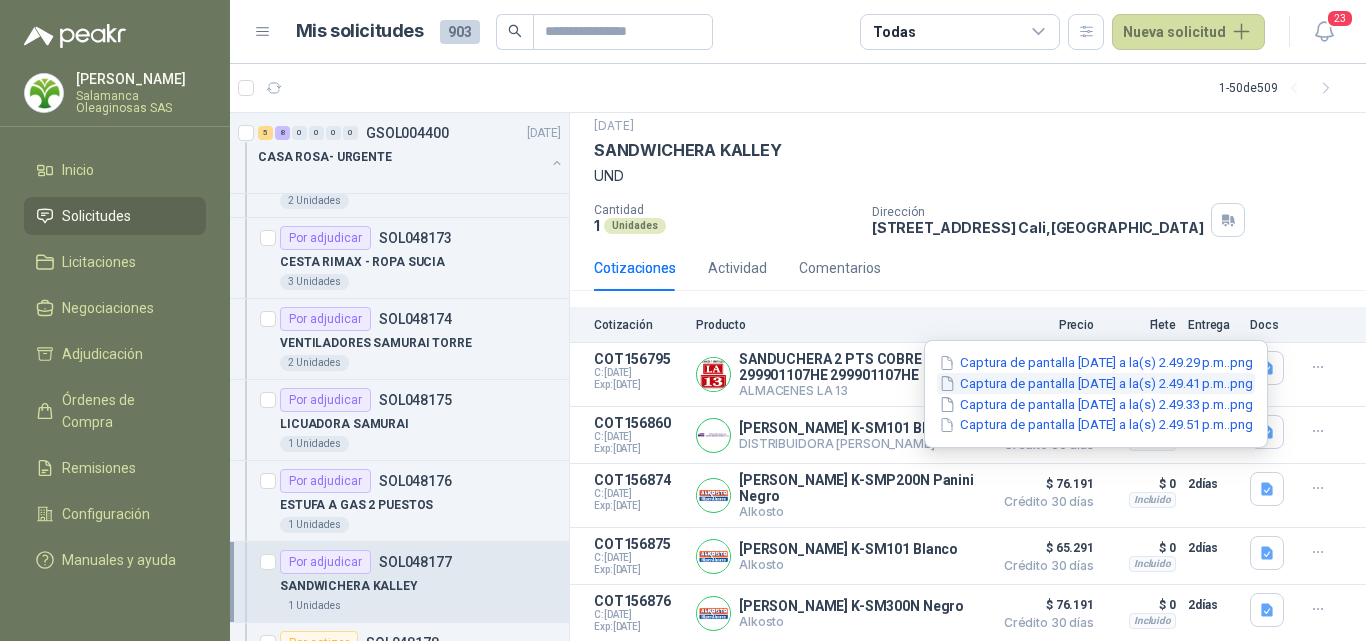 click on "Captura de pantalla 2025-07-08 a la(s) 2.49.41 p.m..png" at bounding box center (1096, 383) 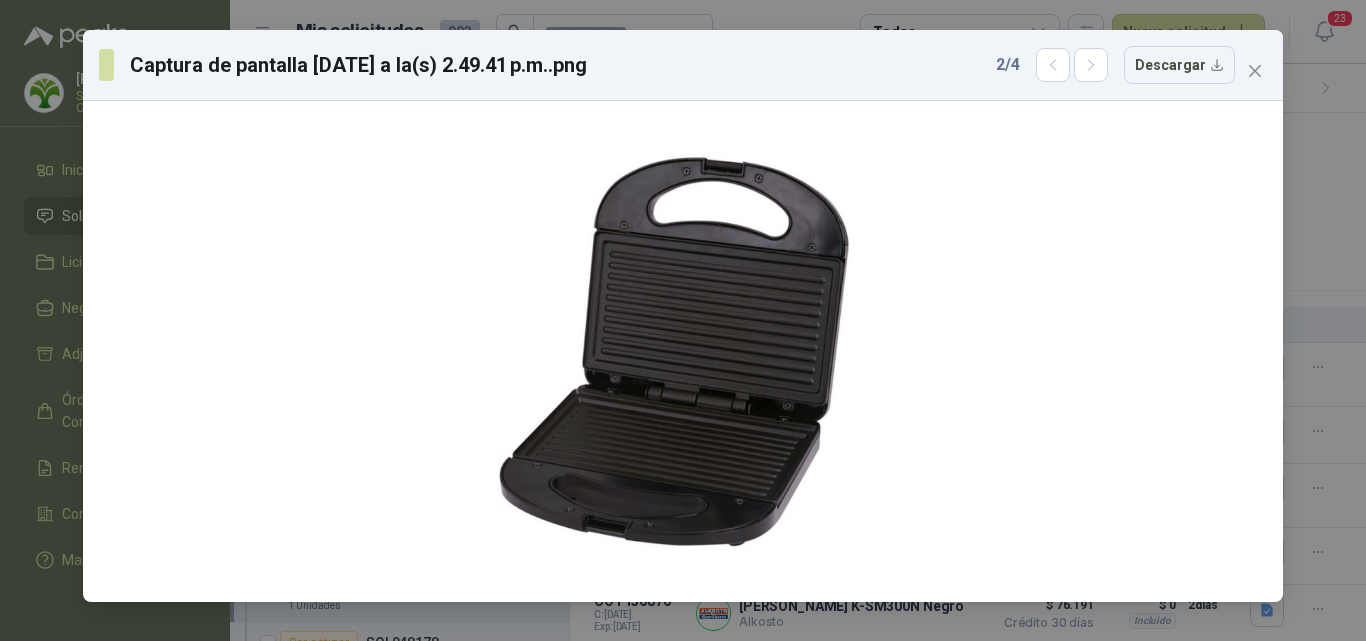 click 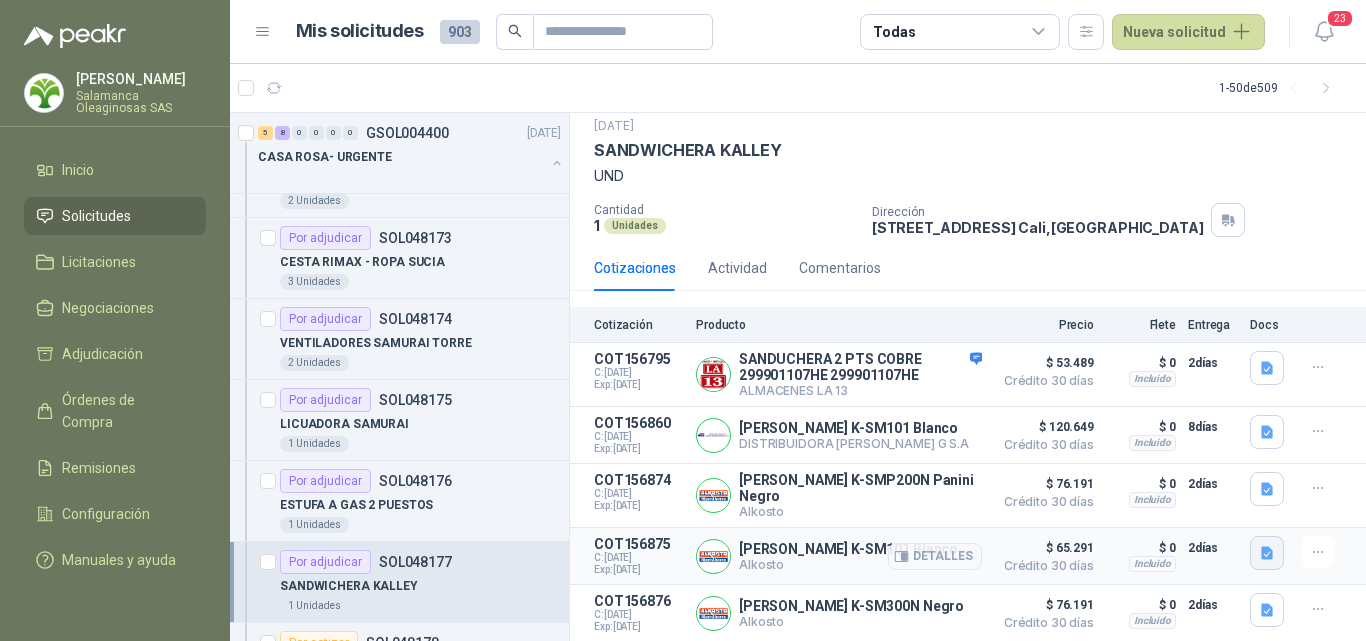 click 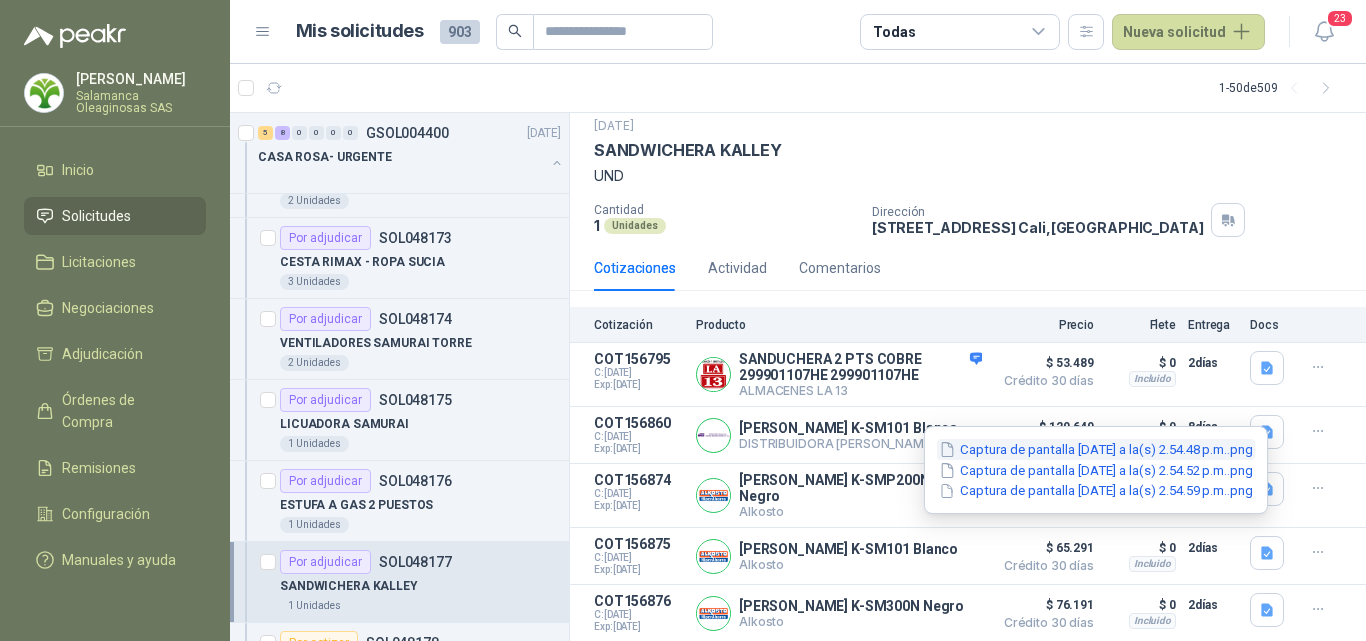 click on "Captura de pantalla 2025-07-08 a la(s) 2.54.48 p.m..png" at bounding box center (1096, 449) 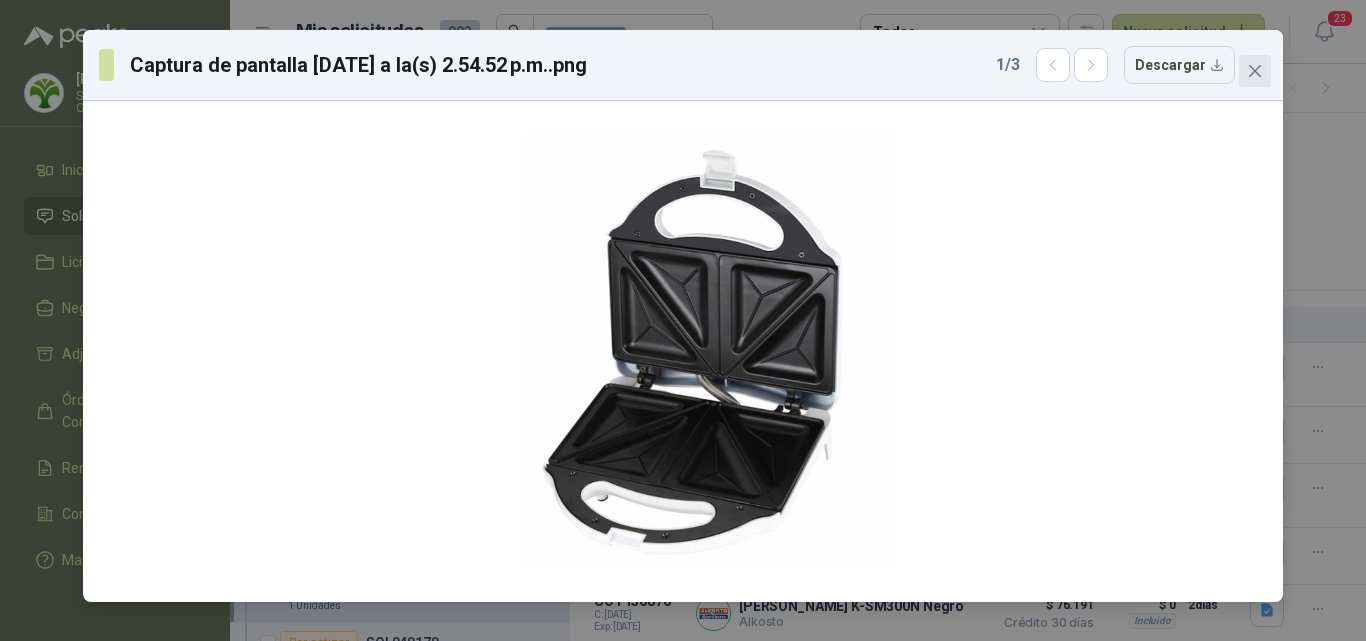 click 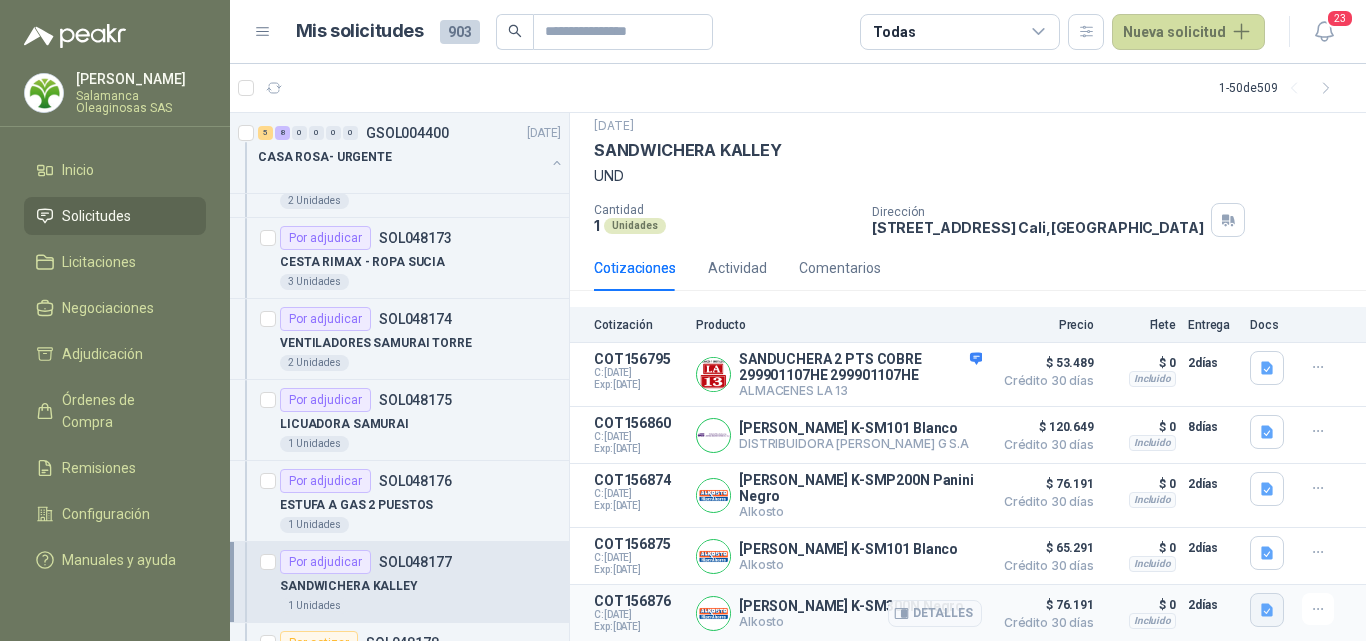 click 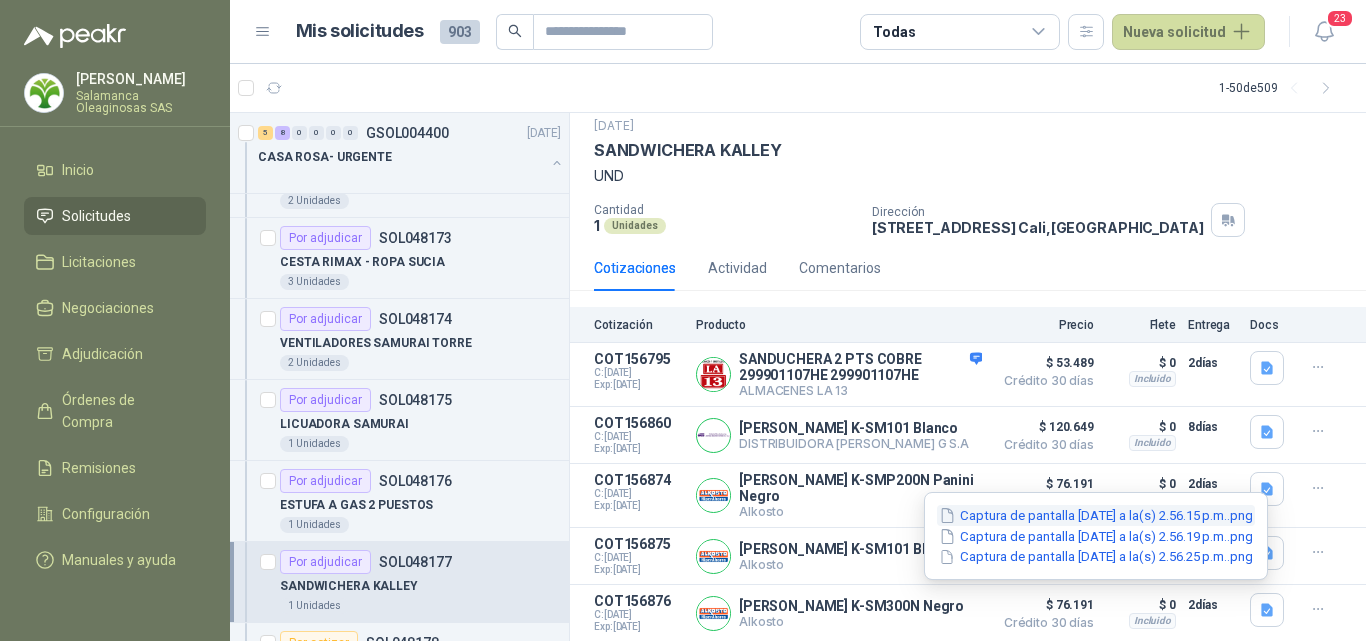 click on "Captura de pantalla 2025-07-08 a la(s) 2.56.15 p.m..png" at bounding box center [1096, 515] 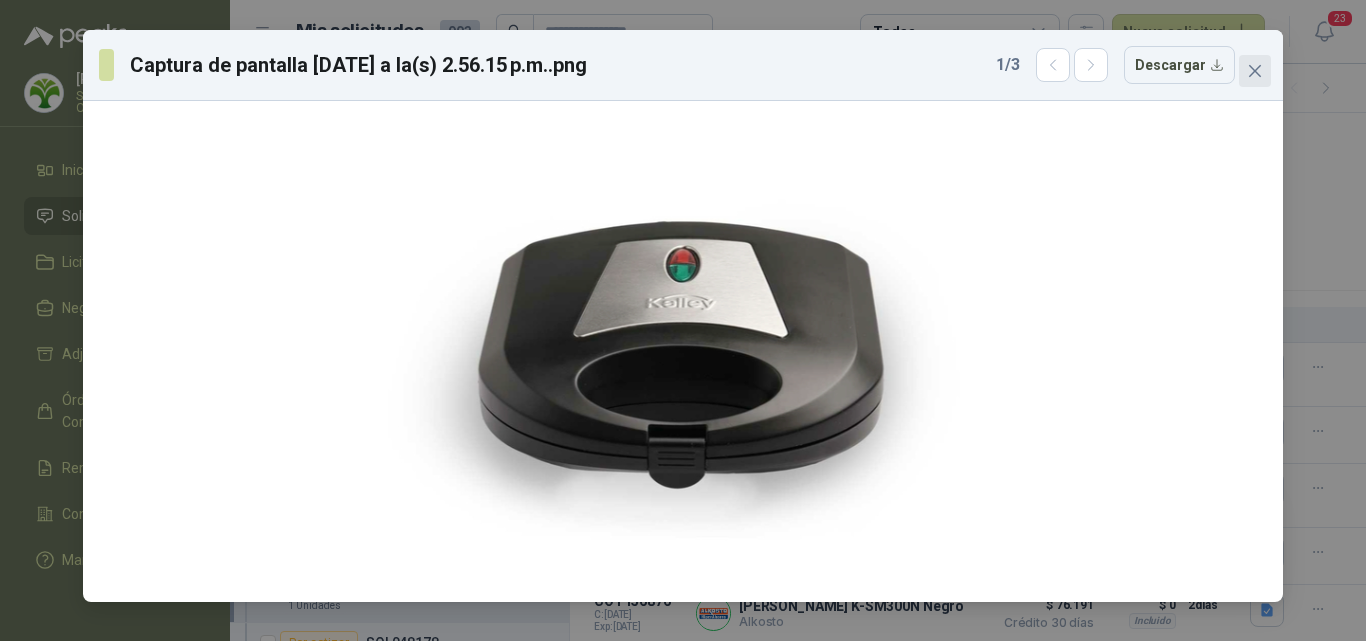 click at bounding box center (1255, 71) 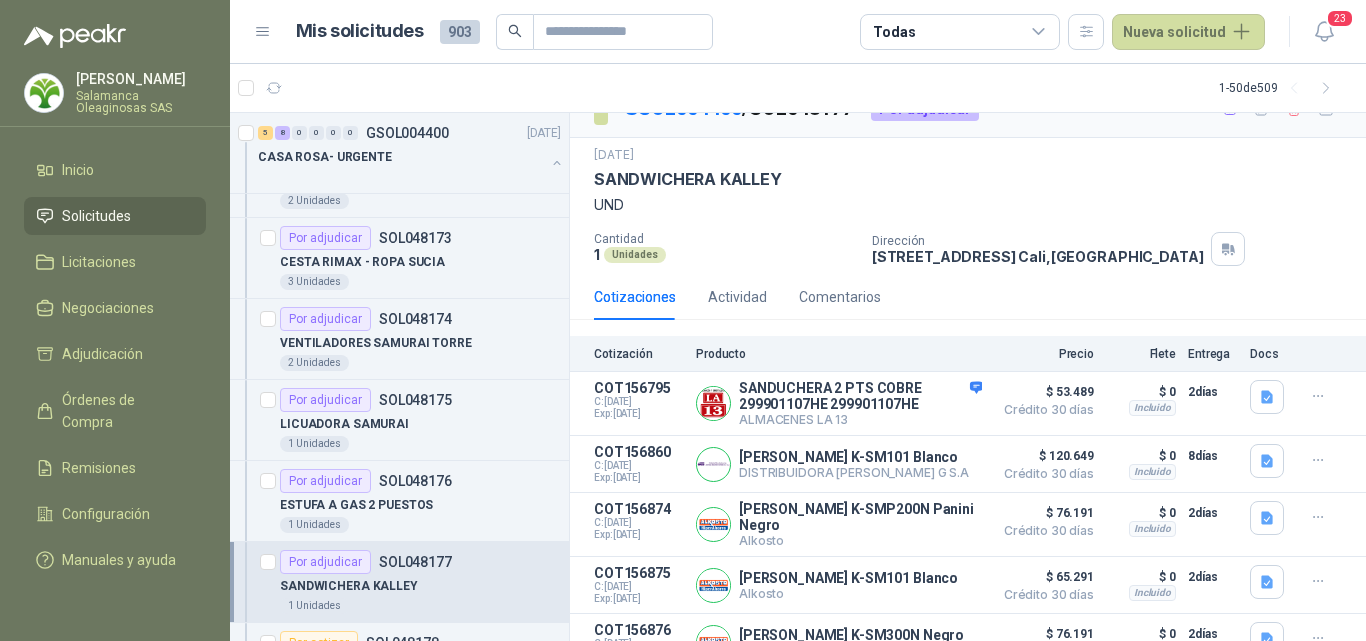 scroll, scrollTop: 0, scrollLeft: 0, axis: both 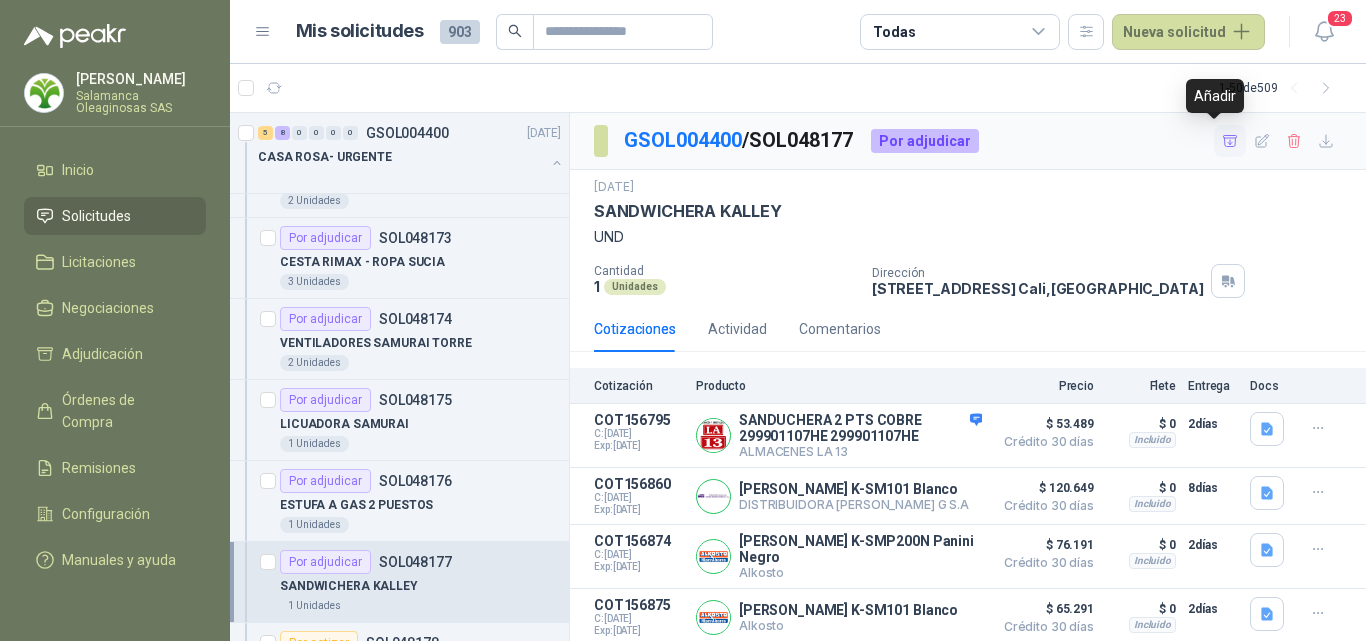 click 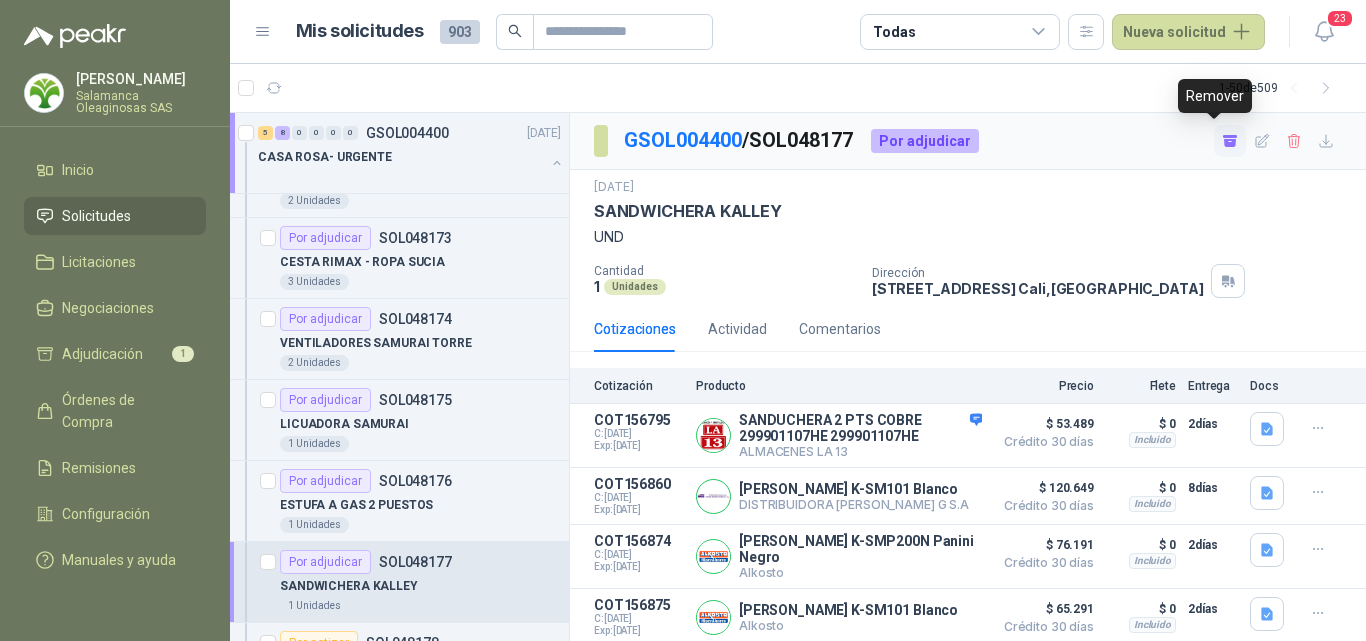 click 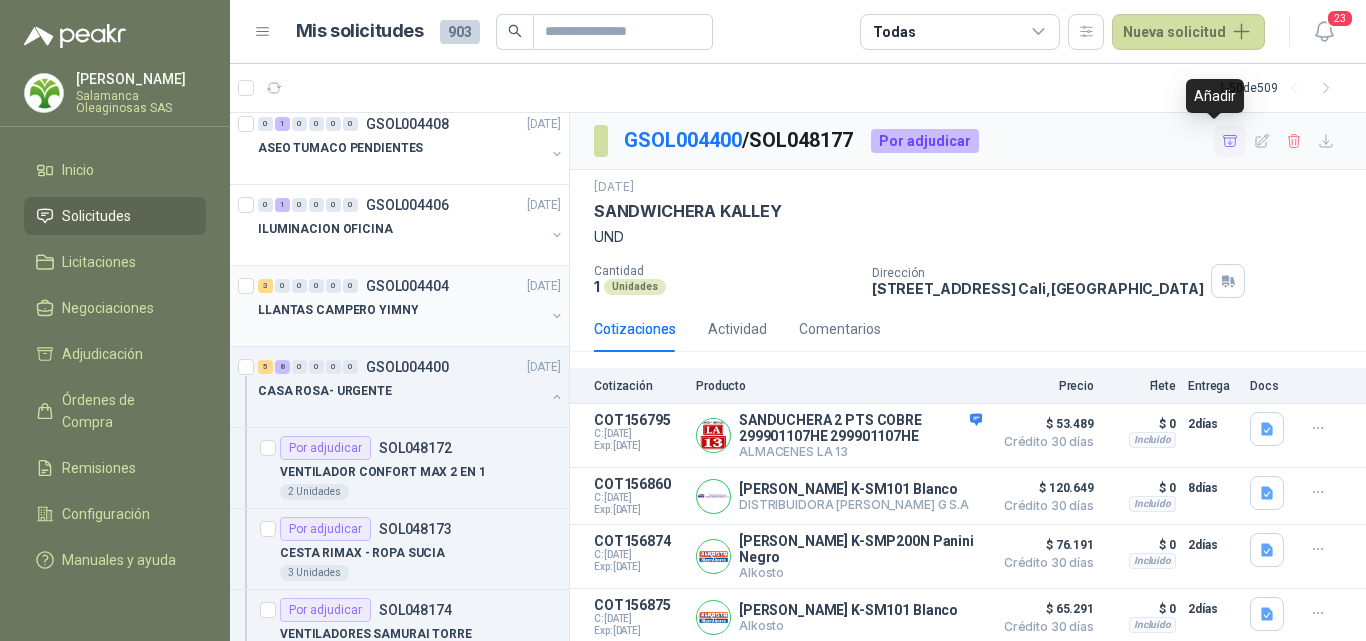 scroll, scrollTop: 0, scrollLeft: 0, axis: both 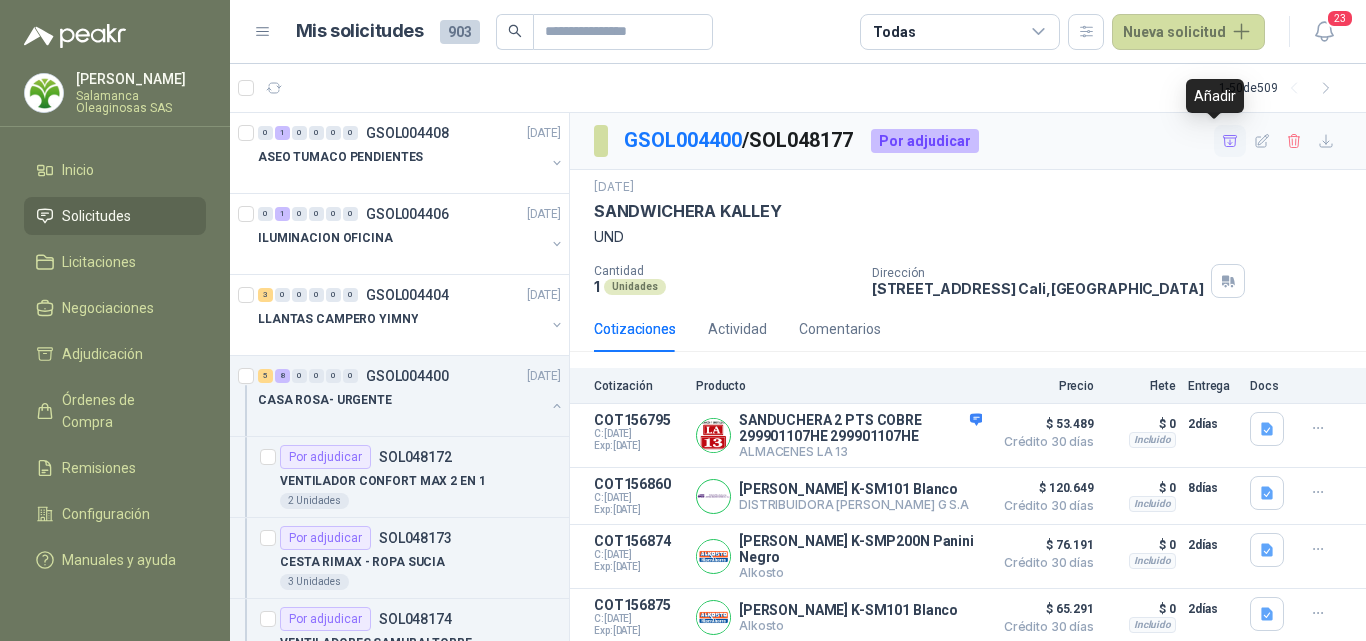 click 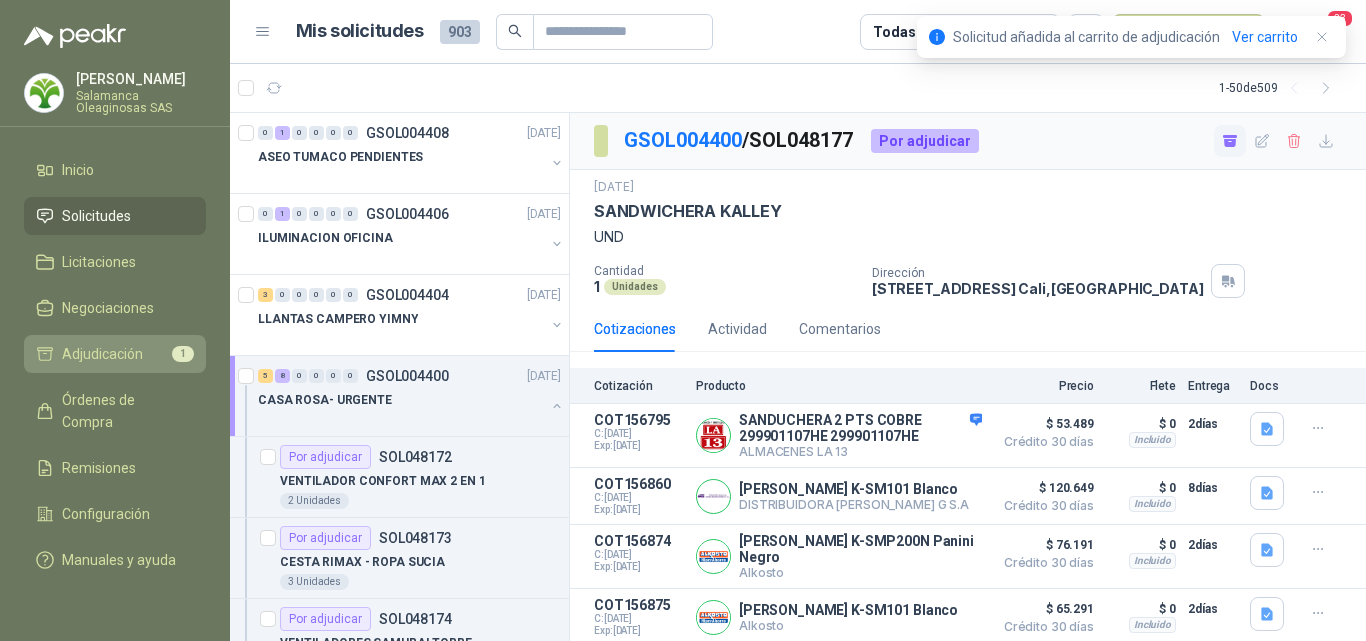 click on "Adjudicación" at bounding box center [102, 354] 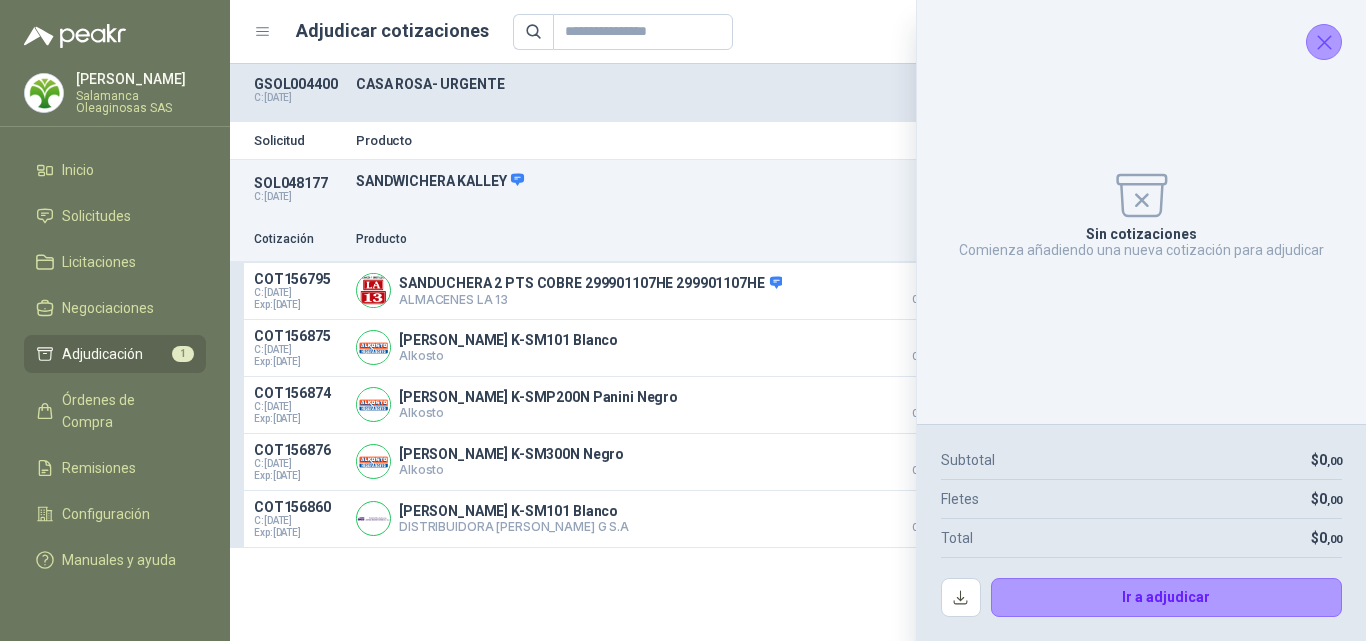 click 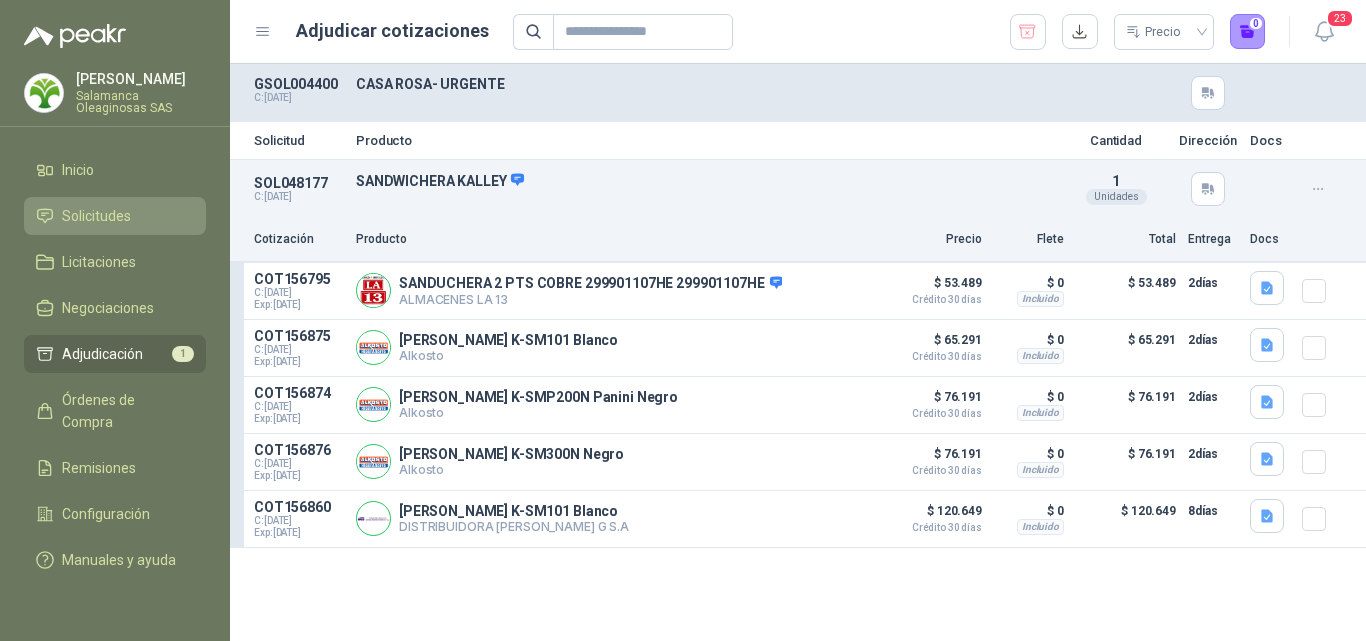 click on "Solicitudes" at bounding box center (115, 216) 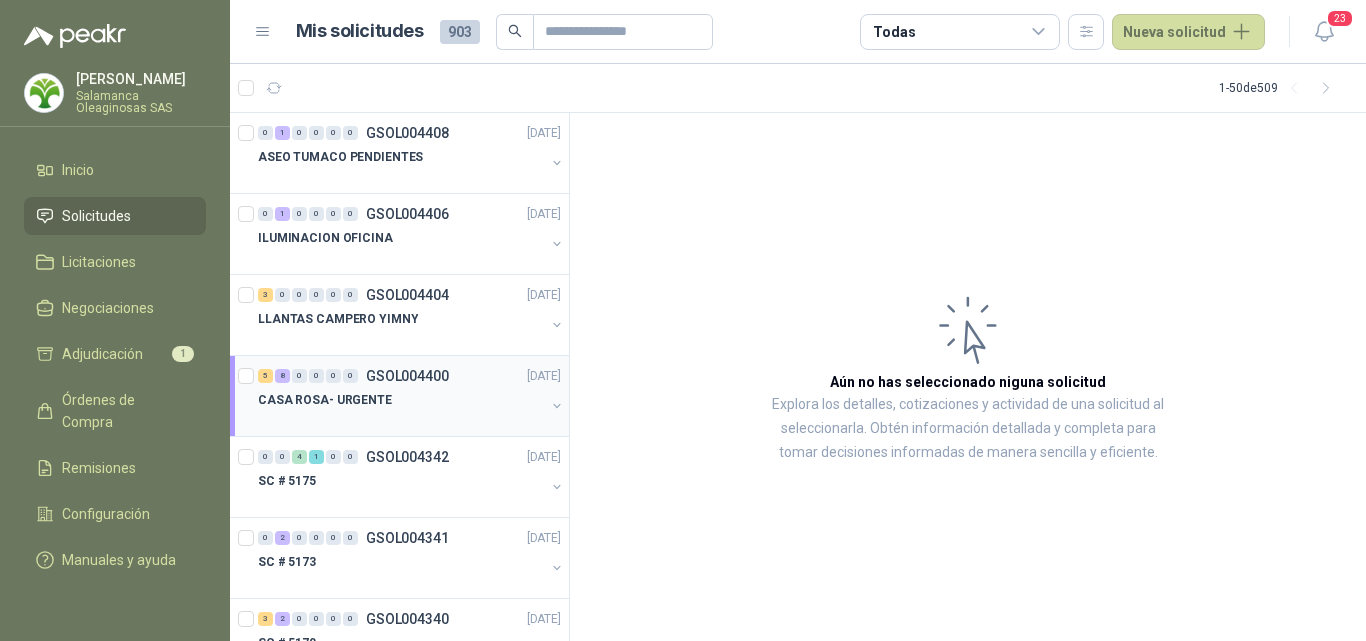 click on "CASA ROSA- URGENTE" at bounding box center [325, 400] 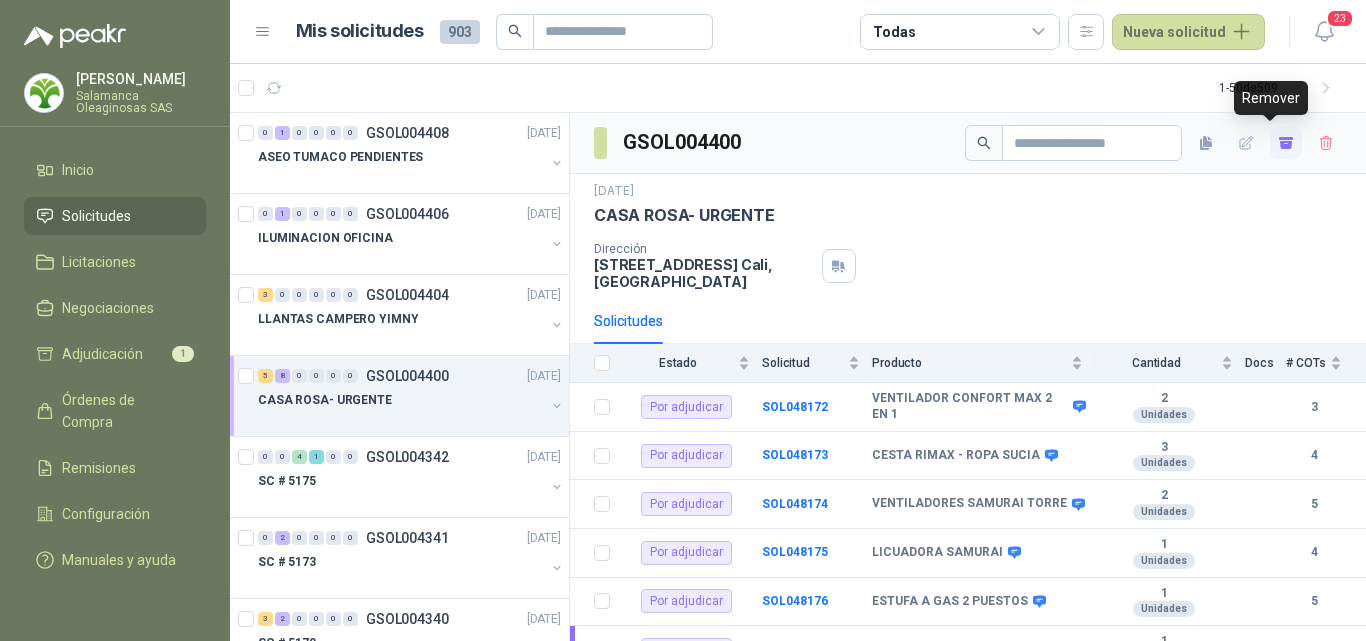 click 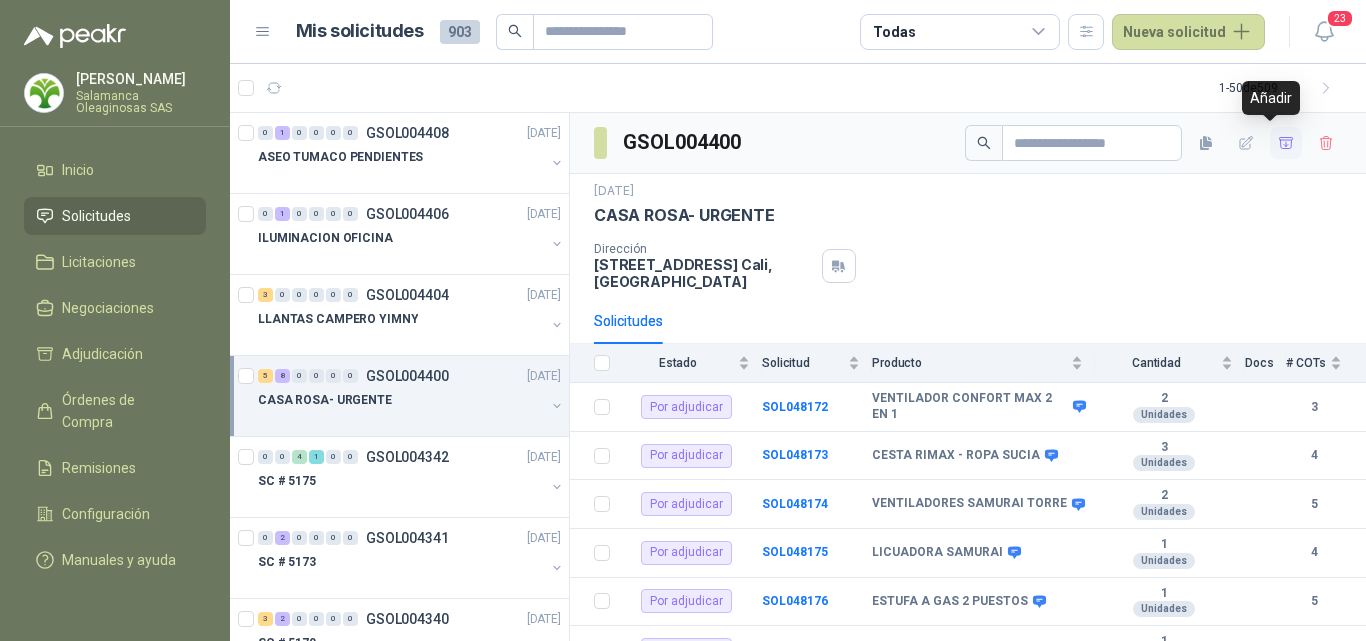 click 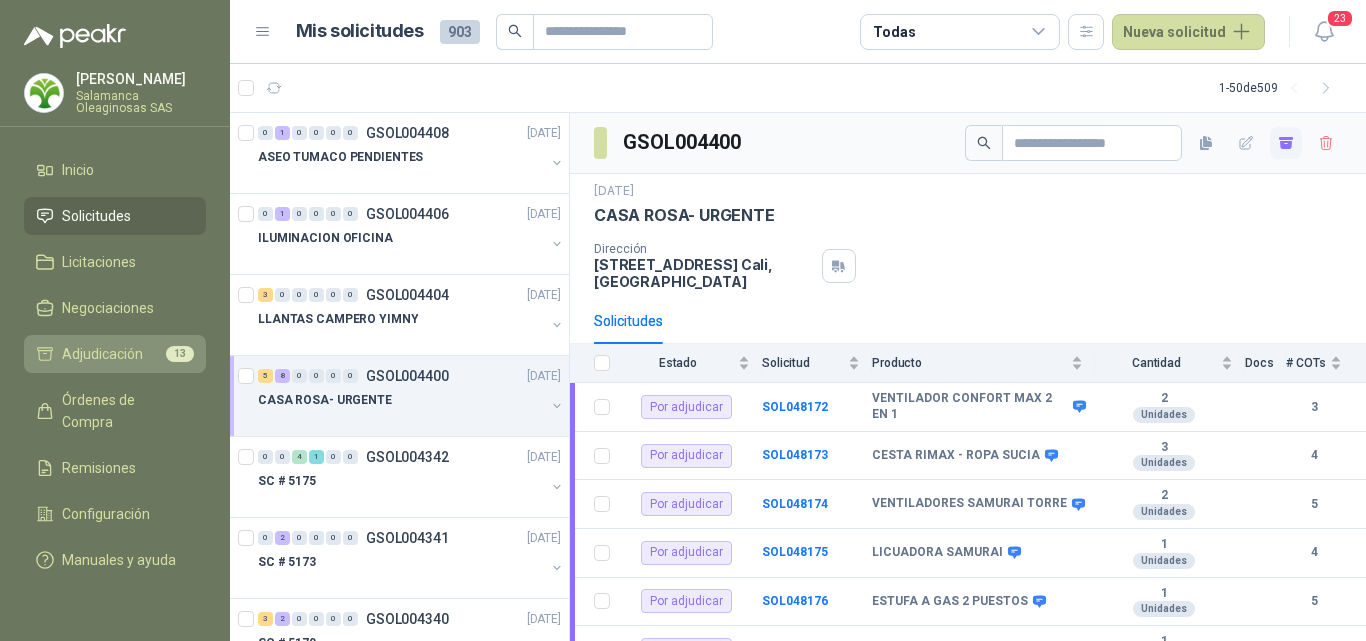click on "Adjudicación" at bounding box center [102, 354] 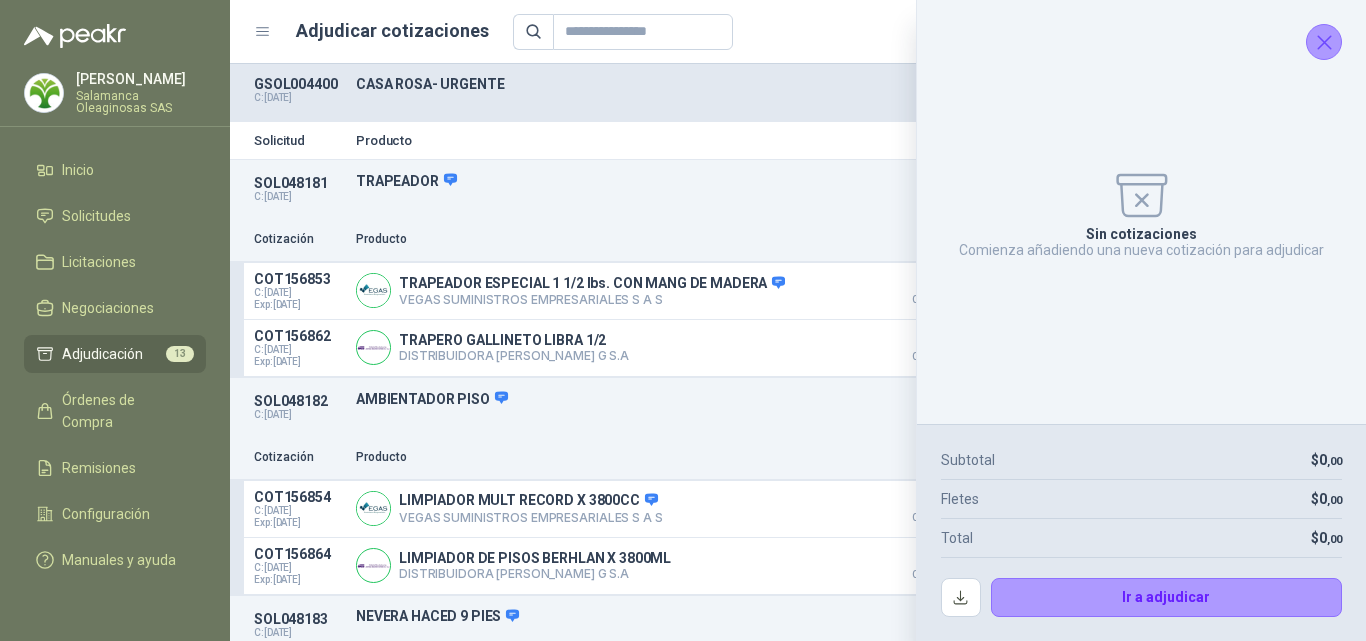 click at bounding box center (1324, 42) 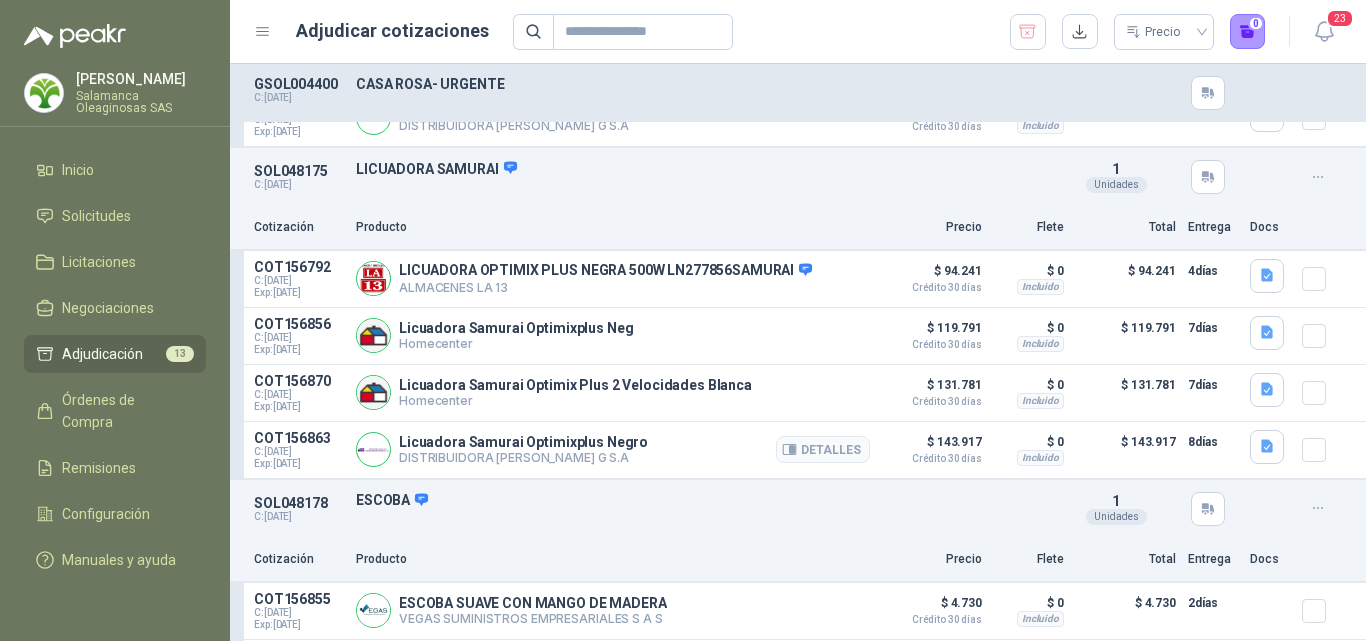 scroll, scrollTop: 3370, scrollLeft: 0, axis: vertical 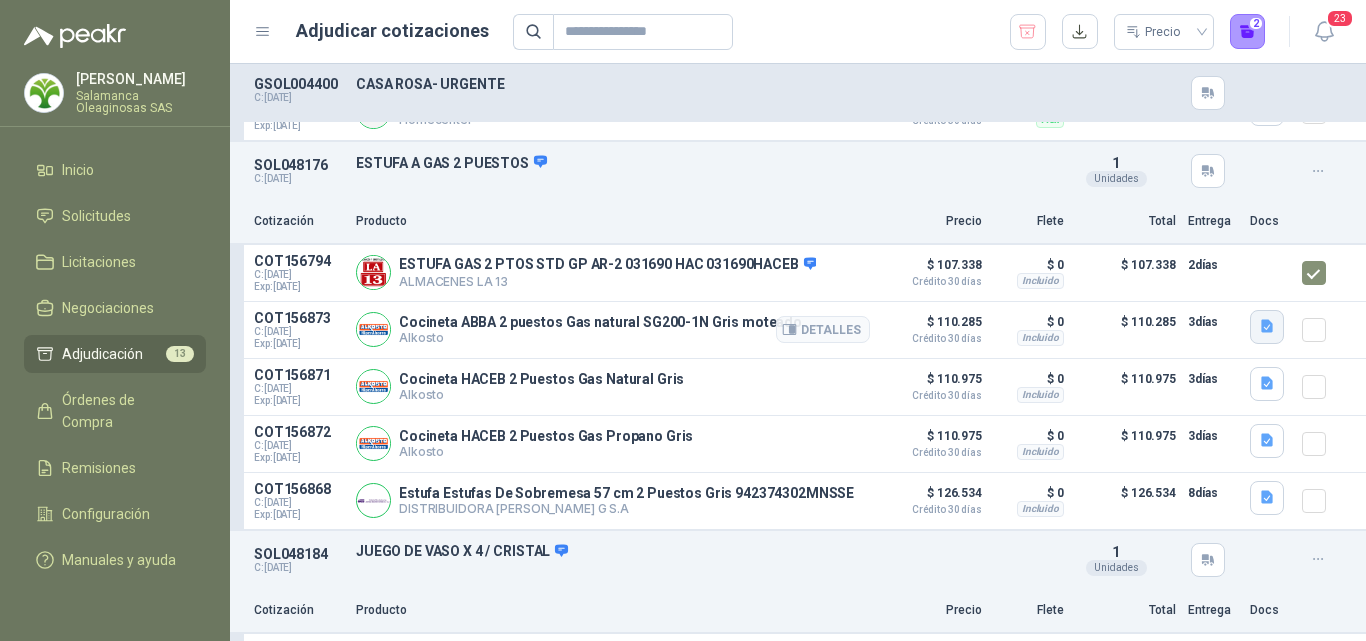 click 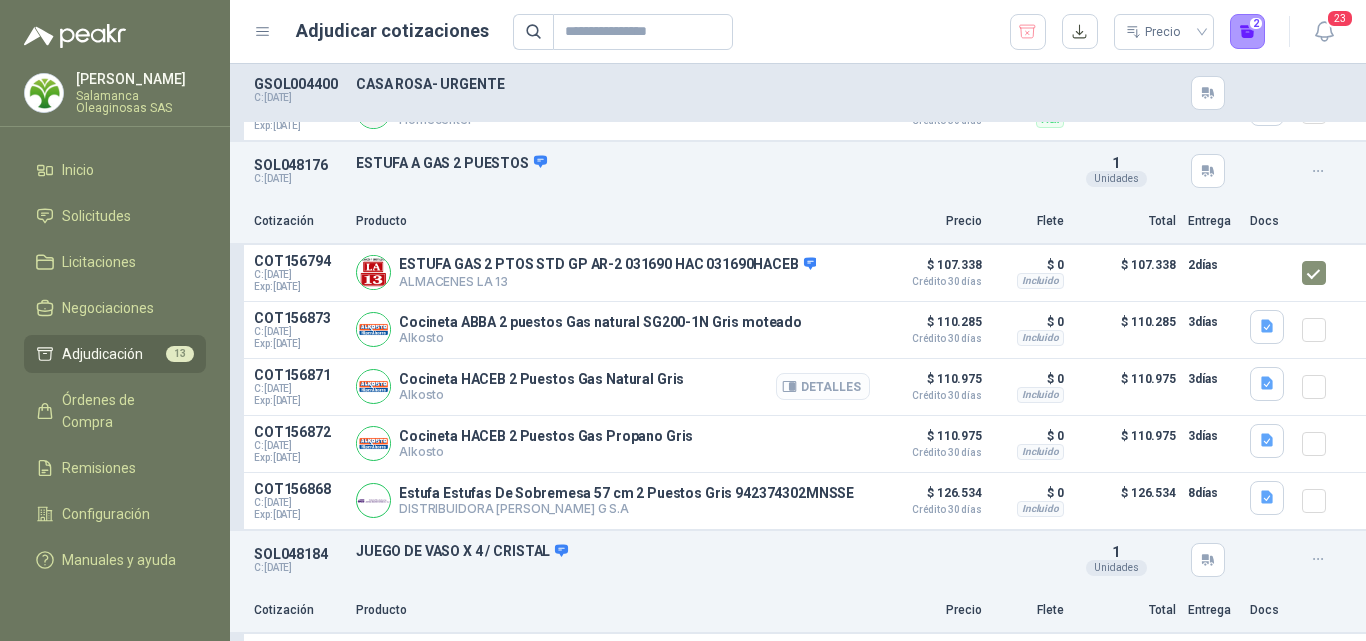 click 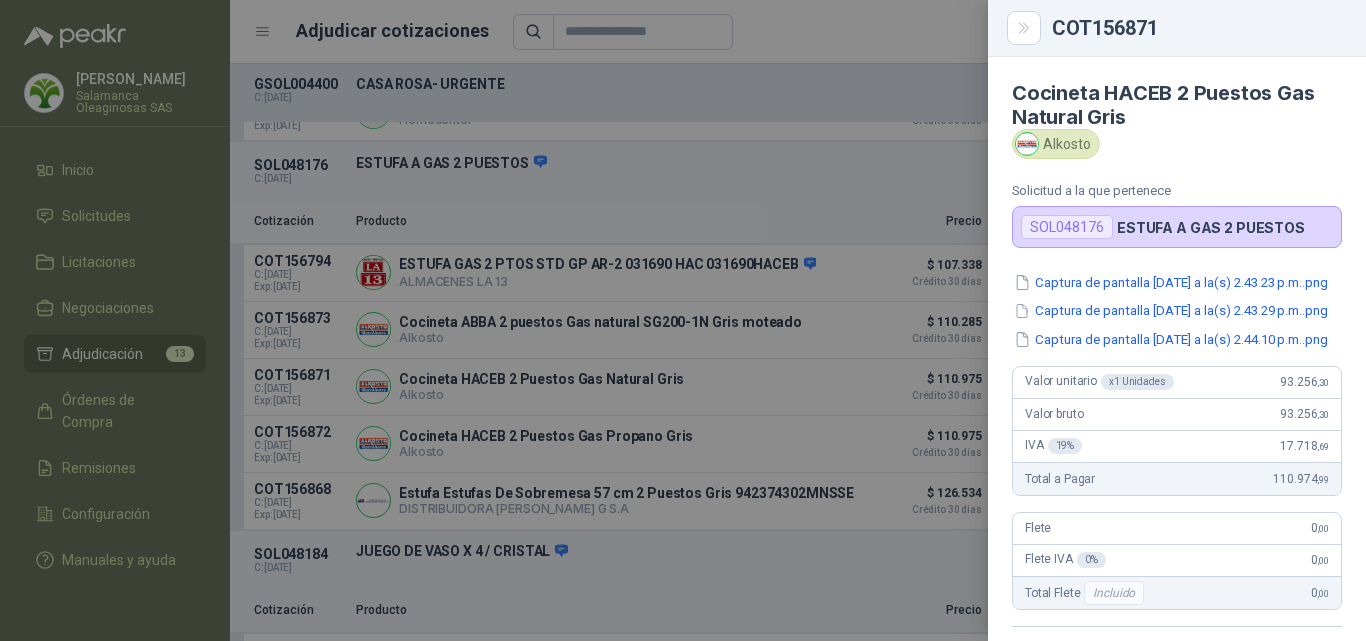 click at bounding box center [683, 320] 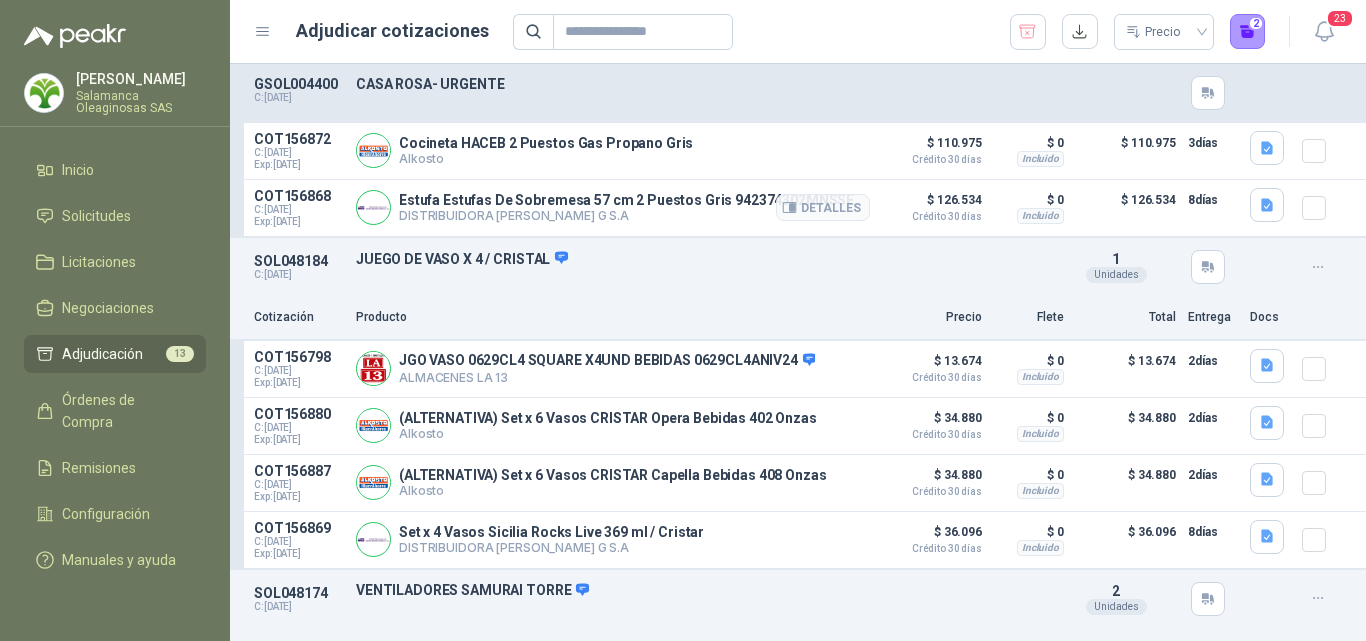 scroll, scrollTop: 1670, scrollLeft: 0, axis: vertical 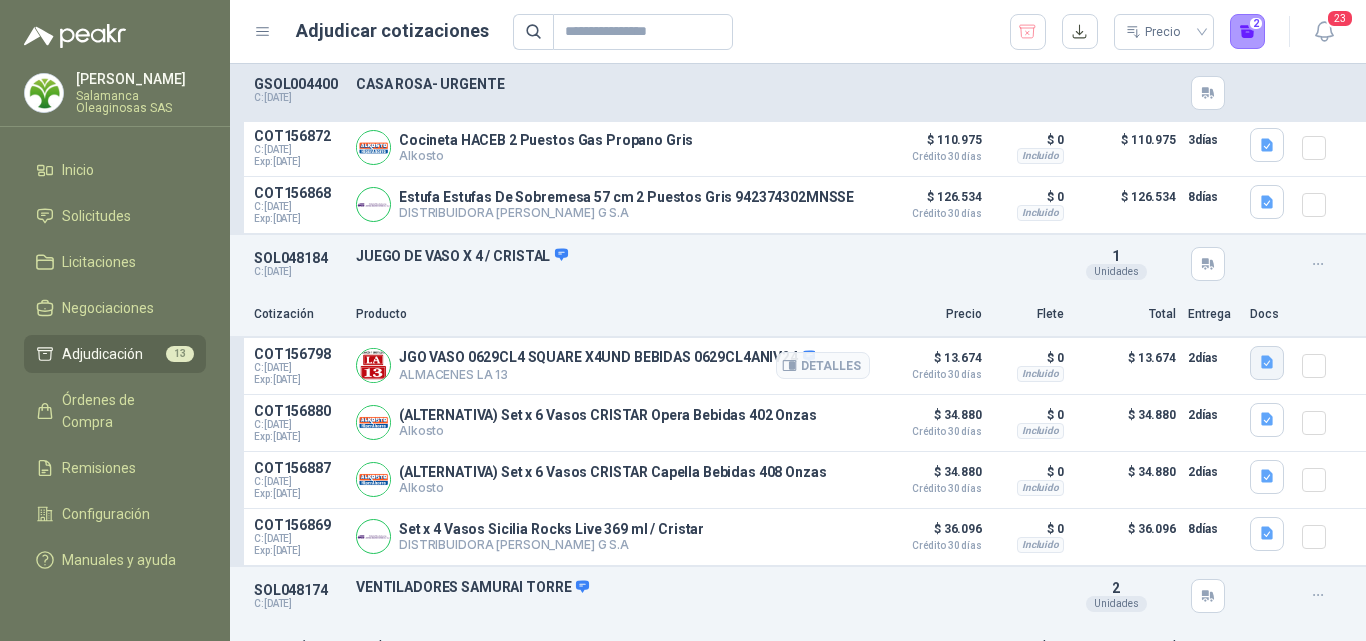 click at bounding box center (1267, 363) 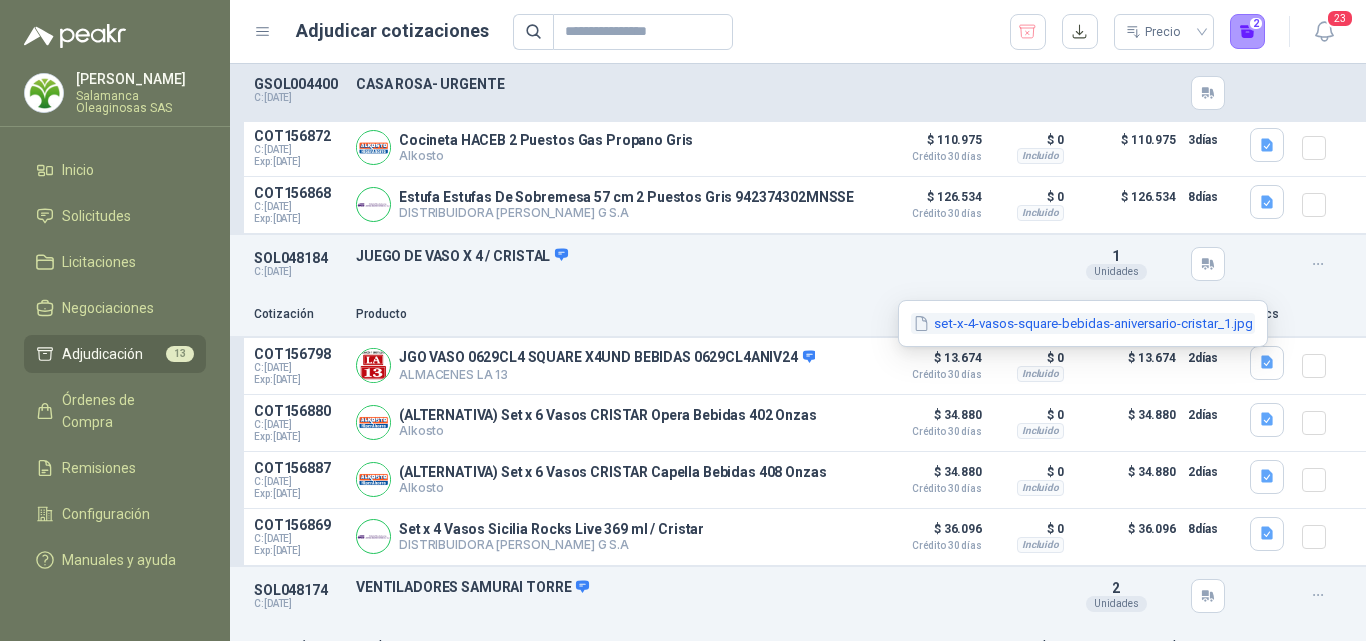 click on "set-x-4-vasos-square-bebidas-aniversario-cristar_1.jpg" at bounding box center [1083, 323] 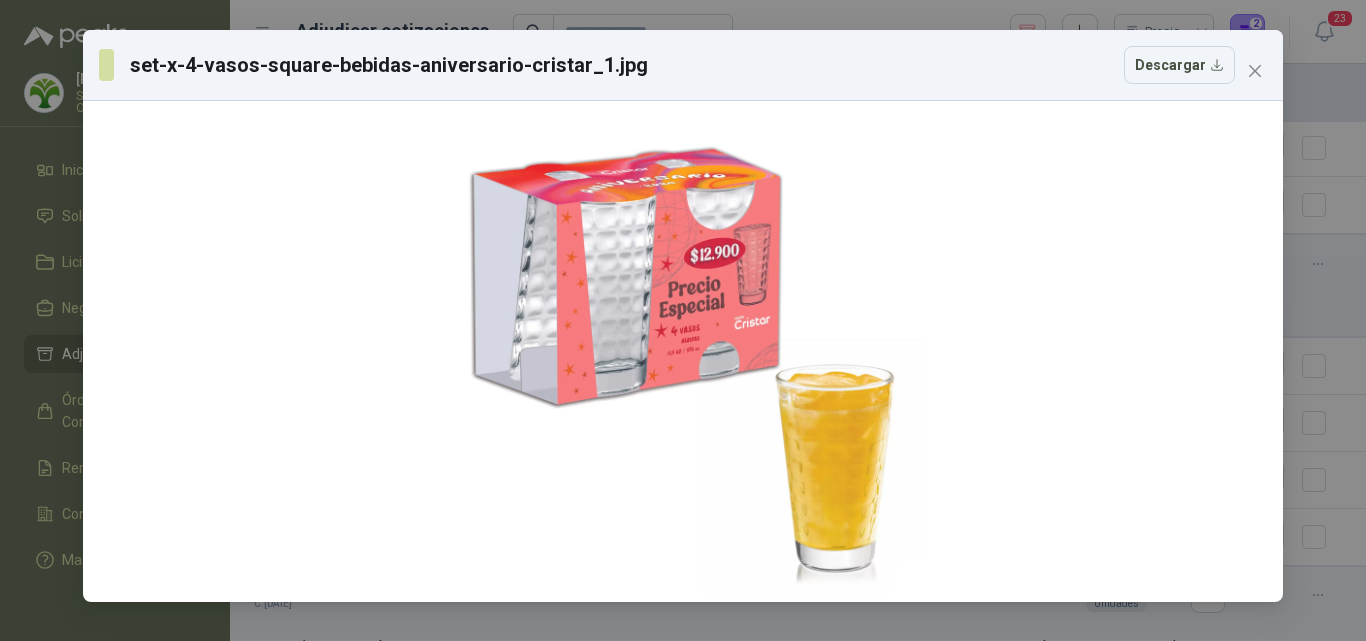 click at bounding box center [1255, 71] 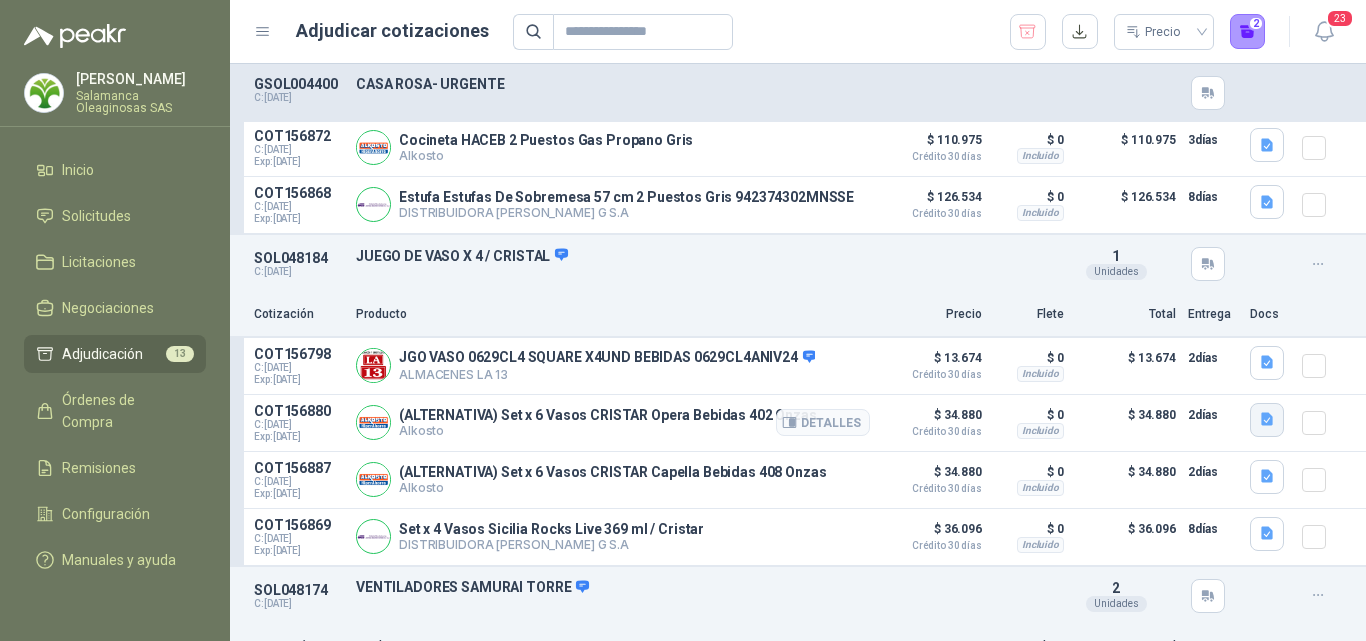 click 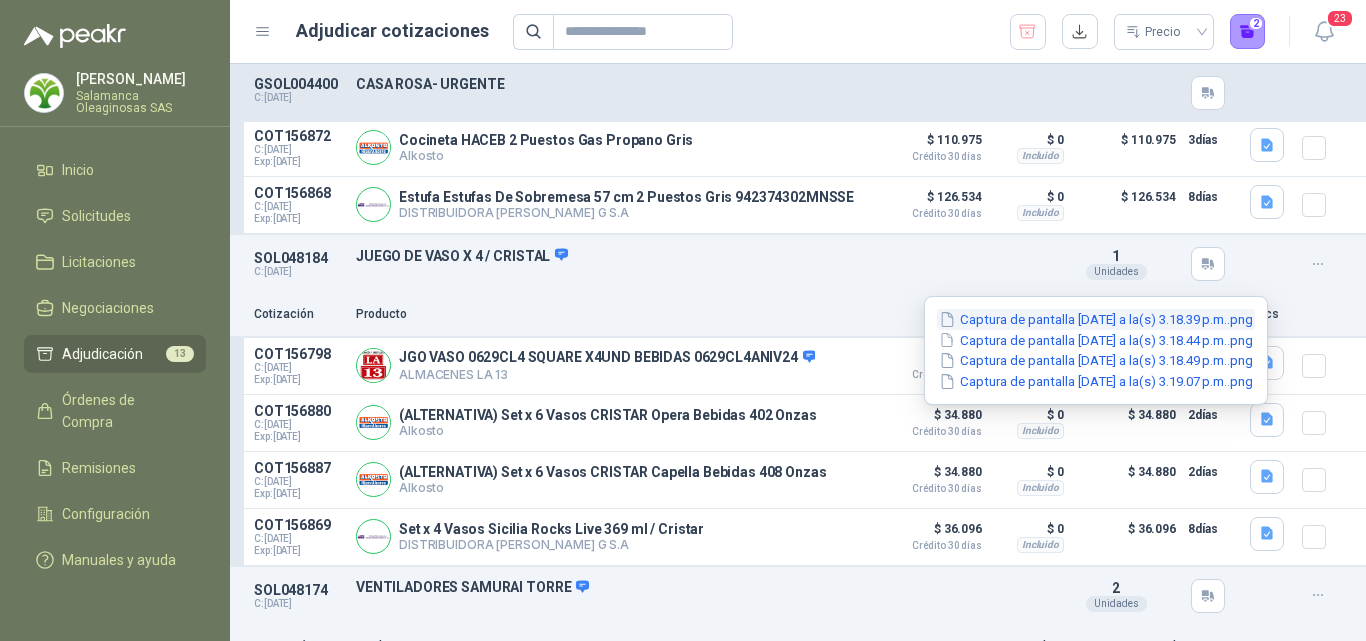 click on "Captura de pantalla 2025-07-08 a la(s) 3.18.39 p.m..png" at bounding box center (1096, 319) 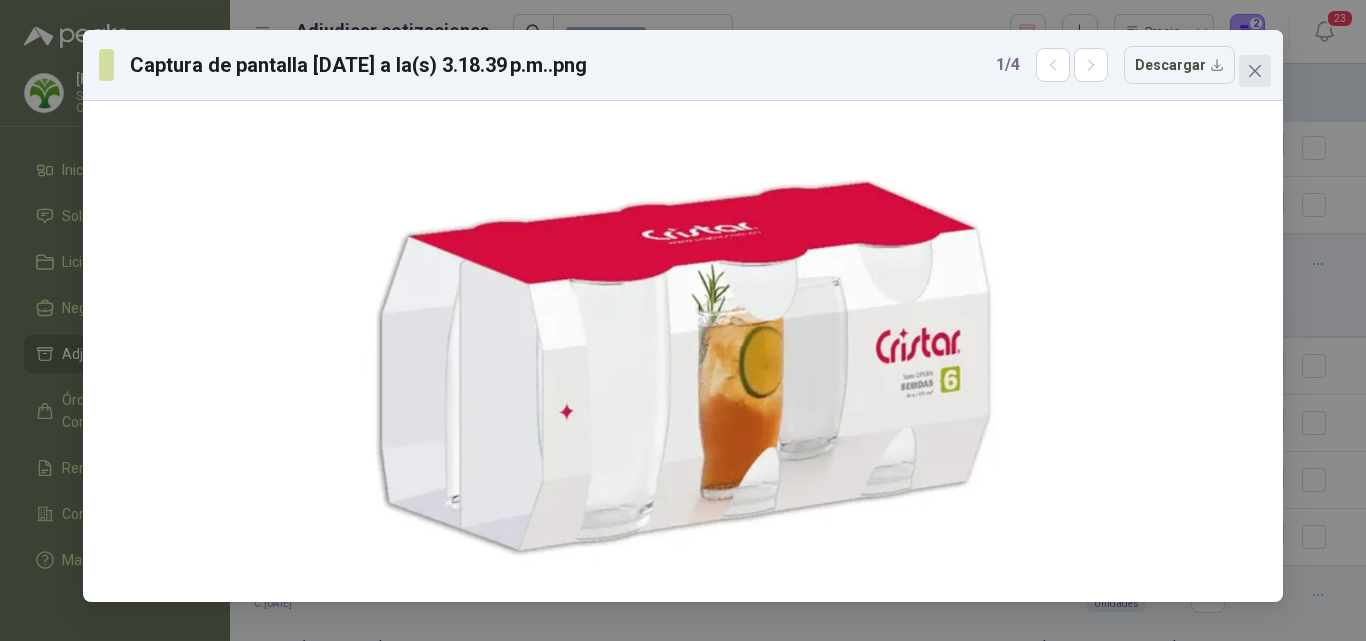 click at bounding box center (1255, 71) 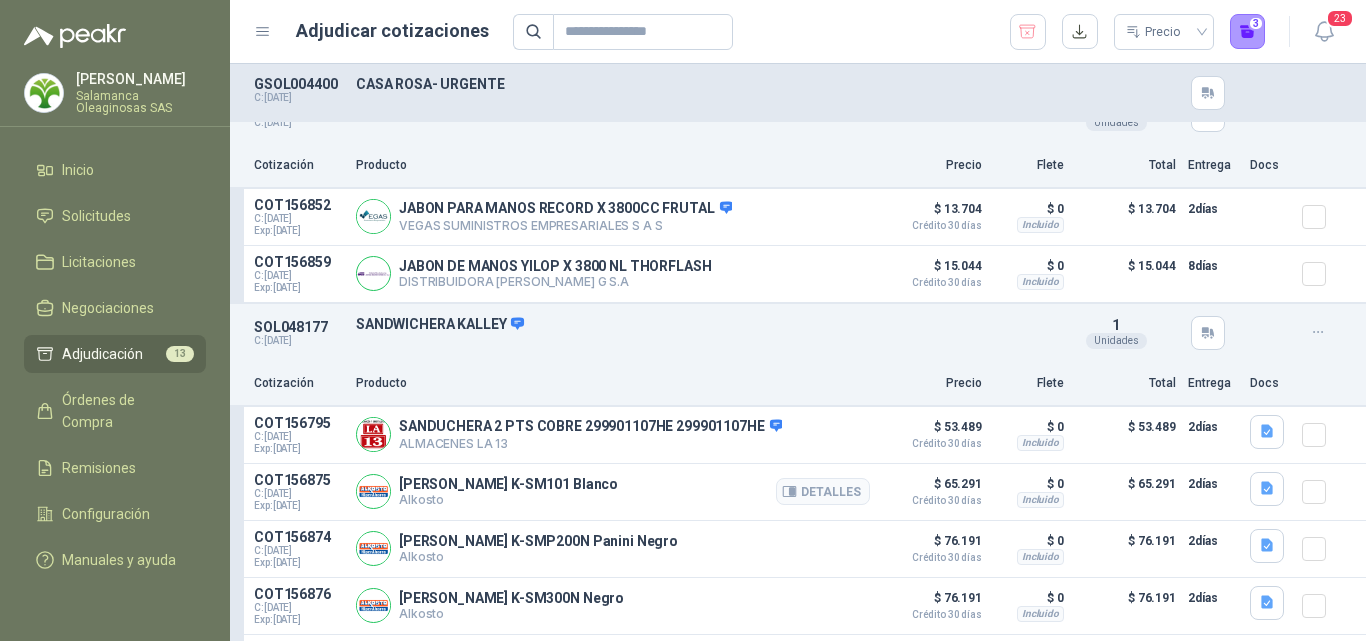 scroll, scrollTop: 2670, scrollLeft: 0, axis: vertical 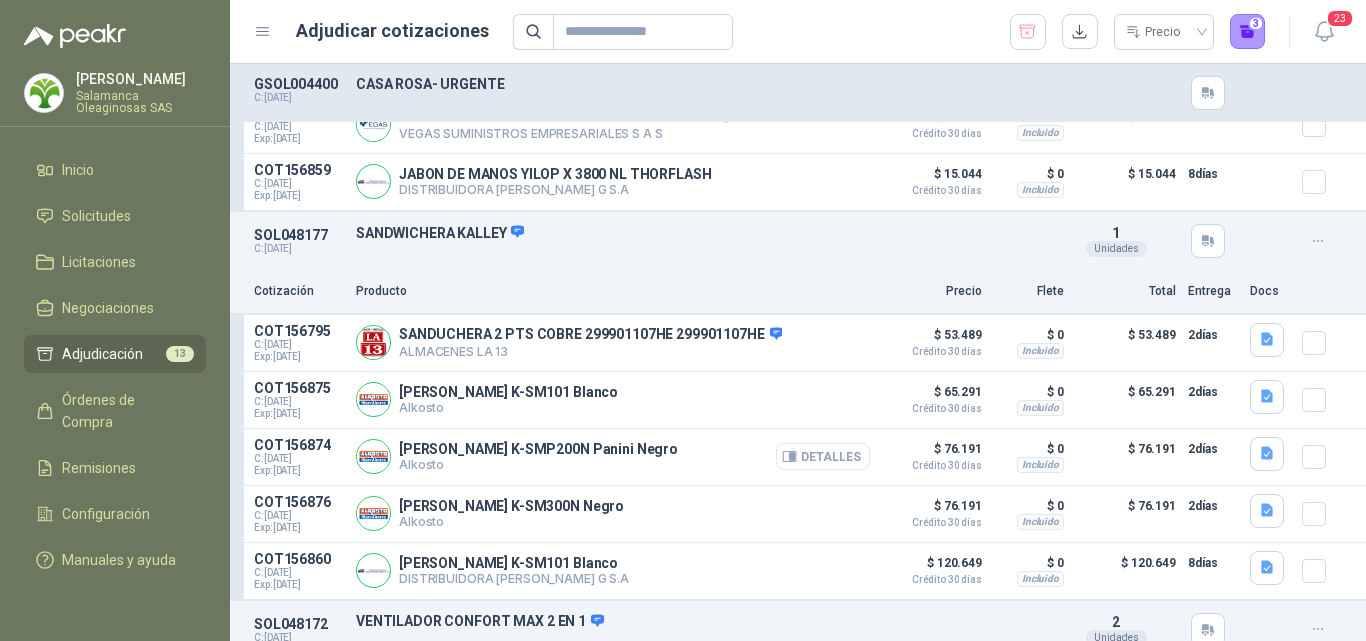click on "Detalles" at bounding box center (823, 456) 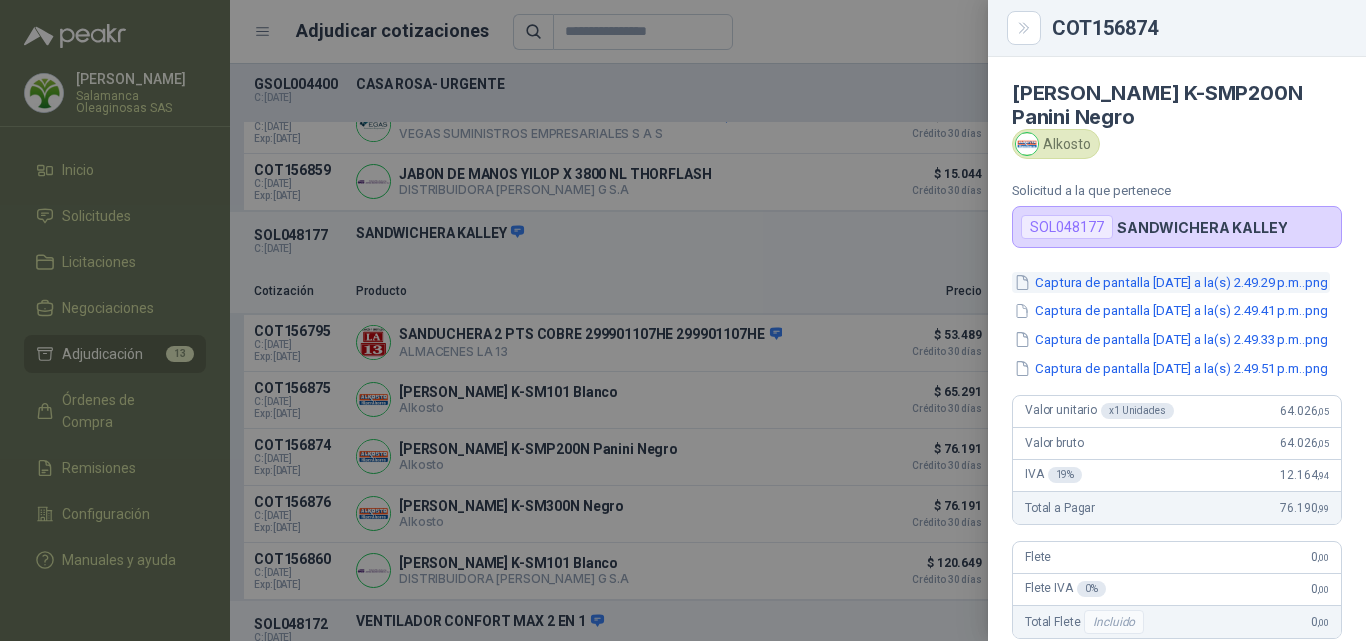 click on "Captura de pantalla 2025-07-08 a la(s) 2.49.29 p.m..png" at bounding box center (1171, 282) 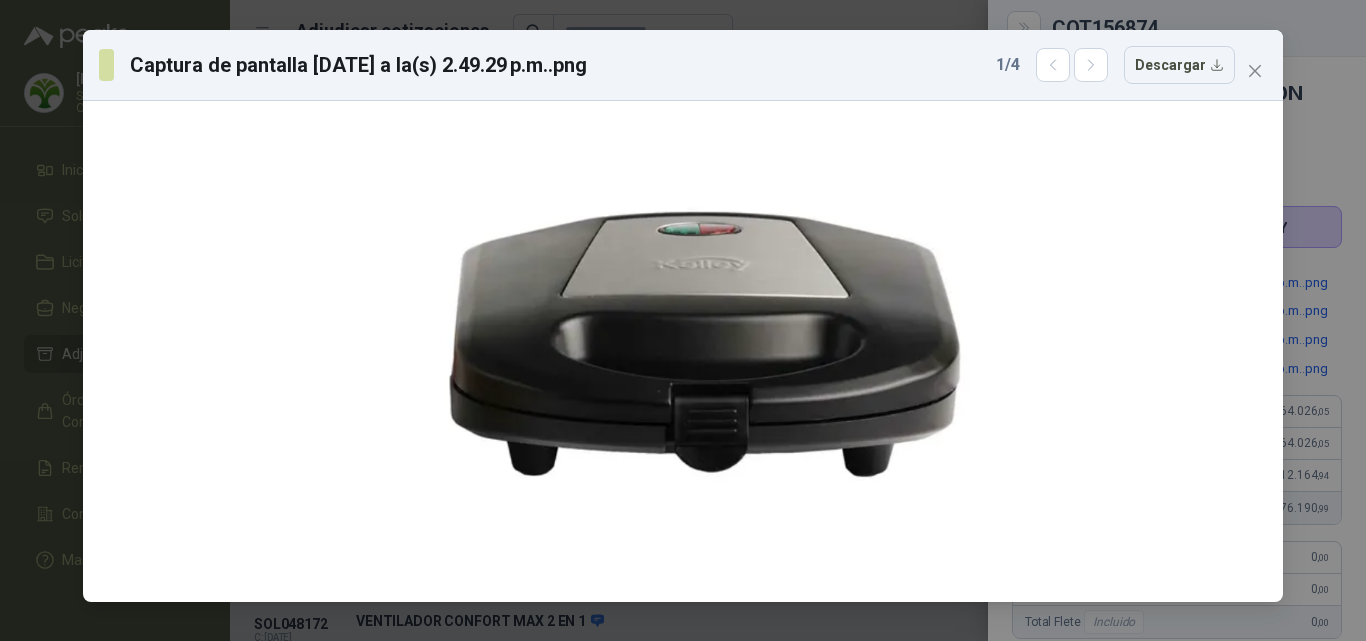 click at bounding box center [1255, 71] 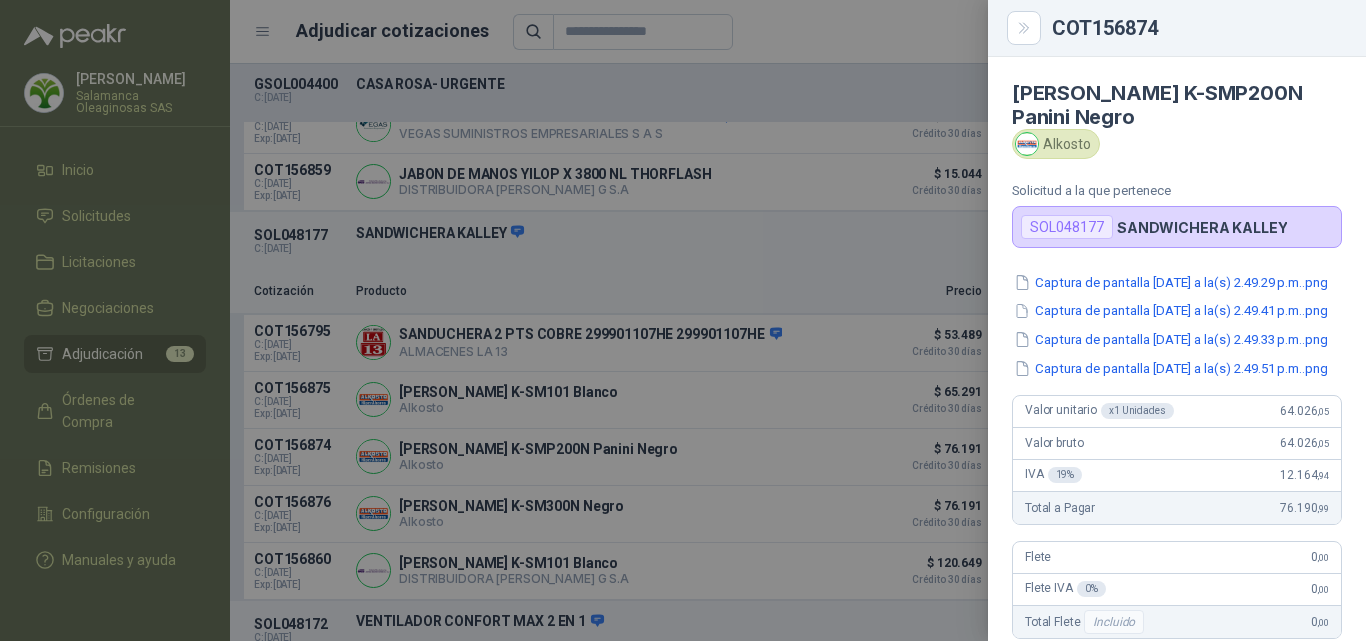 click at bounding box center [683, 320] 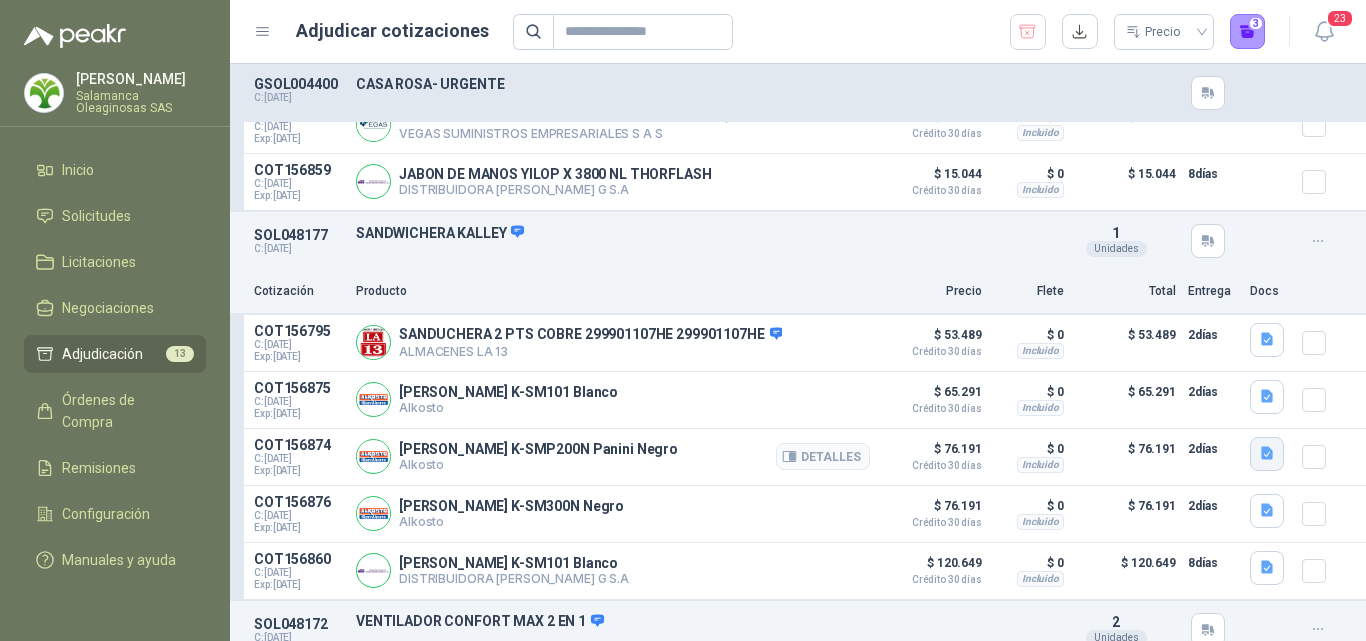 click 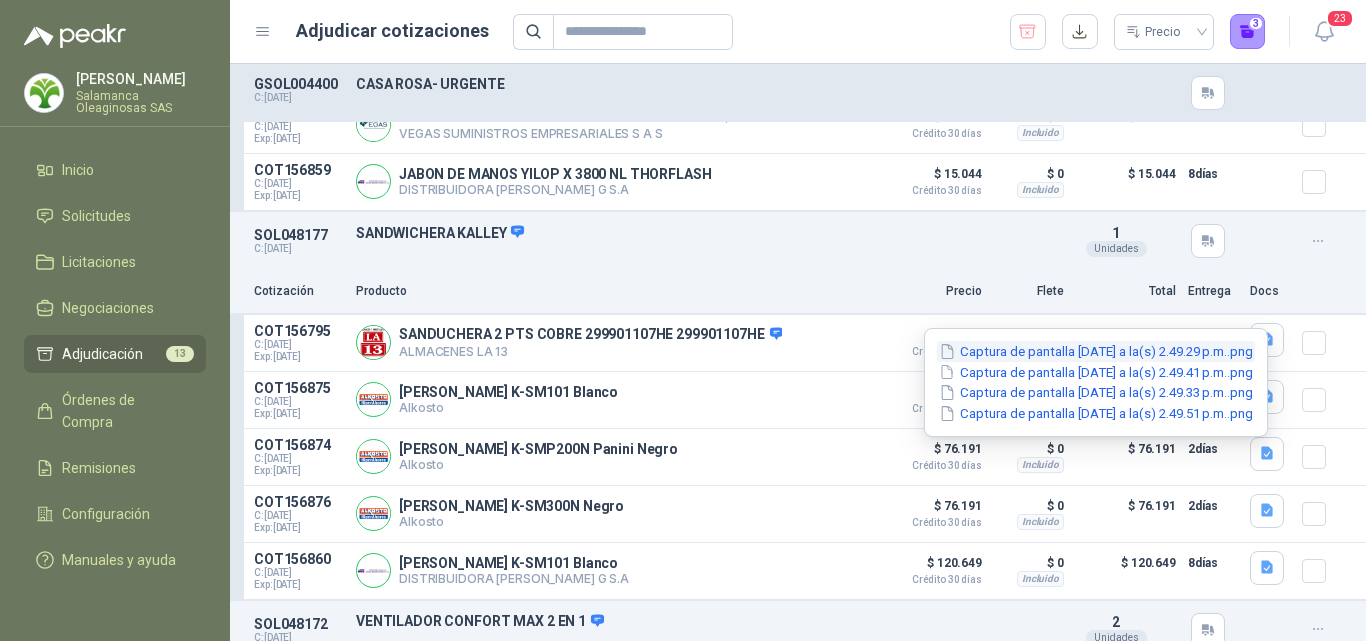 click on "Captura de pantalla 2025-07-08 a la(s) 2.49.29 p.m..png" at bounding box center [1096, 351] 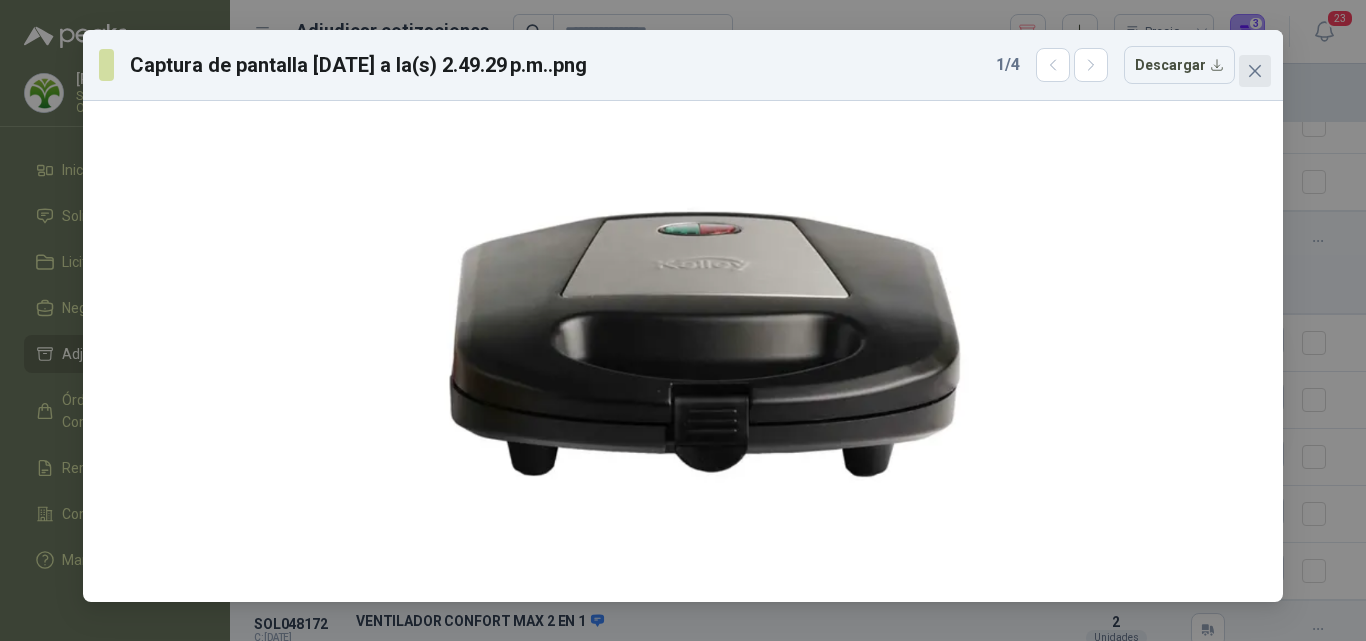click at bounding box center (1255, 71) 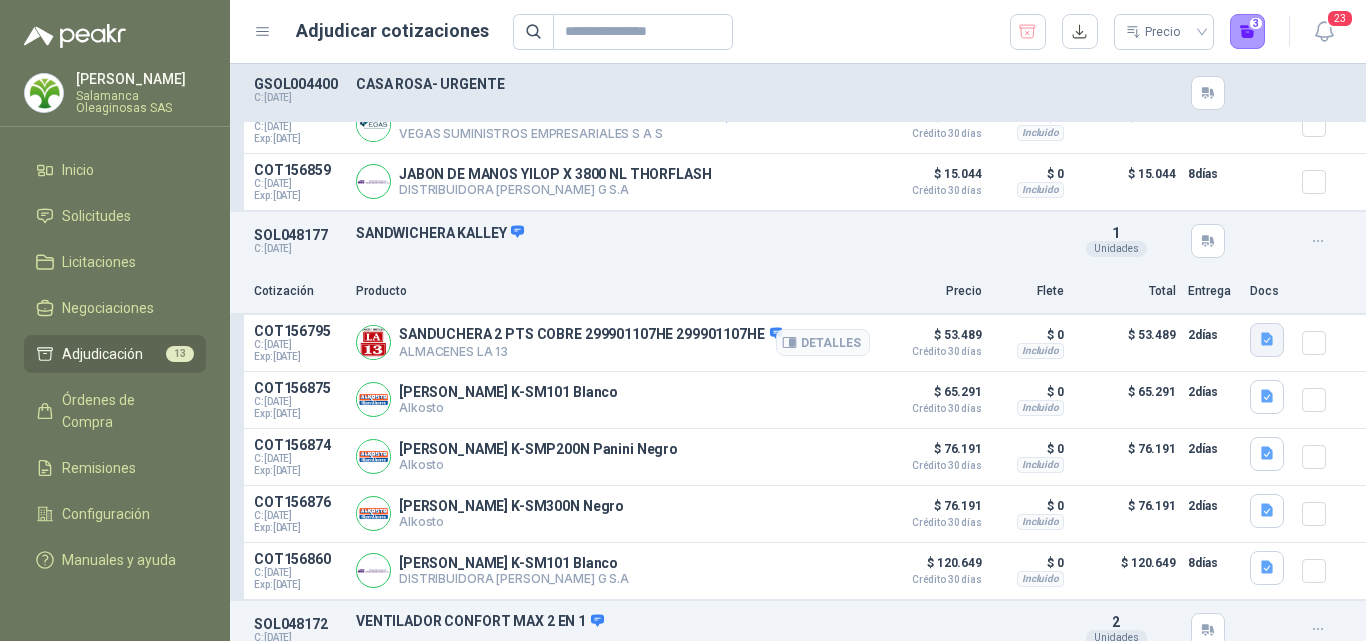 click 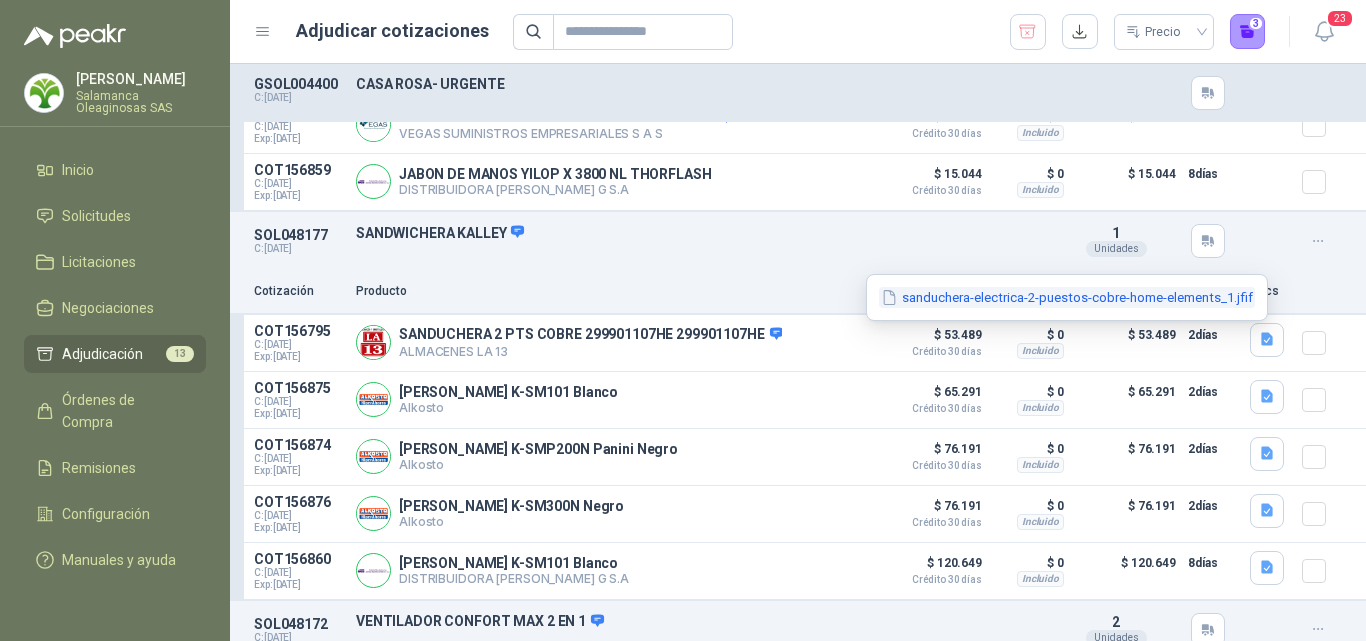 click on "sanduchera-electrica-2-puestos-cobre-home-elements_1.jfif" at bounding box center (1067, 297) 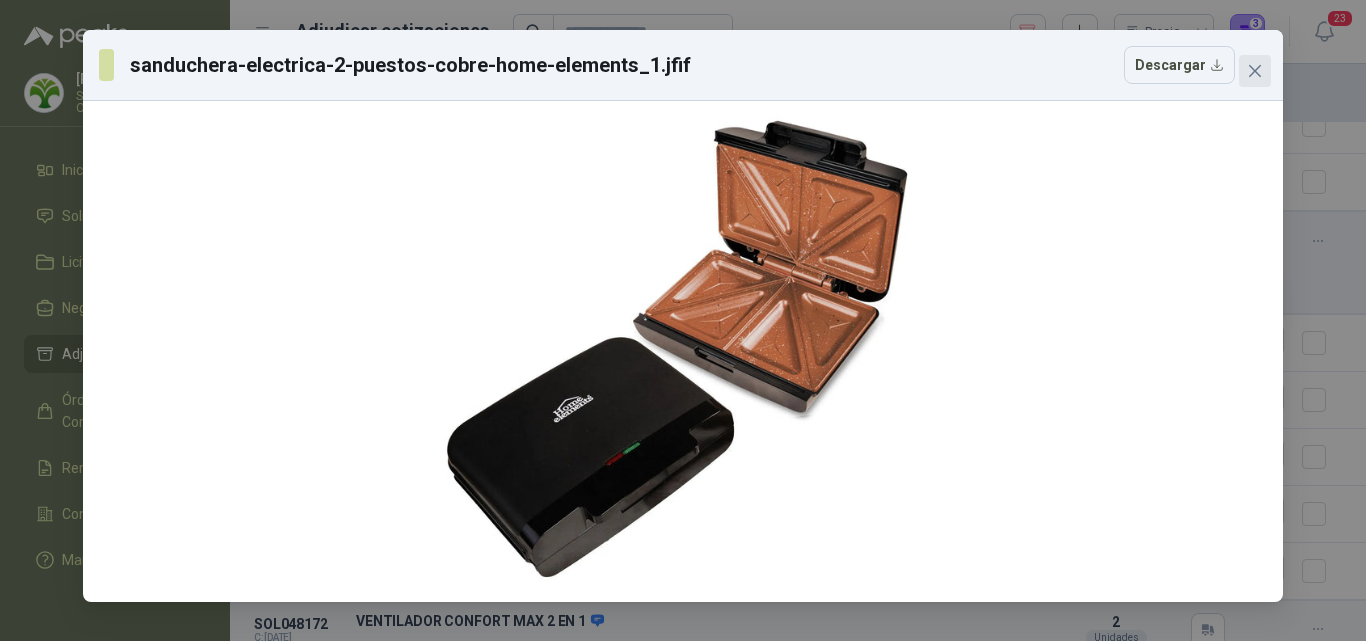 click 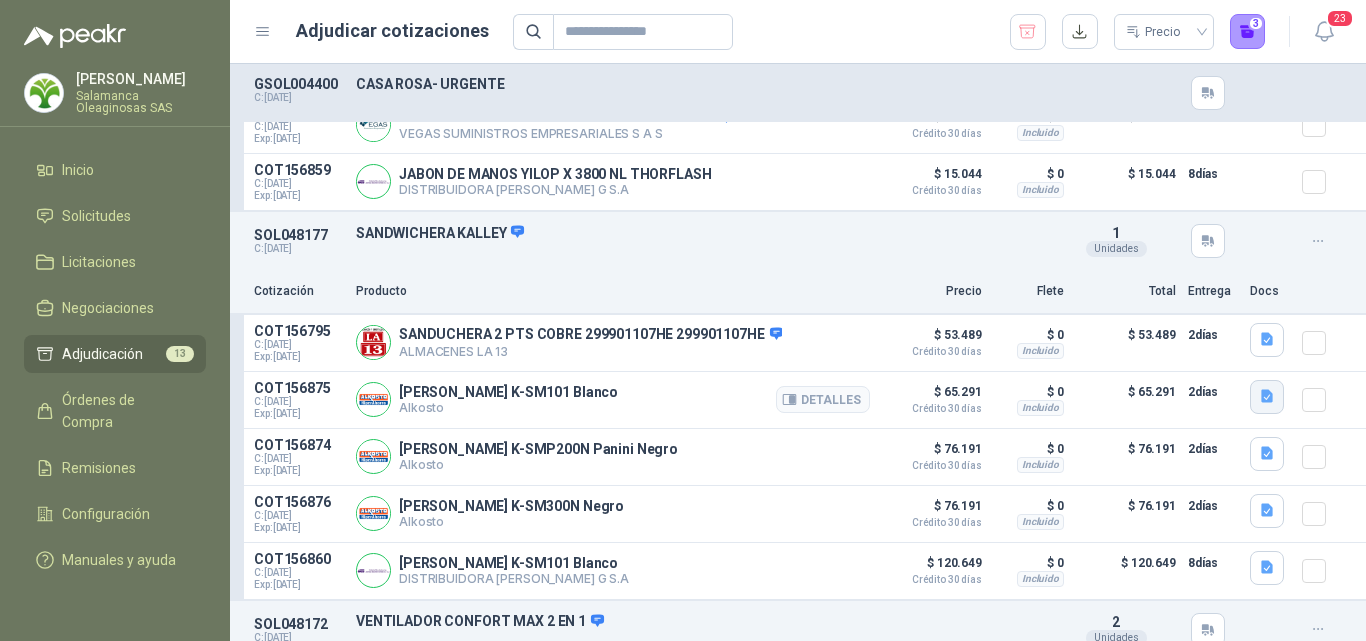 click 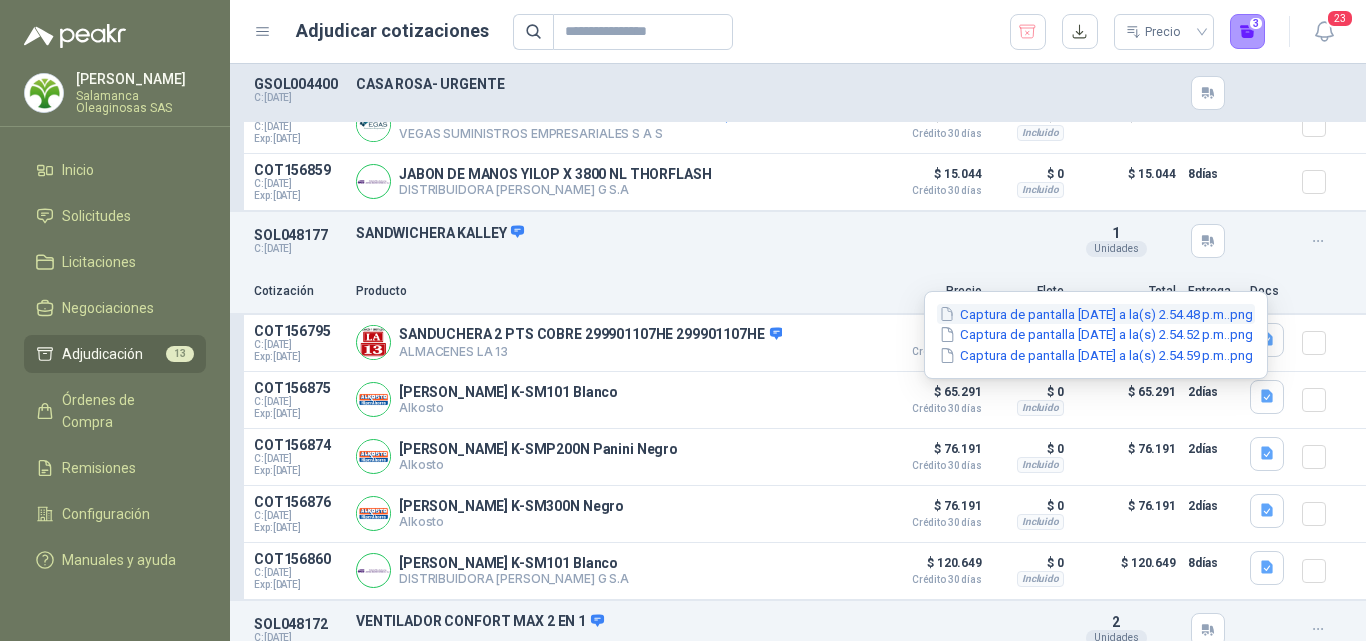 click on "Captura de pantalla 2025-07-08 a la(s) 2.54.48 p.m..png" at bounding box center (1096, 314) 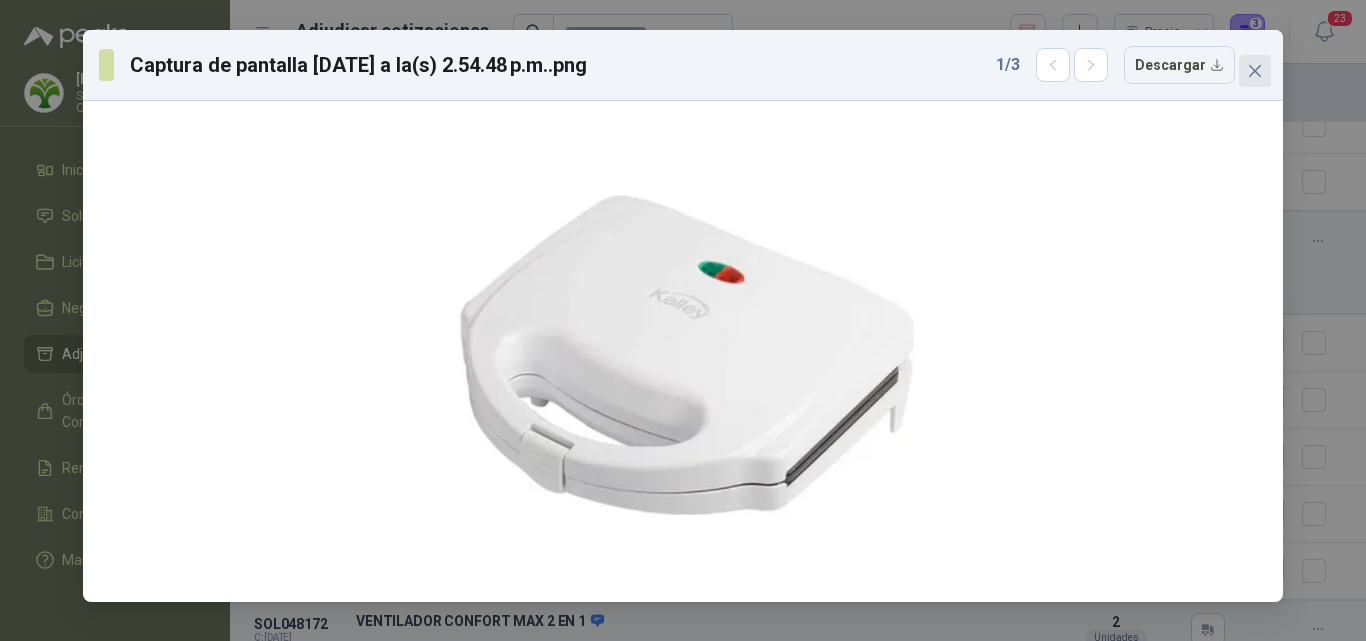 click at bounding box center [1255, 71] 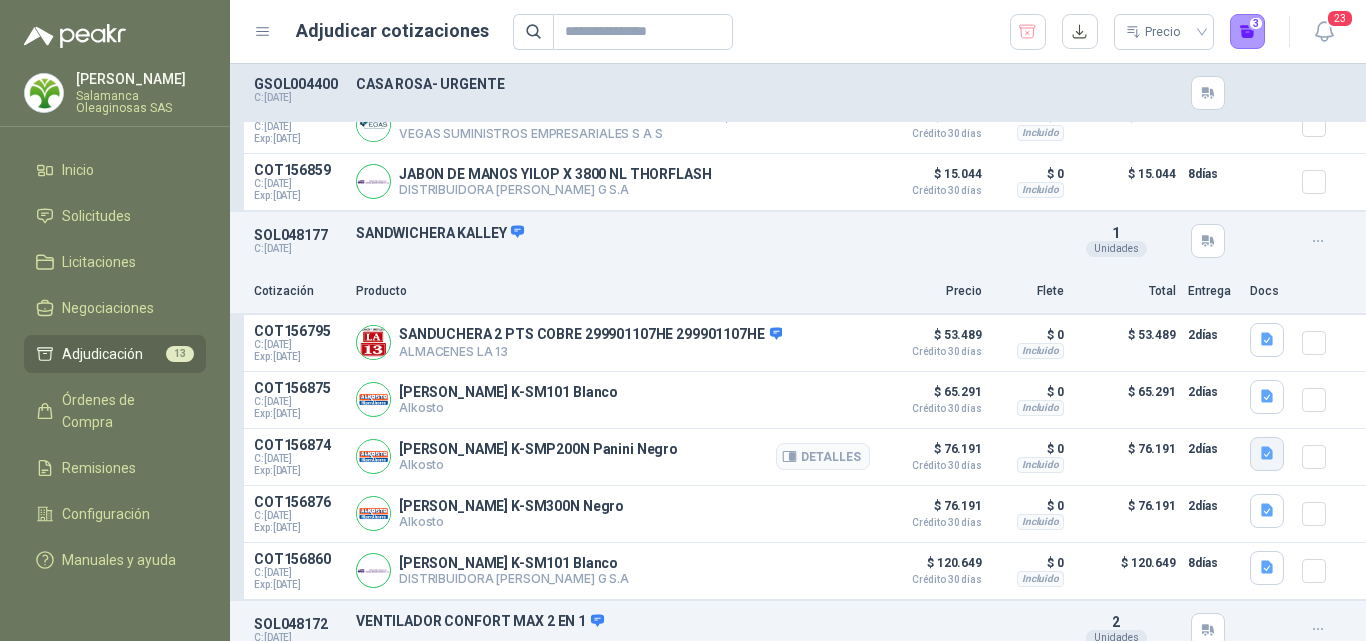 click 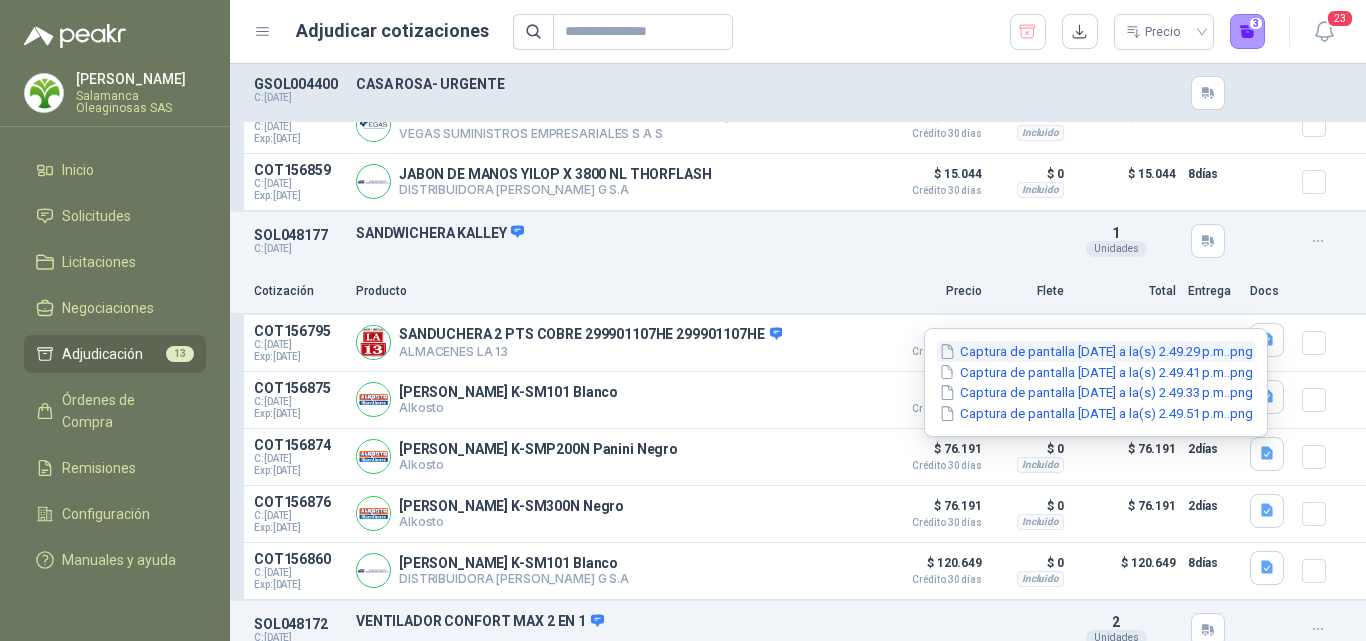 click on "Captura de pantalla 2025-07-08 a la(s) 2.49.29 p.m..png" at bounding box center [1096, 351] 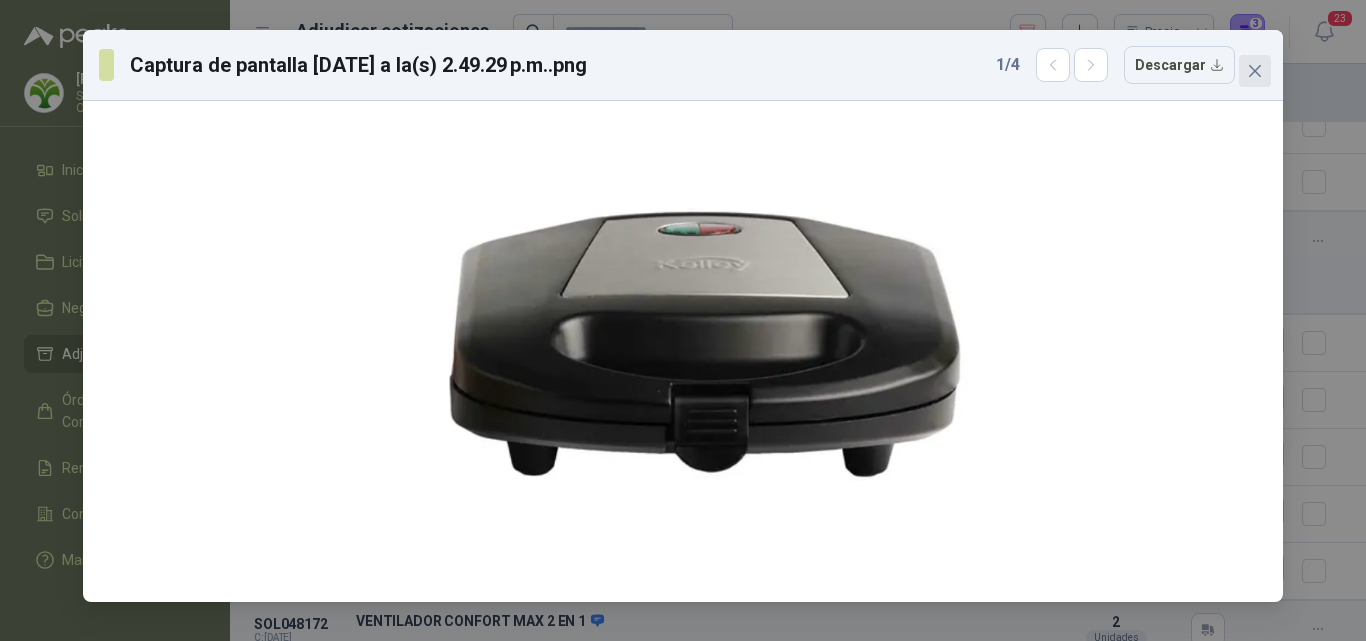 click at bounding box center [1255, 71] 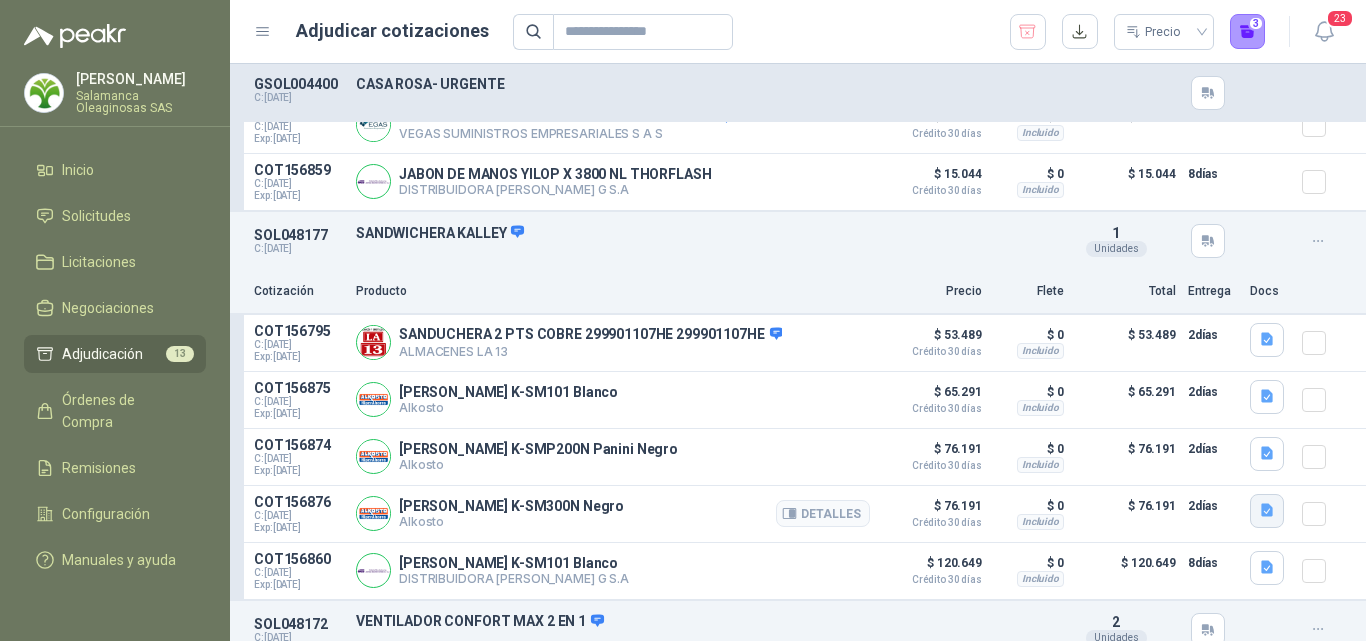 click 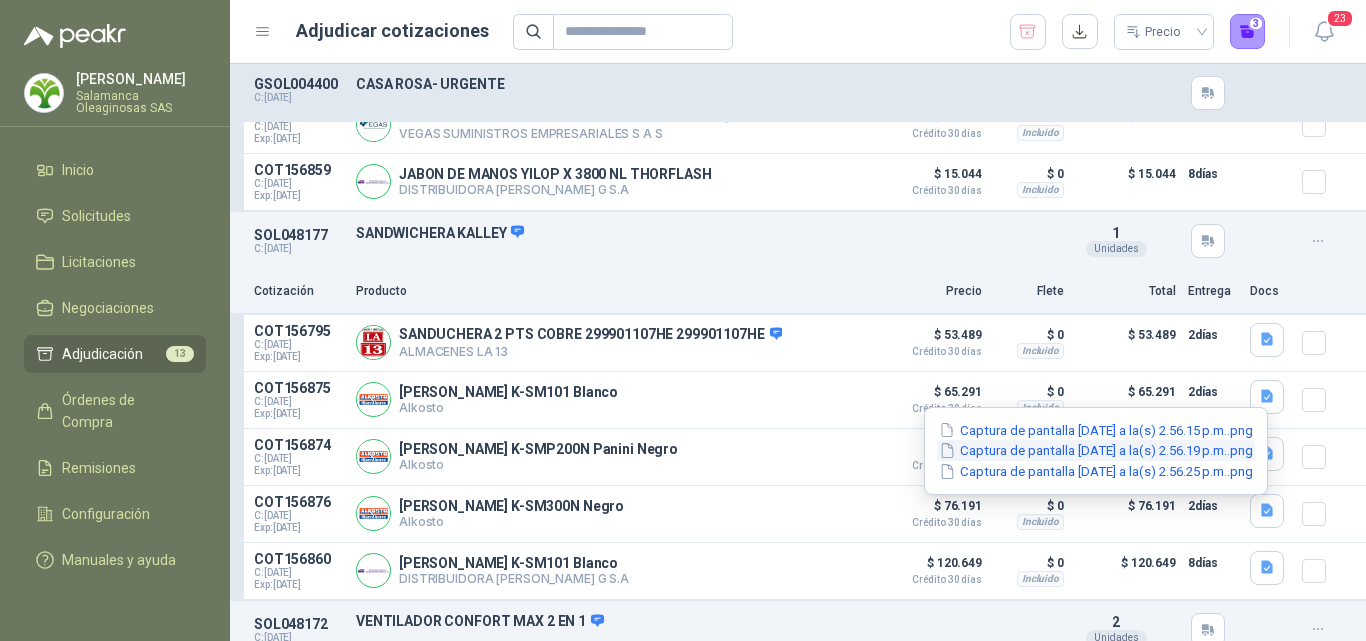 click on "Captura de pantalla 2025-07-08 a la(s) 2.56.19 p.m..png" at bounding box center (1096, 450) 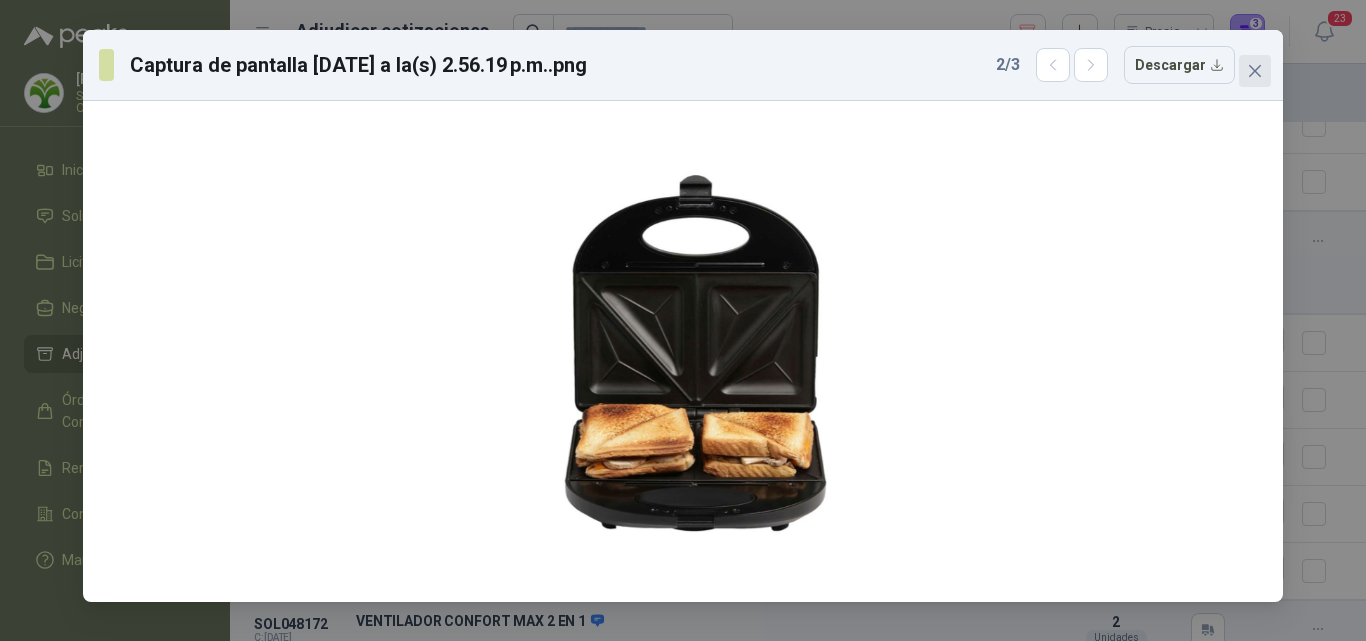 click at bounding box center [1255, 71] 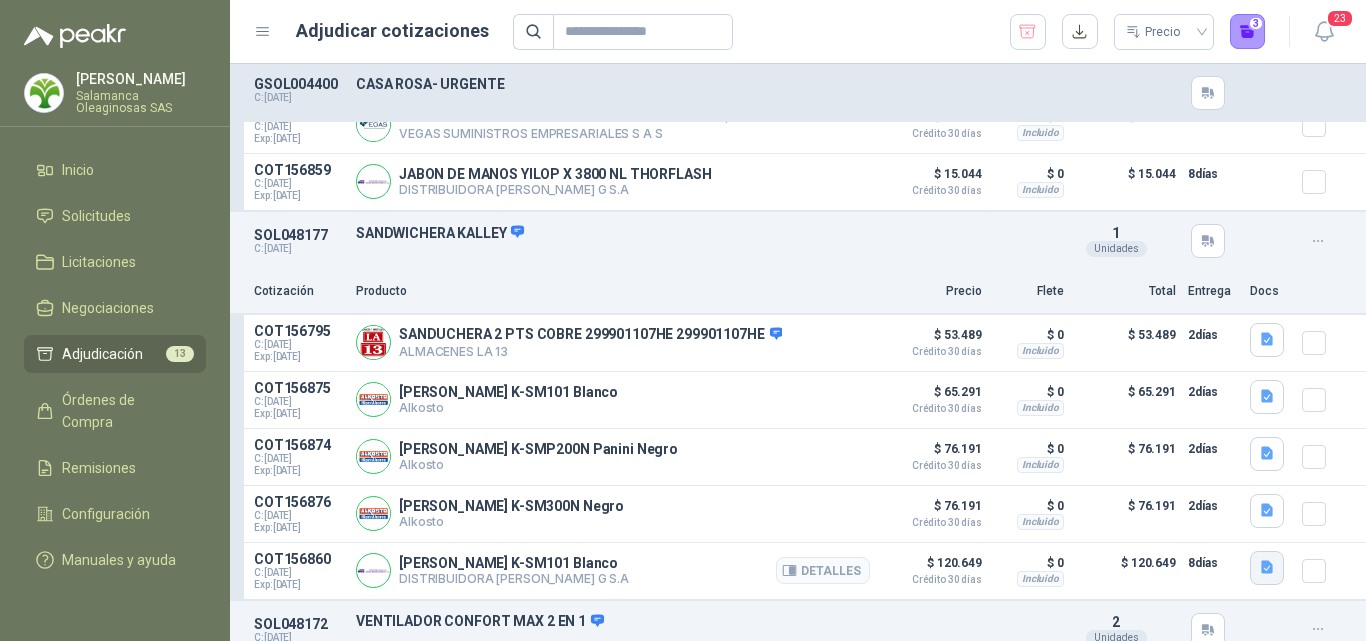 click at bounding box center [1267, 568] 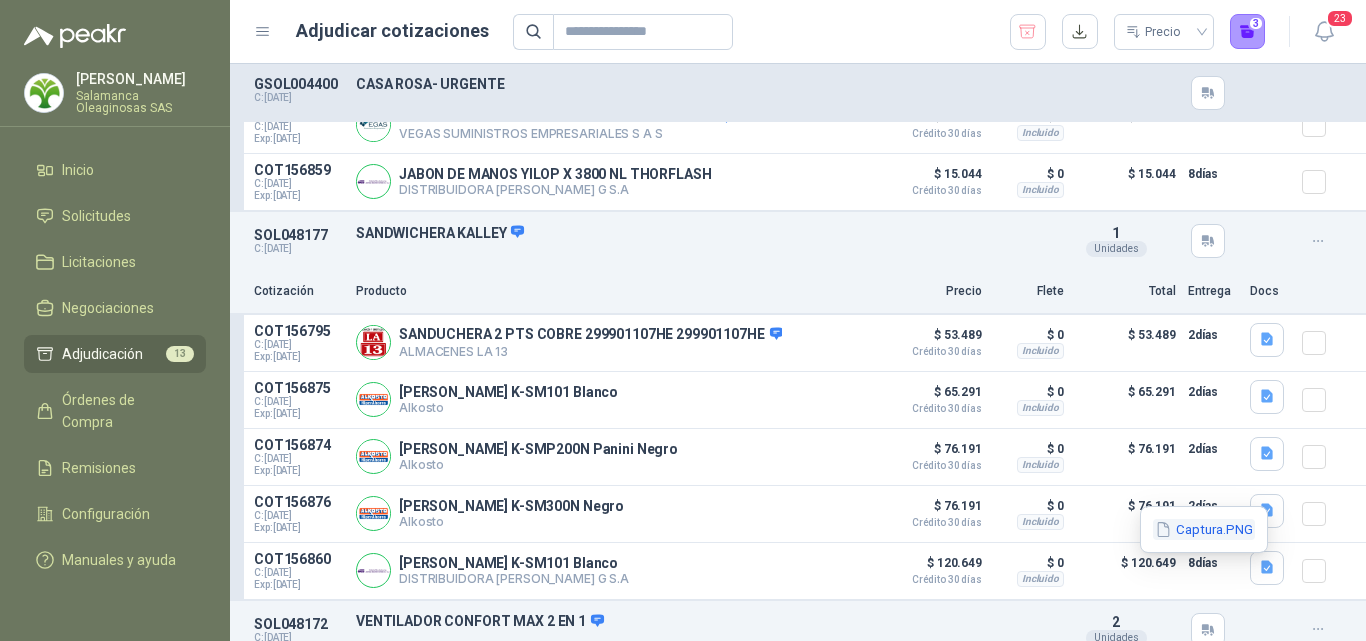 click on "Captura.PNG" at bounding box center [1204, 529] 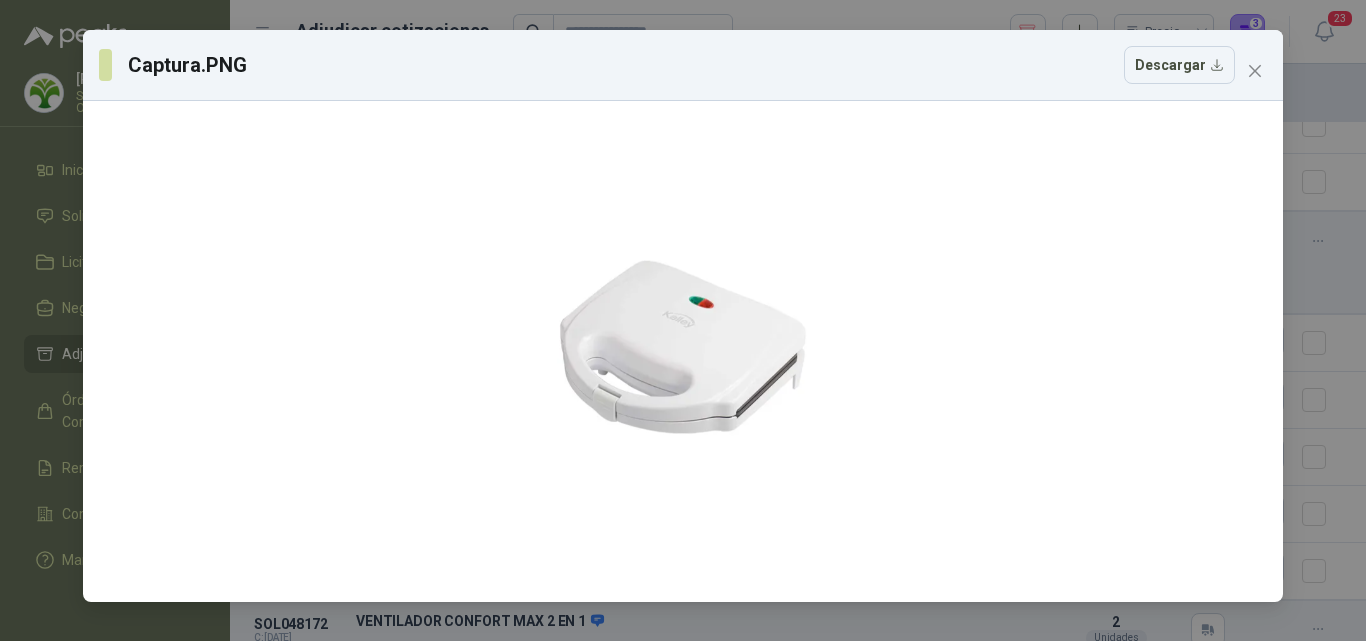 click on "Captura.PNG   Descargar" at bounding box center (683, 65) 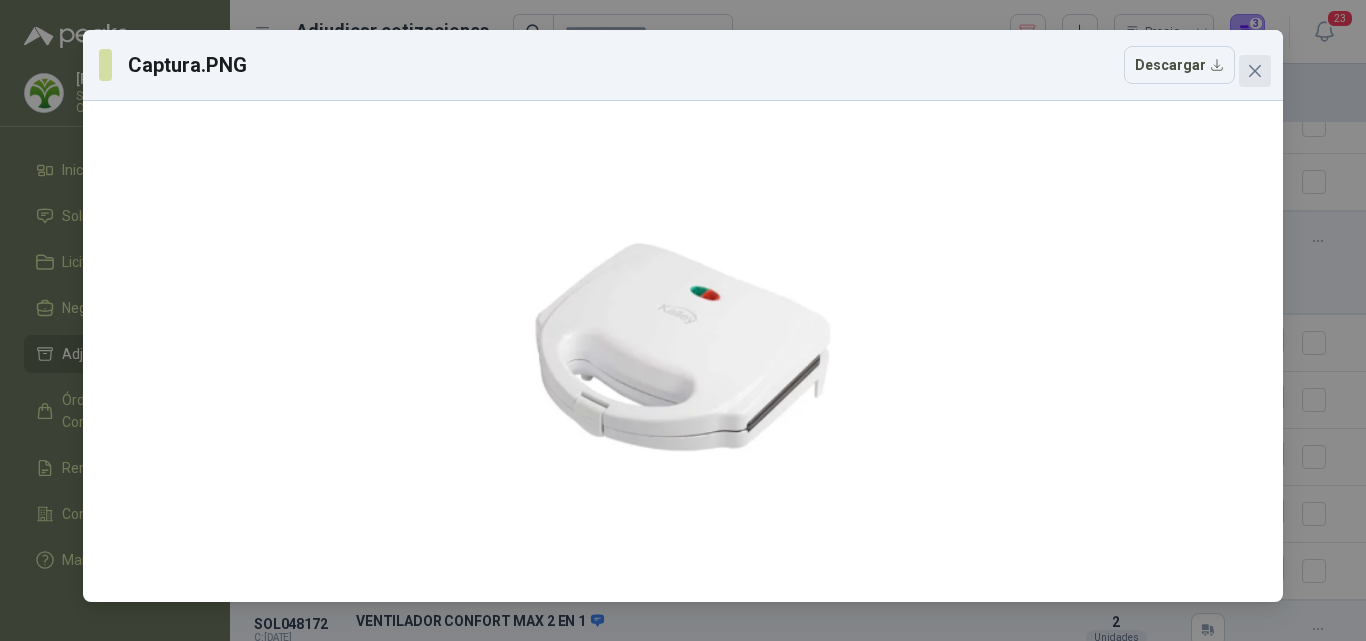 click 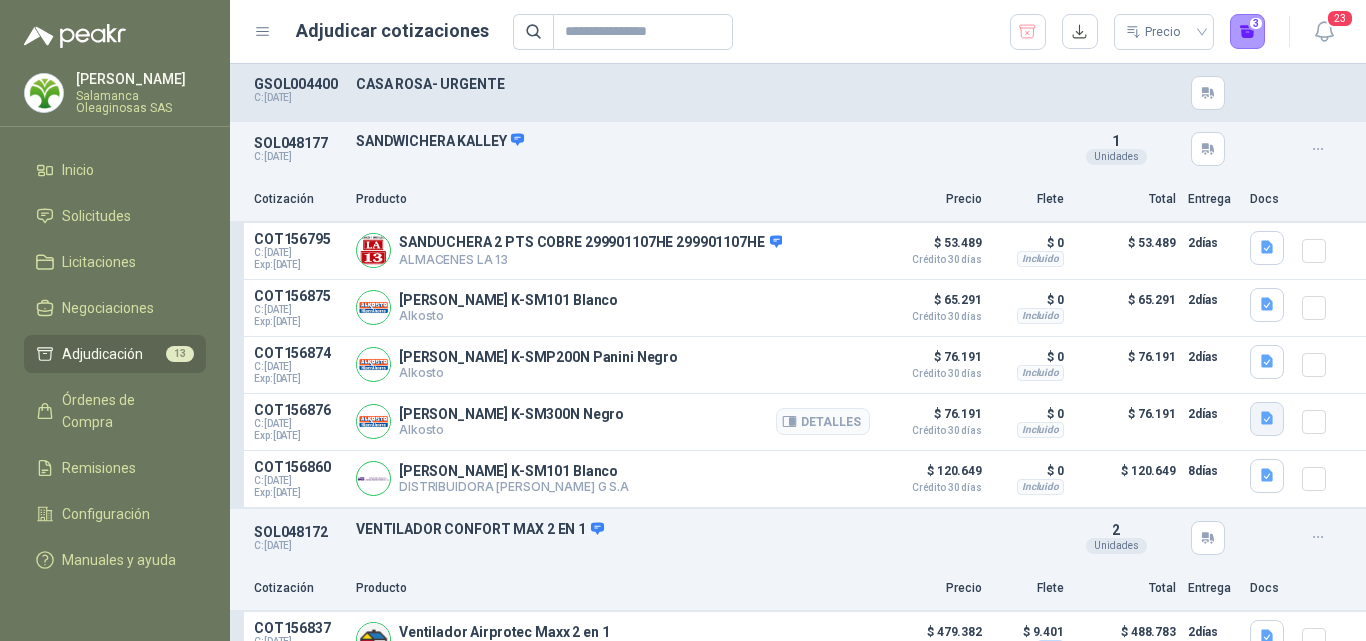 scroll, scrollTop: 2670, scrollLeft: 0, axis: vertical 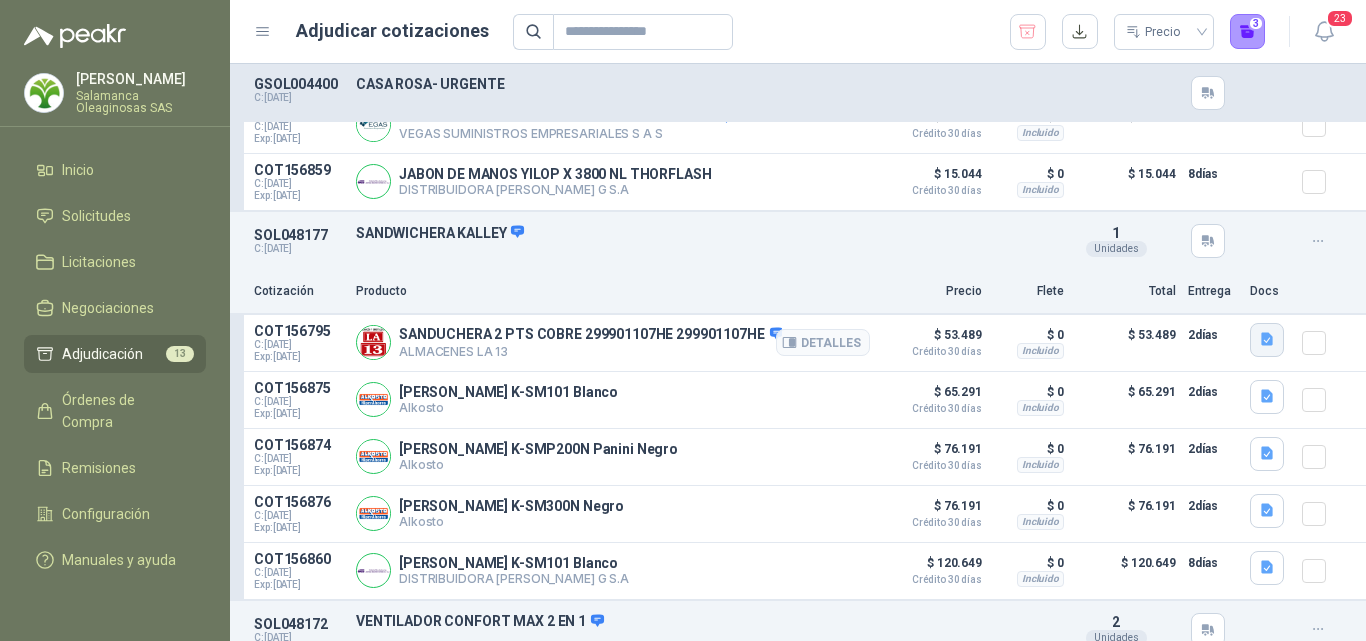 click 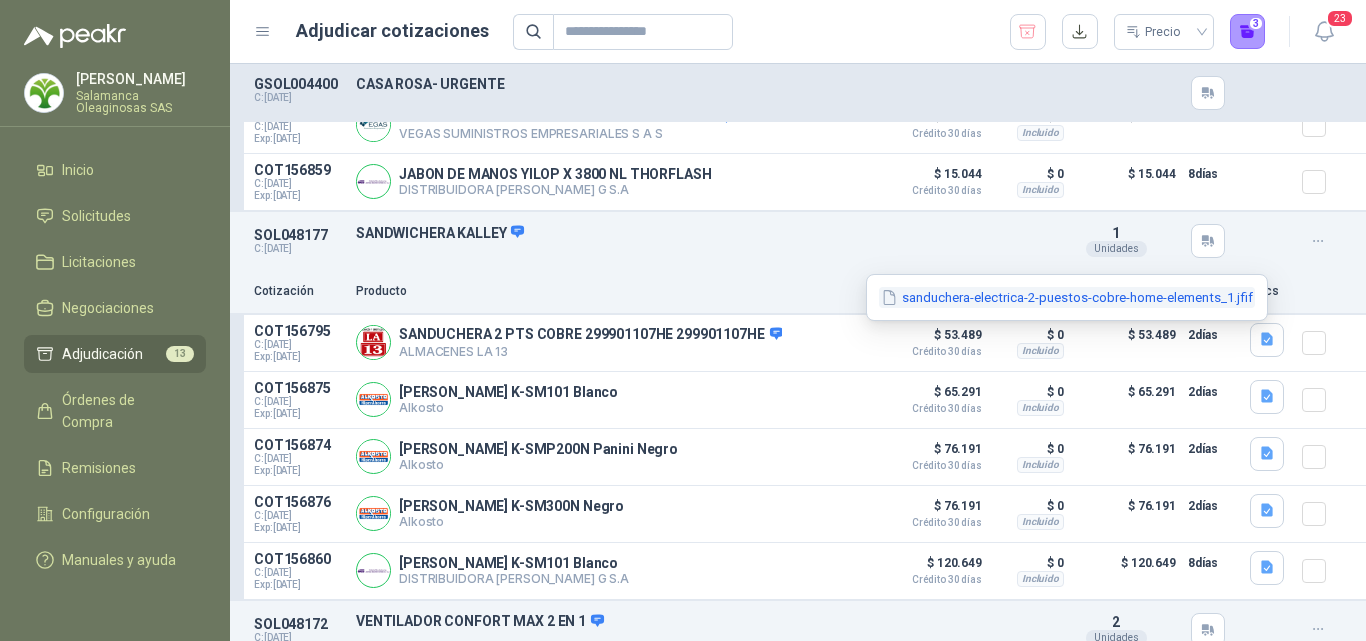 click on "sanduchera-electrica-2-puestos-cobre-home-elements_1.jfif" at bounding box center (1067, 297) 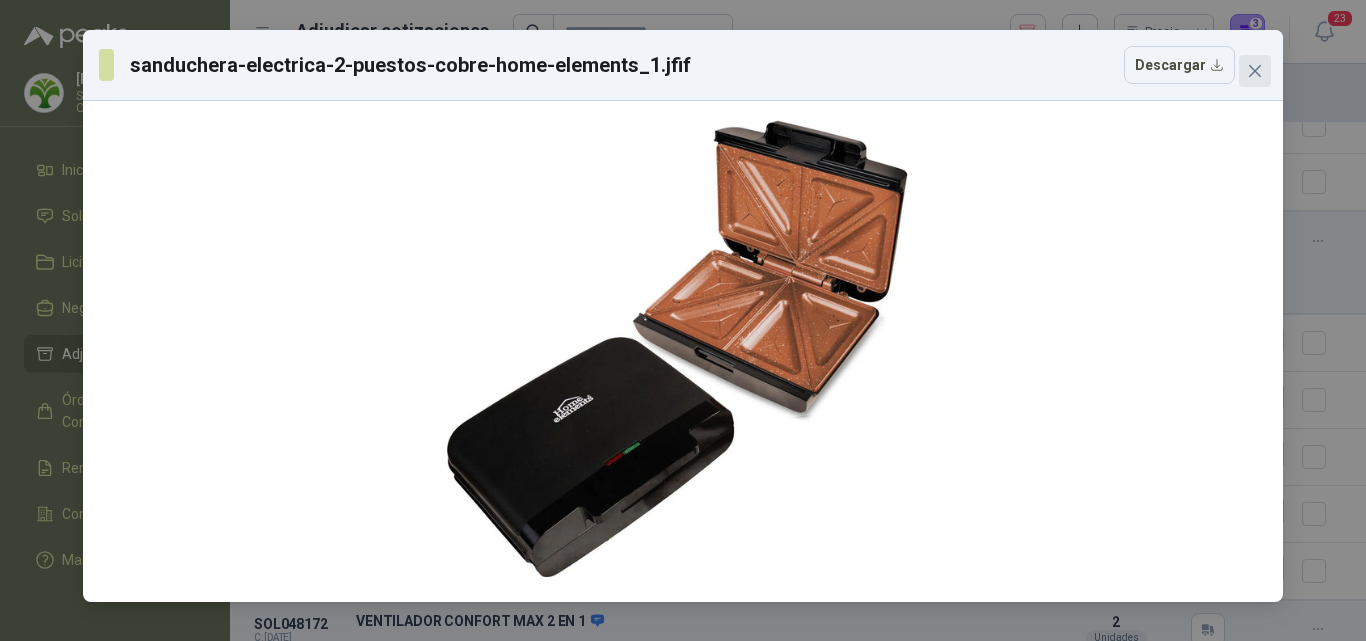 click 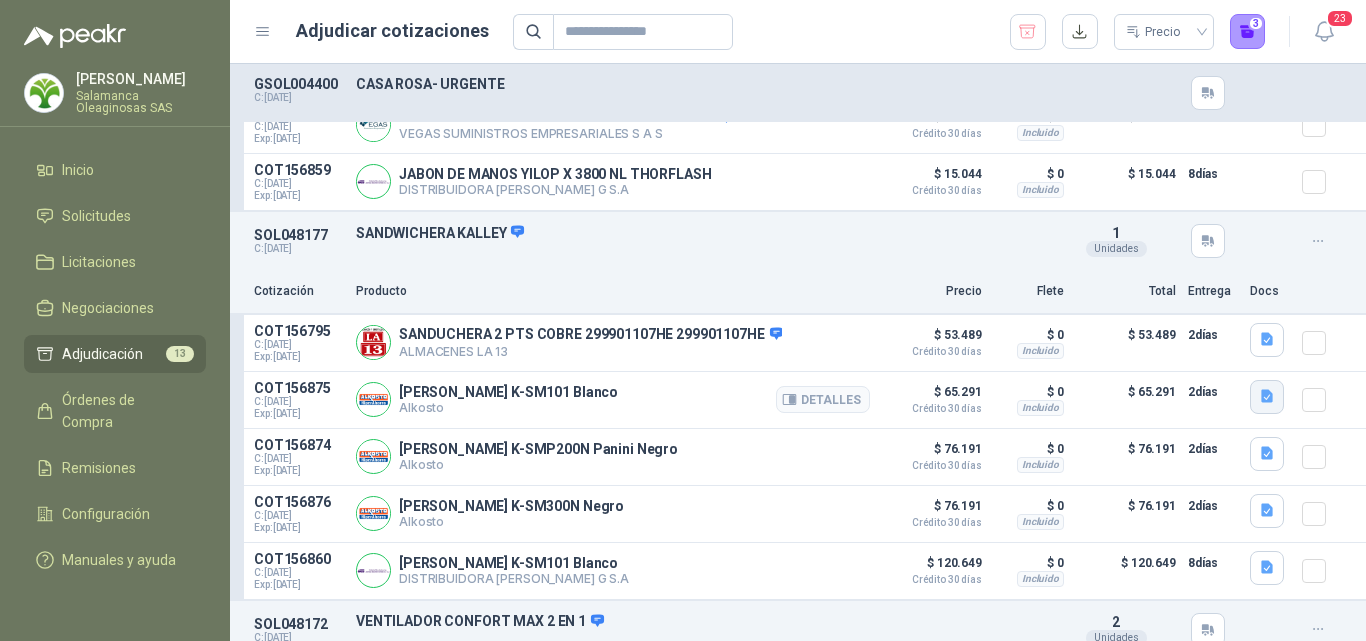click 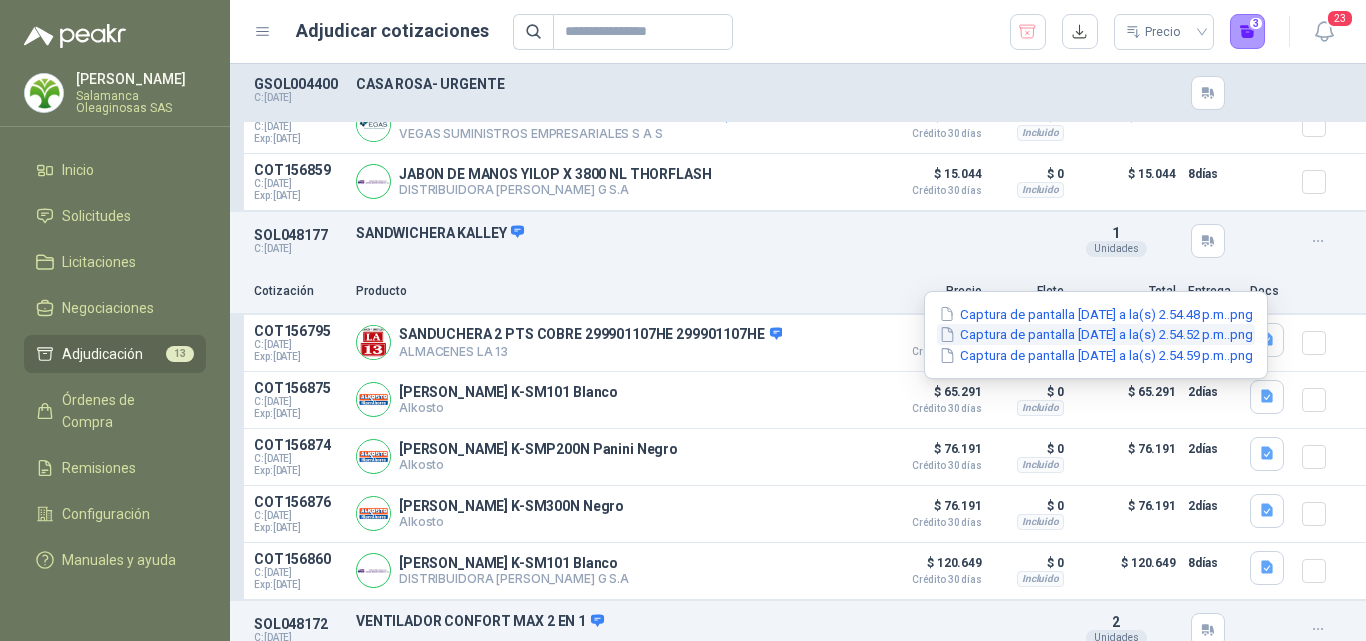 click on "Captura de pantalla 2025-07-08 a la(s) 2.54.52 p.m..png" at bounding box center (1096, 334) 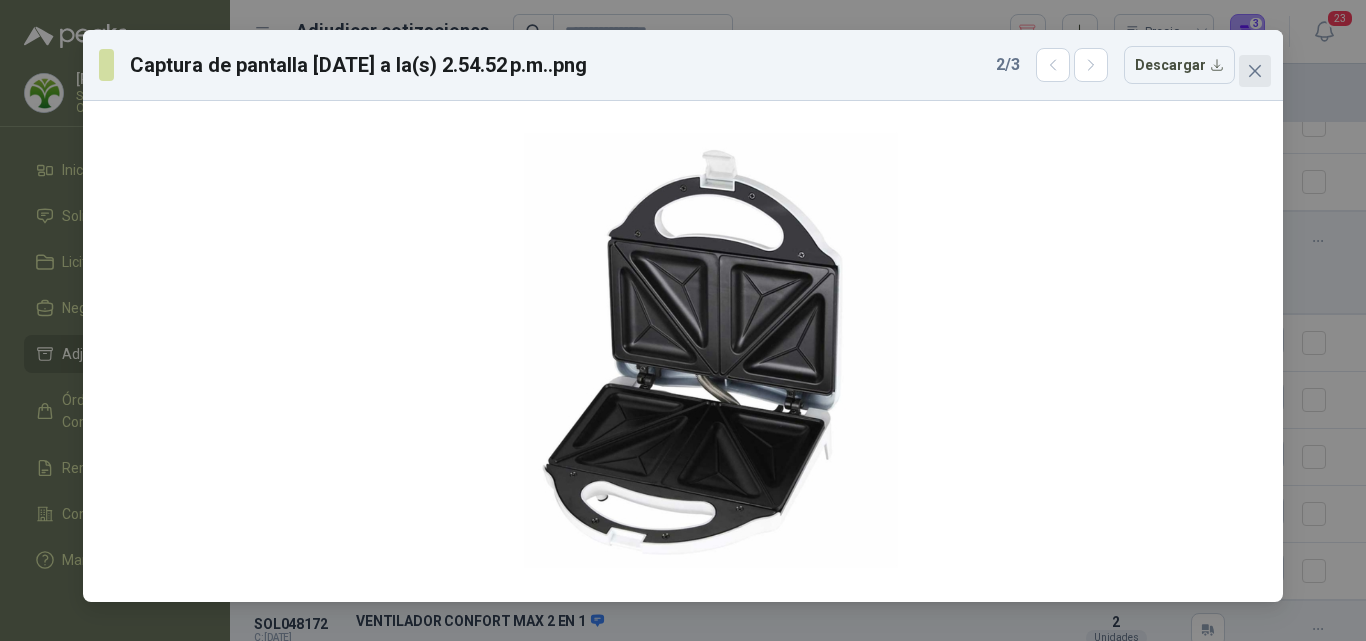 click 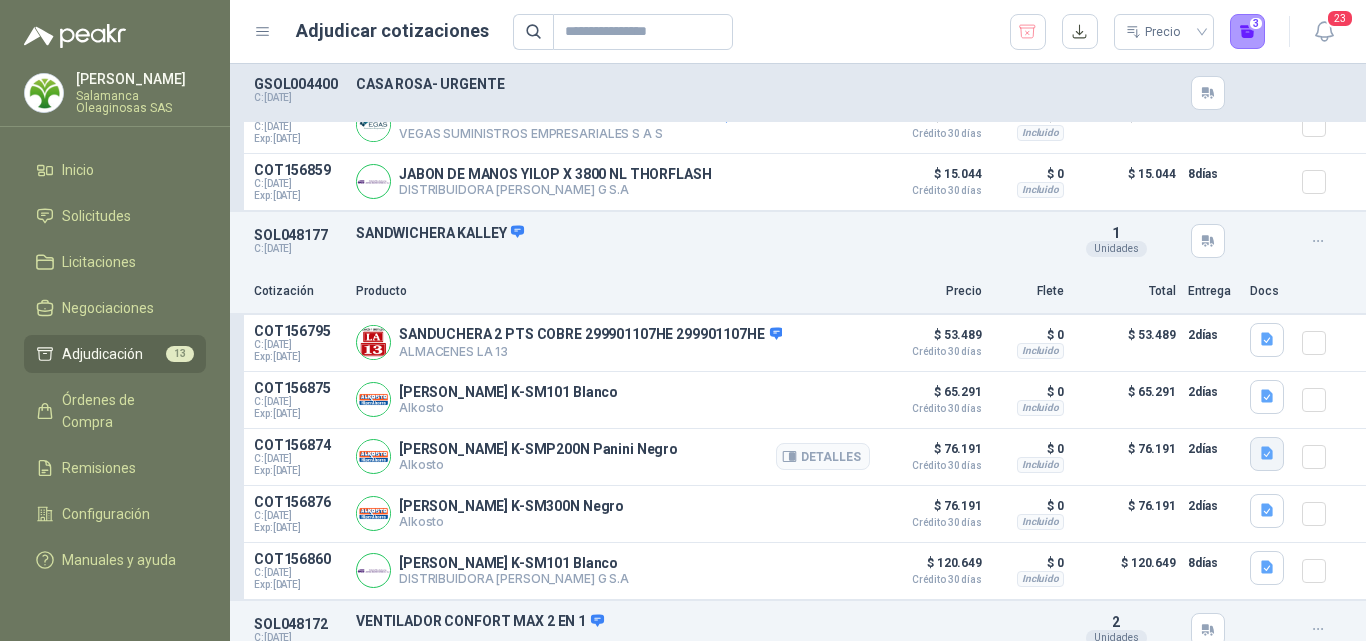 click 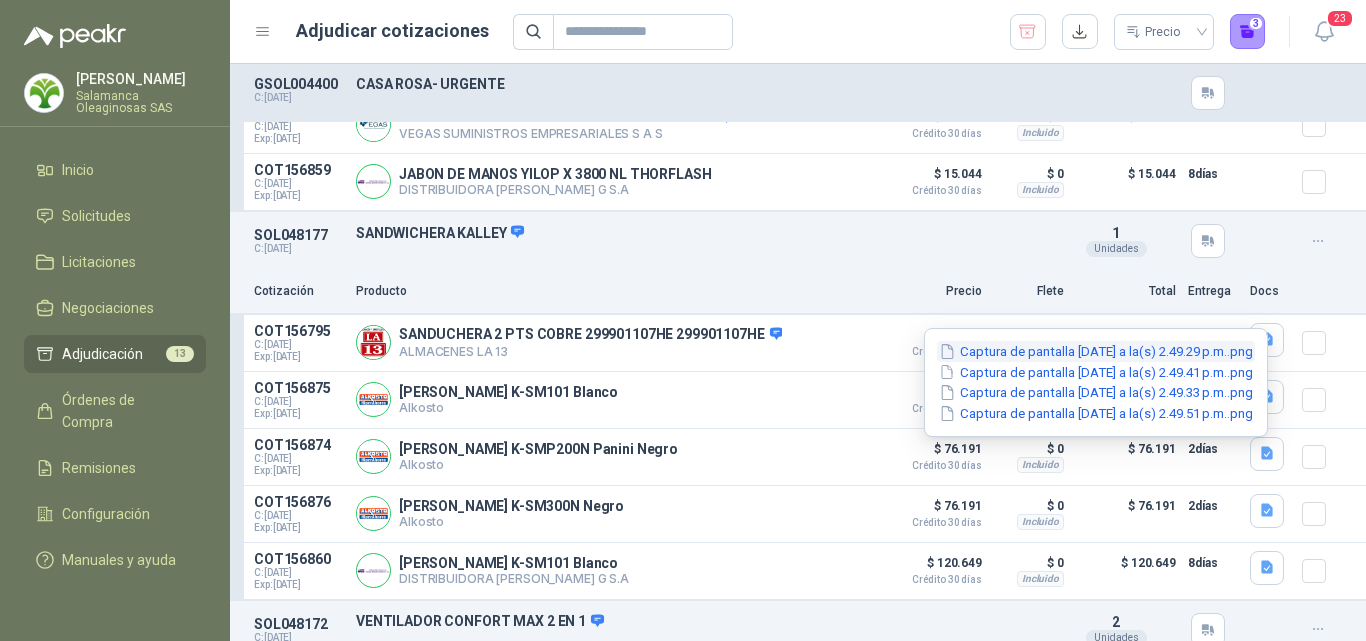 click on "Captura de pantalla 2025-07-08 a la(s) 2.49.29 p.m..png" at bounding box center [1096, 351] 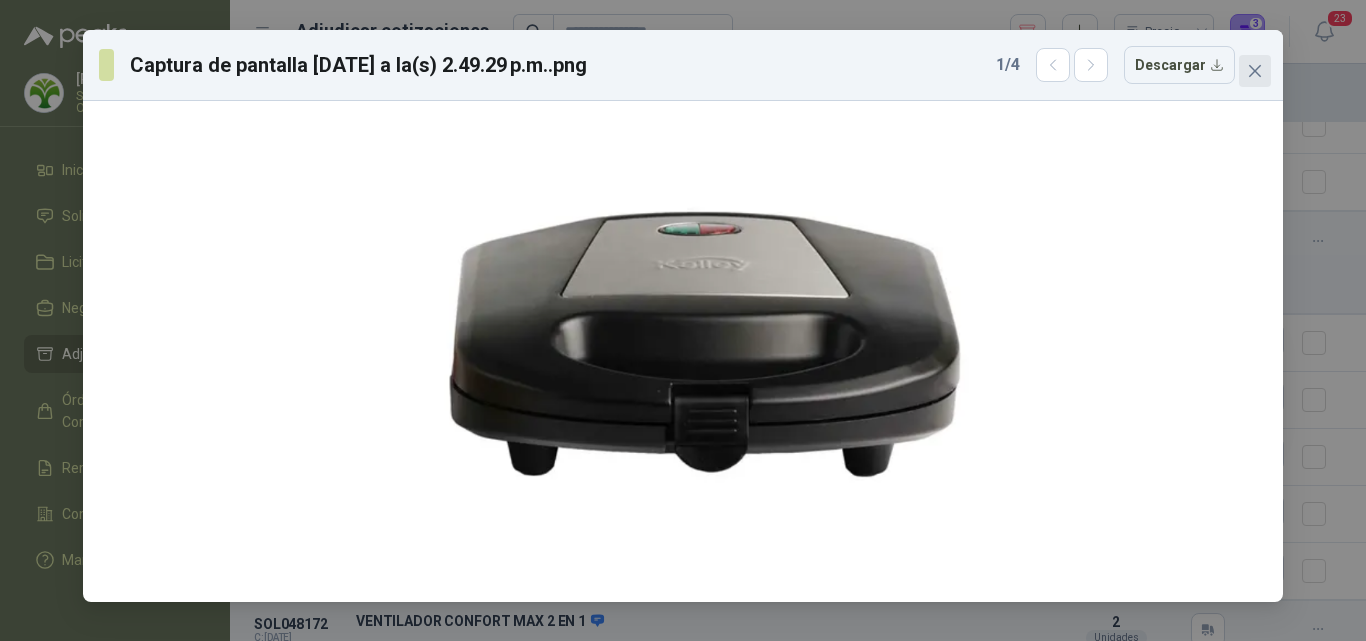 click 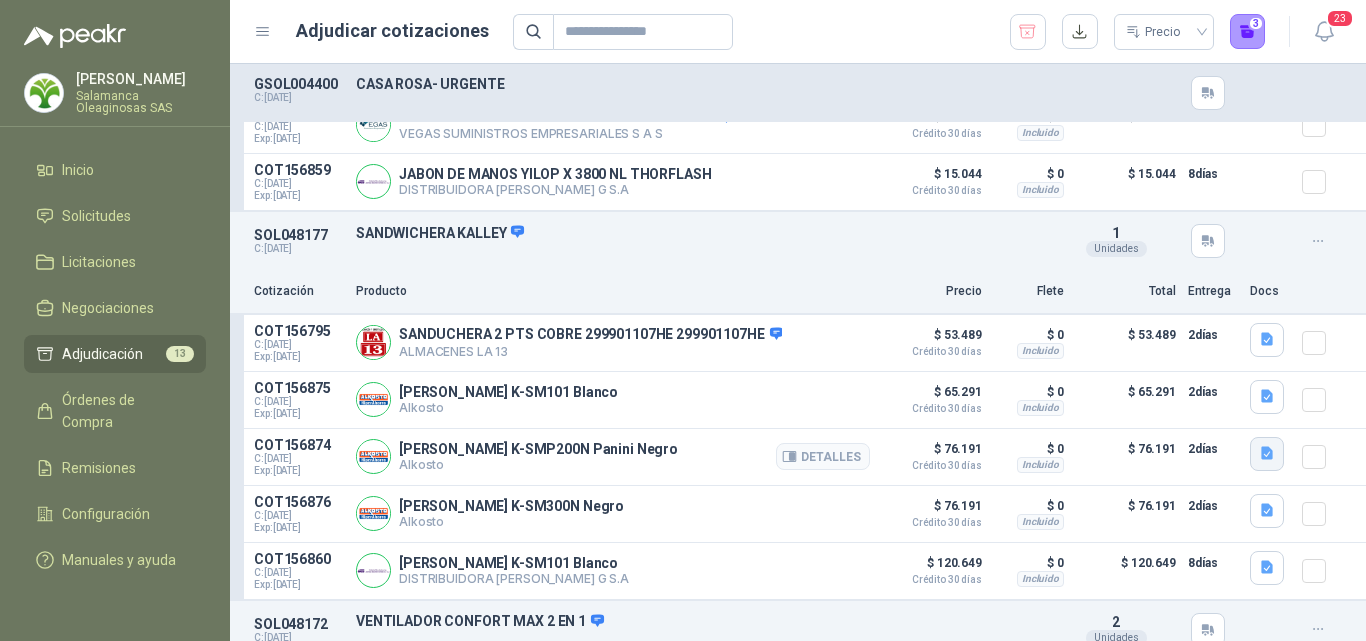 click 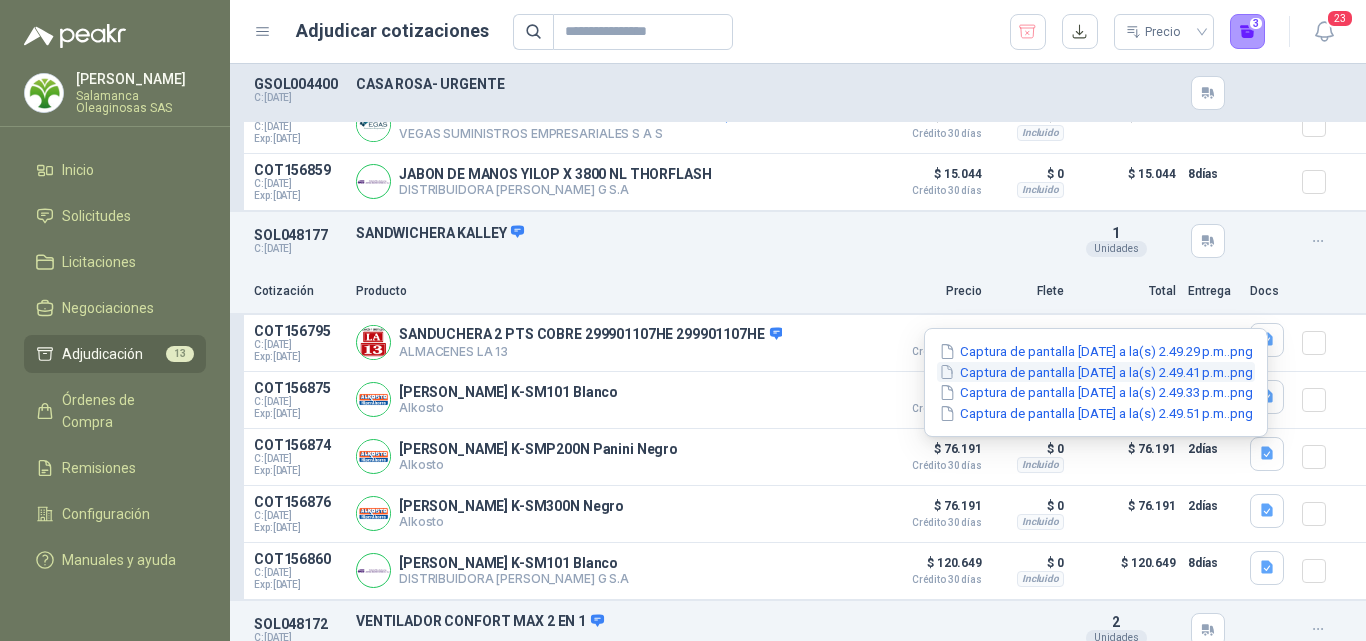click on "Captura de pantalla 2025-07-08 a la(s) 2.49.41 p.m..png" at bounding box center [1096, 372] 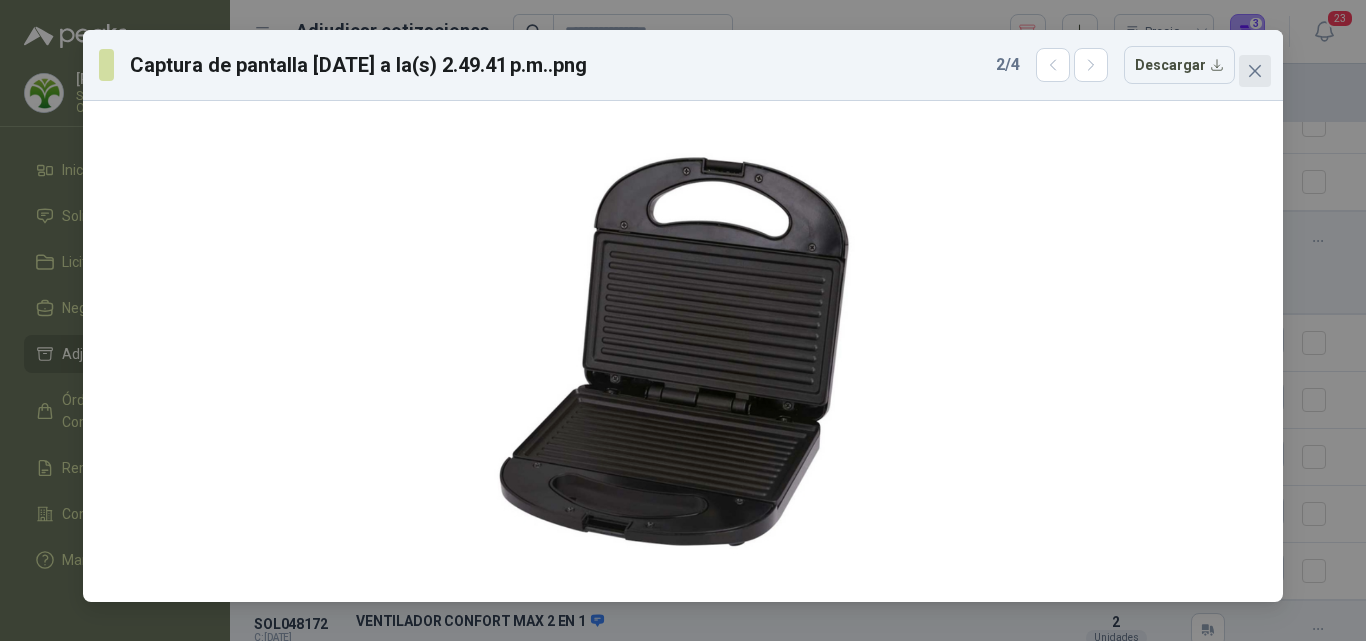 click at bounding box center (1255, 71) 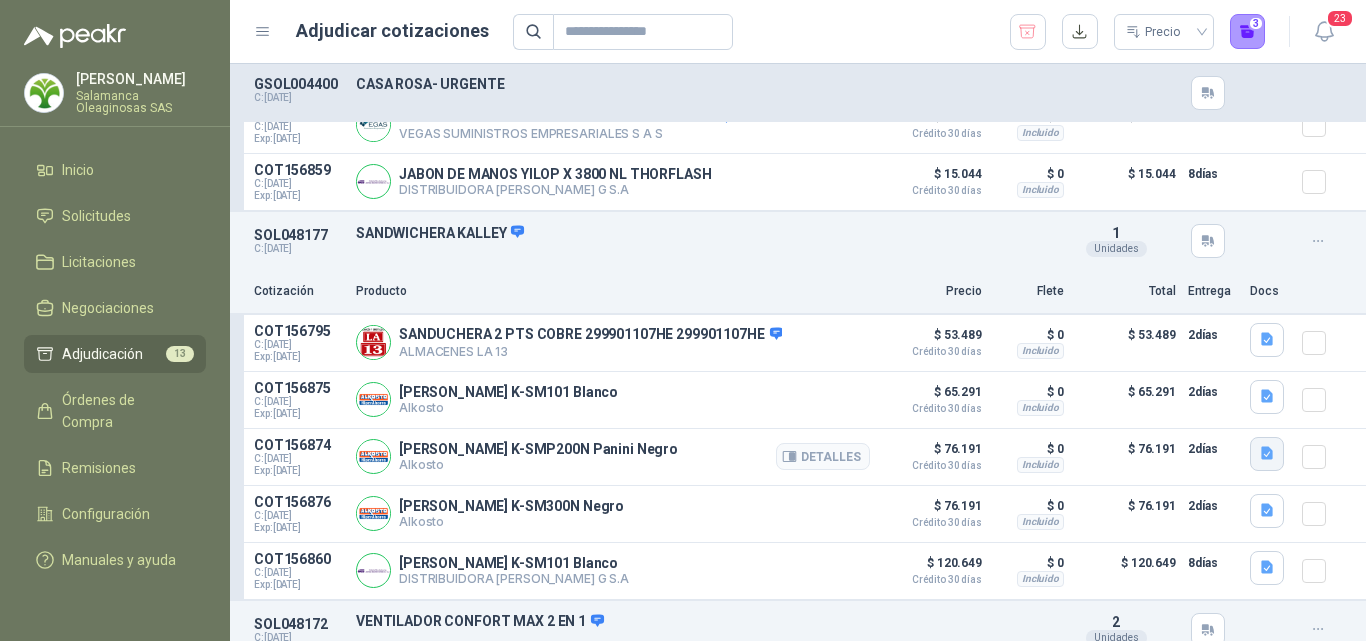 click 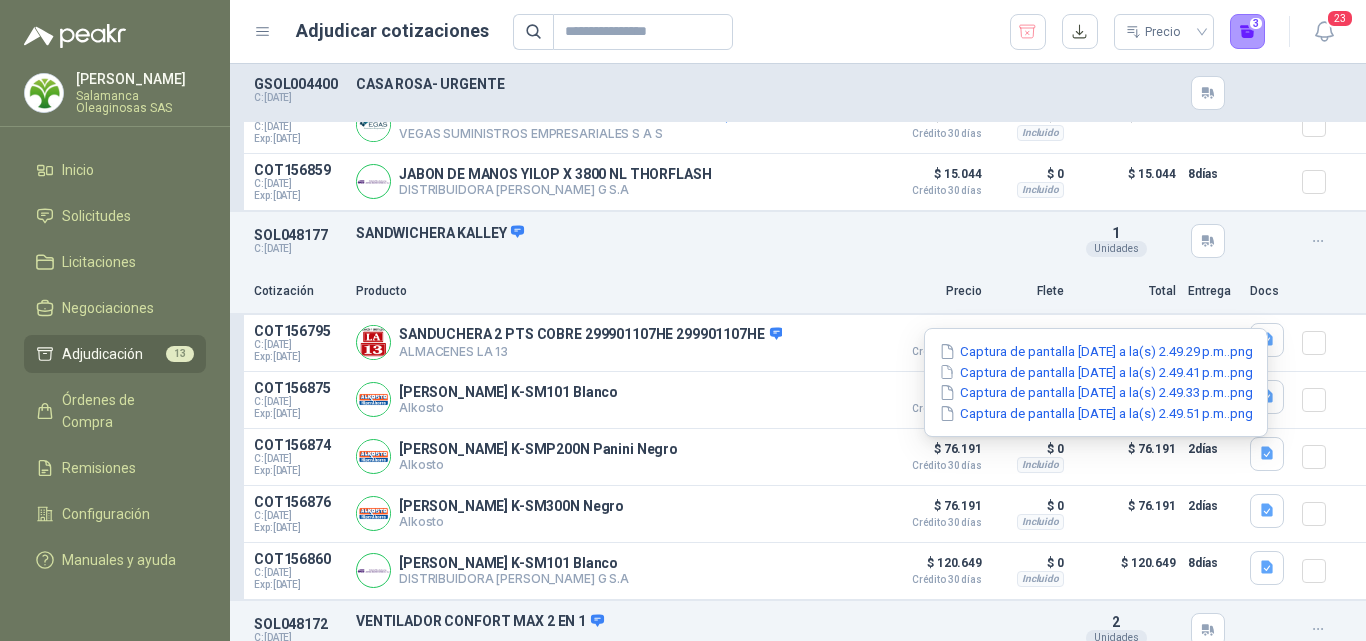 click on "Captura de pantalla 2025-07-08 a la(s) 2.49.29 p.m..png" at bounding box center (1096, 351) 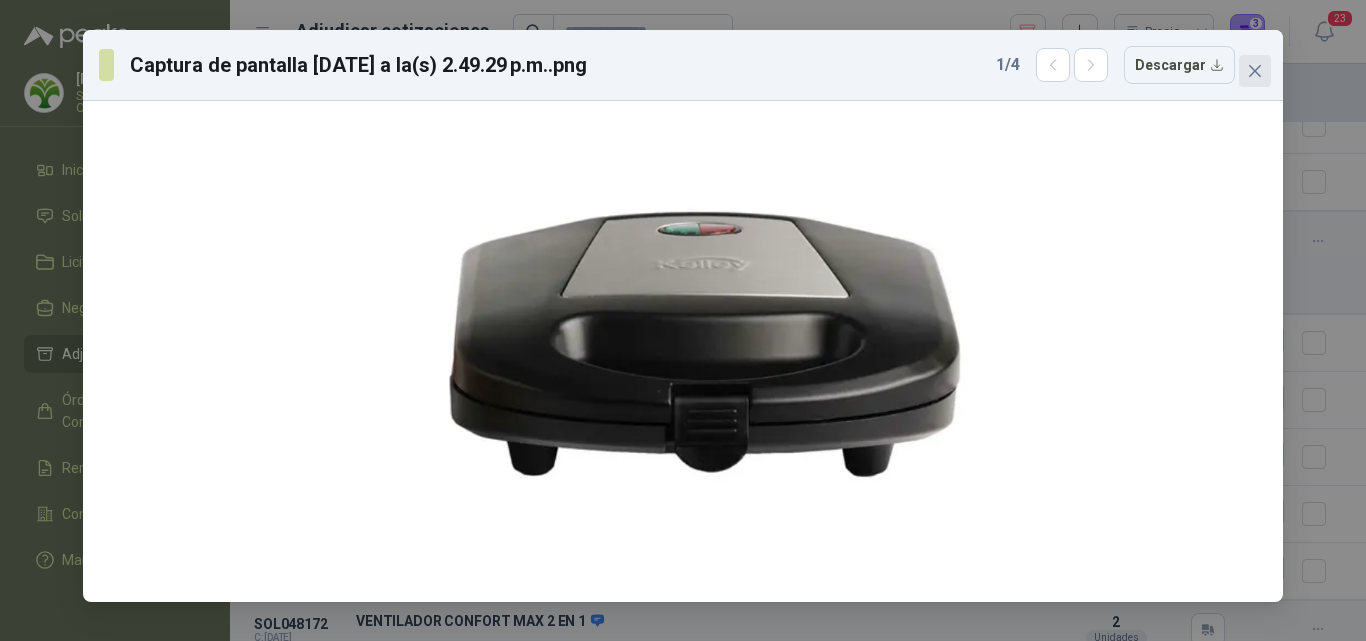 click at bounding box center [1255, 71] 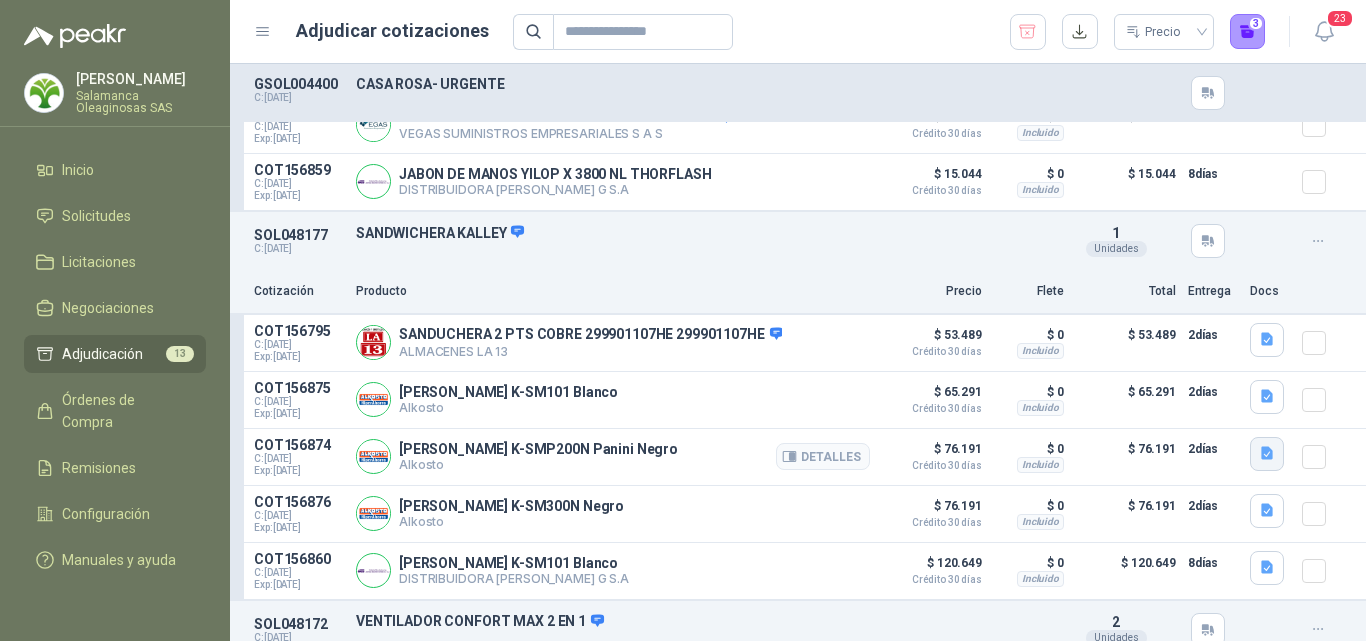 click 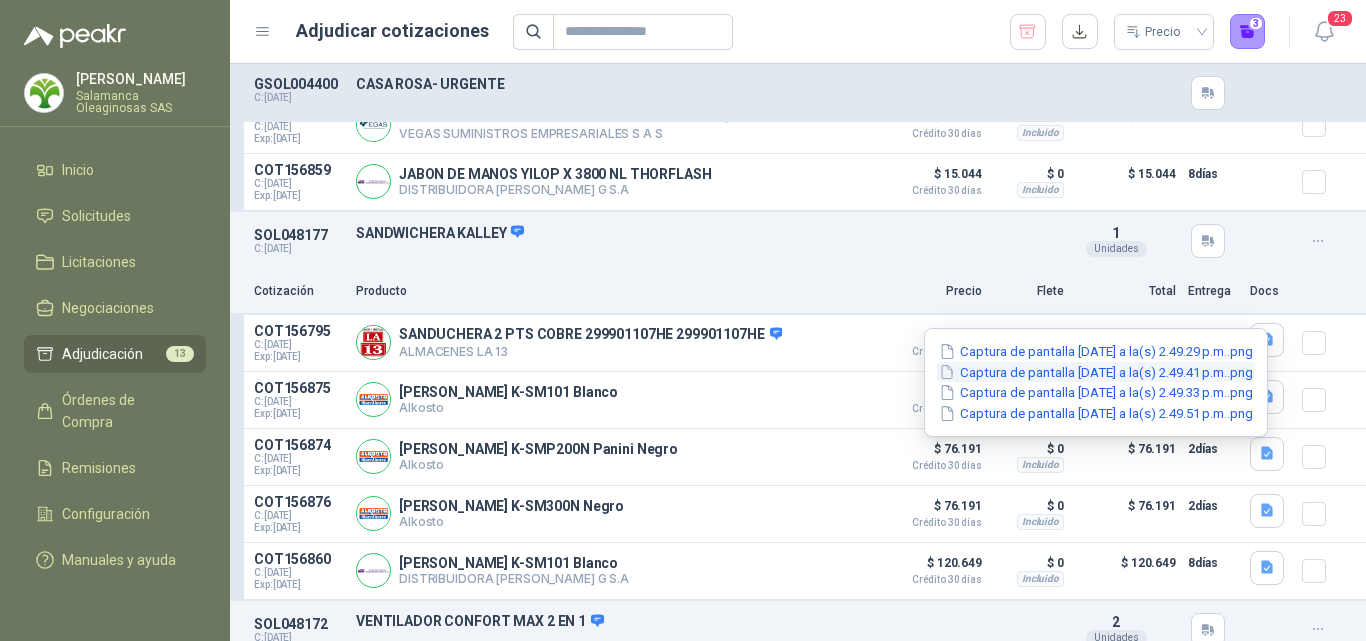 click on "Captura de pantalla 2025-07-08 a la(s) 2.49.41 p.m..png" at bounding box center [1096, 372] 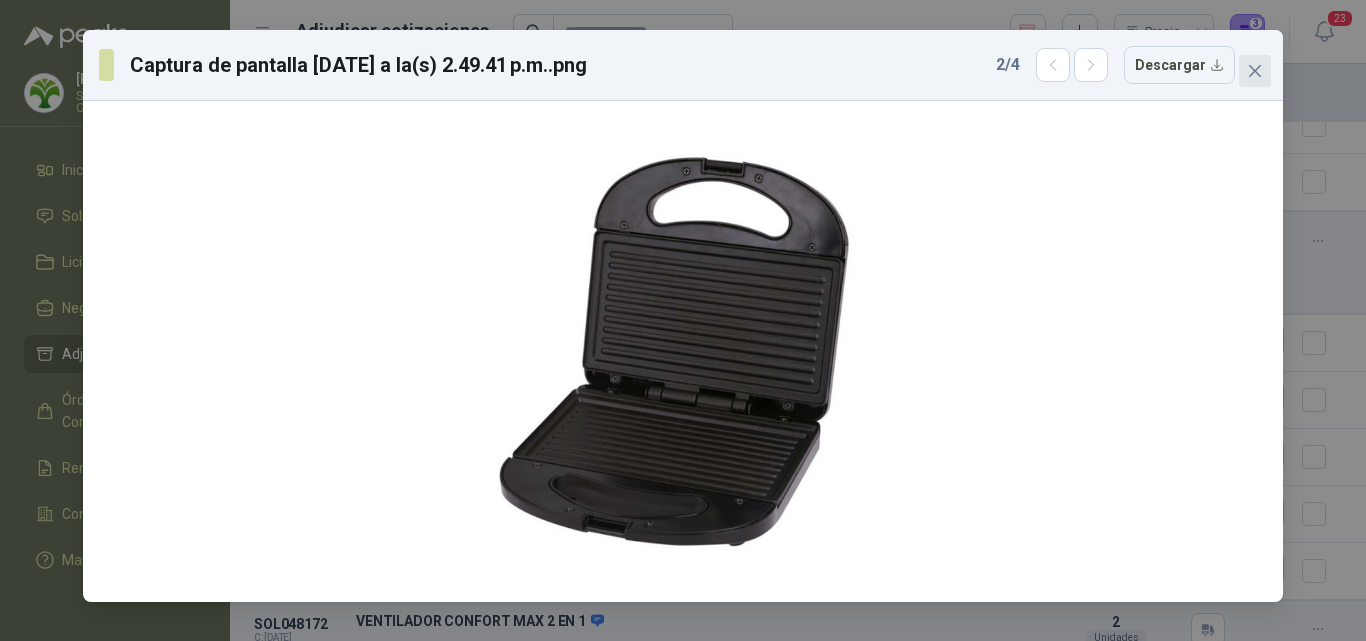 click 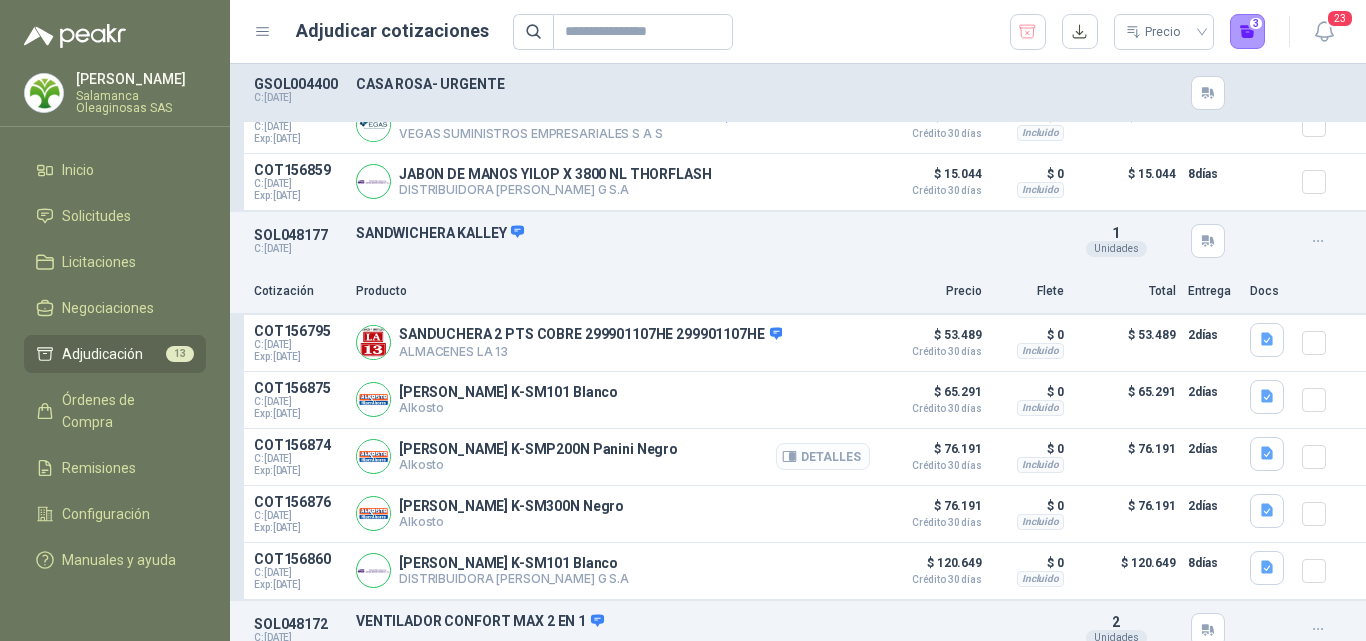 click on "Detalles" at bounding box center (823, 456) 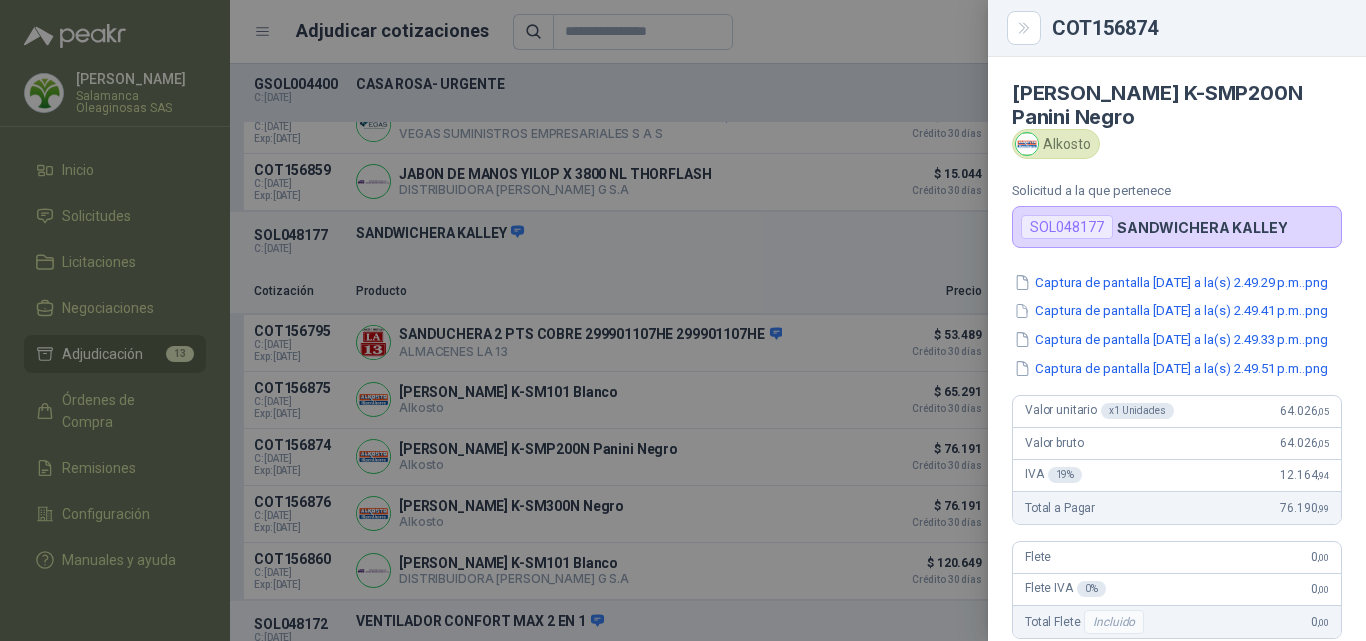 scroll, scrollTop: 100, scrollLeft: 0, axis: vertical 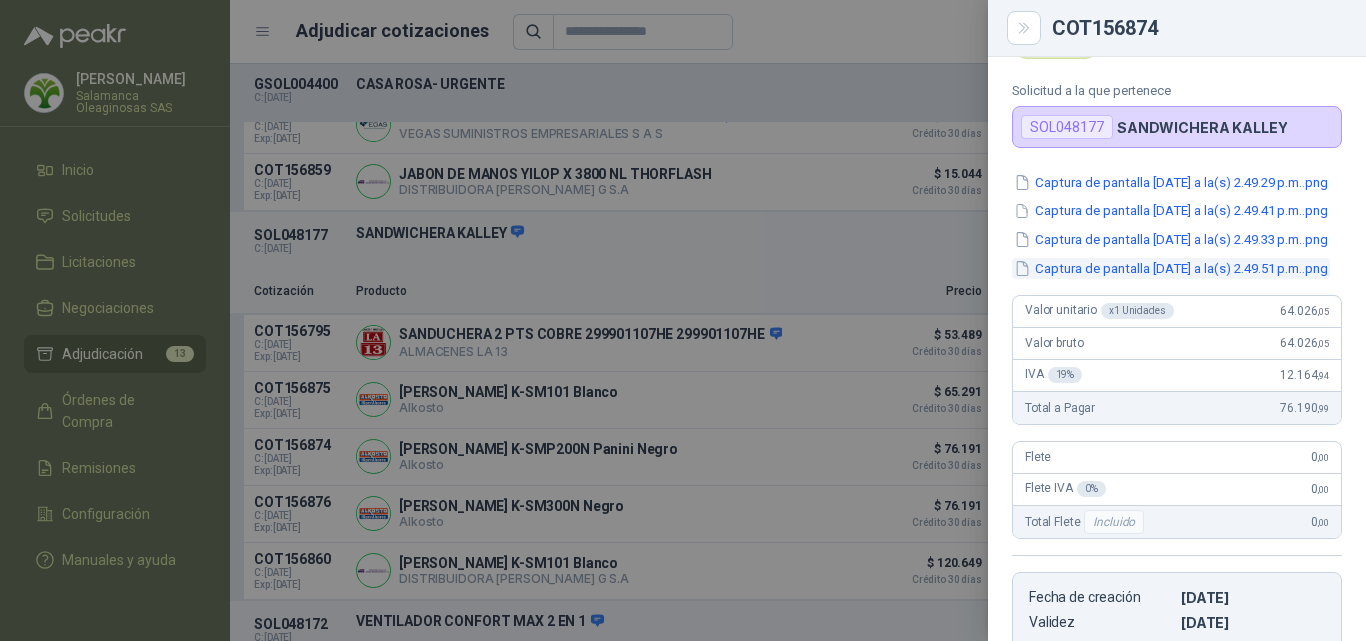 click on "Captura de pantalla 2025-07-08 a la(s) 2.49.51 p.m..png" at bounding box center (1171, 268) 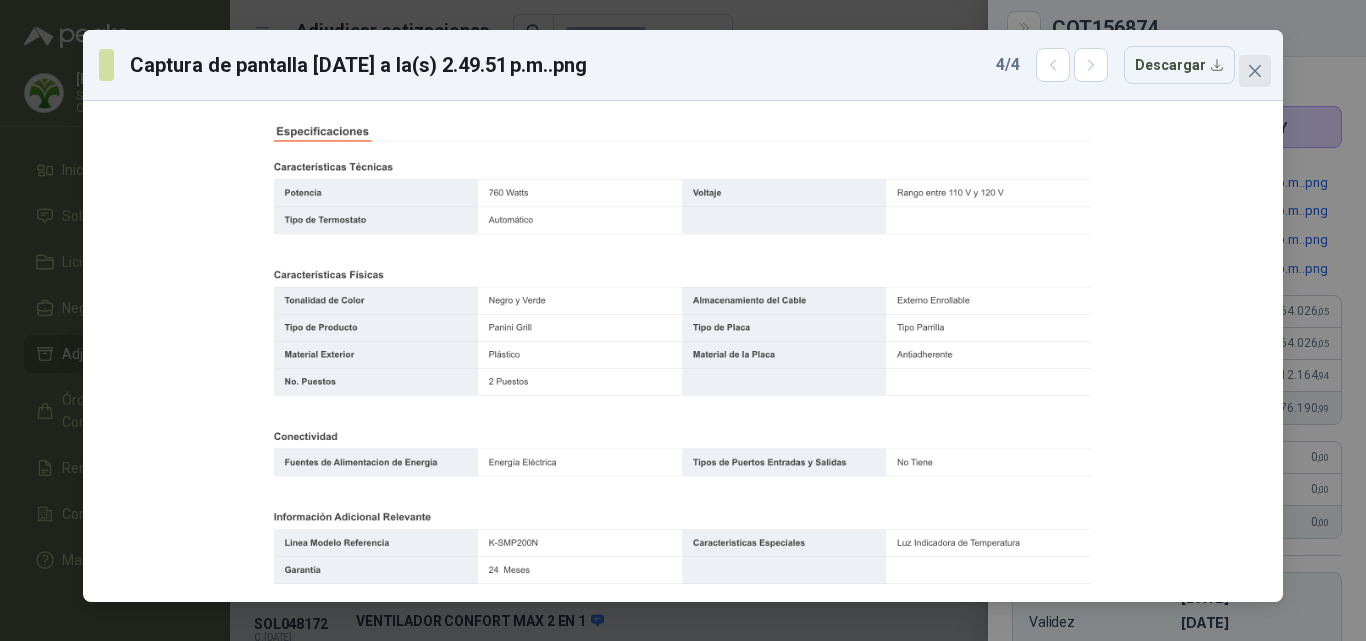 click at bounding box center (1255, 71) 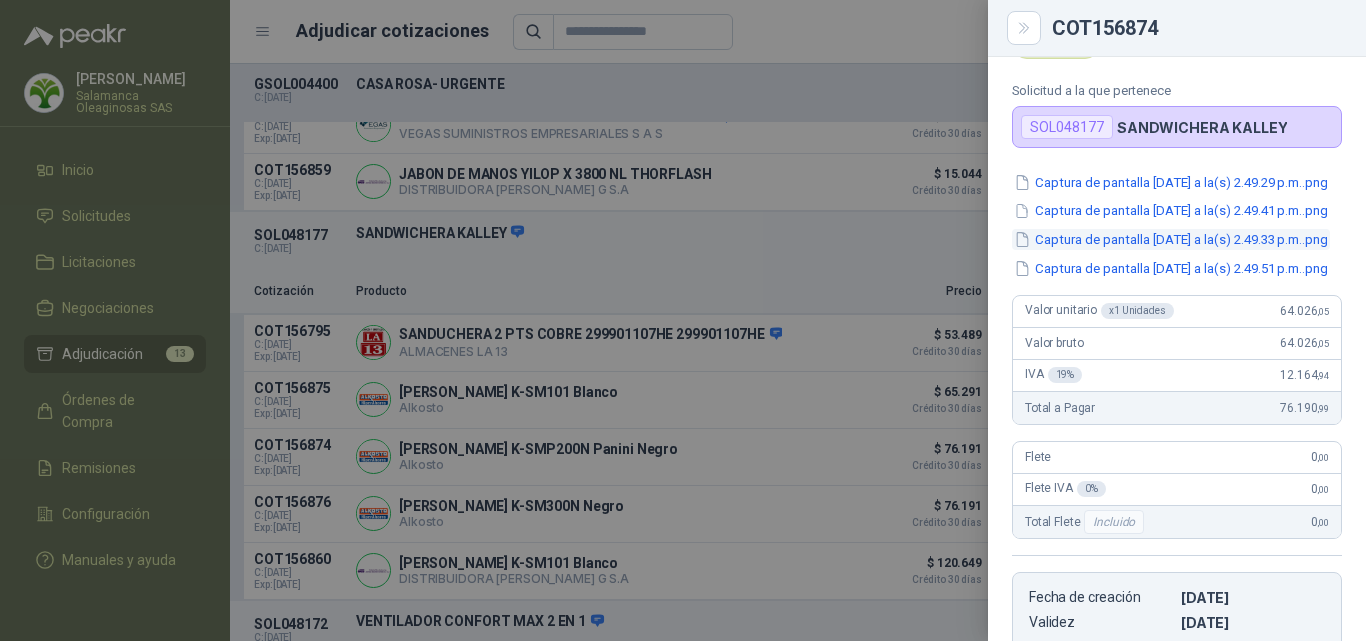 click on "Captura de pantalla 2025-07-08 a la(s) 2.49.33 p.m..png" at bounding box center [1171, 239] 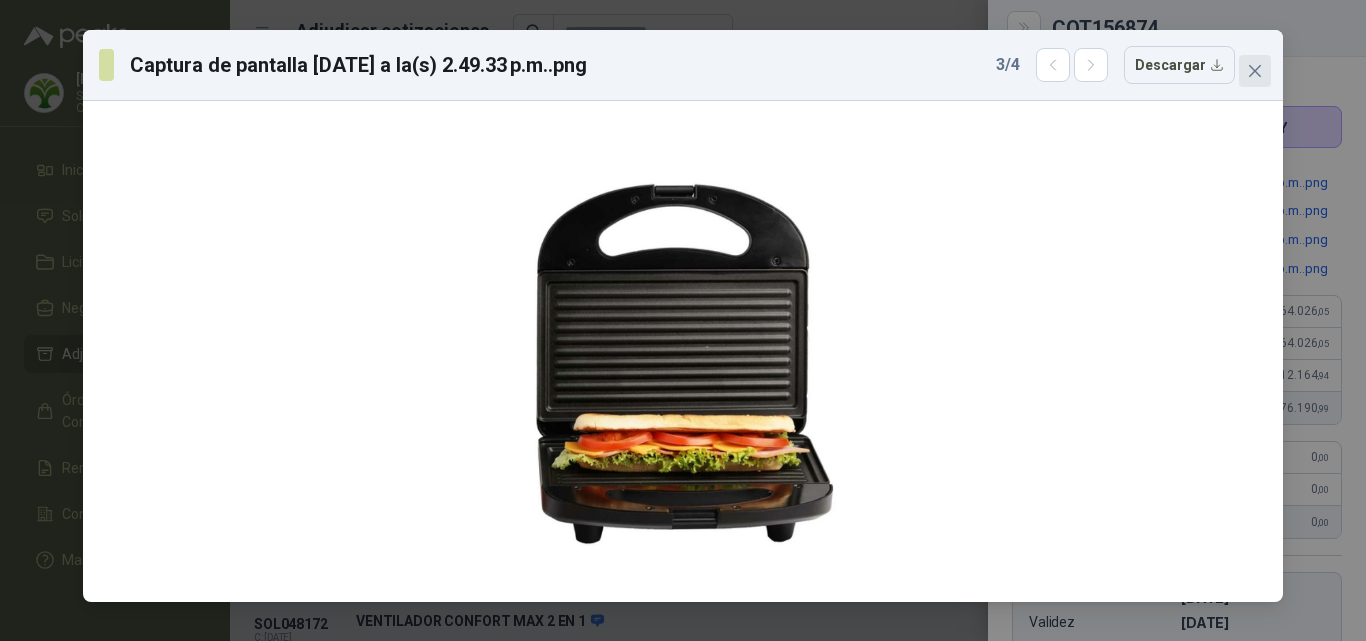click 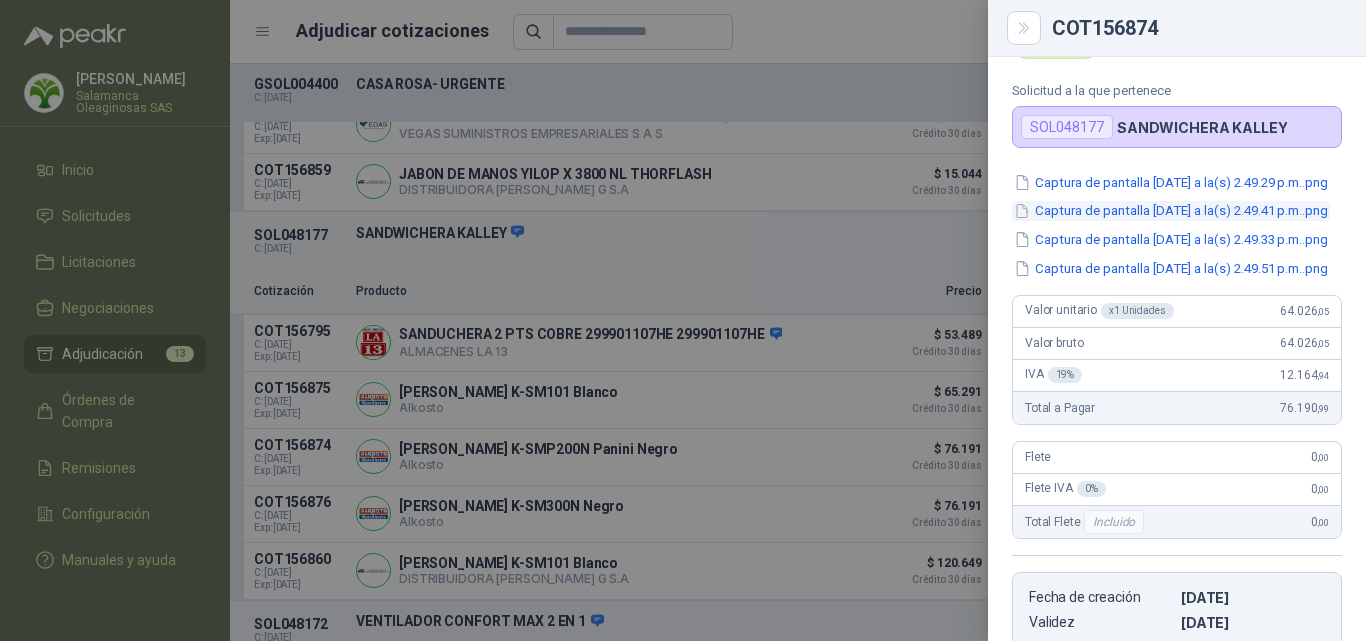 click on "Captura de pantalla 2025-07-08 a la(s) 2.49.41 p.m..png" at bounding box center (1171, 211) 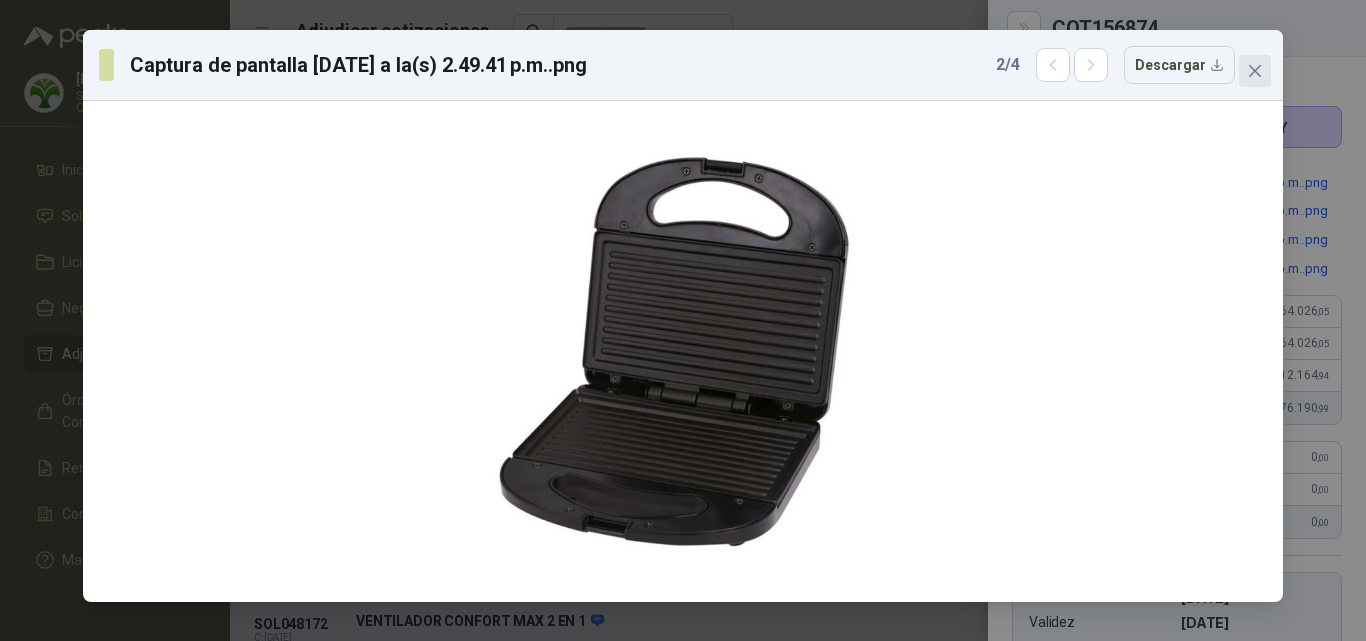 click 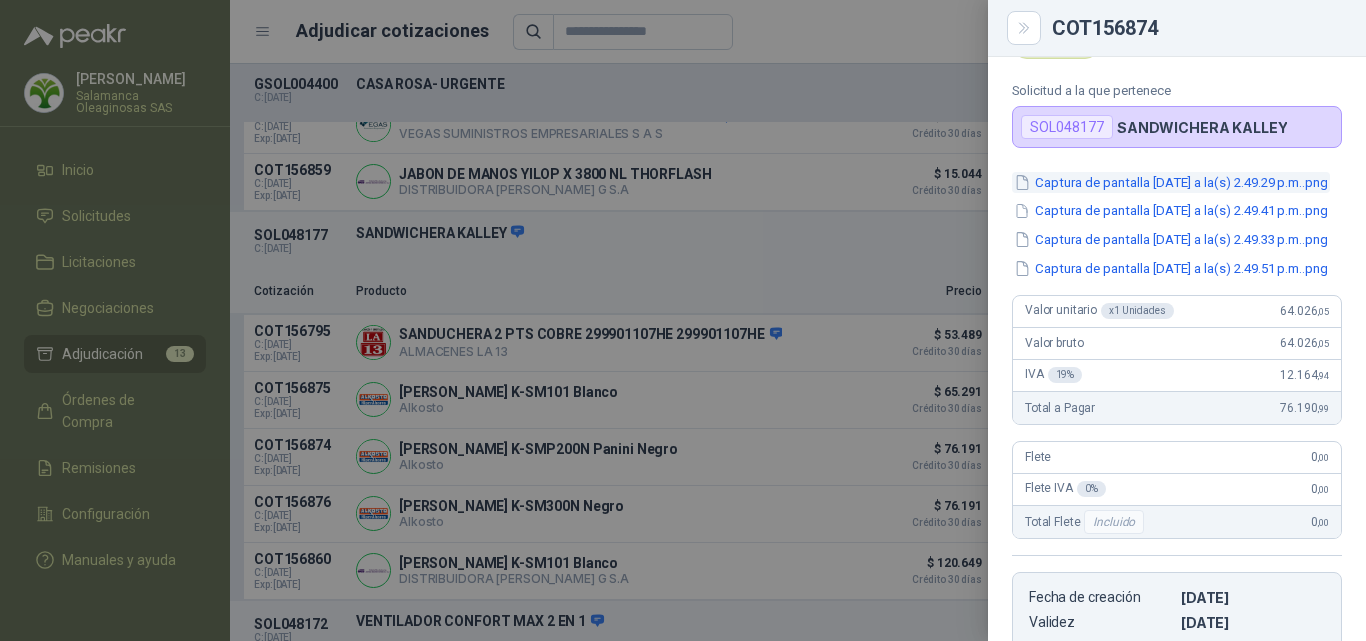 click on "Captura de pantalla 2025-07-08 a la(s) 2.49.29 p.m..png" at bounding box center [1171, 182] 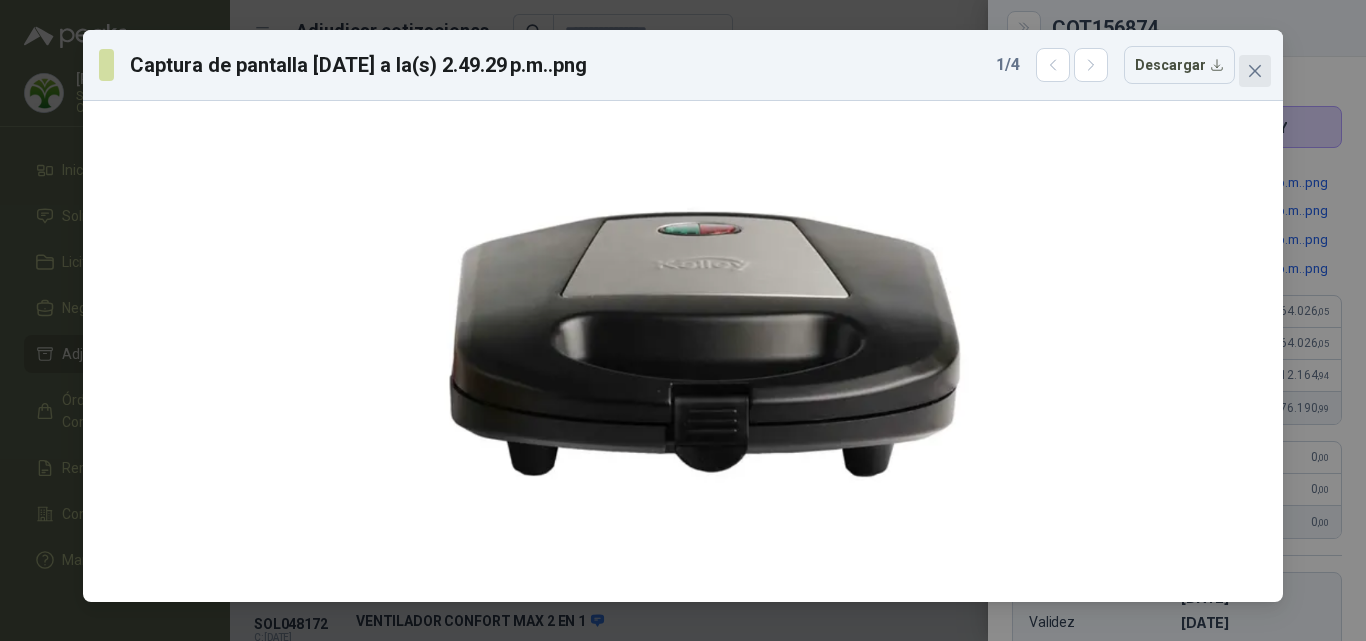 click at bounding box center [1255, 71] 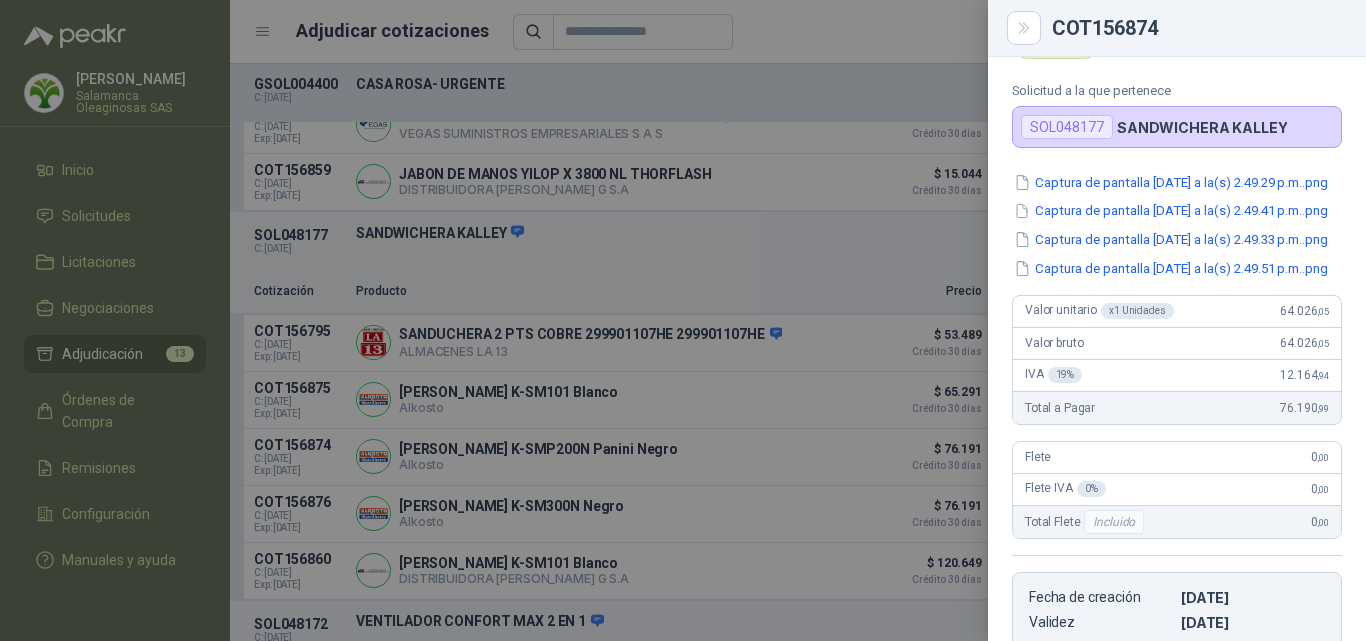 click at bounding box center [683, 320] 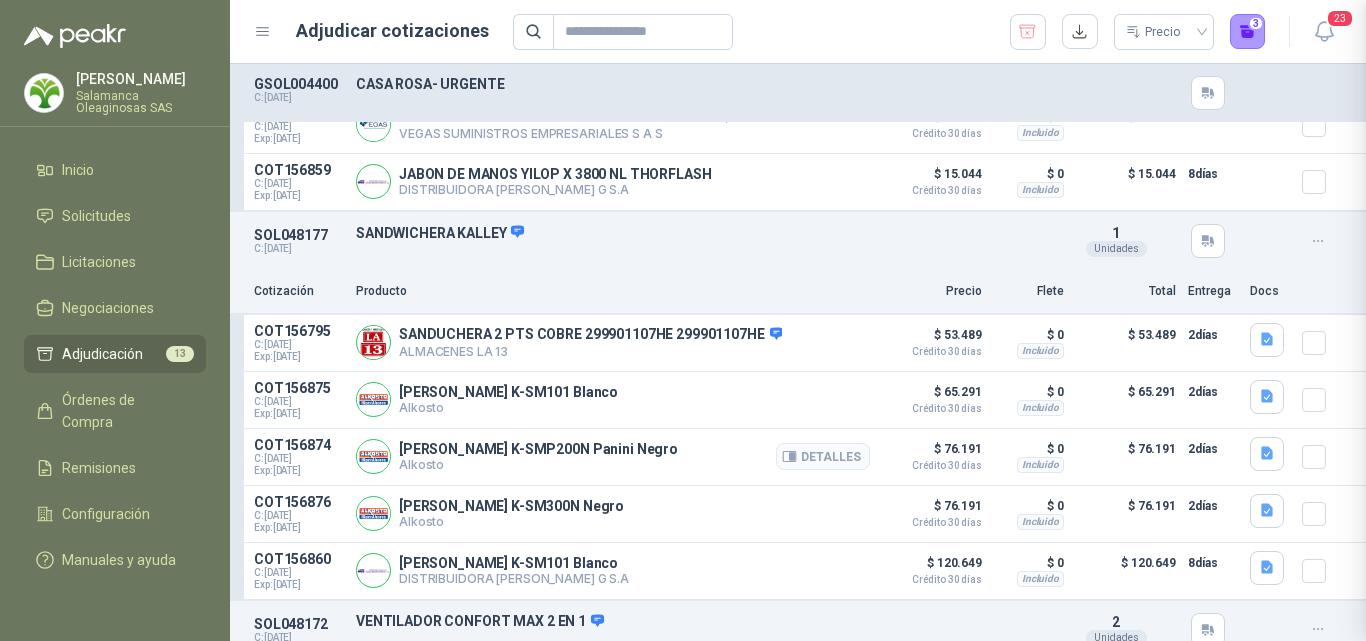 type 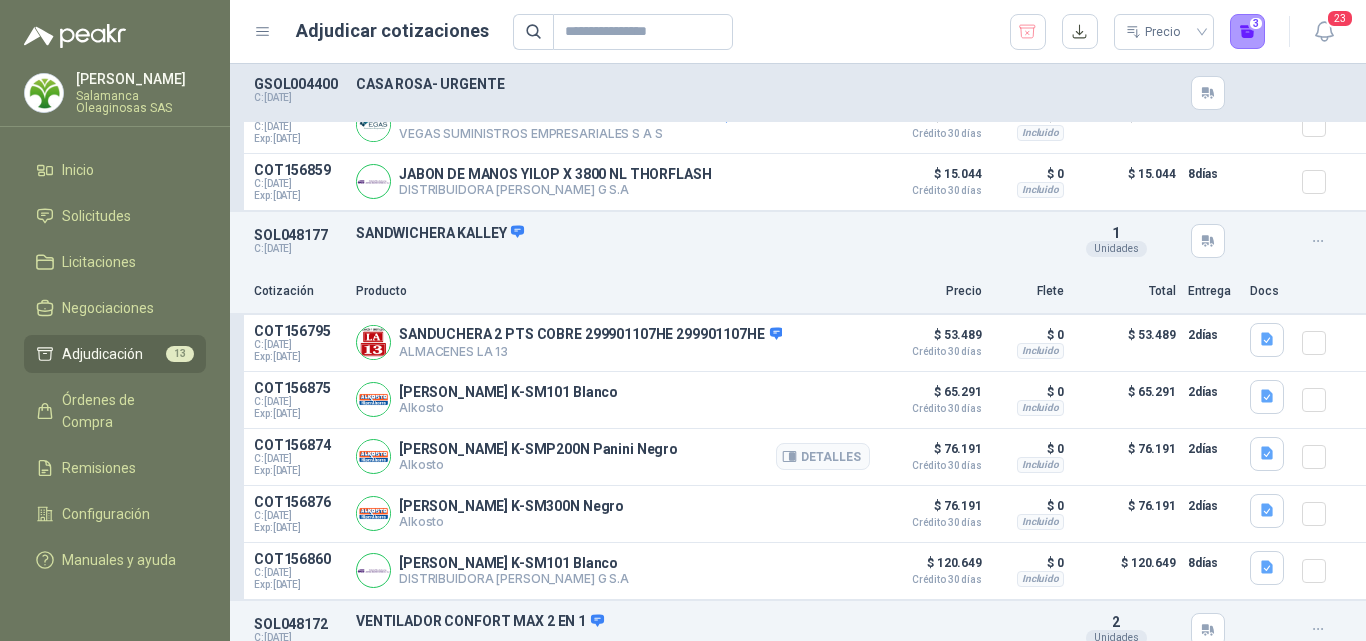click at bounding box center (1322, 457) 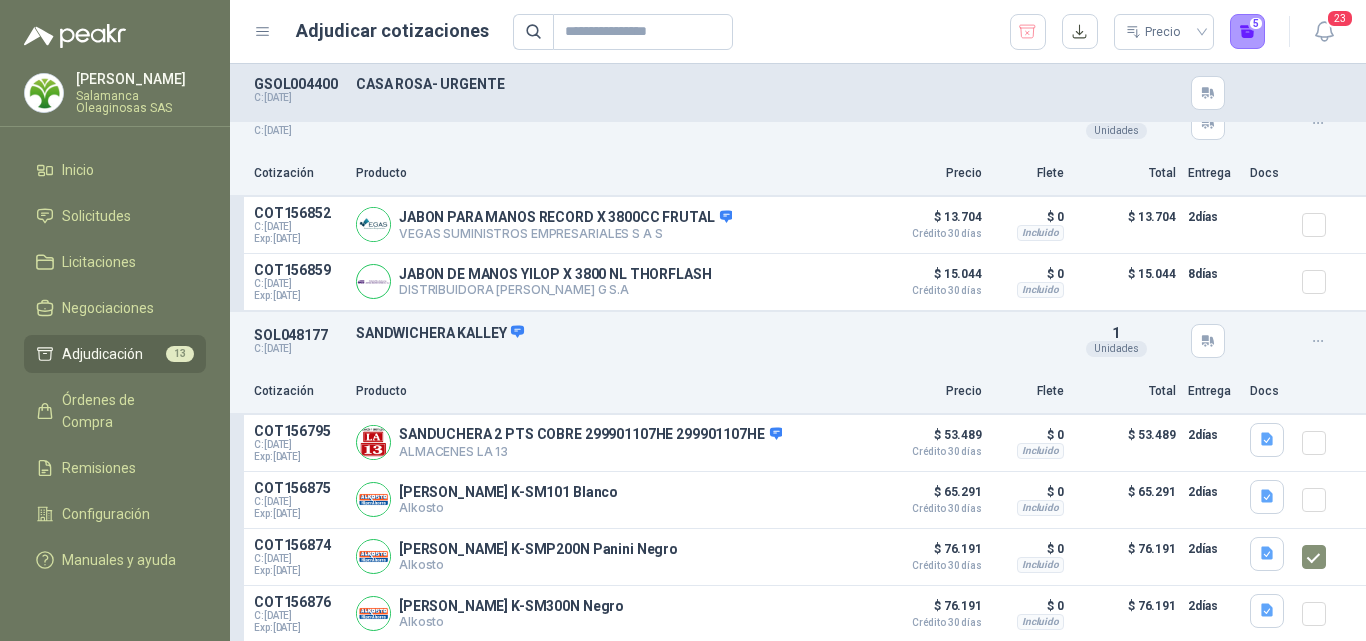 scroll, scrollTop: 2470, scrollLeft: 0, axis: vertical 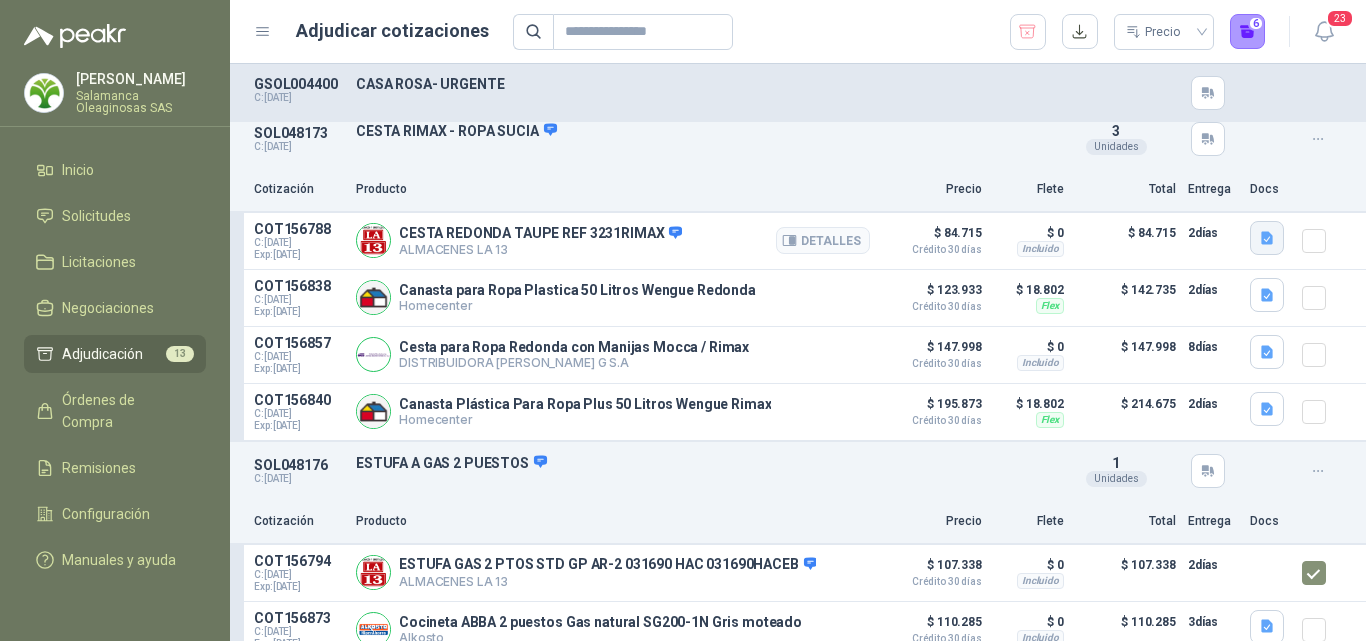 click 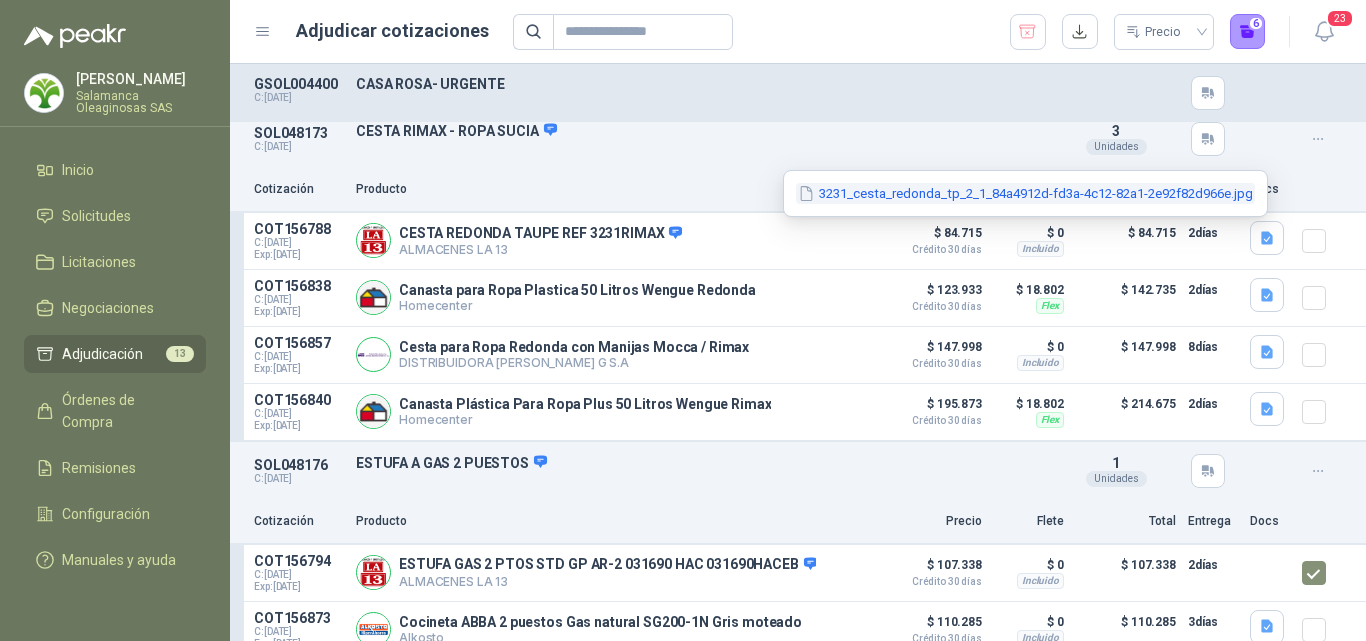 click on "3231_cesta_redonda_tp_2_1_84a4912d-fd3a-4c12-82a1-2e92f82d966e.jpg" at bounding box center [1025, 193] 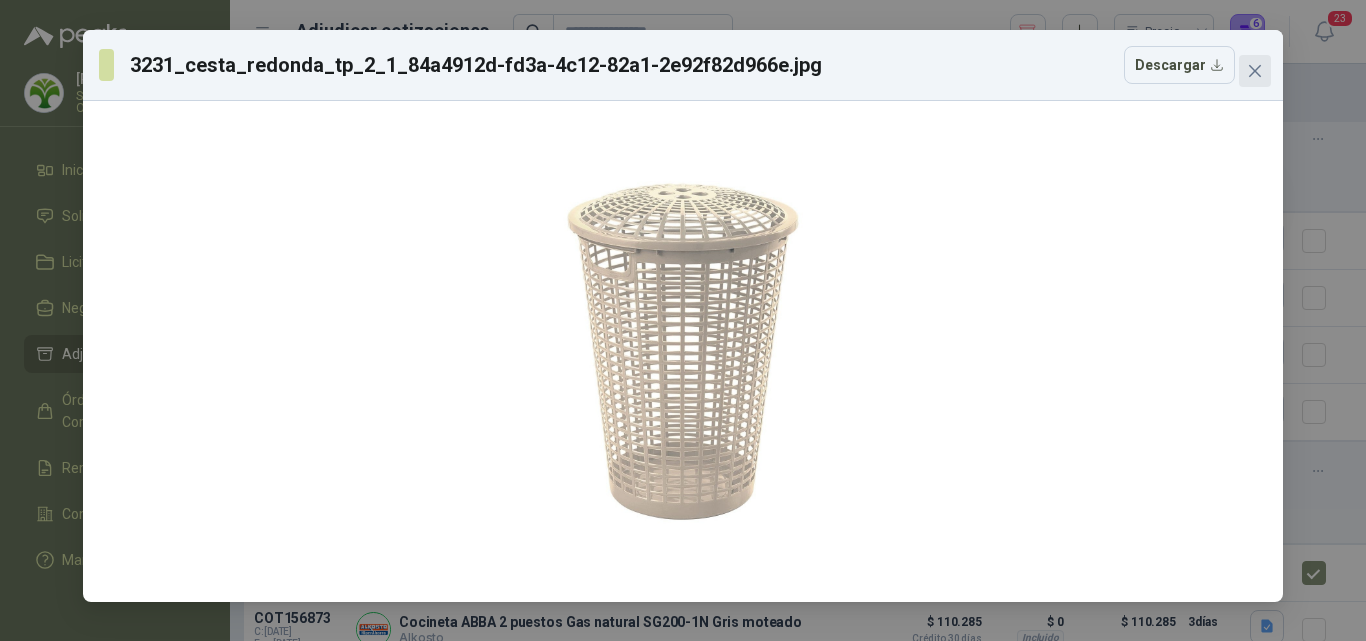 click at bounding box center (1255, 71) 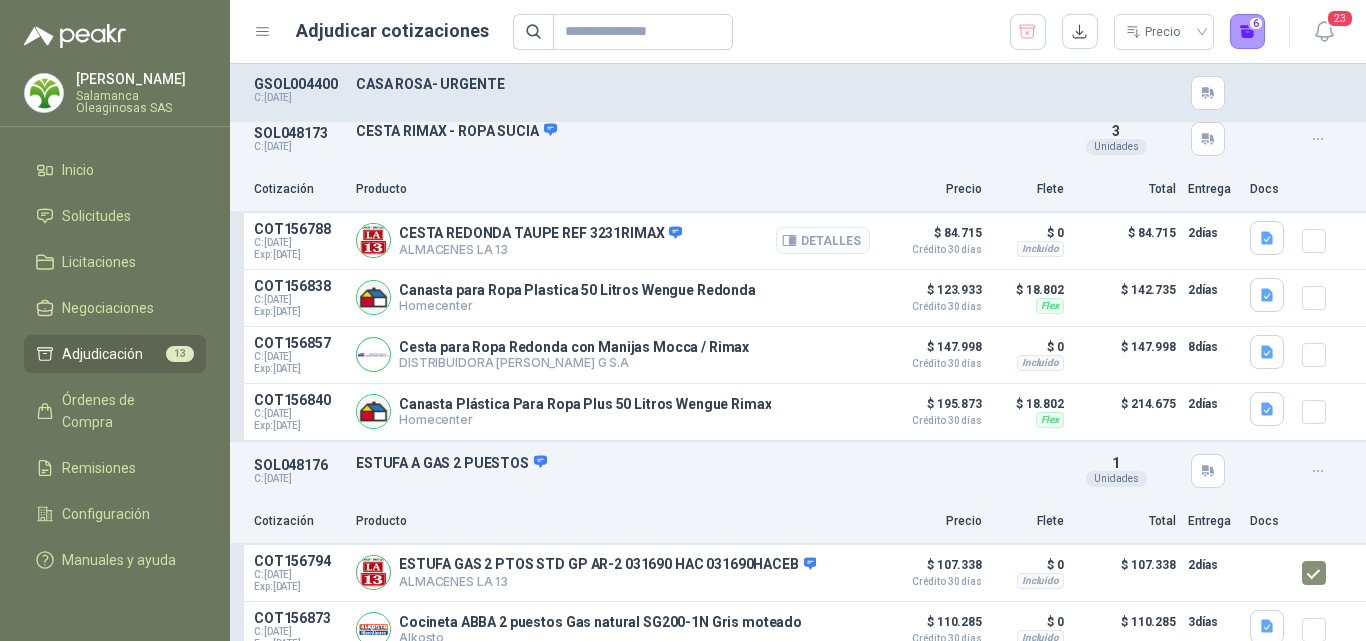click on "Detalles" at bounding box center [823, 240] 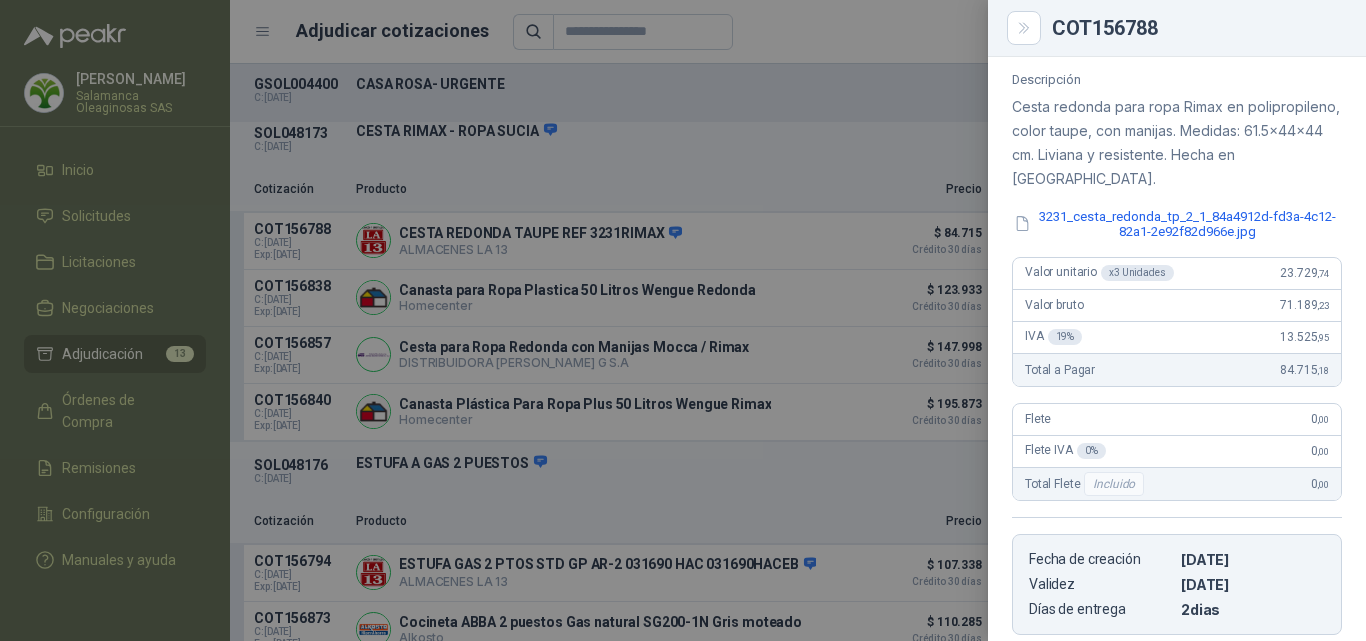 scroll, scrollTop: 0, scrollLeft: 0, axis: both 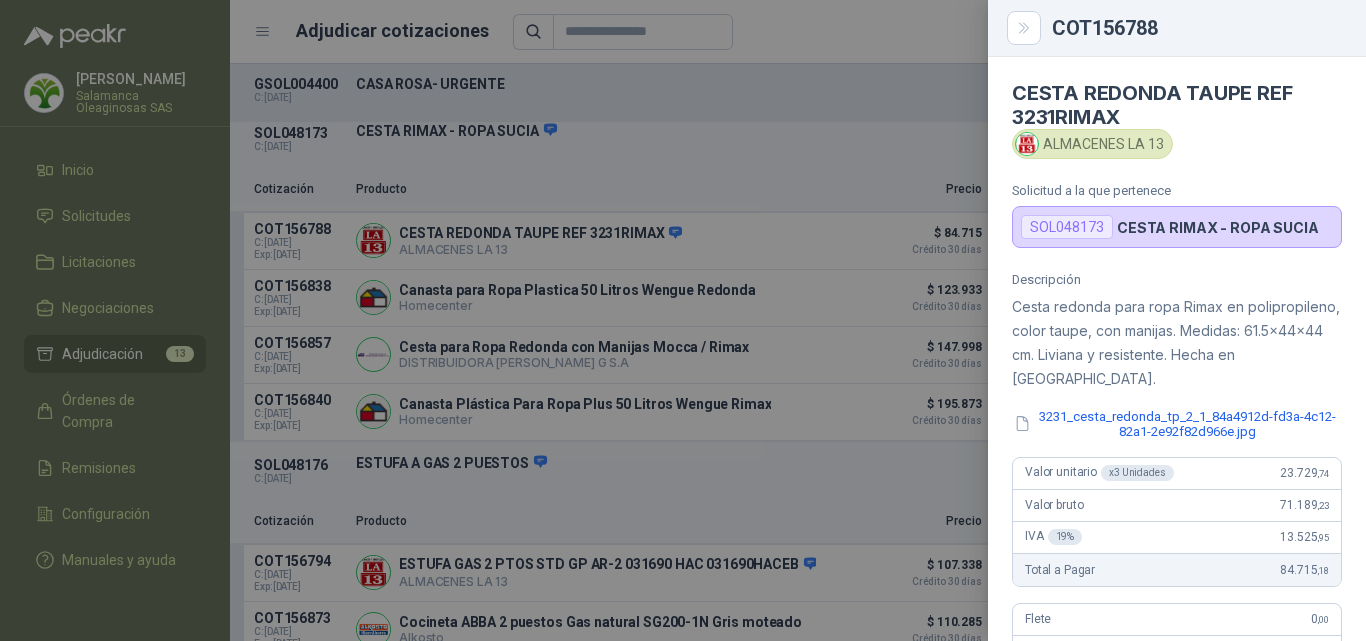 click at bounding box center [683, 320] 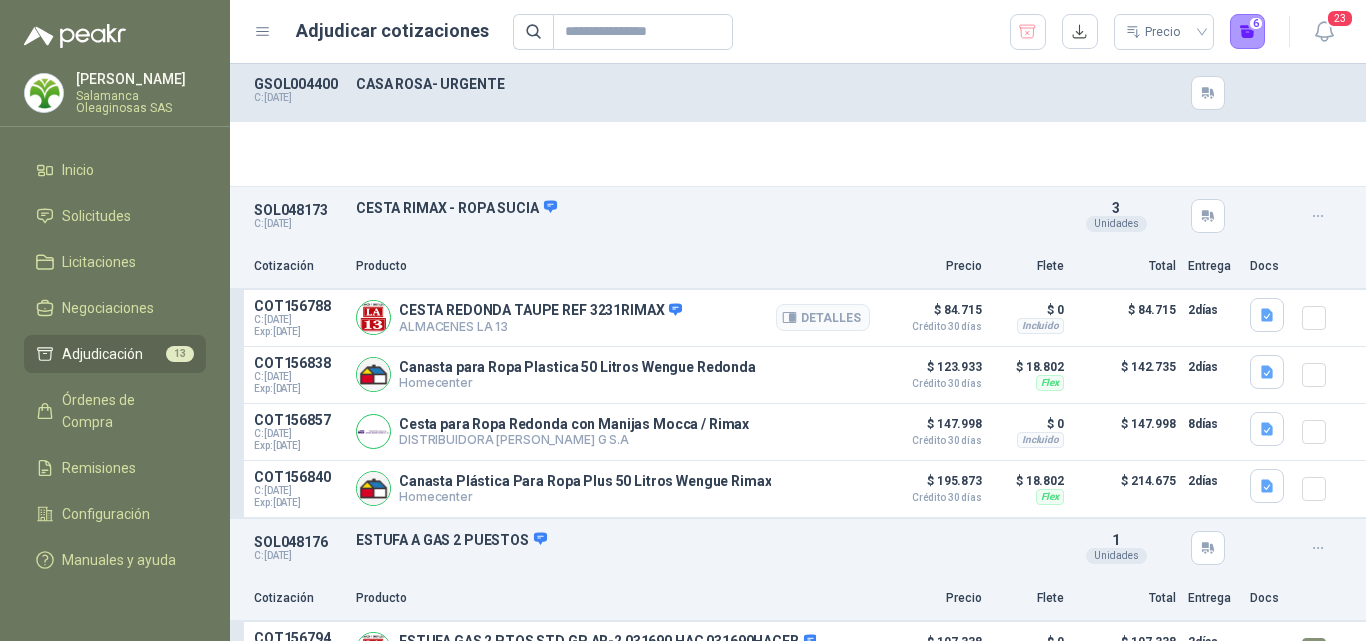 scroll, scrollTop: 970, scrollLeft: 0, axis: vertical 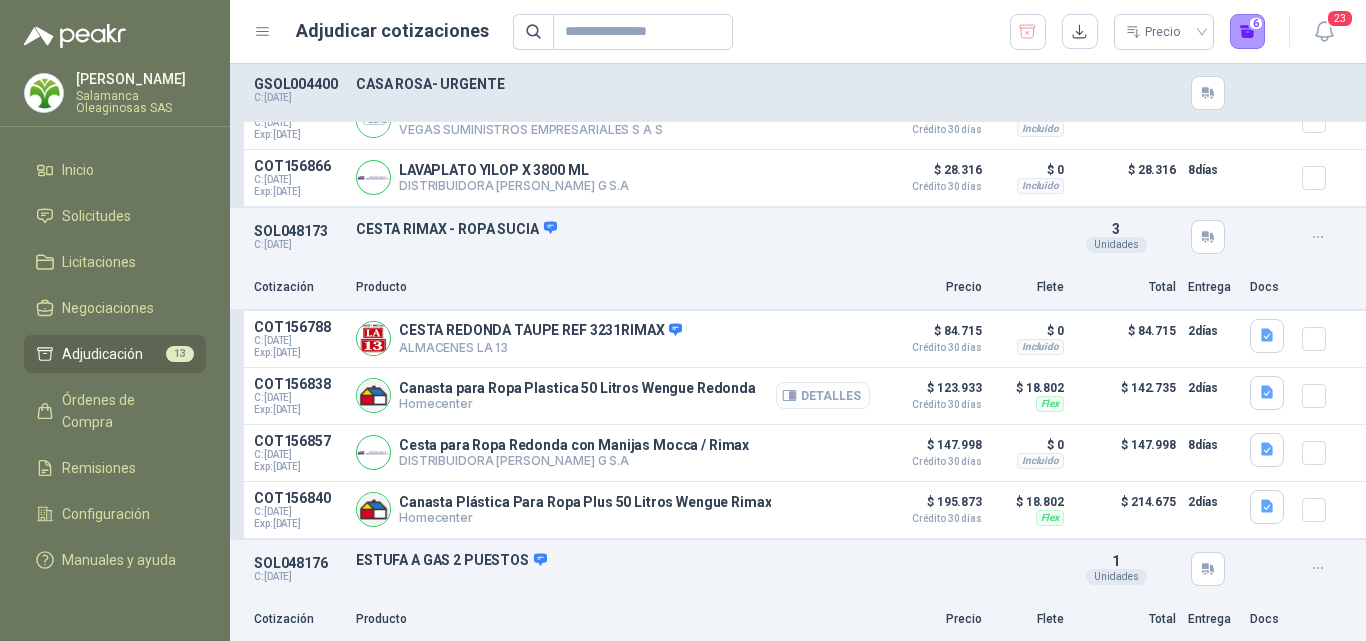 click on "Detalles" at bounding box center [823, 395] 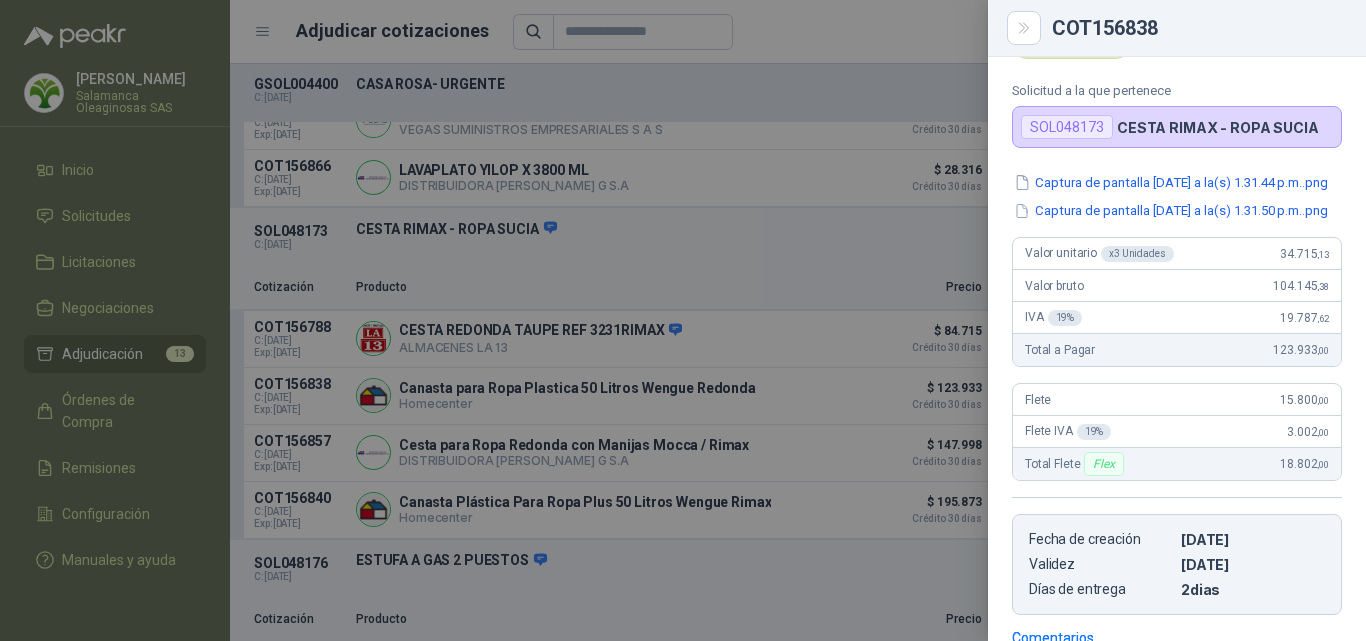 scroll, scrollTop: 400, scrollLeft: 0, axis: vertical 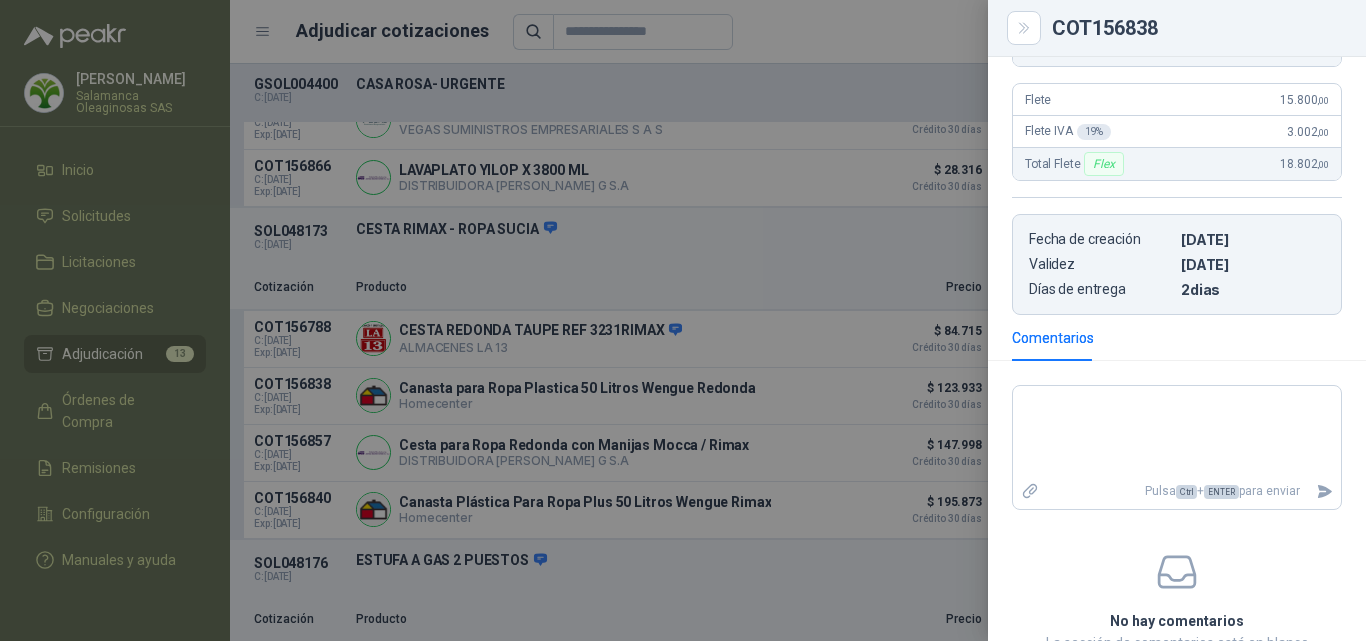 click at bounding box center (683, 320) 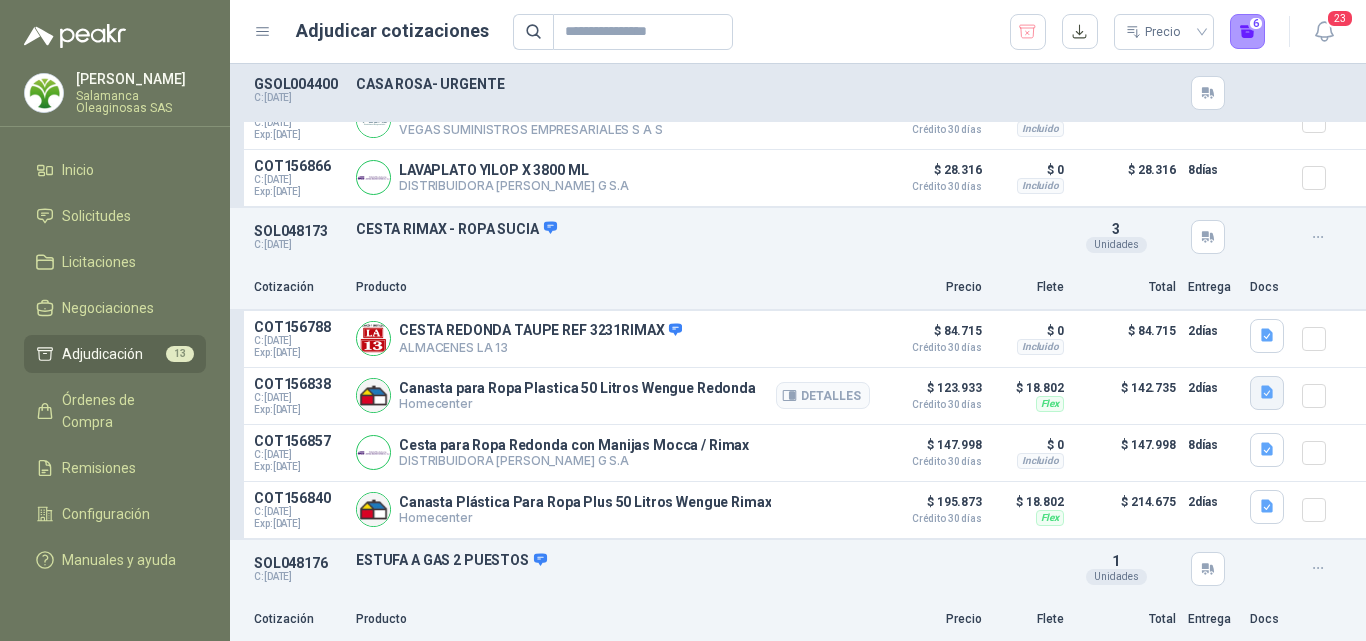 click 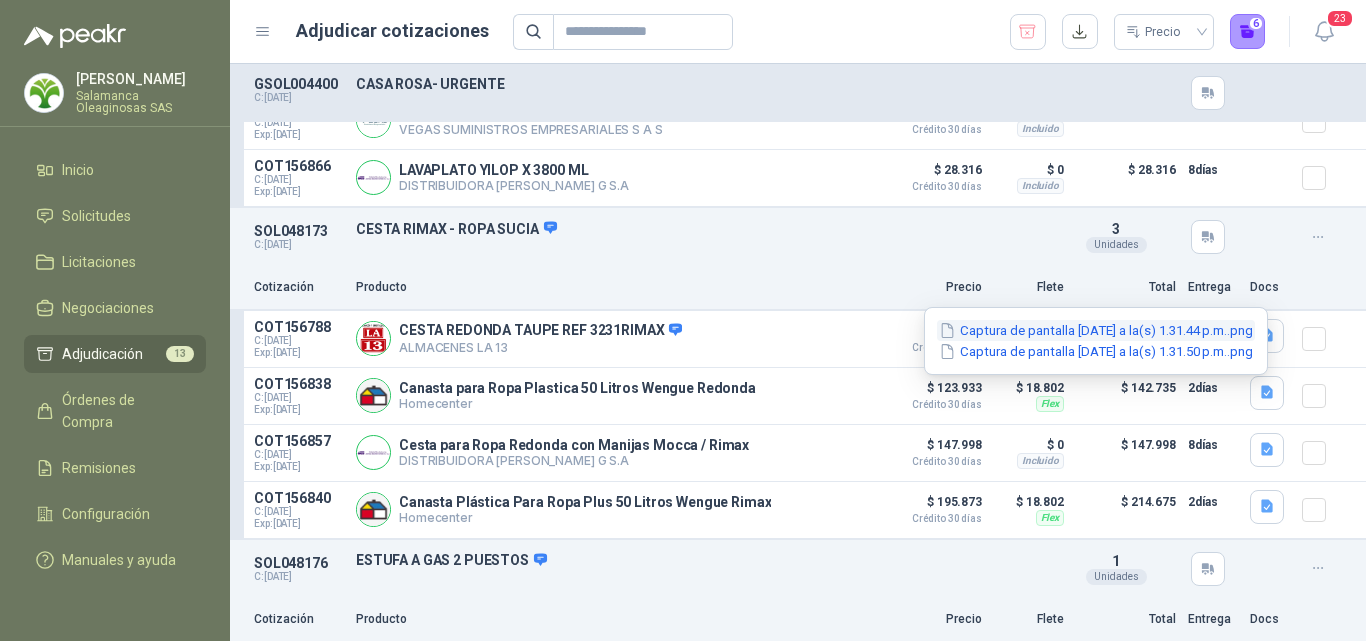 click on "Captura de pantalla 2025-07-08 a la(s) 1.31.44 p.m..png" at bounding box center [1096, 330] 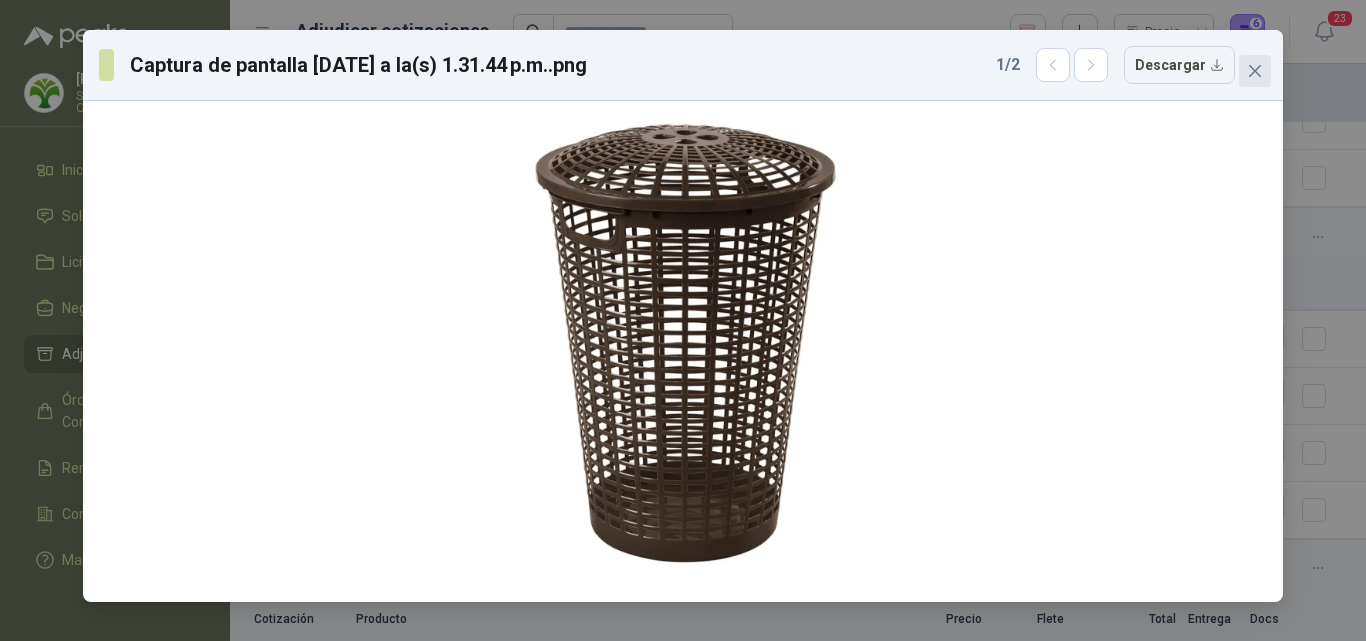 click 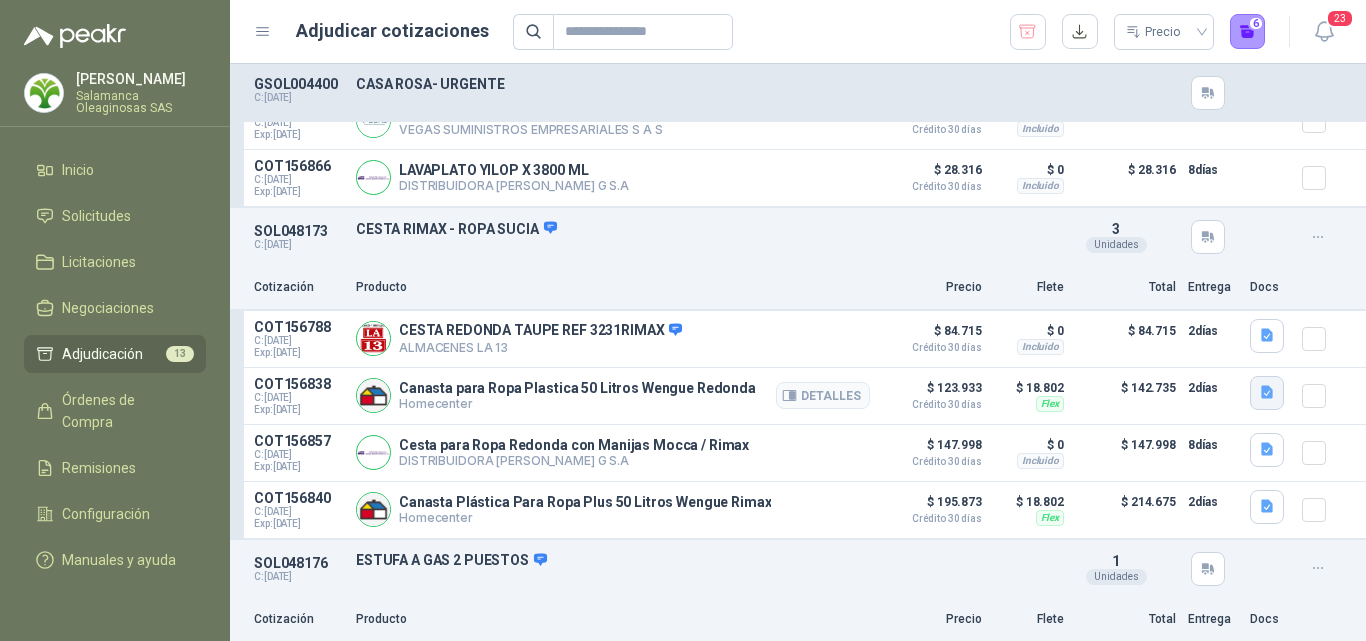 click 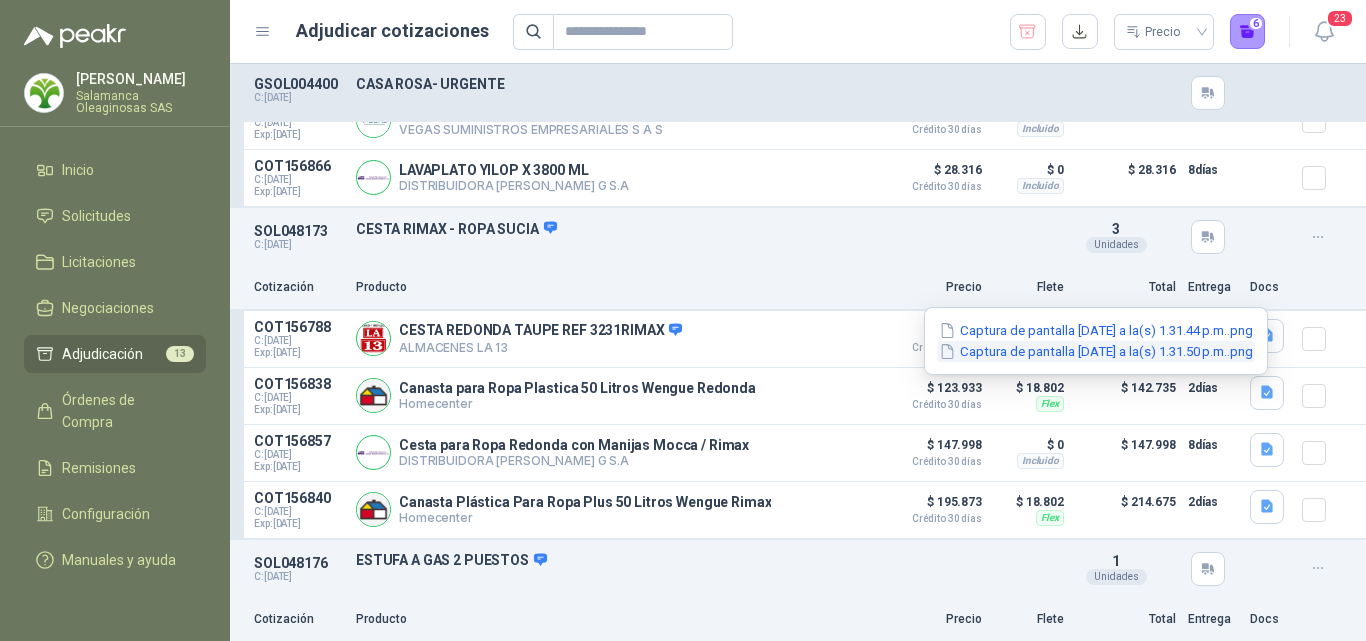 click on "Captura de pantalla 2025-07-08 a la(s) 1.31.50 p.m..png" at bounding box center (1096, 351) 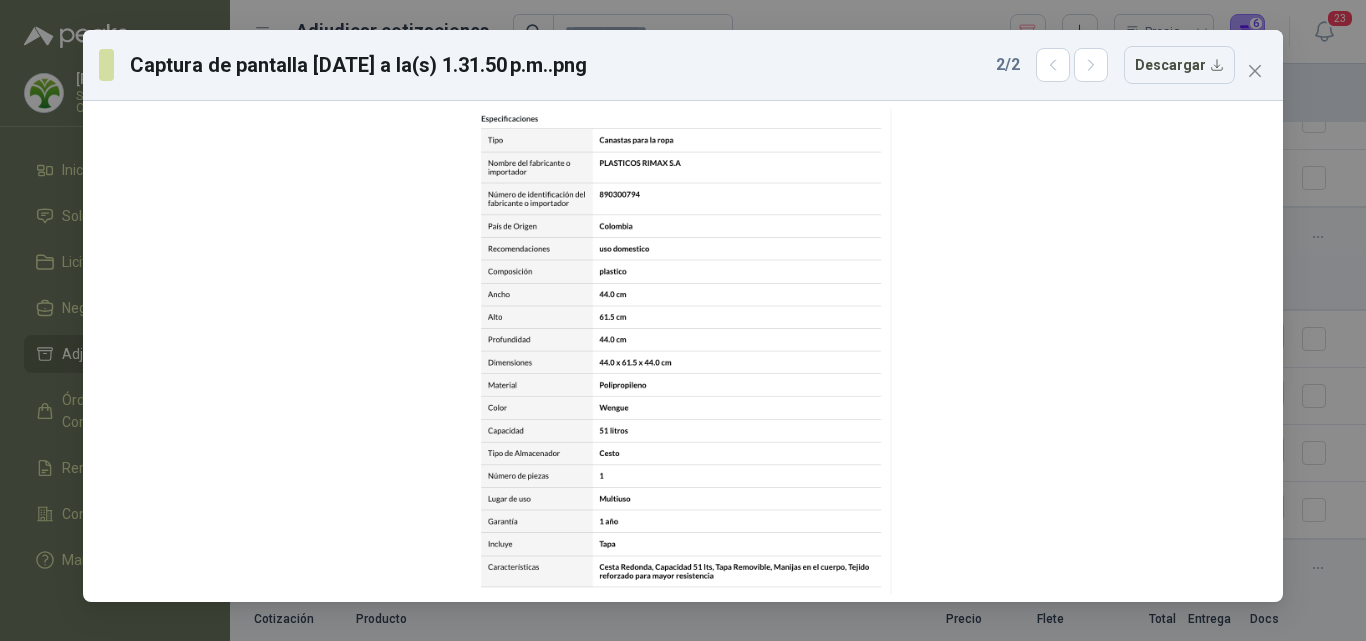 drag, startPoint x: 1265, startPoint y: 71, endPoint x: 1257, endPoint y: 84, distance: 15.264338 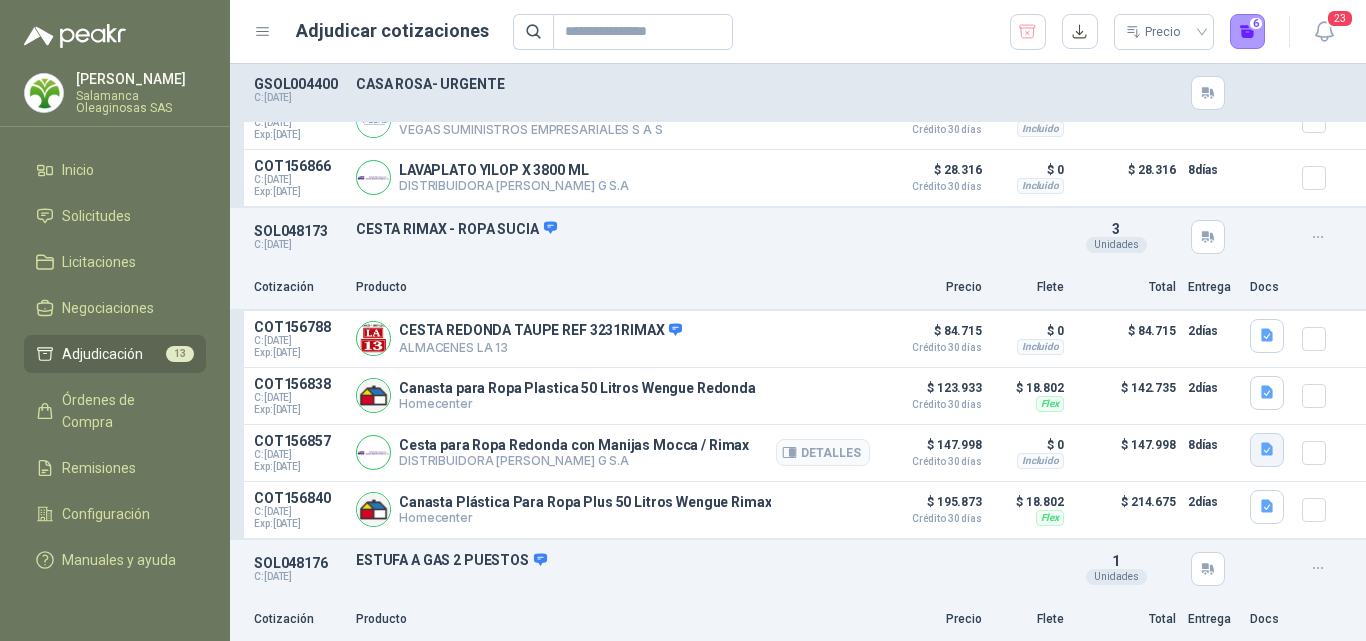 click 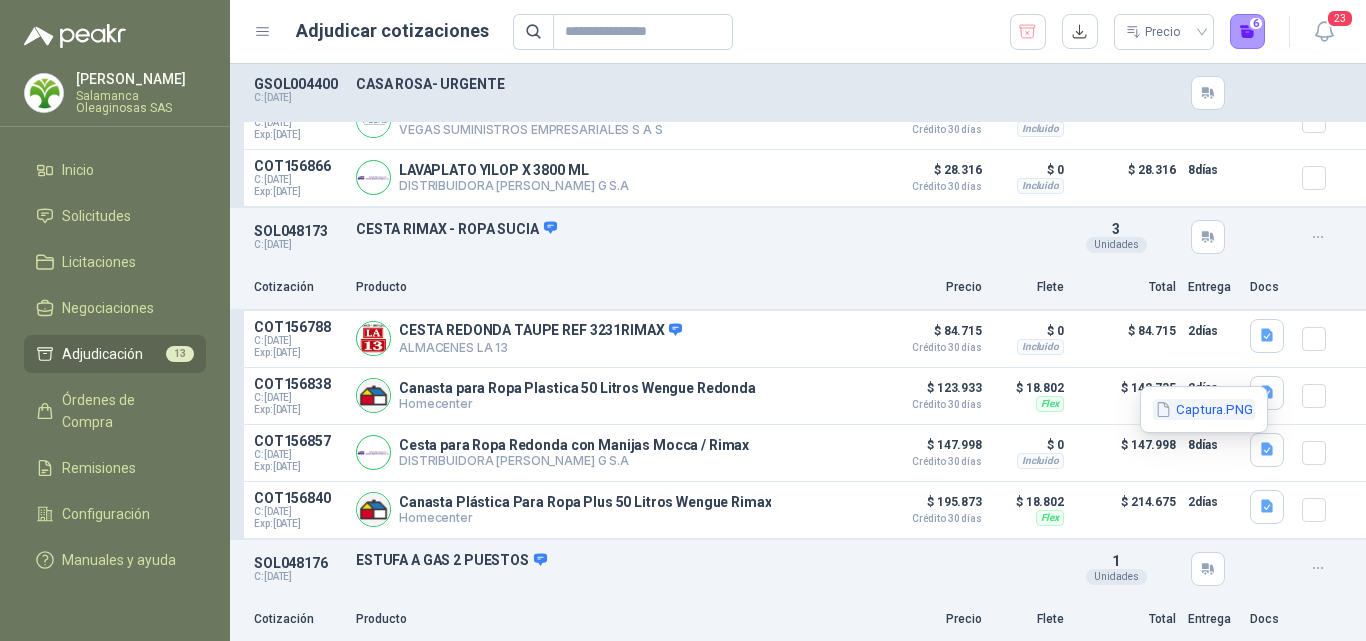 click on "Captura.PNG" at bounding box center (1204, 409) 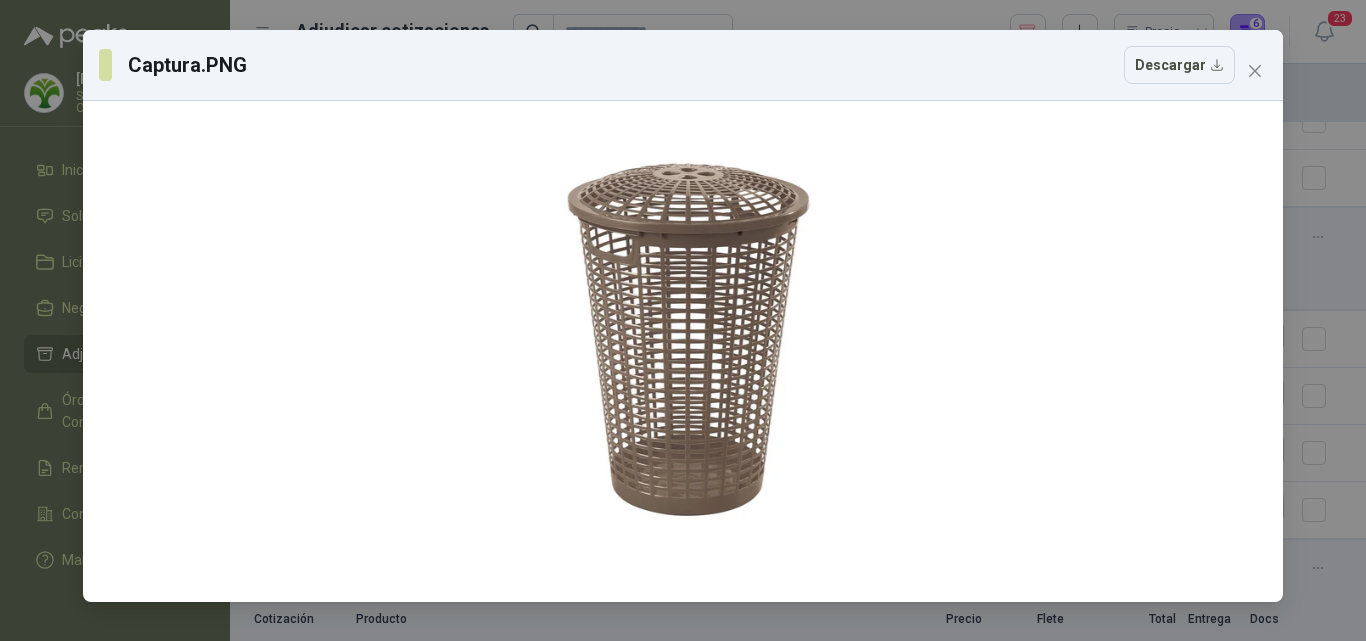click at bounding box center (1255, 71) 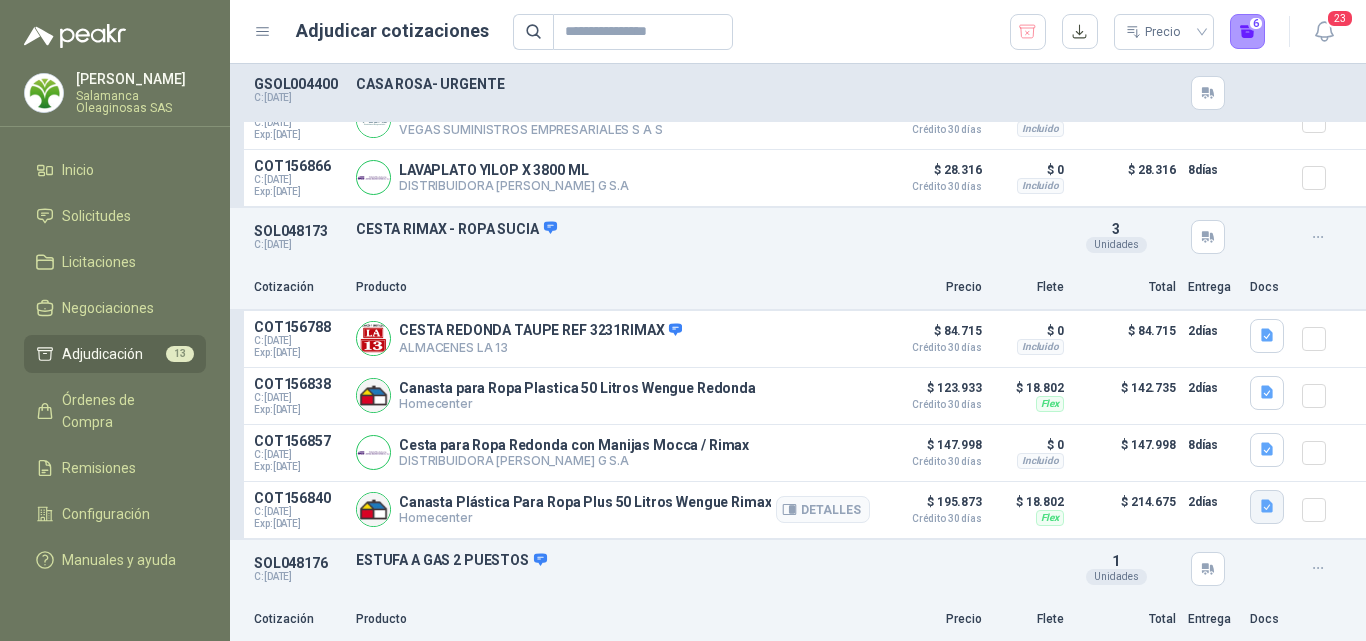 click 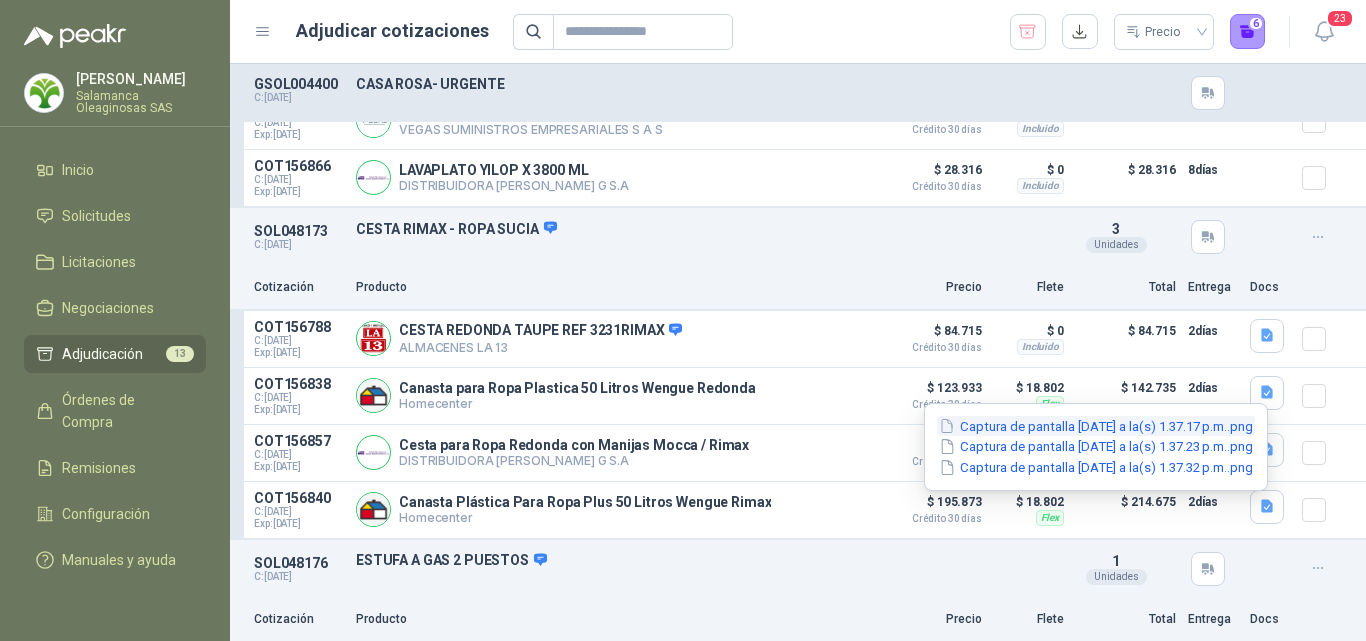 click on "Captura de pantalla 2025-07-08 a la(s) 1.37.17 p.m..png" at bounding box center (1096, 426) 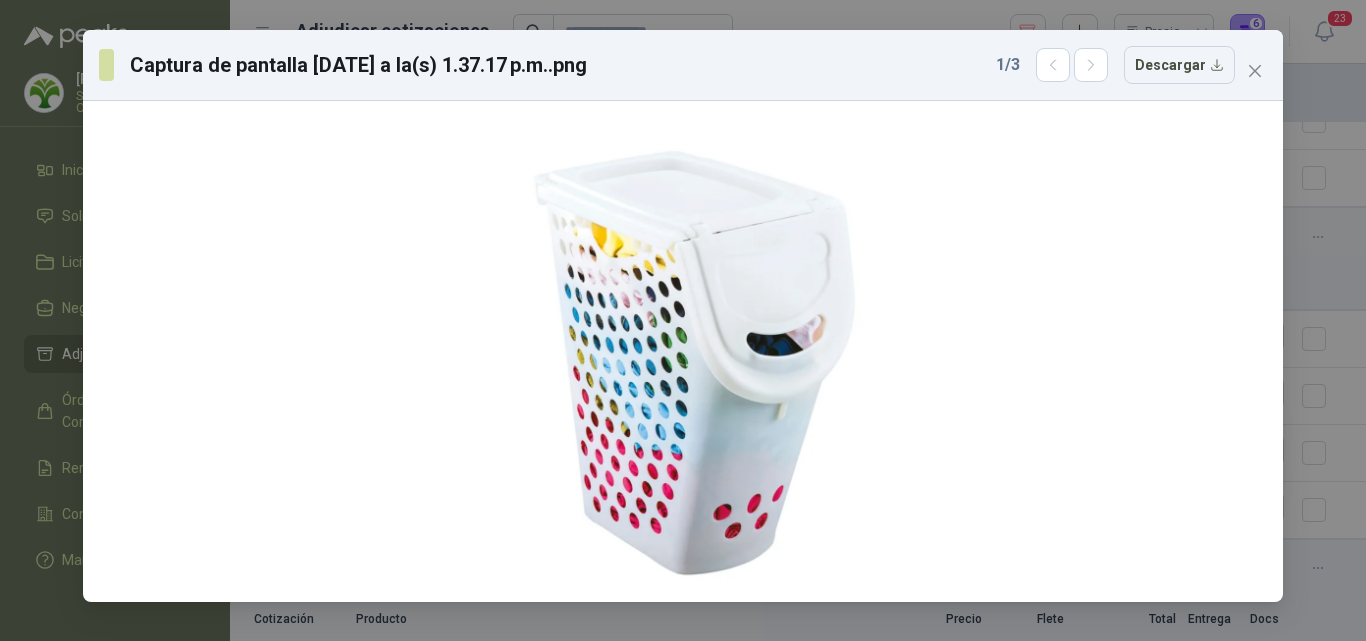 drag, startPoint x: 1252, startPoint y: 72, endPoint x: 1261, endPoint y: 141, distance: 69.58448 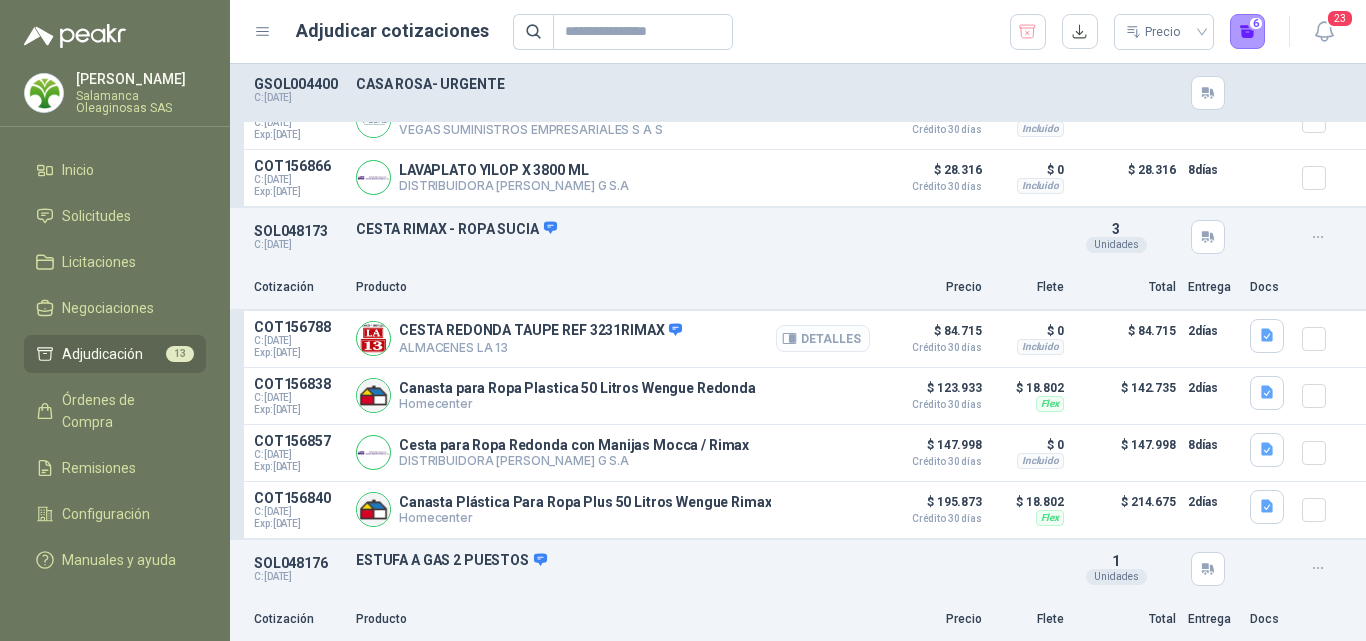 click on "Detalles" at bounding box center [823, 338] 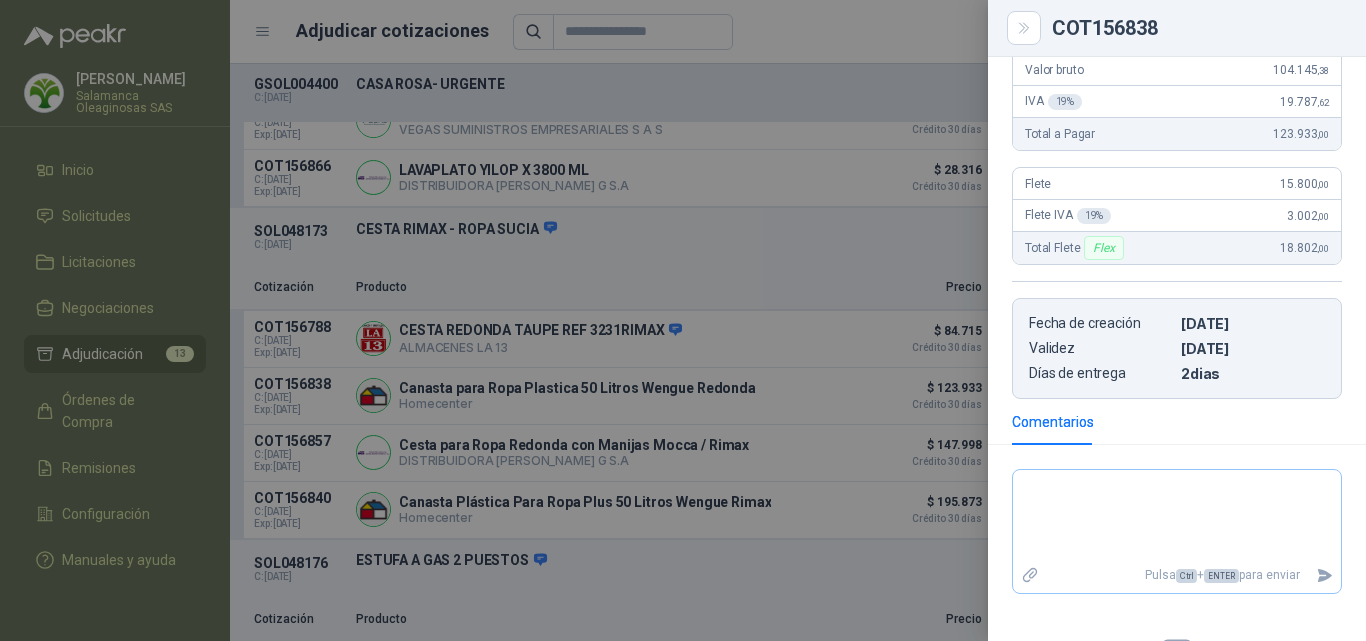 scroll, scrollTop: 406, scrollLeft: 0, axis: vertical 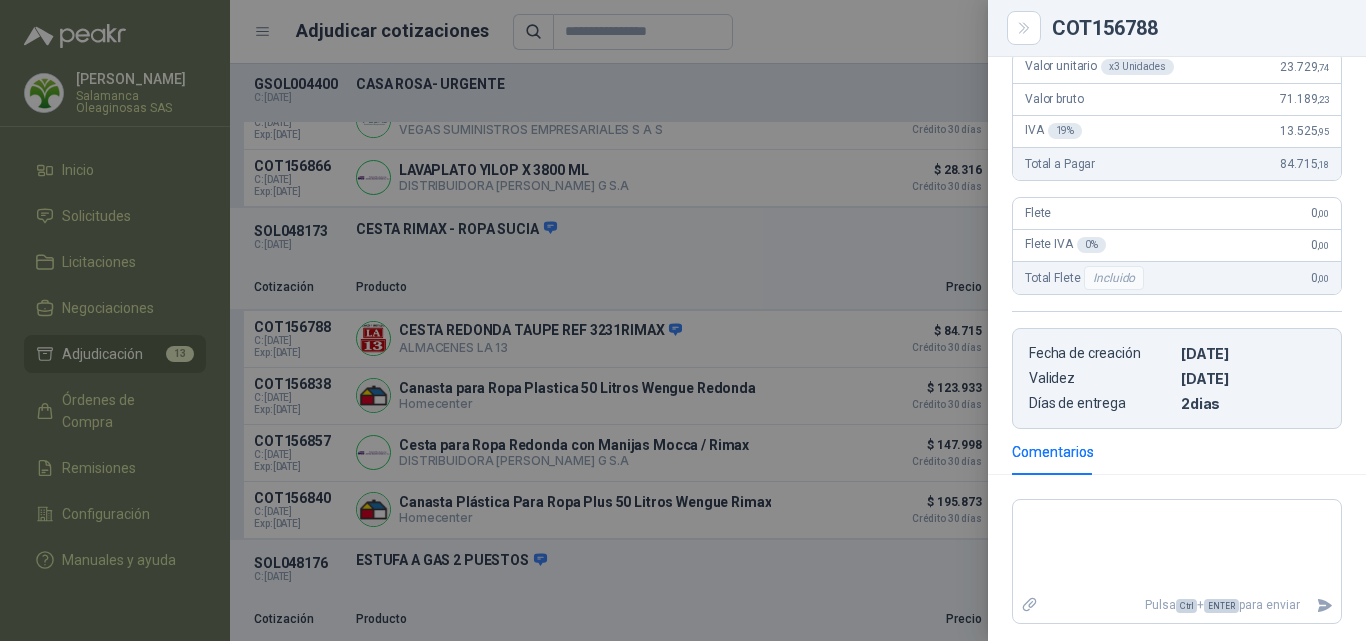 click at bounding box center [683, 320] 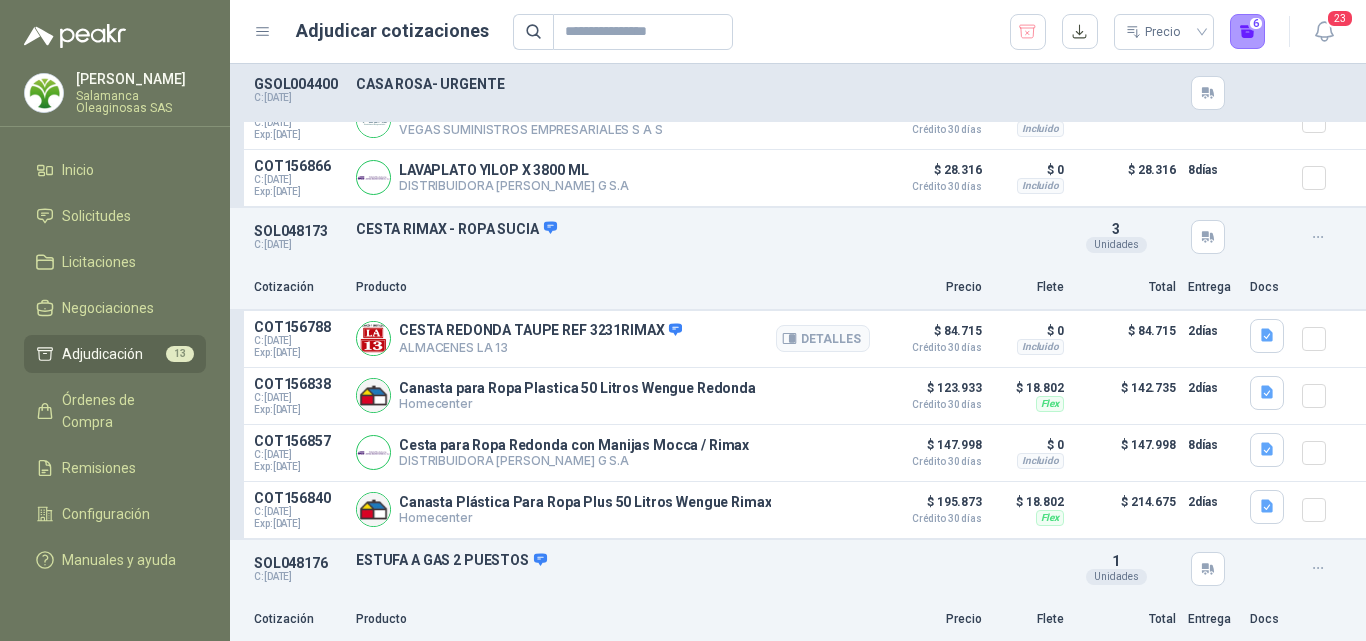 click on "$ 84.715 Crédito 30 días" at bounding box center (932, 336) 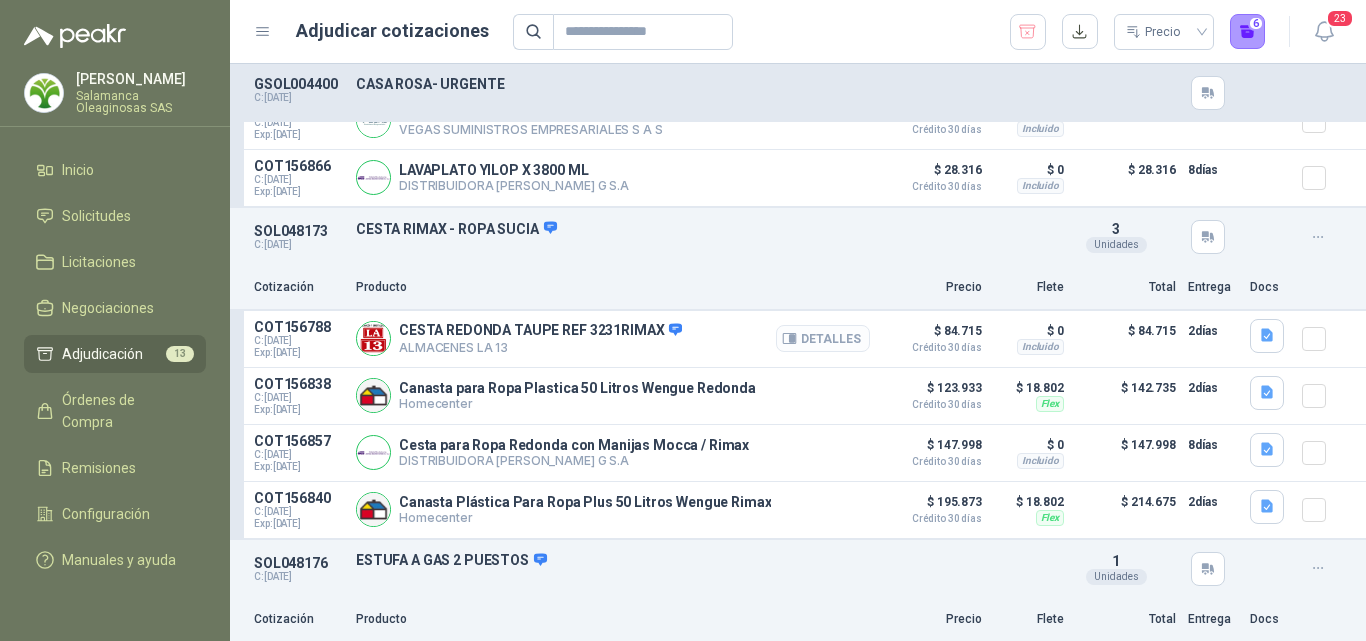click on "Detalles" at bounding box center (823, 338) 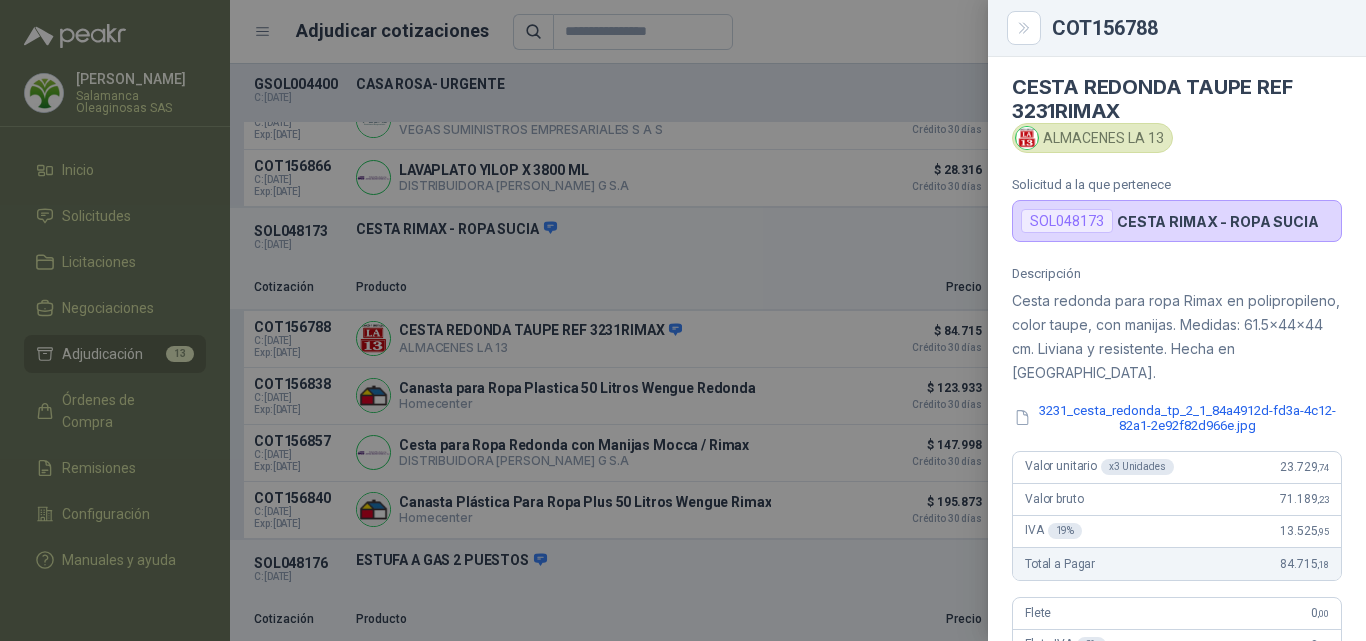 scroll, scrollTop: 0, scrollLeft: 0, axis: both 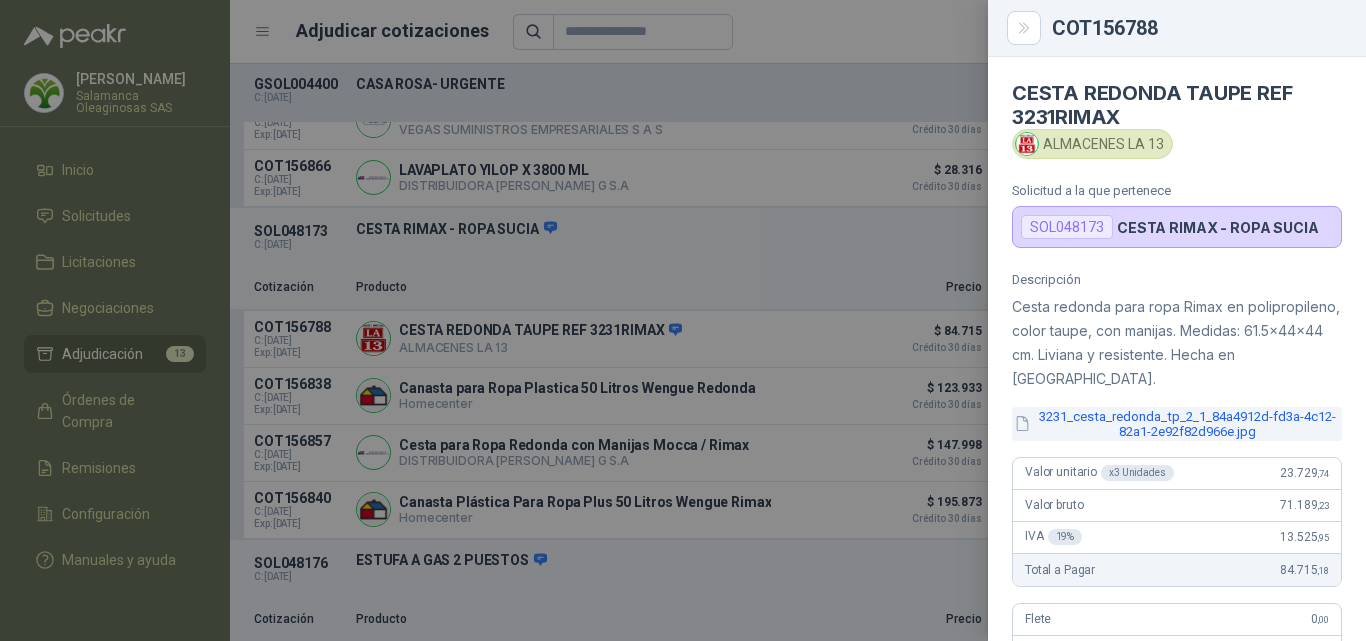 click on "3231_cesta_redonda_tp_2_1_84a4912d-fd3a-4c12-82a1-2e92f82d966e.jpg" at bounding box center [1177, 424] 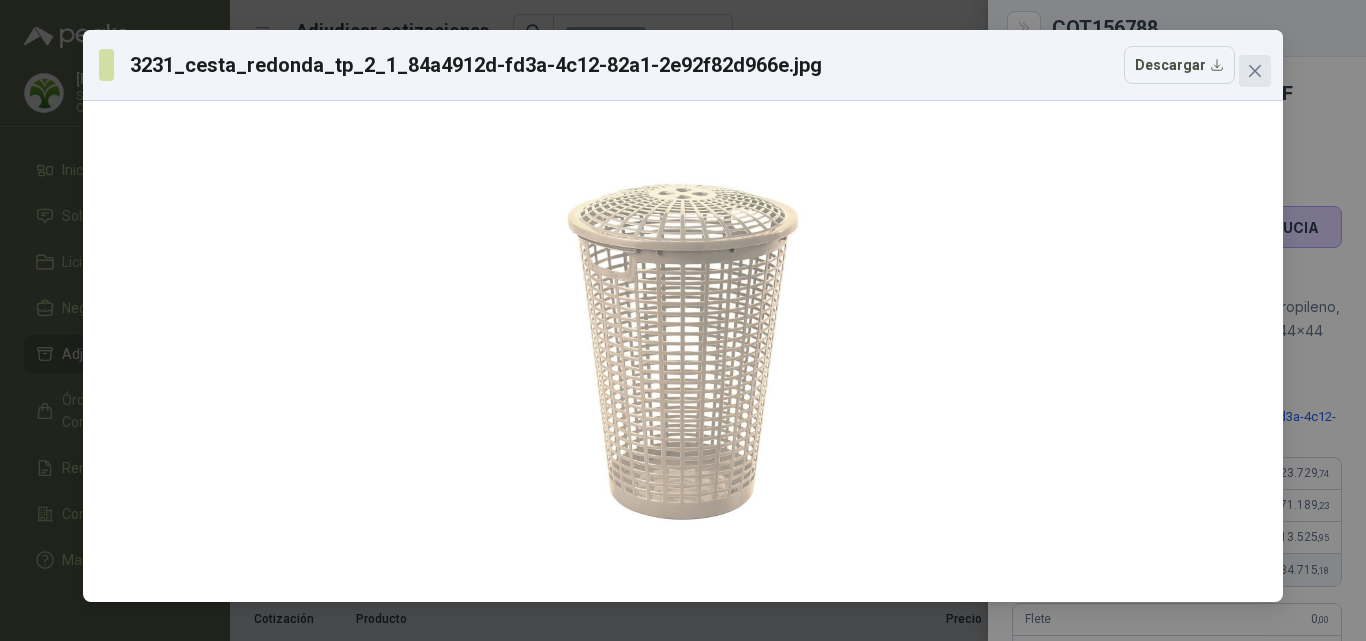 click at bounding box center [1255, 71] 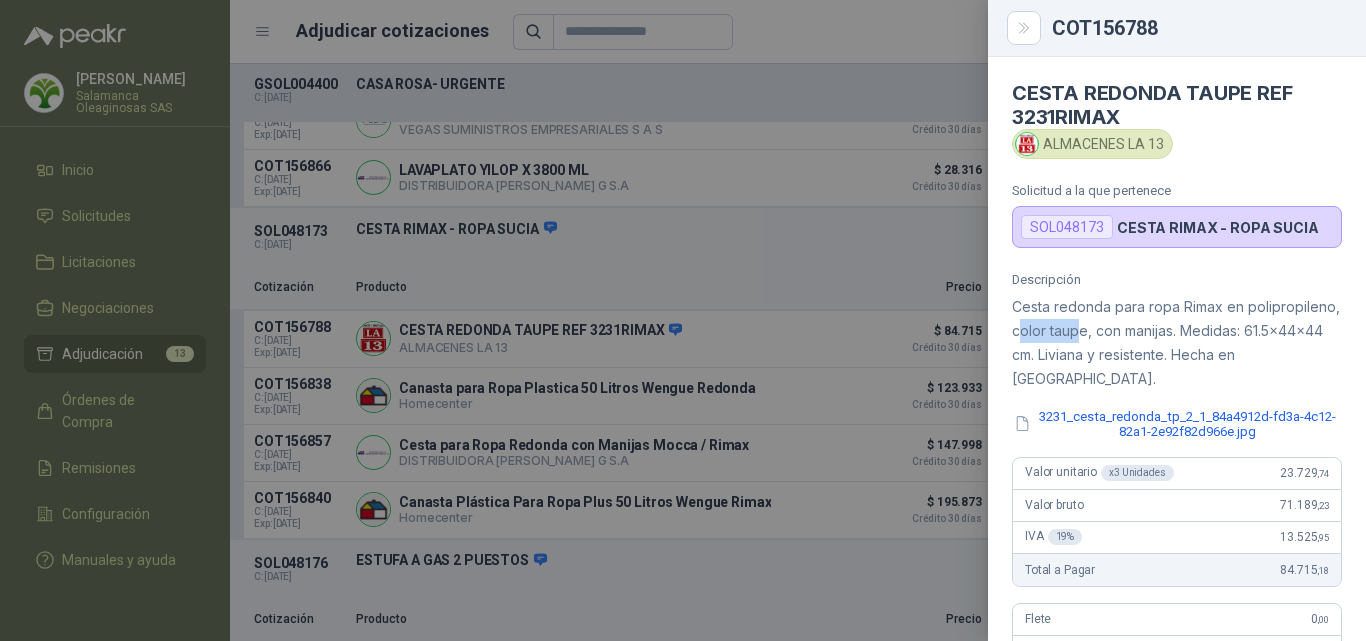 drag, startPoint x: 1175, startPoint y: 331, endPoint x: 1110, endPoint y: 336, distance: 65.192024 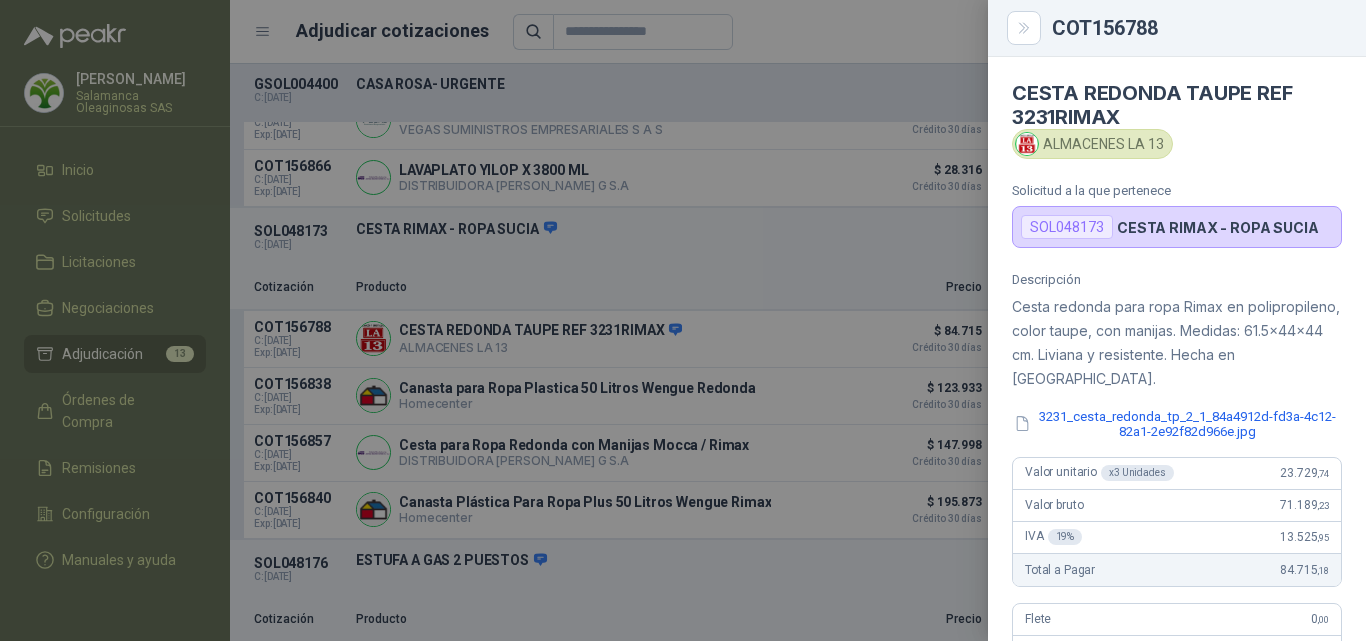 click on "Cesta redonda para ropa Rimax en polipropileno, color taupe, con manijas. Medidas: 61.5x44x44 cm. Liviana y resistente. Hecha en Colombia." at bounding box center (1177, 343) 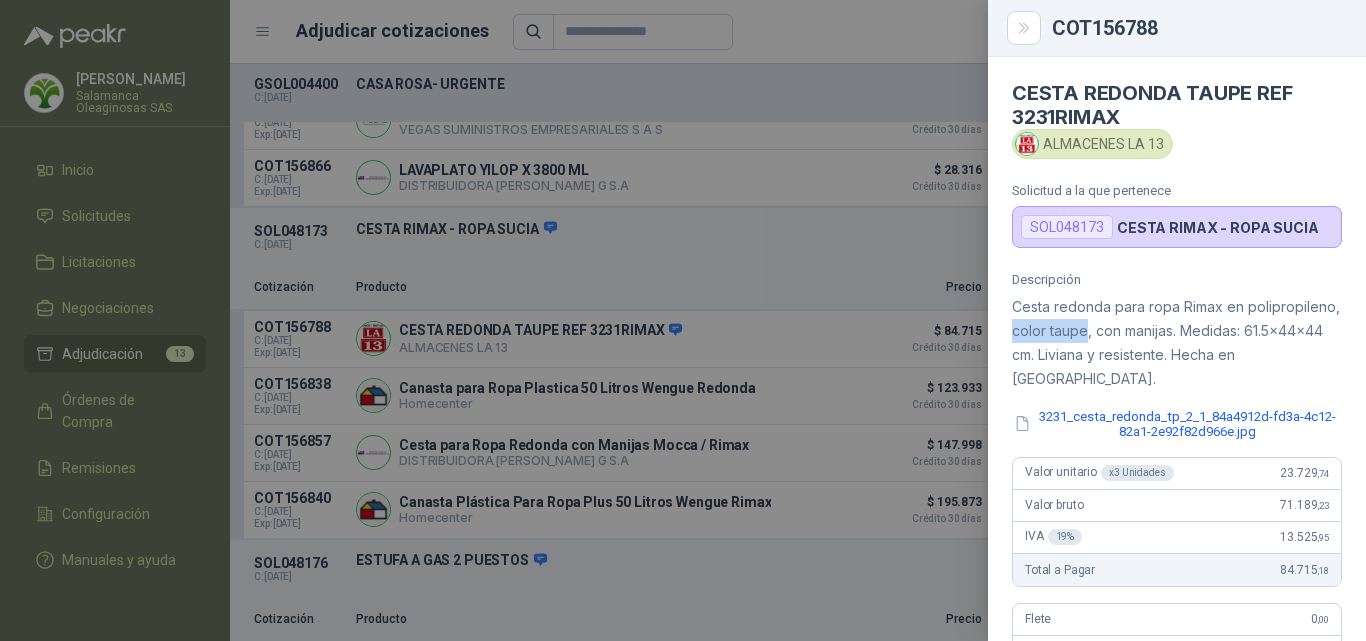 drag, startPoint x: 1177, startPoint y: 329, endPoint x: 1108, endPoint y: 336, distance: 69.354164 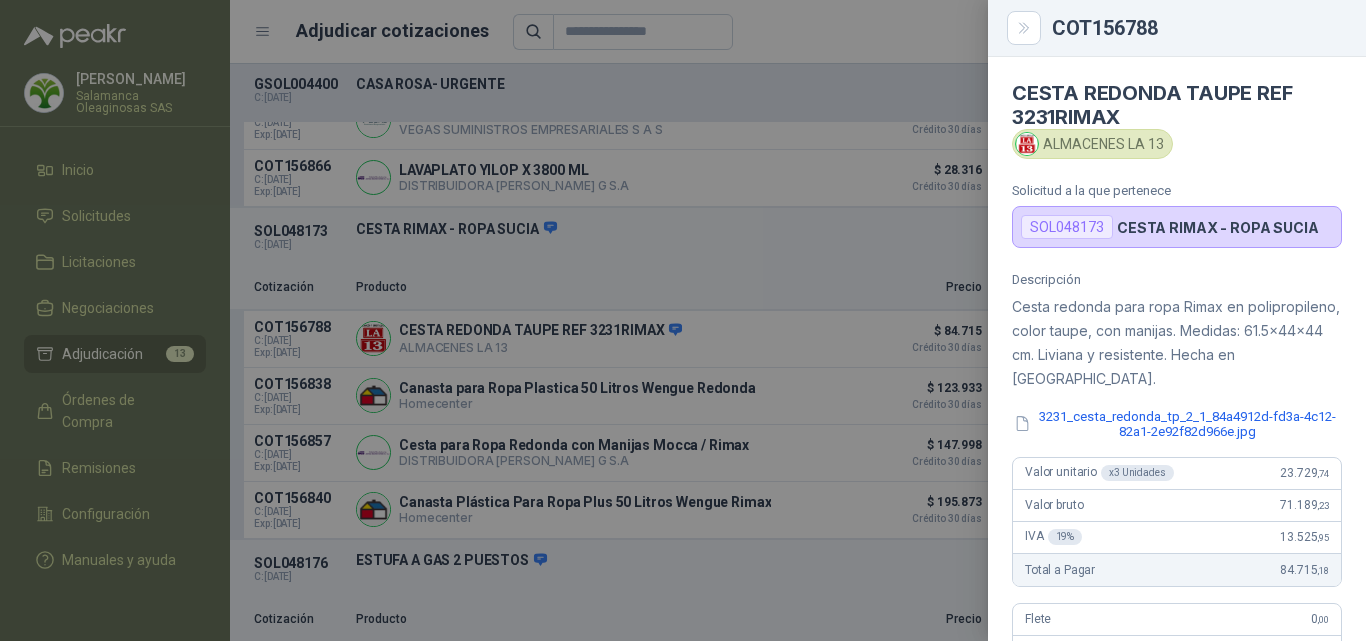 drag, startPoint x: 1110, startPoint y: 343, endPoint x: 1217, endPoint y: 317, distance: 110.11358 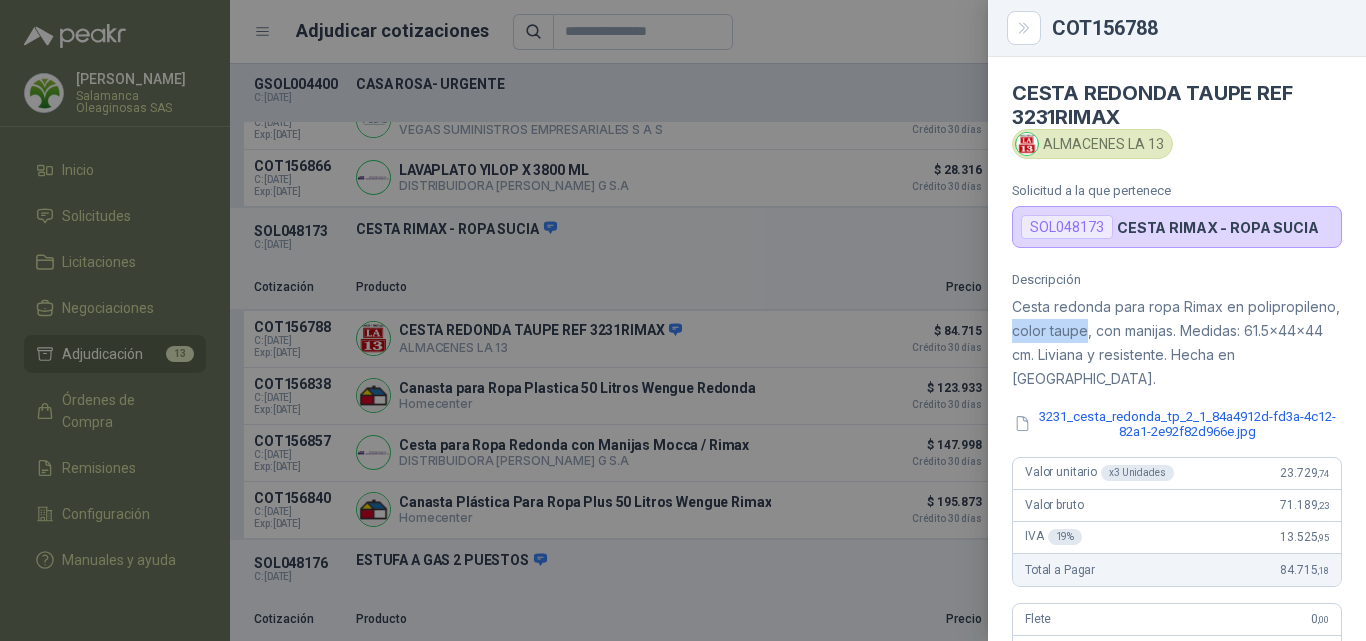drag, startPoint x: 1106, startPoint y: 328, endPoint x: 1182, endPoint y: 328, distance: 76 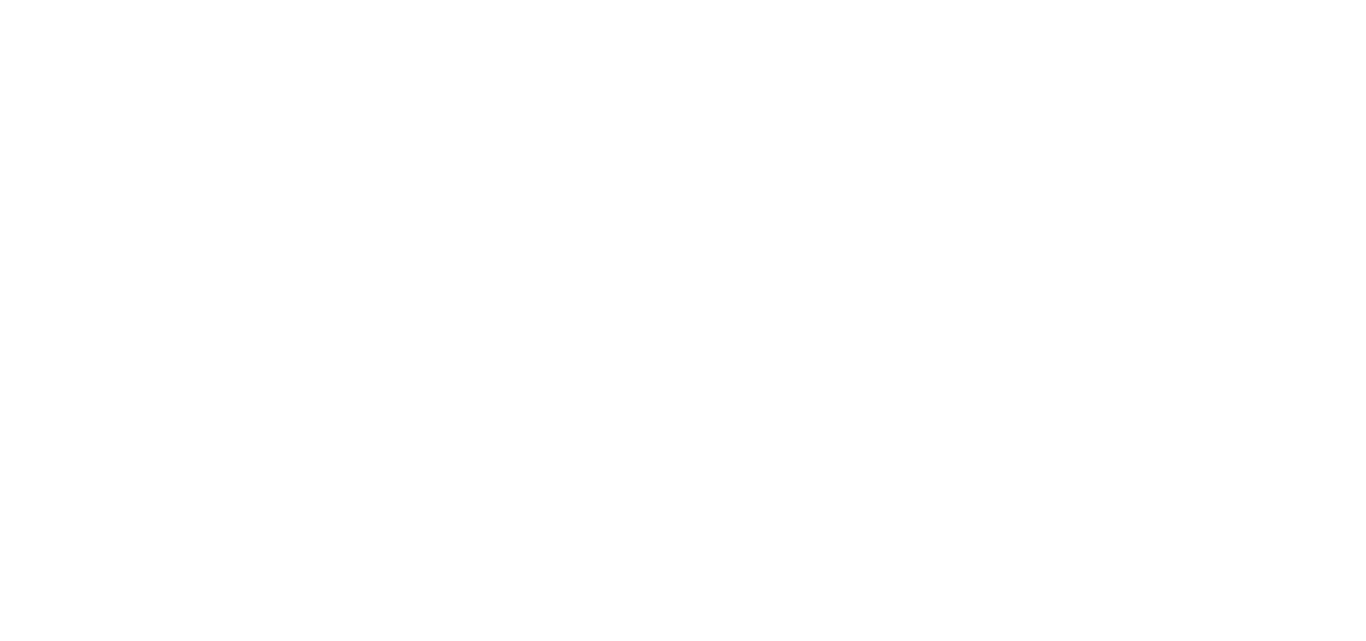 scroll, scrollTop: 0, scrollLeft: 0, axis: both 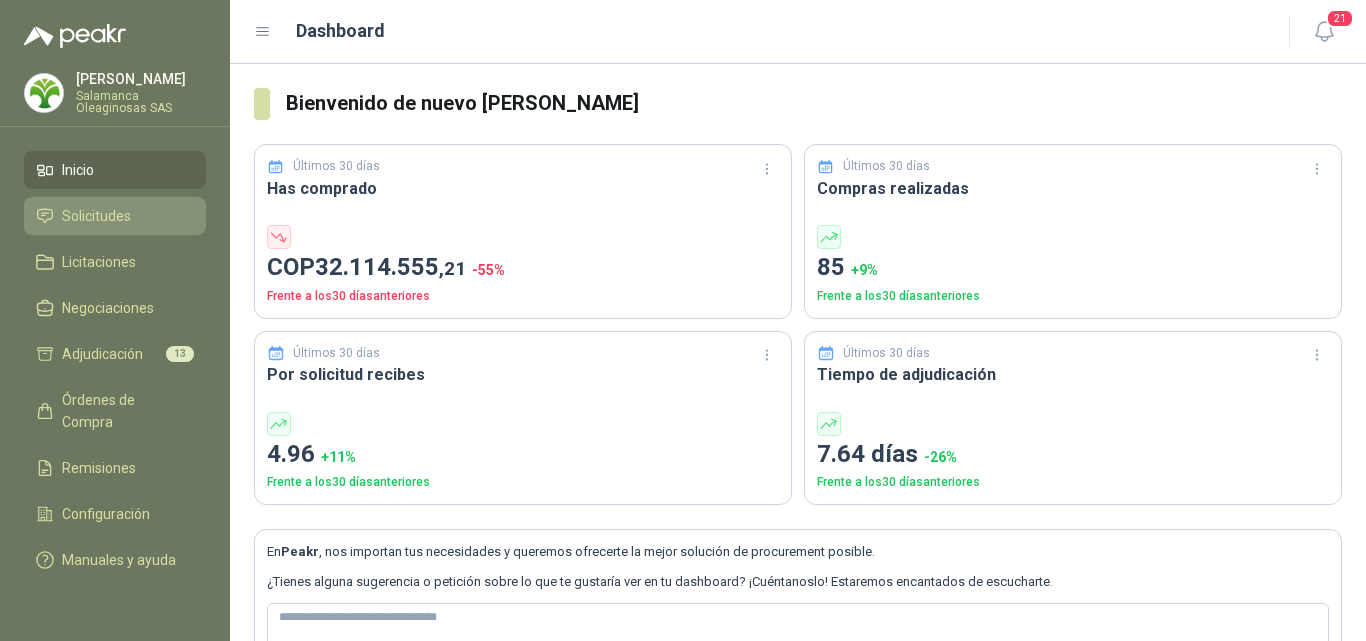 click on "Solicitudes" at bounding box center [115, 216] 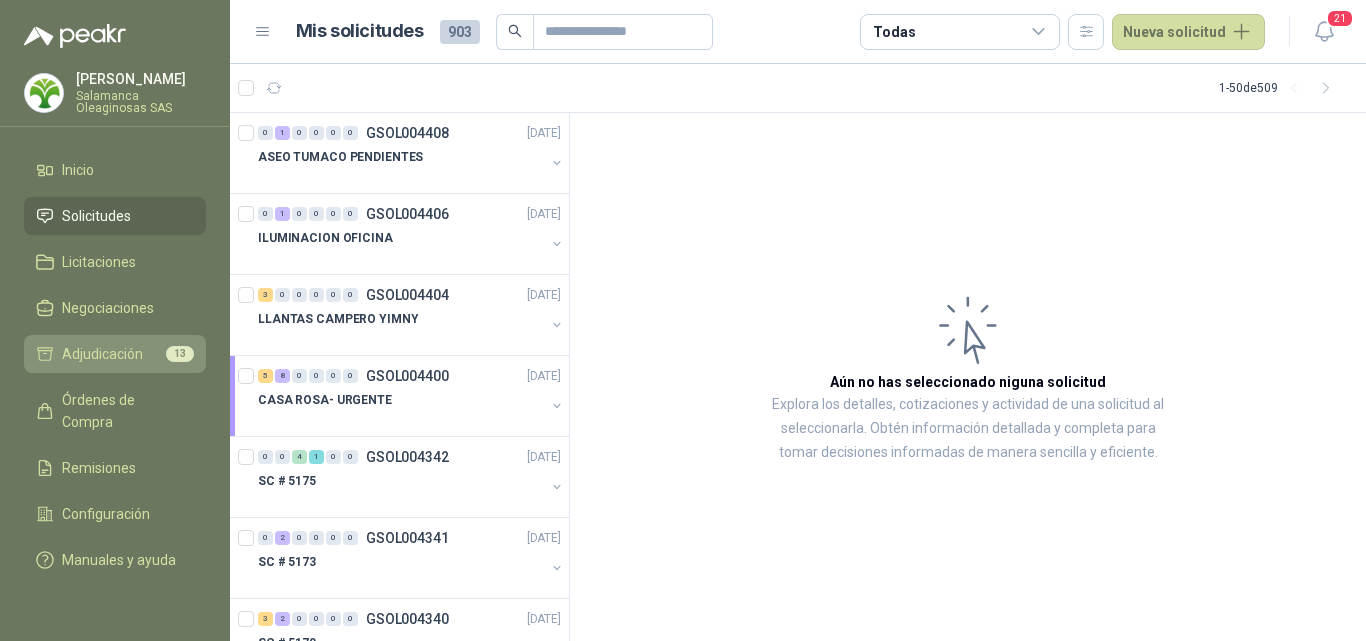 click on "Adjudicación" at bounding box center (102, 354) 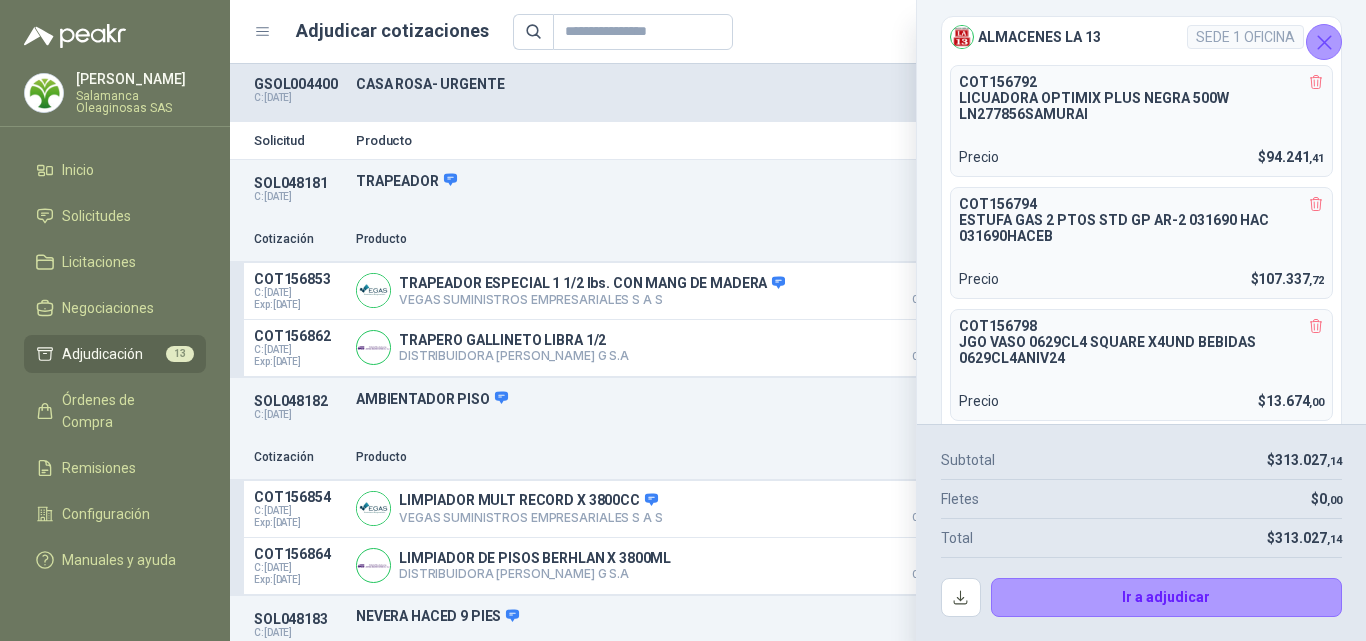 click 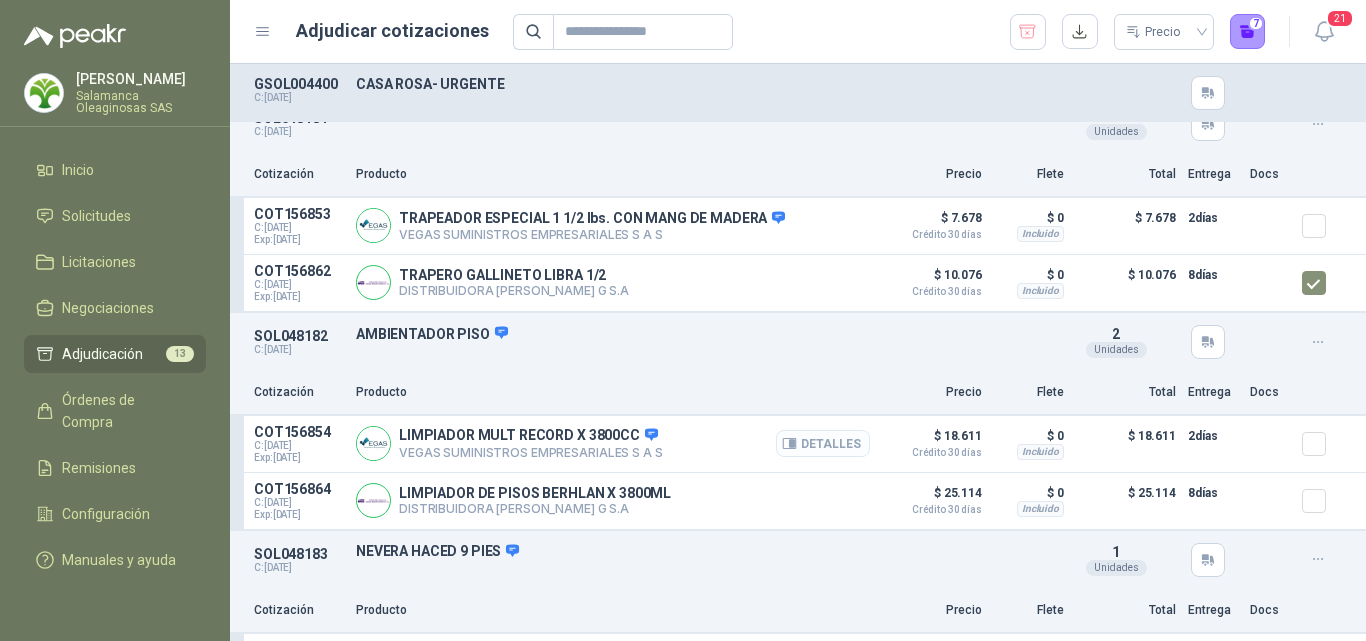 scroll, scrollTop: 100, scrollLeft: 0, axis: vertical 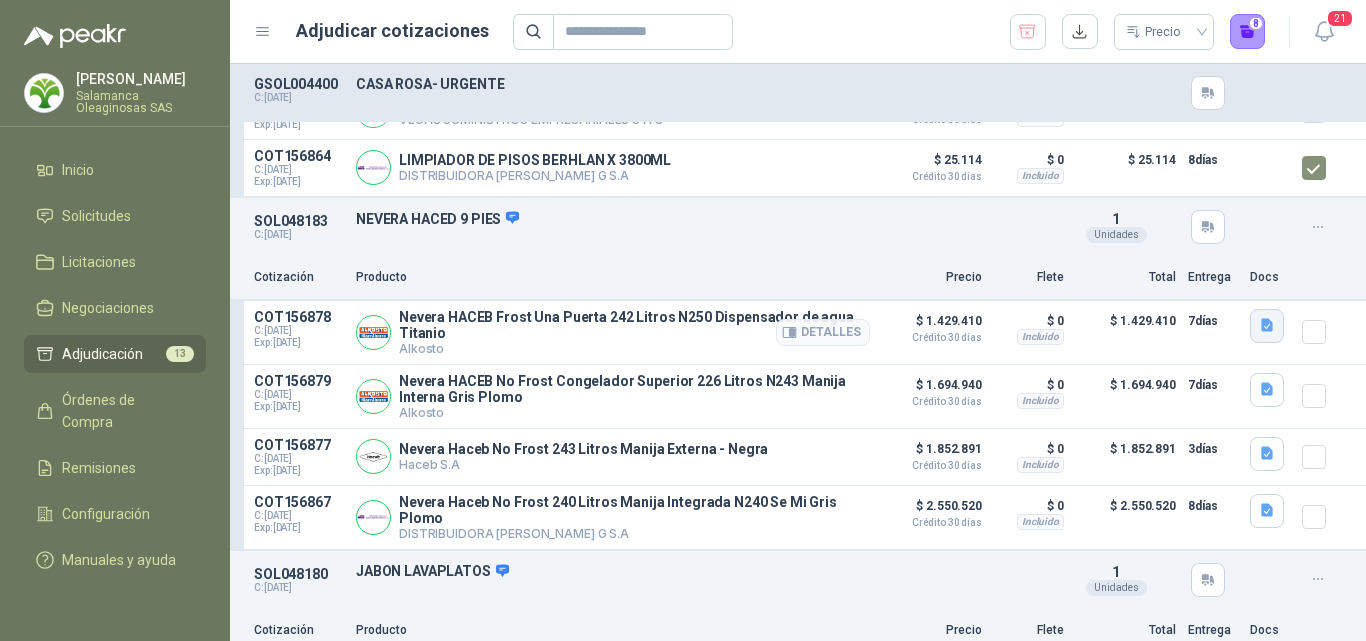 click 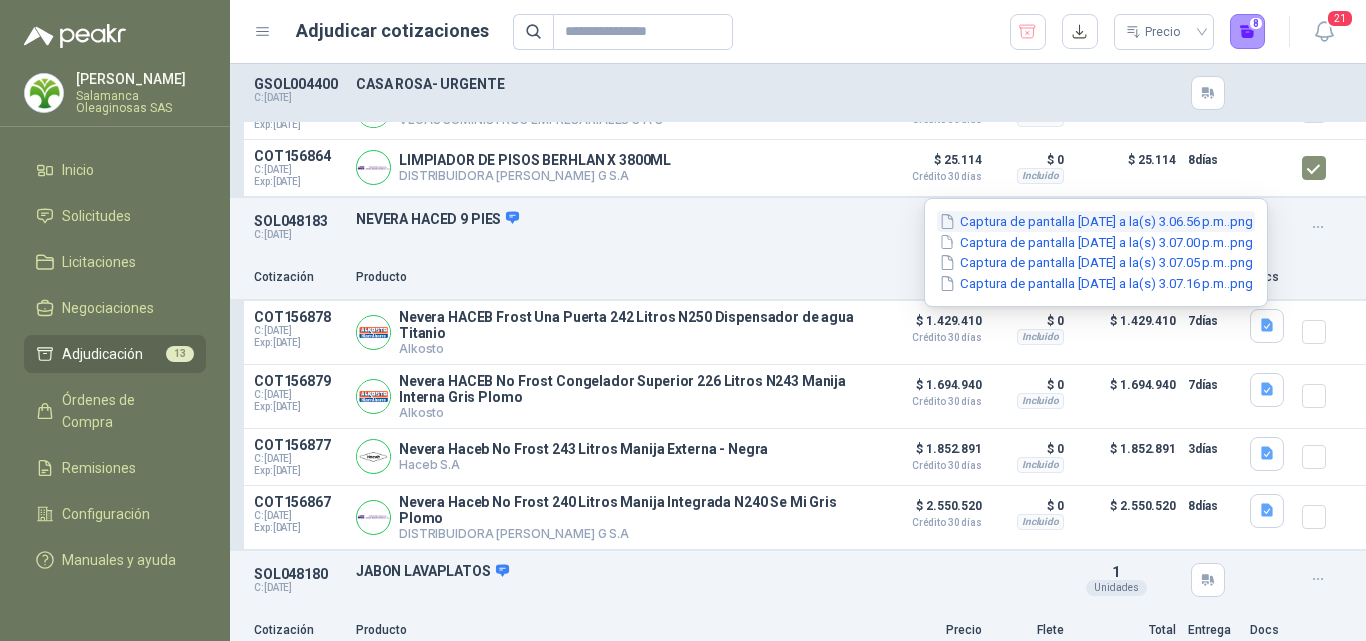 click on "Captura de pantalla [DATE] a la(s) 3.06.56 p.m..png" at bounding box center [1096, 221] 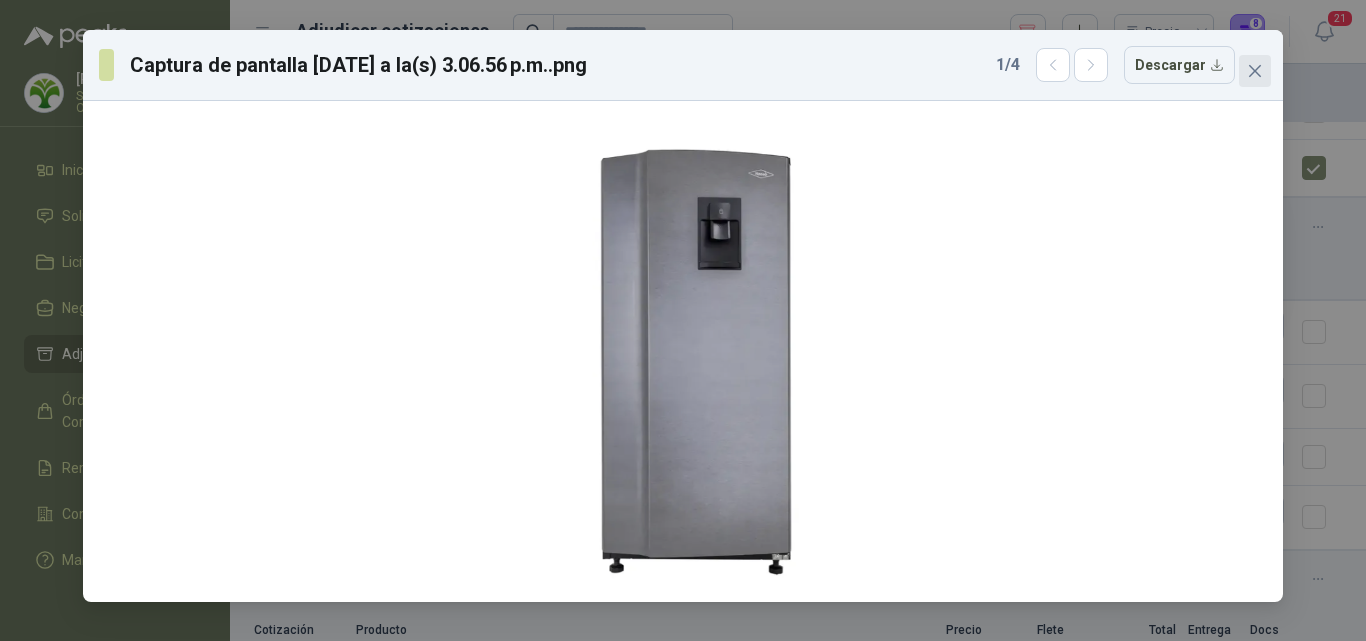 click at bounding box center (1255, 71) 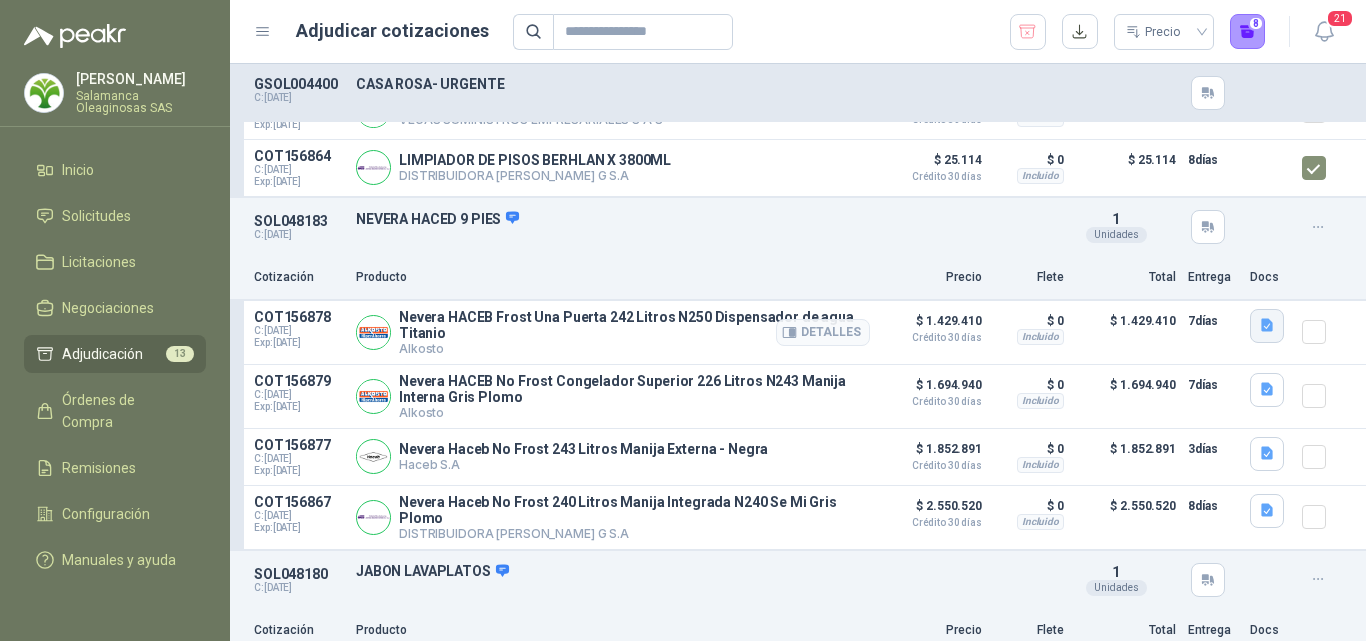 click 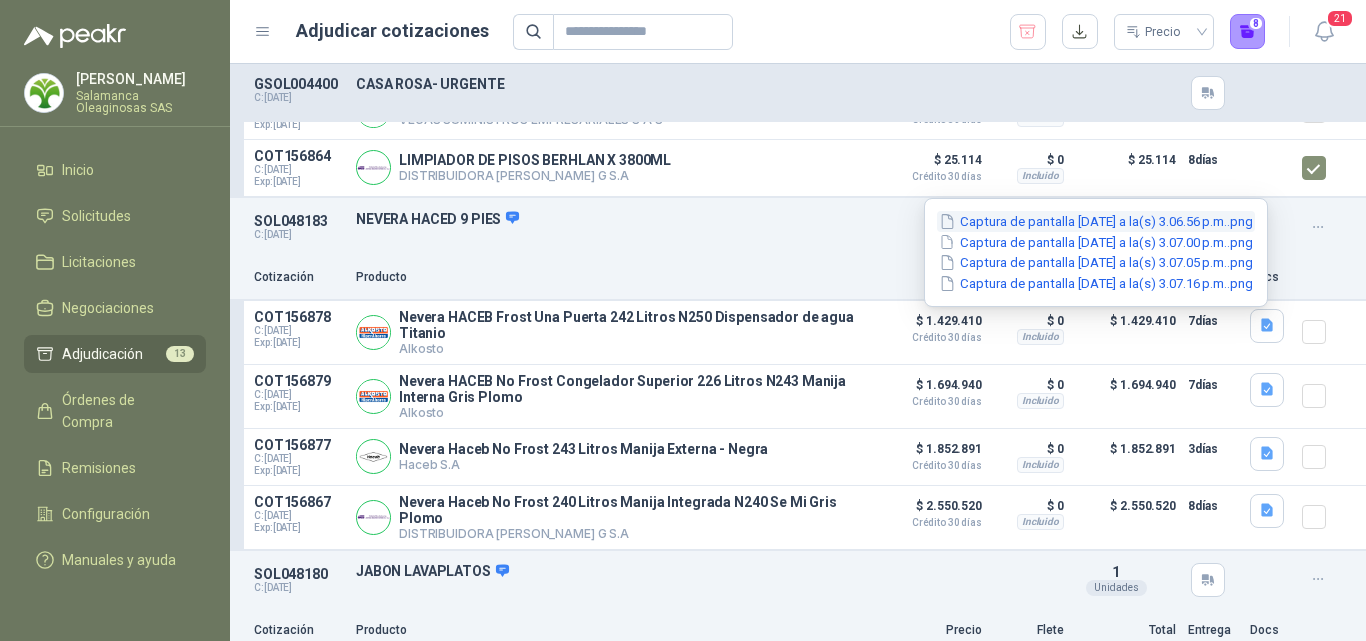 click on "Captura de pantalla [DATE] a la(s) 3.06.56 p.m..png" at bounding box center [1096, 221] 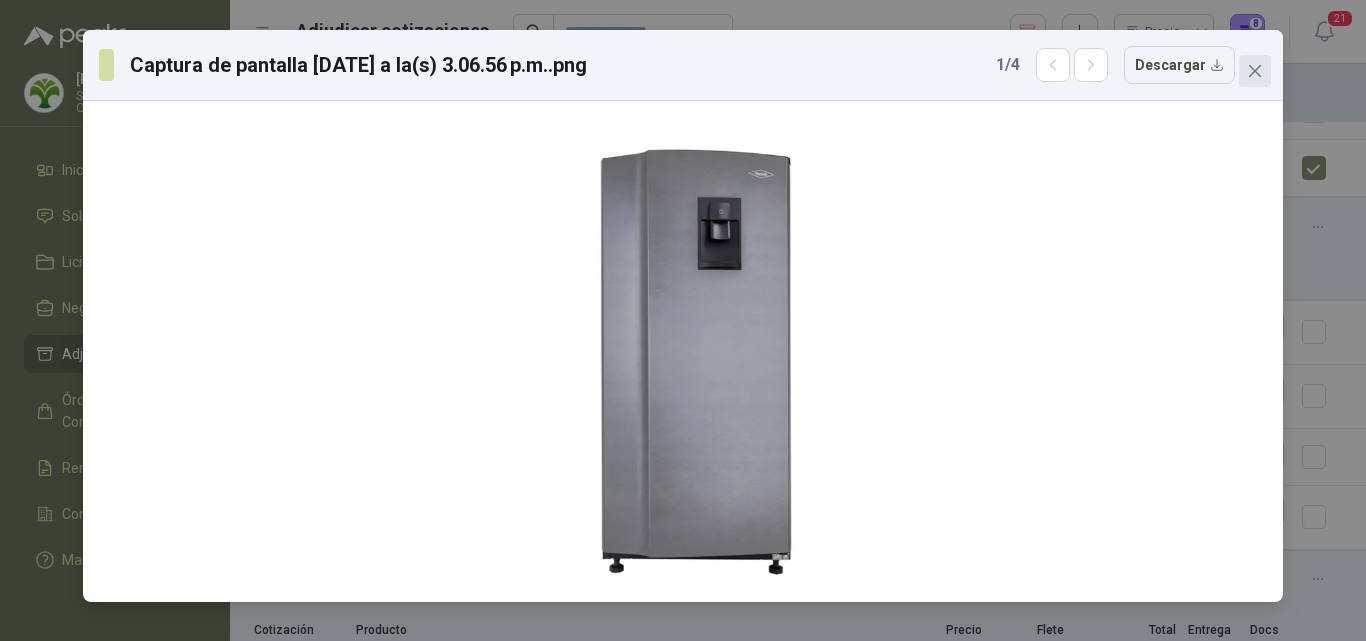 click 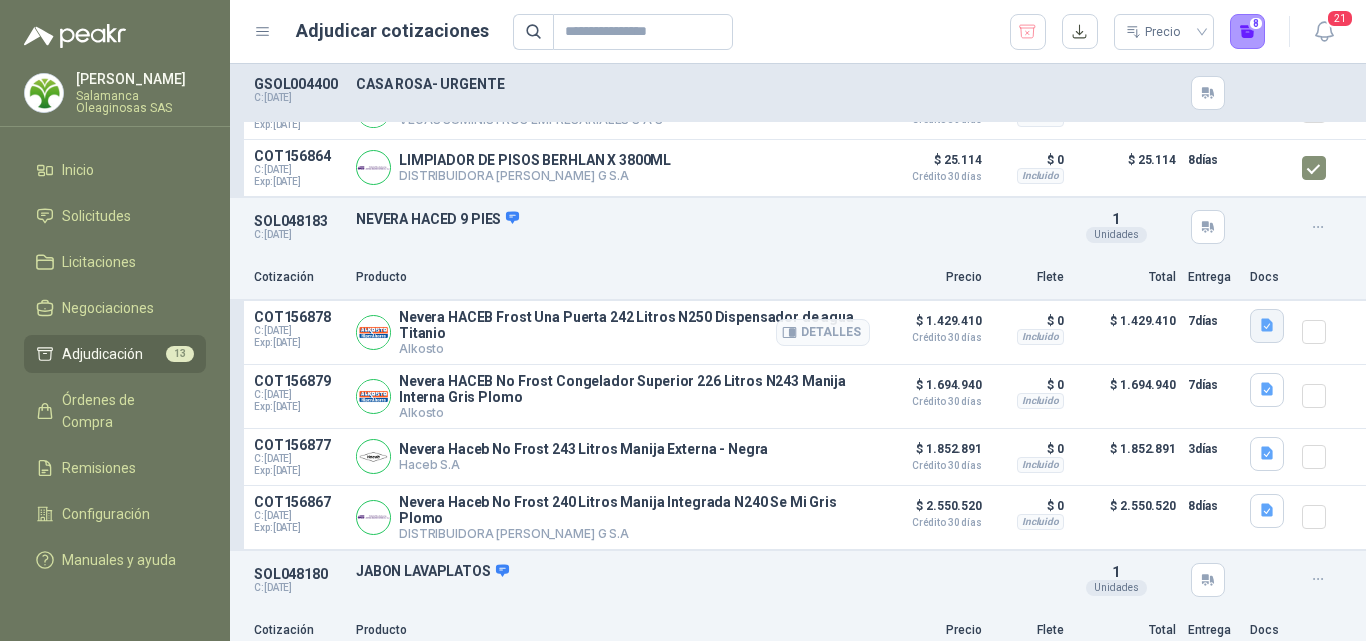 click at bounding box center (1267, 326) 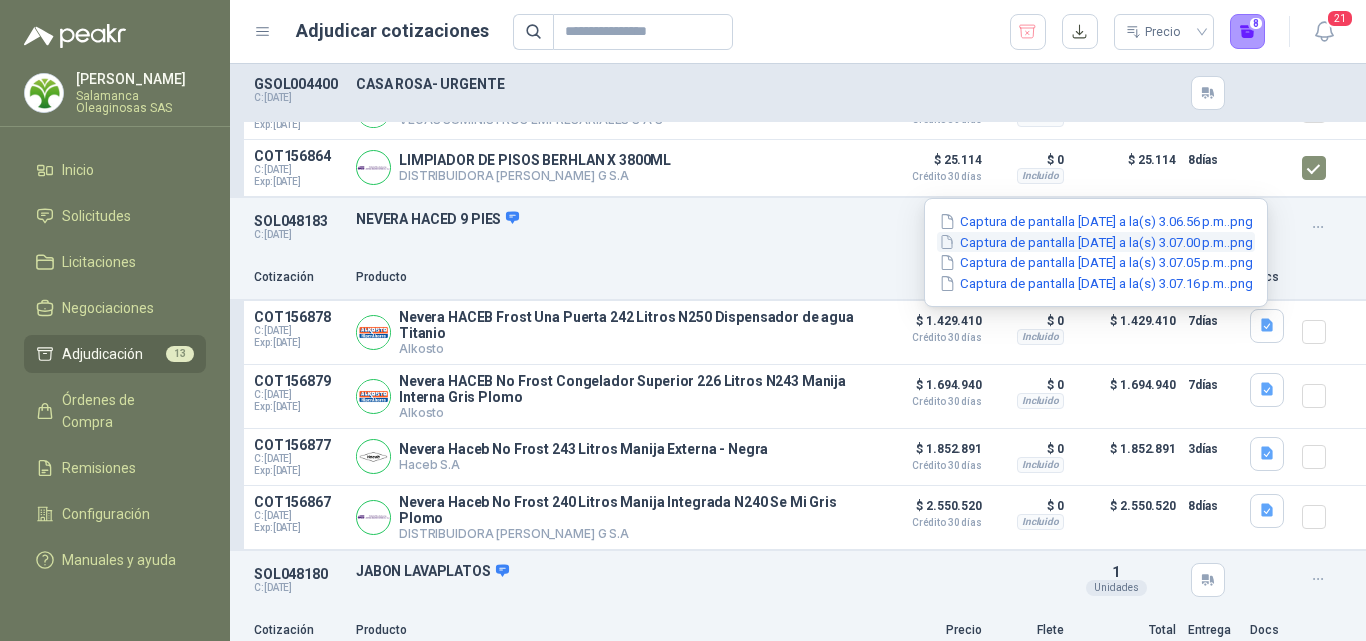 click on "Captura de pantalla [DATE] a la(s) 3.07.00 p.m..png" at bounding box center (1096, 242) 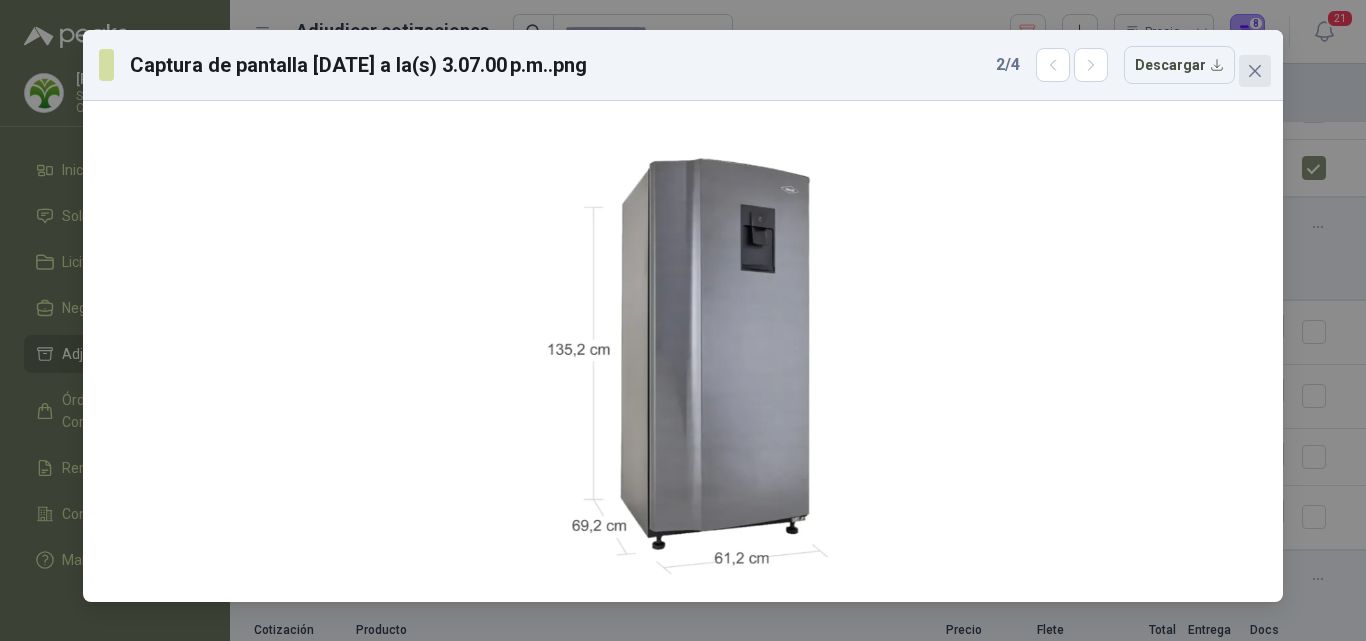 click 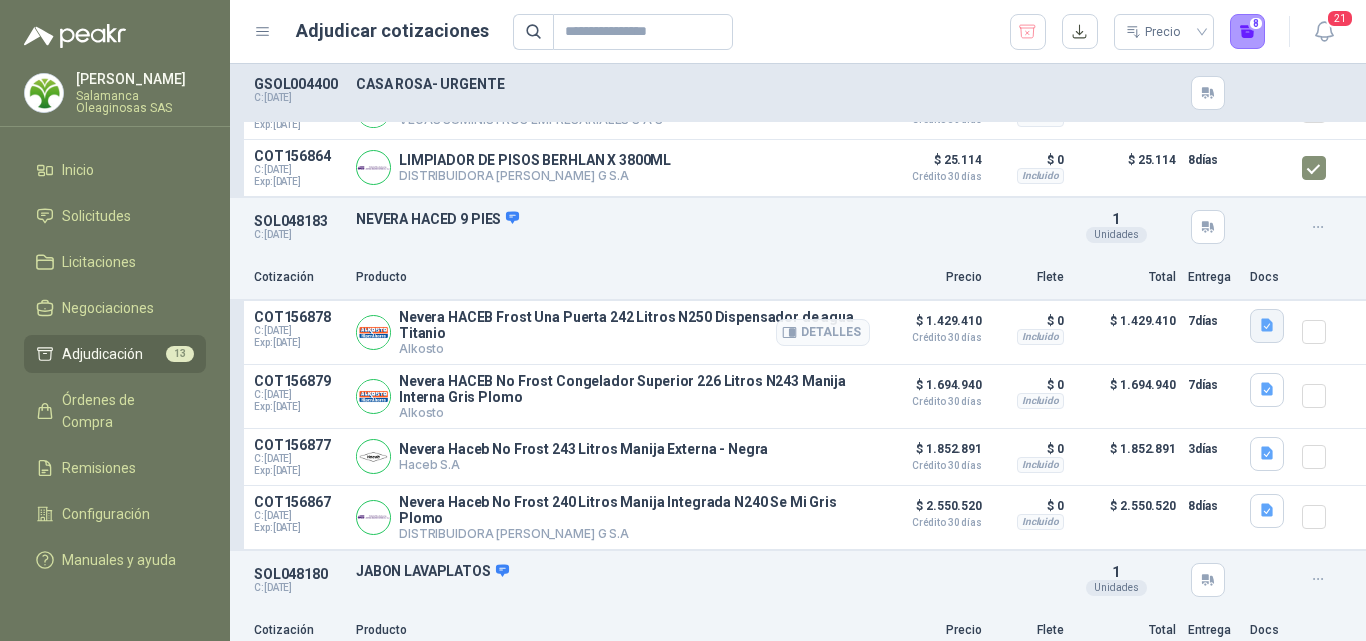 click 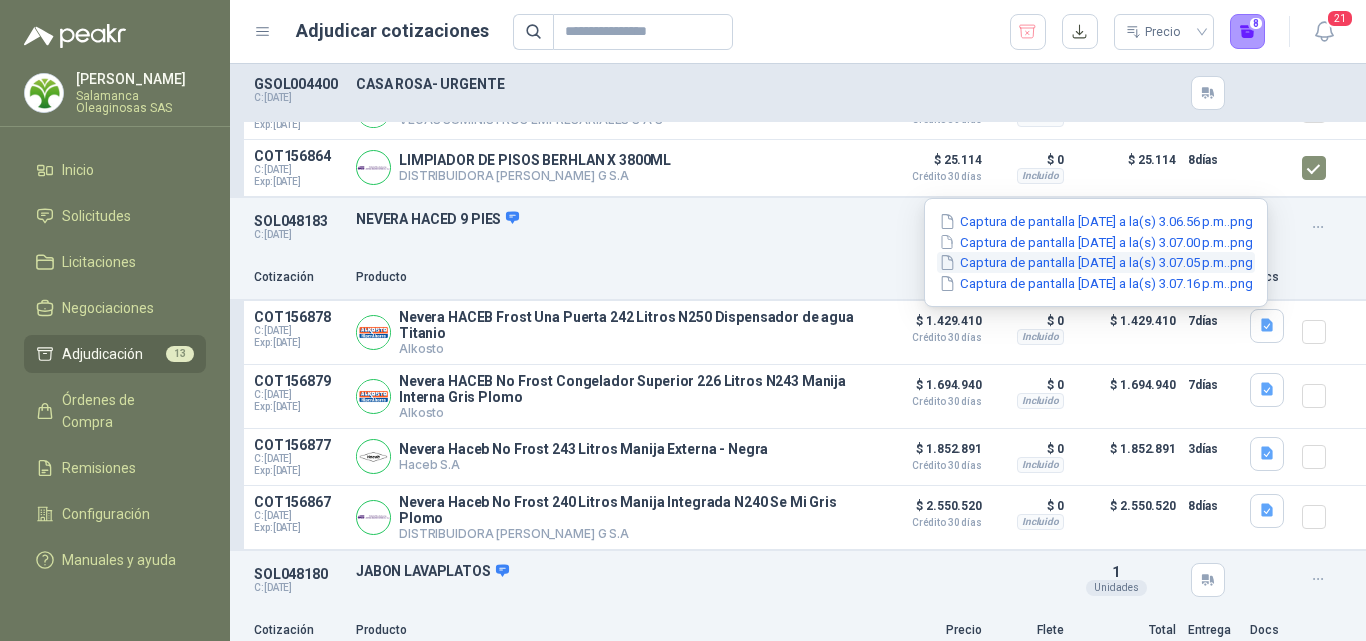 click on "Captura de pantalla [DATE] a la(s) 3.07.05 p.m..png" at bounding box center [1096, 262] 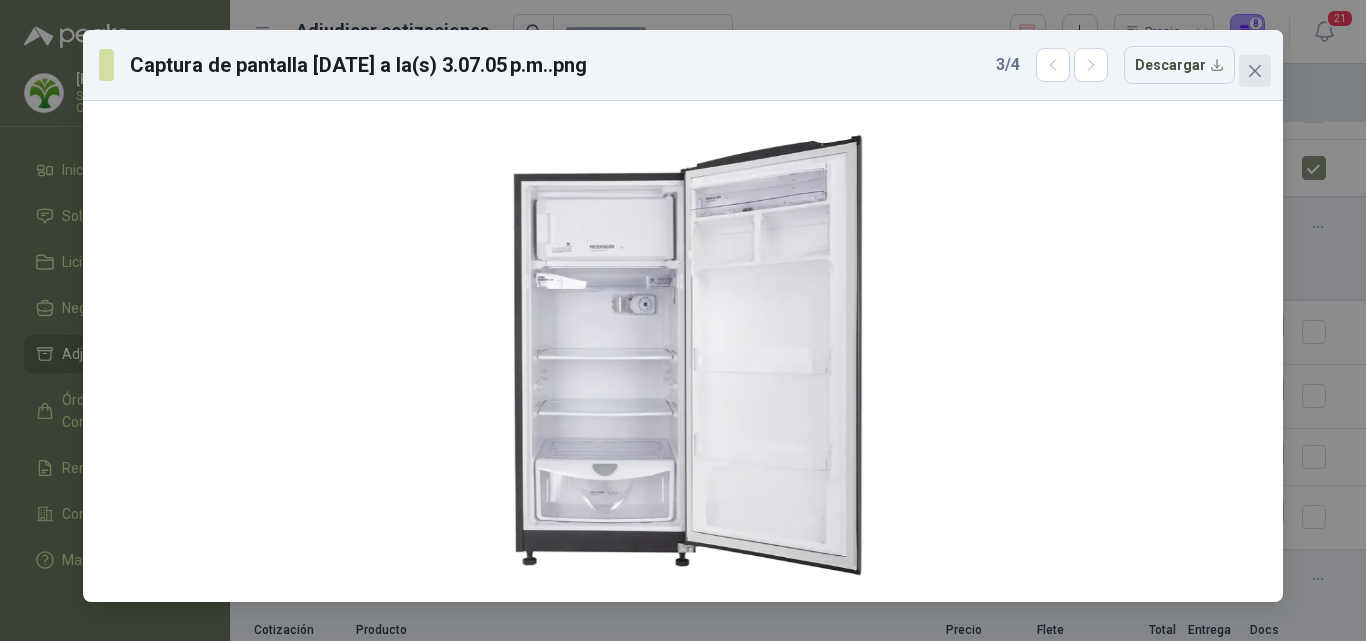 click at bounding box center [1255, 71] 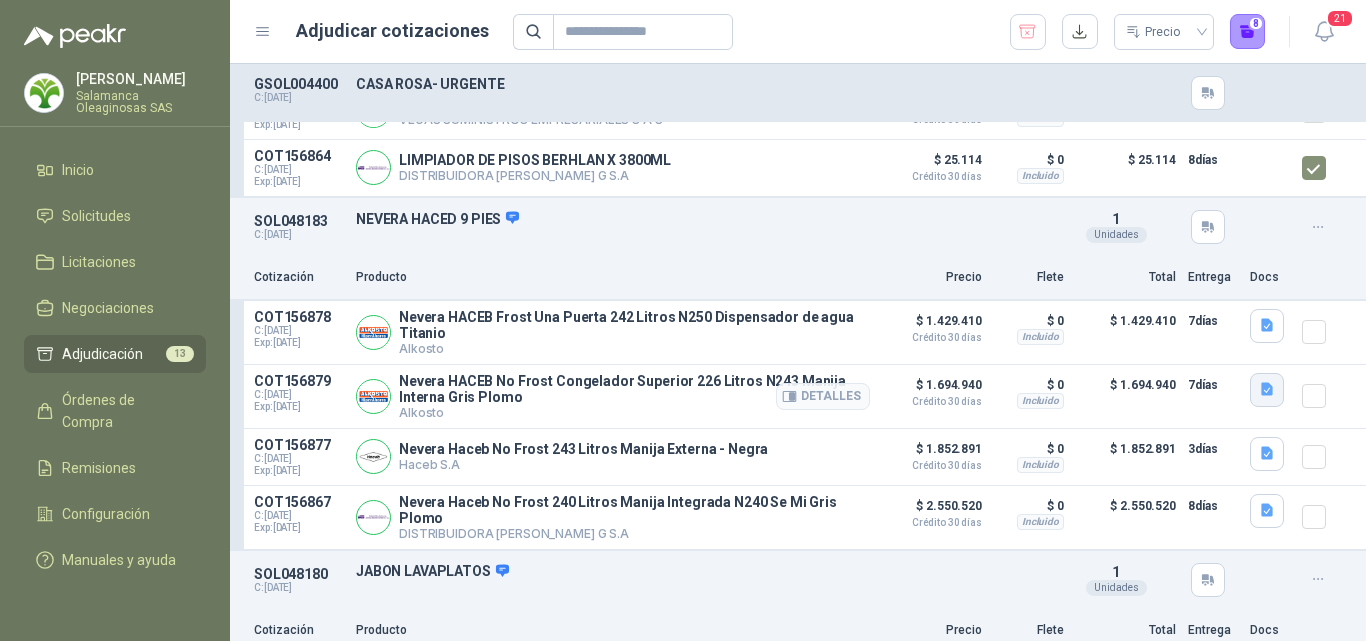 click 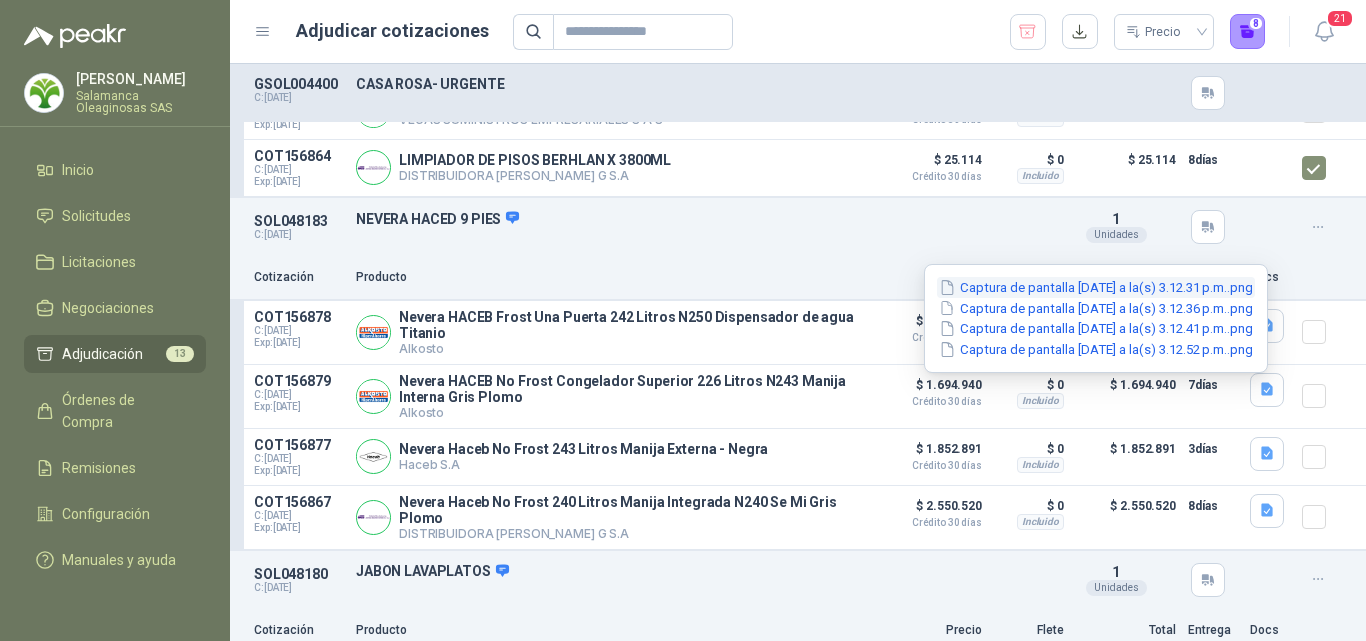 click on "Captura de pantalla [DATE] a la(s) 3.12.31 p.m..png" at bounding box center (1096, 287) 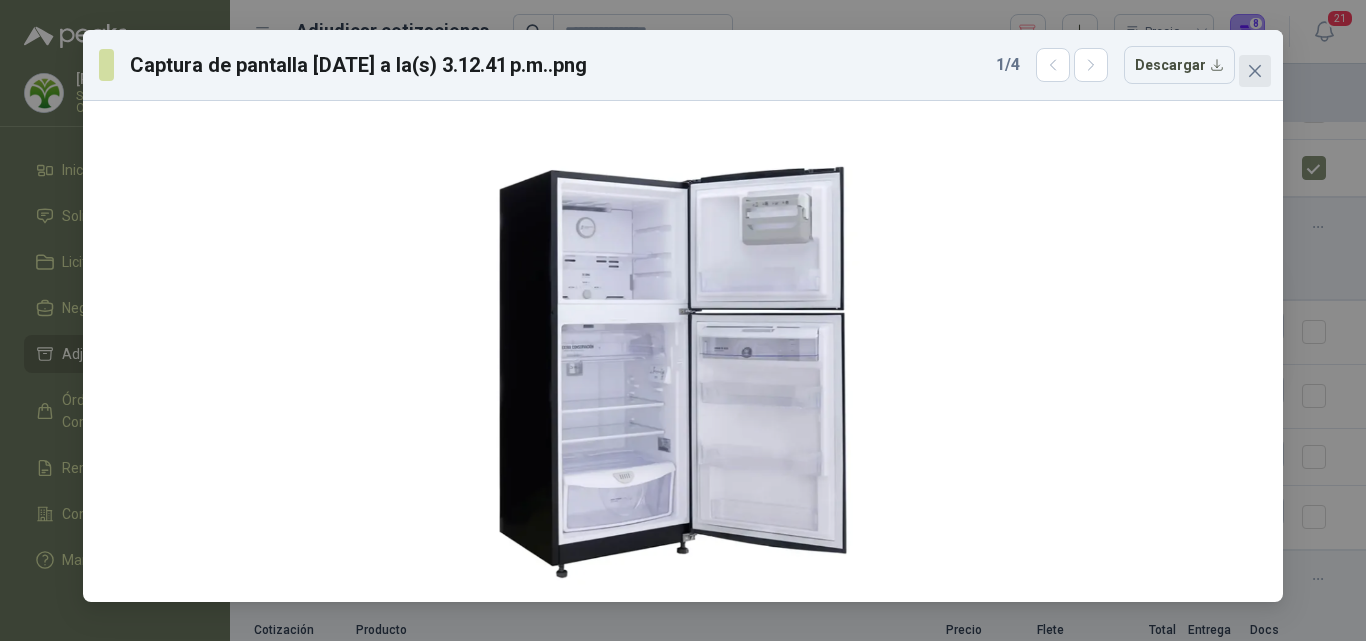click 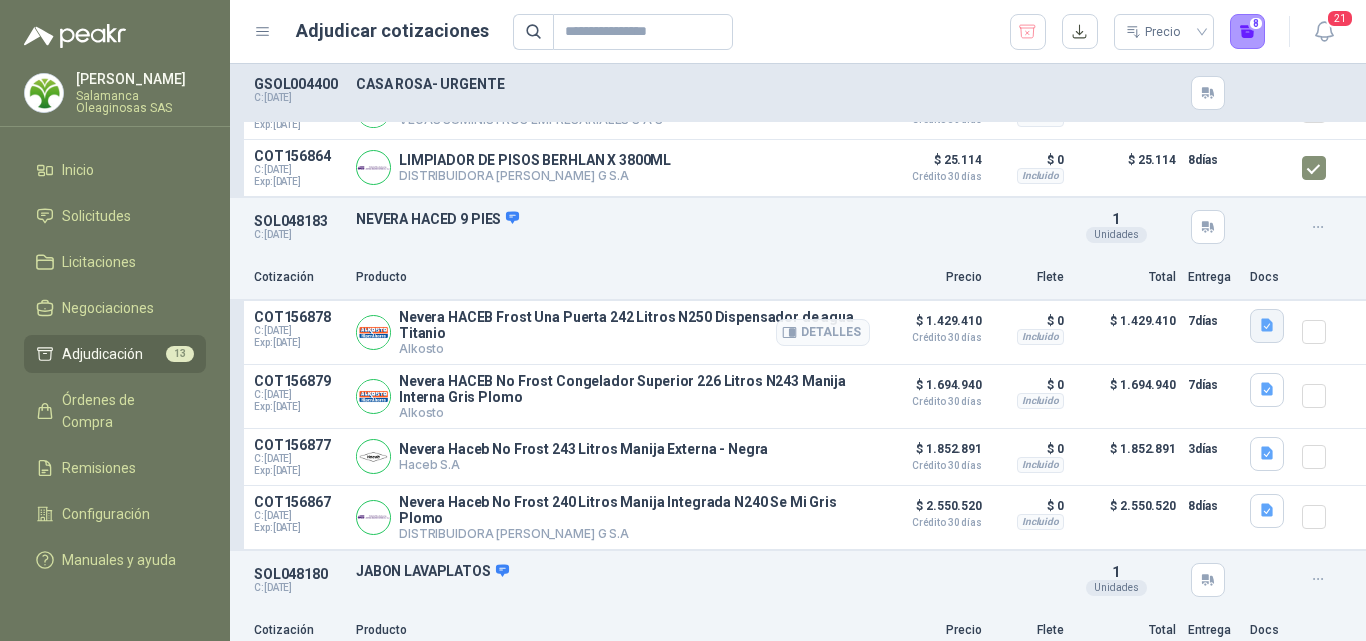 click 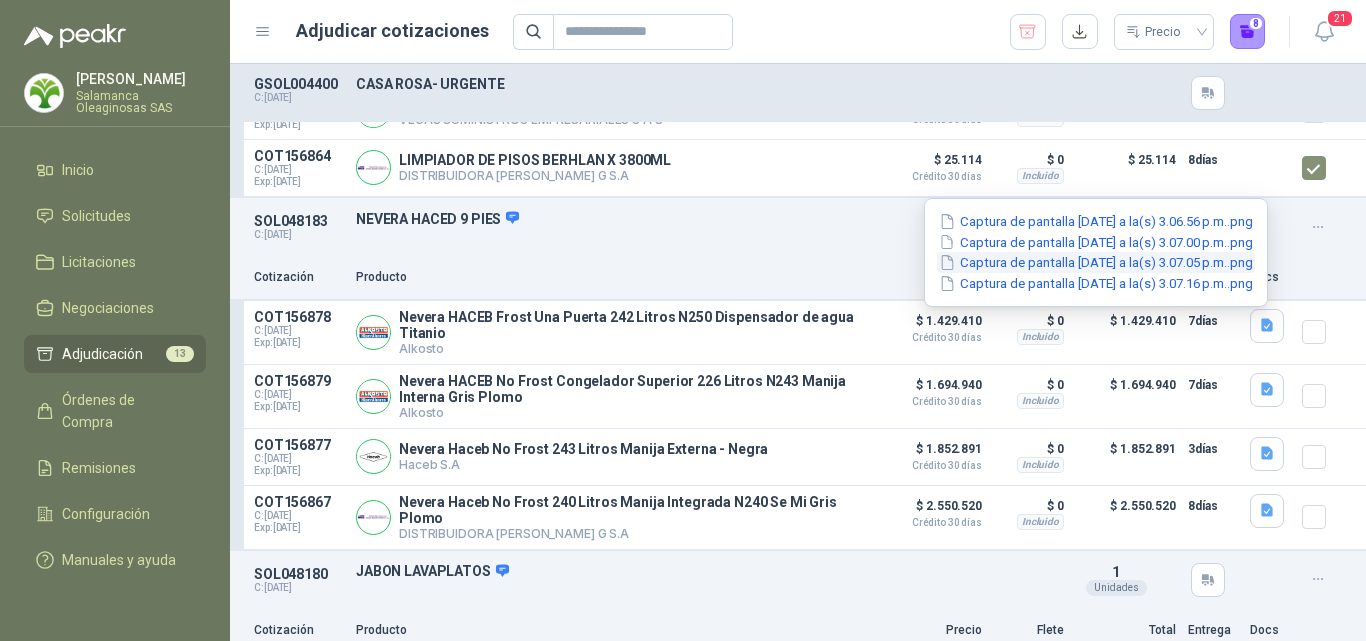 click on "Captura de pantalla [DATE] a la(s) 3.07.05 p.m..png" at bounding box center (1096, 262) 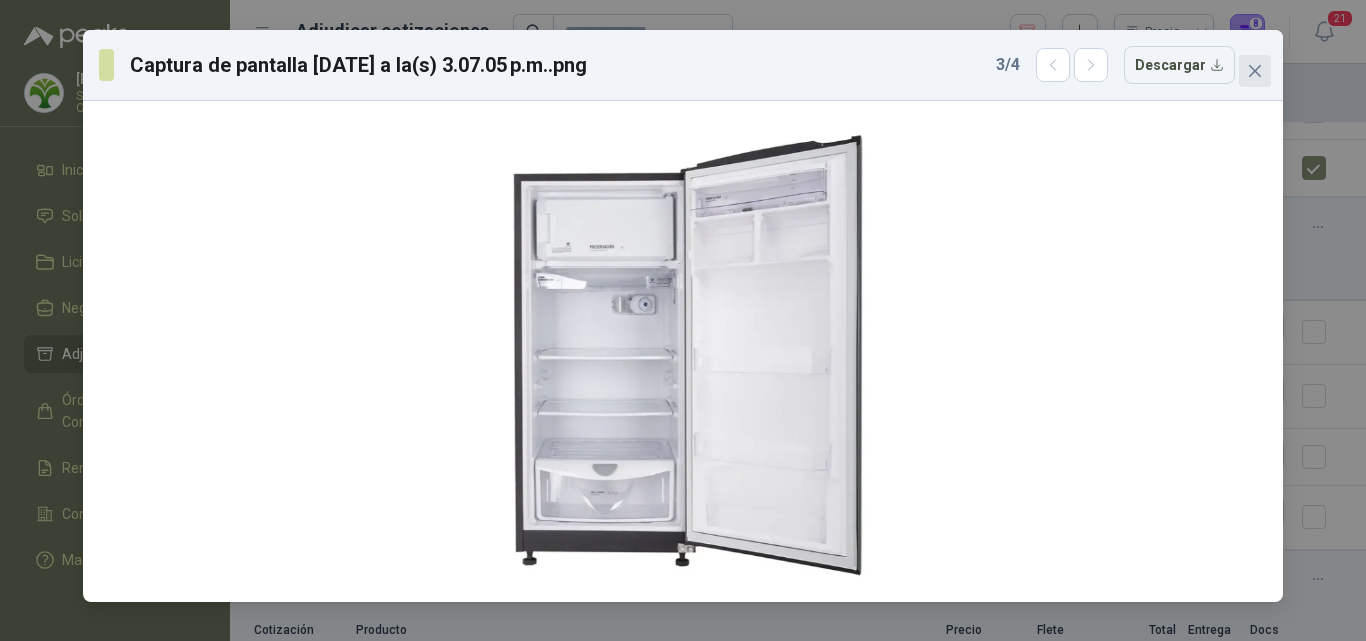 click at bounding box center [1255, 71] 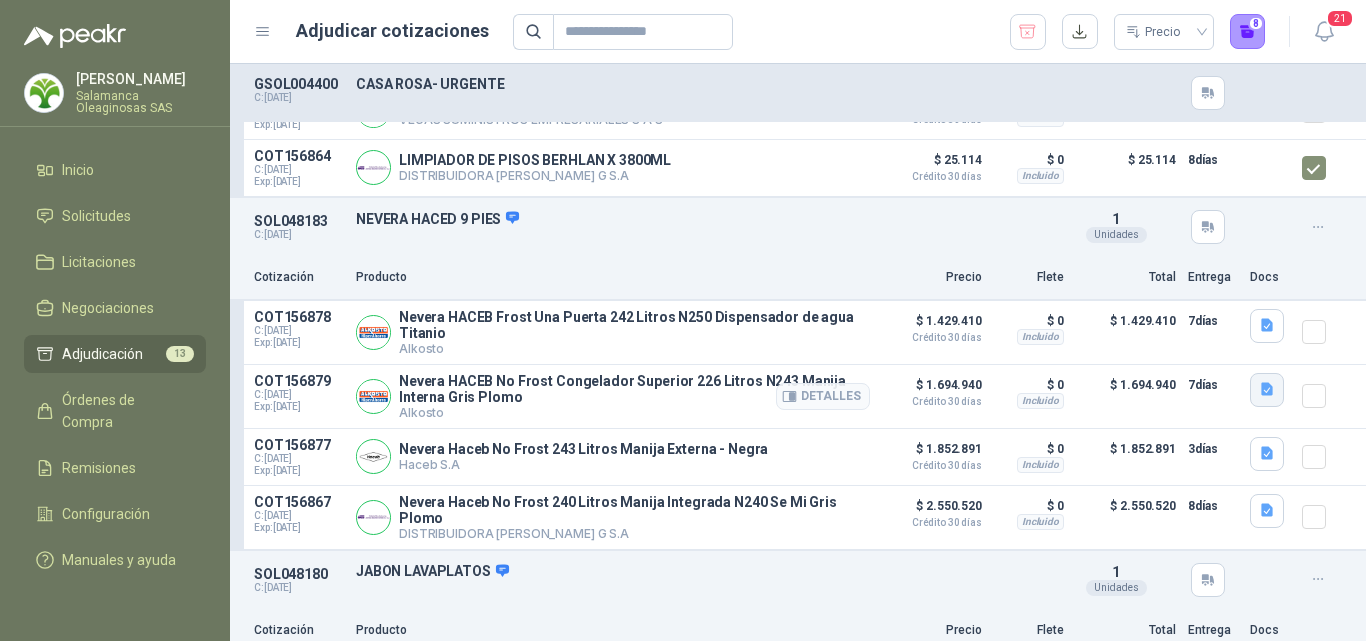 click 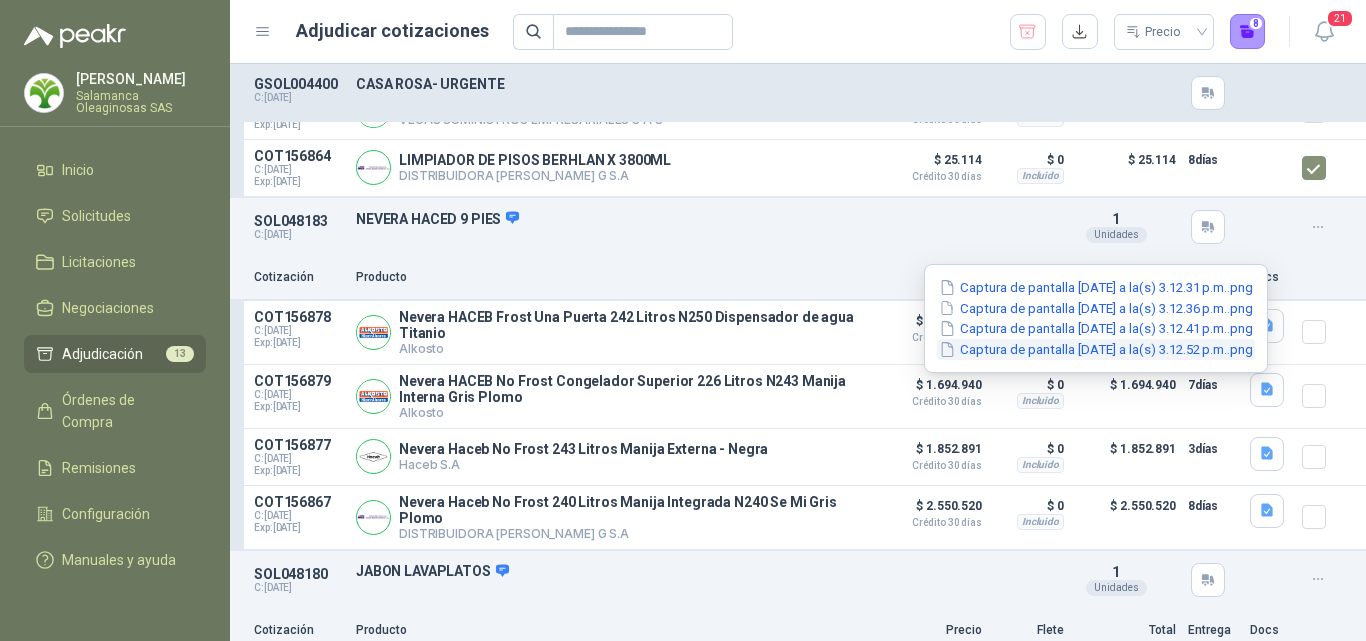 click on "Captura de pantalla [DATE] a la(s) 3.12.52 p.m..png" at bounding box center [1096, 349] 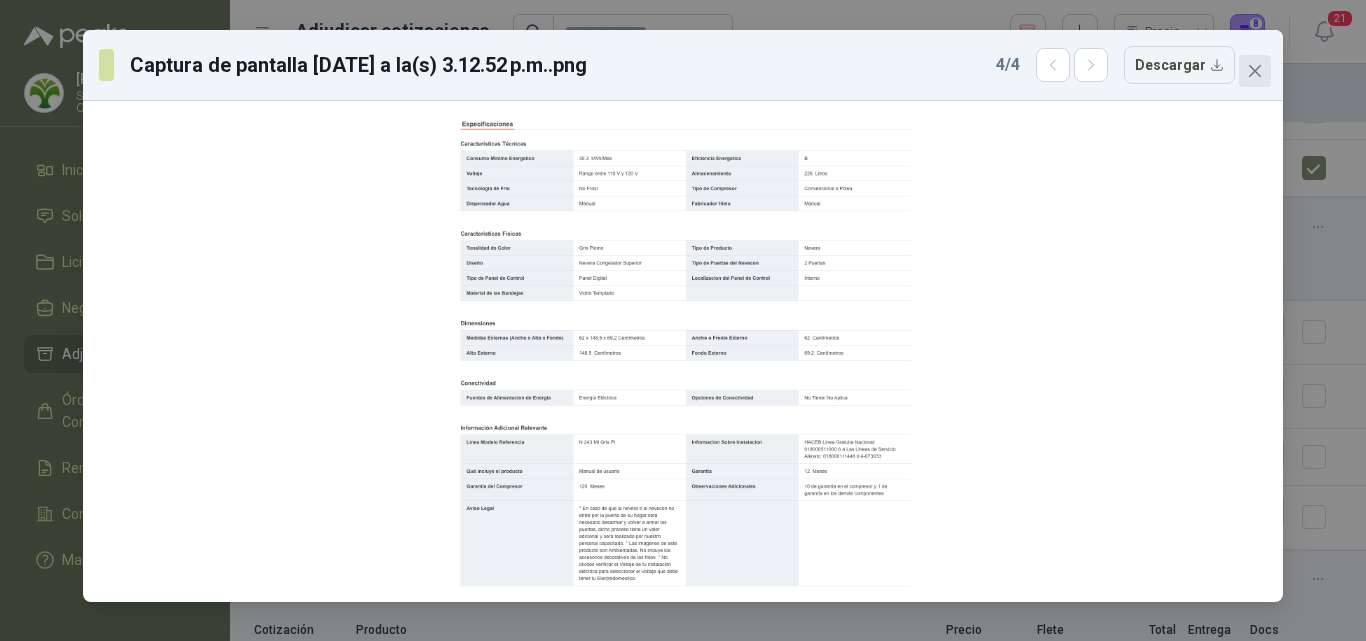 click 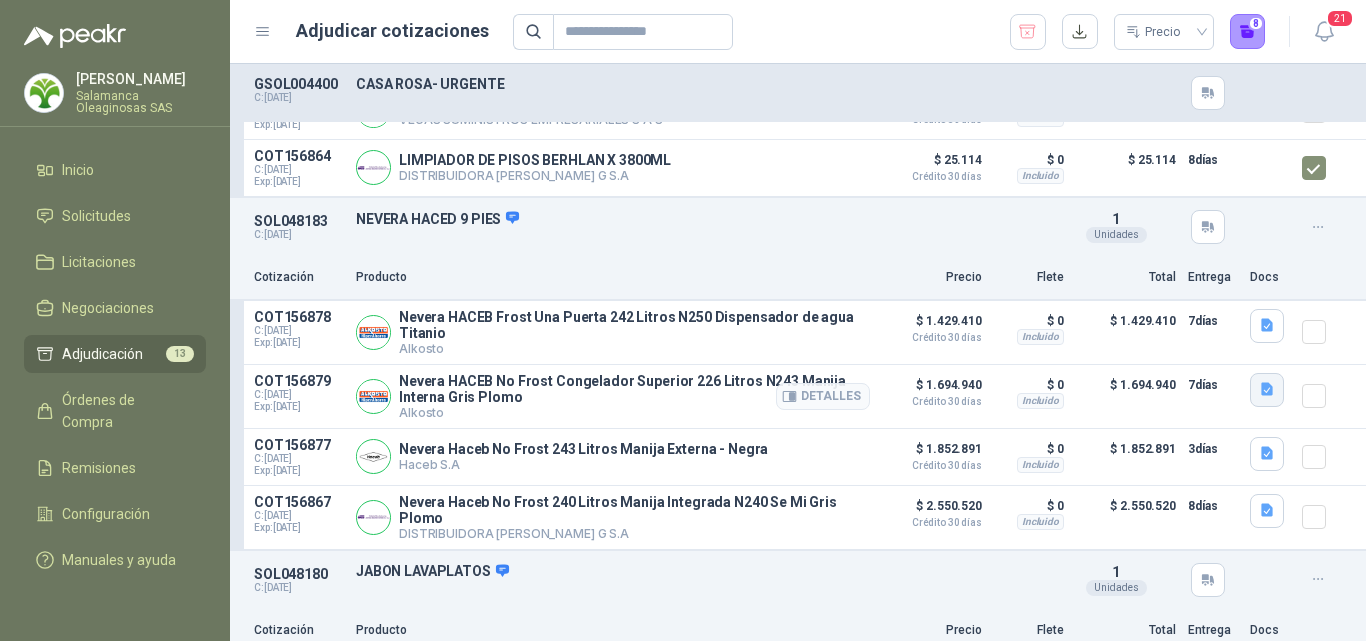 click 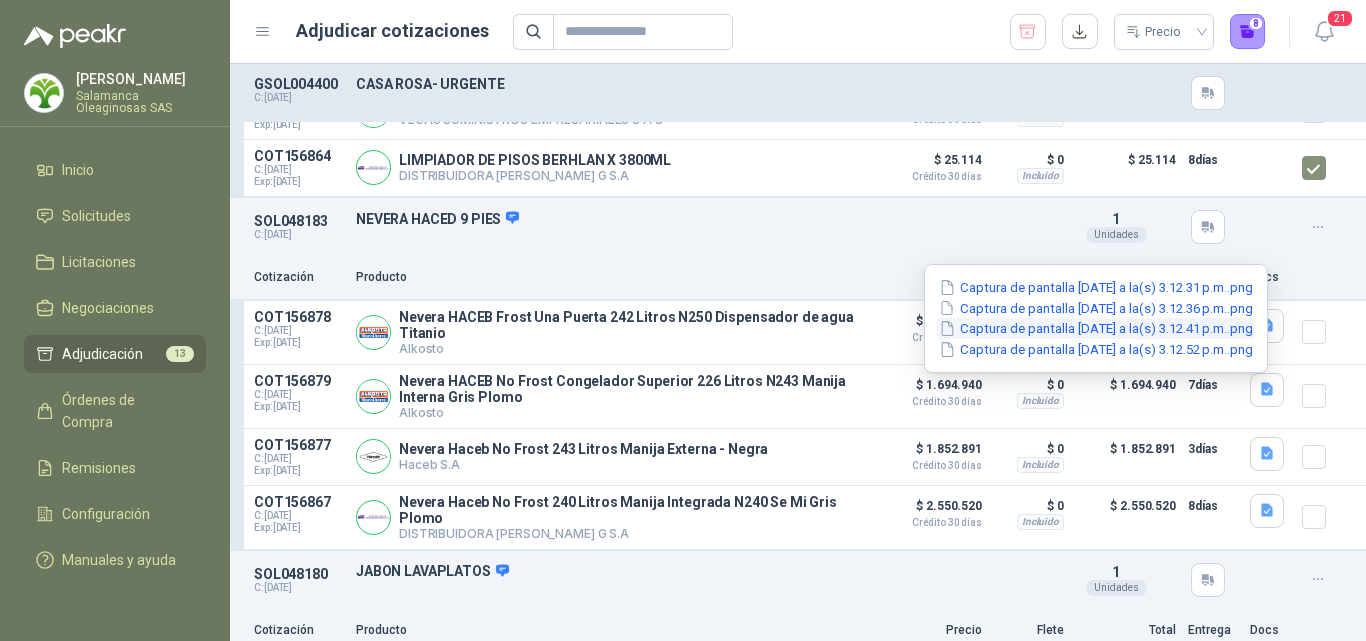 click on "Captura de pantalla [DATE] a la(s) 3.12.41 p.m..png" at bounding box center (1096, 328) 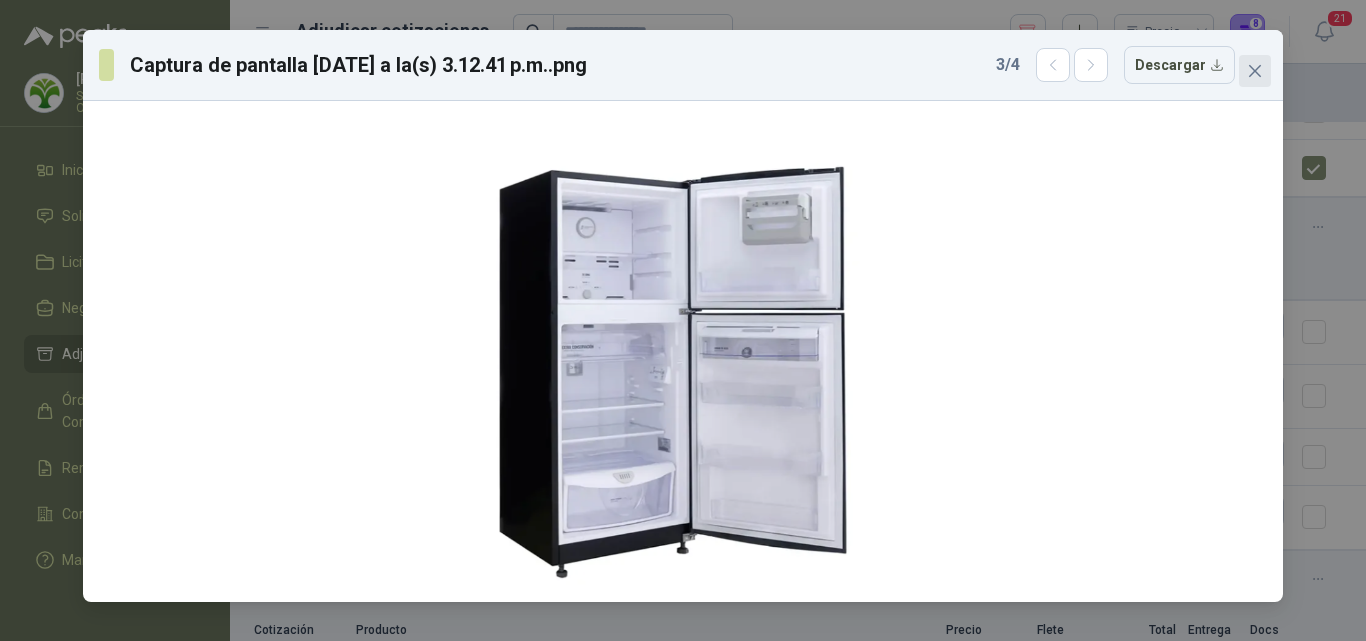 click at bounding box center [1255, 71] 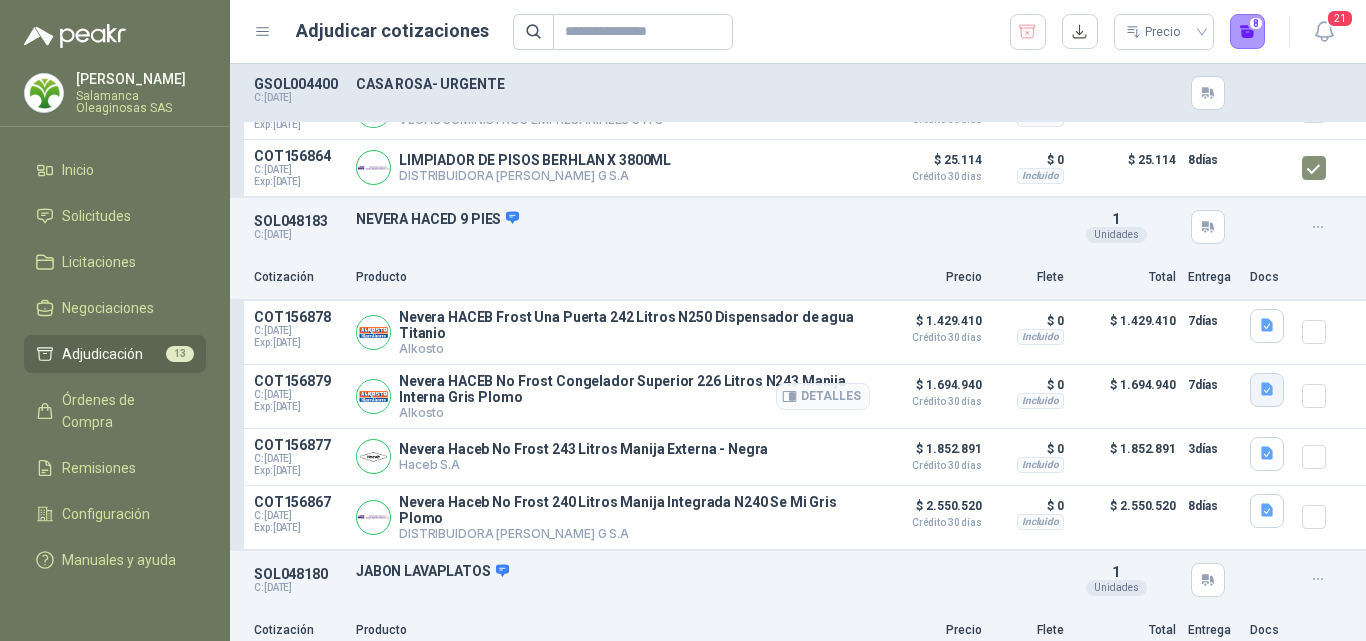 click 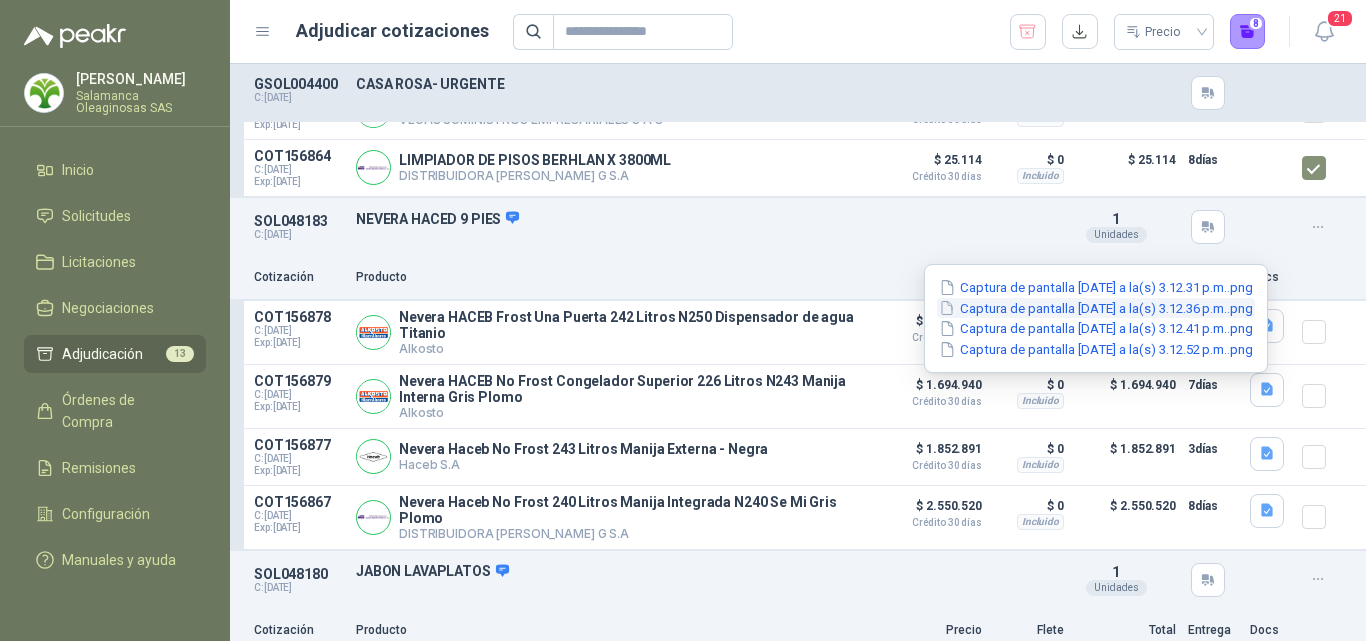 click on "Captura de pantalla [DATE] a la(s) 3.12.36 p.m..png" at bounding box center (1096, 308) 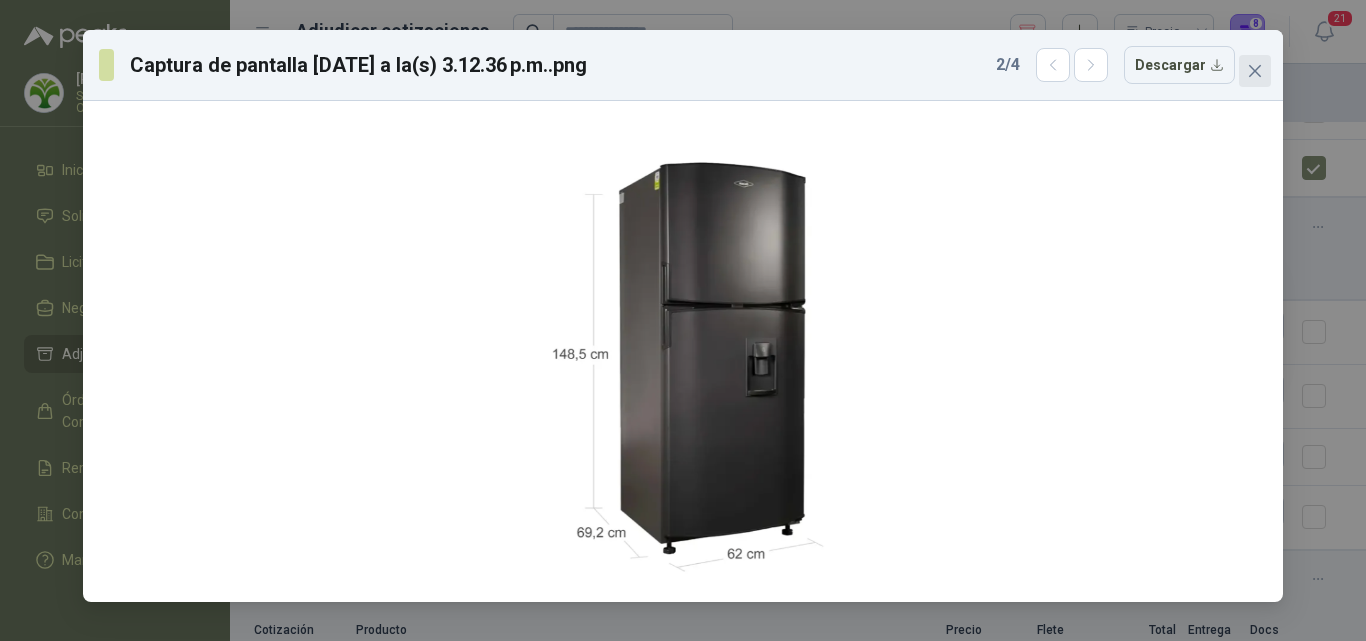 click 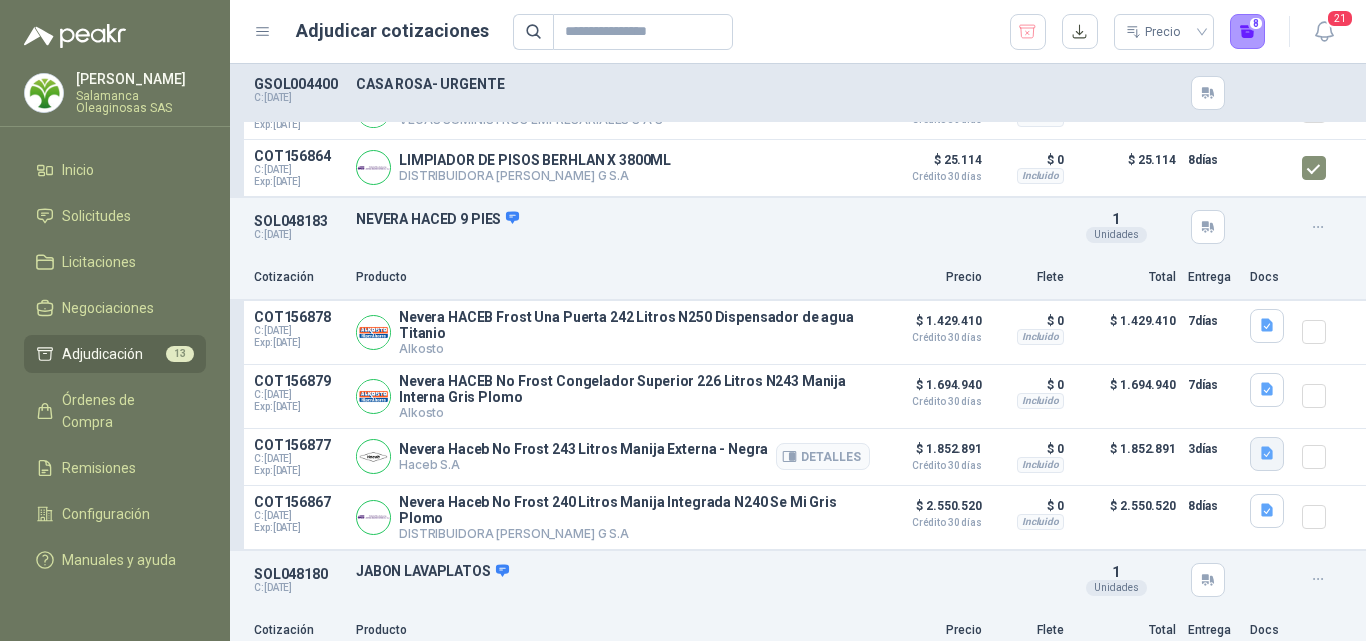 drag, startPoint x: 1252, startPoint y: 462, endPoint x: 1243, endPoint y: 454, distance: 12.0415945 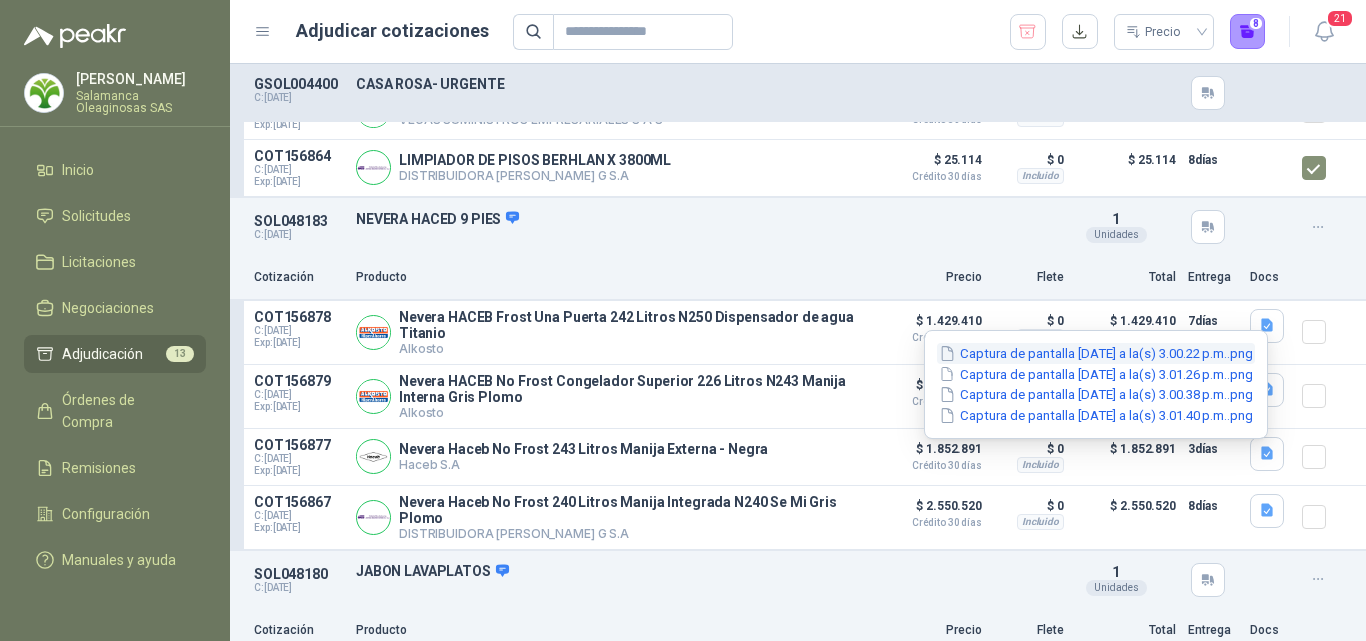 click on "Captura de pantalla [DATE] a la(s) 3.00.22 p.m..png" at bounding box center (1096, 353) 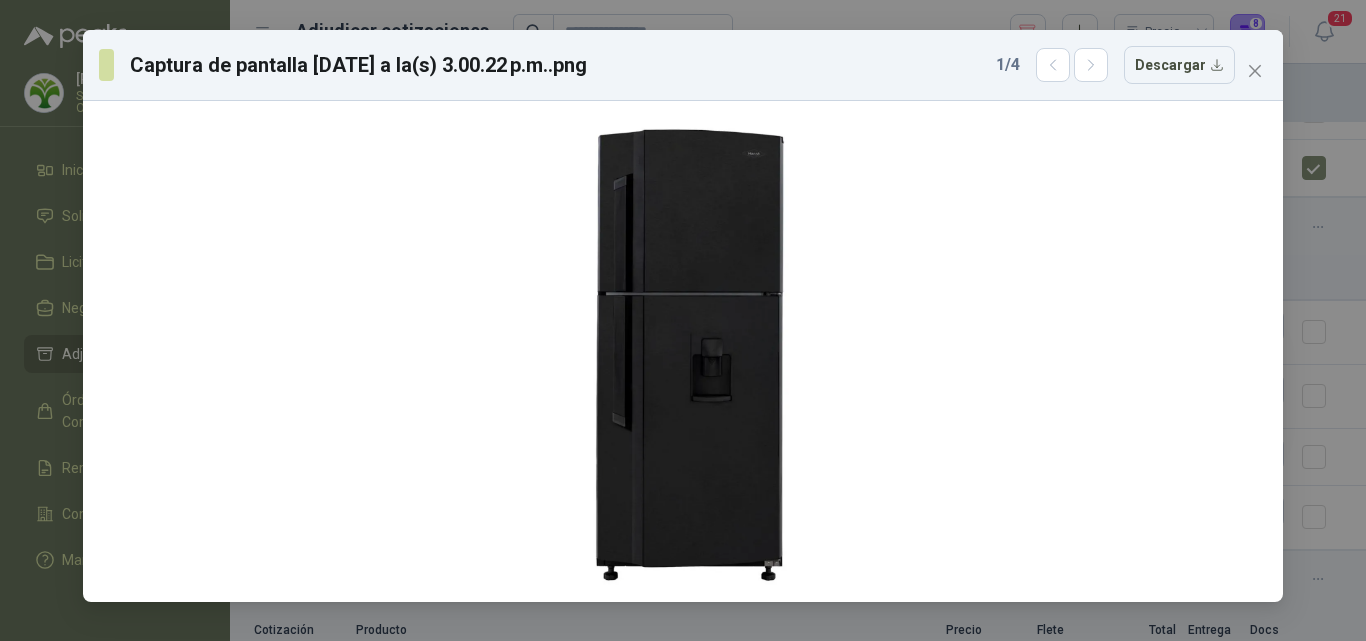 click on "Captura de pantalla [DATE] a la(s) 3.00.22 p.m..png   1 / 4 Descargar" at bounding box center [683, 65] 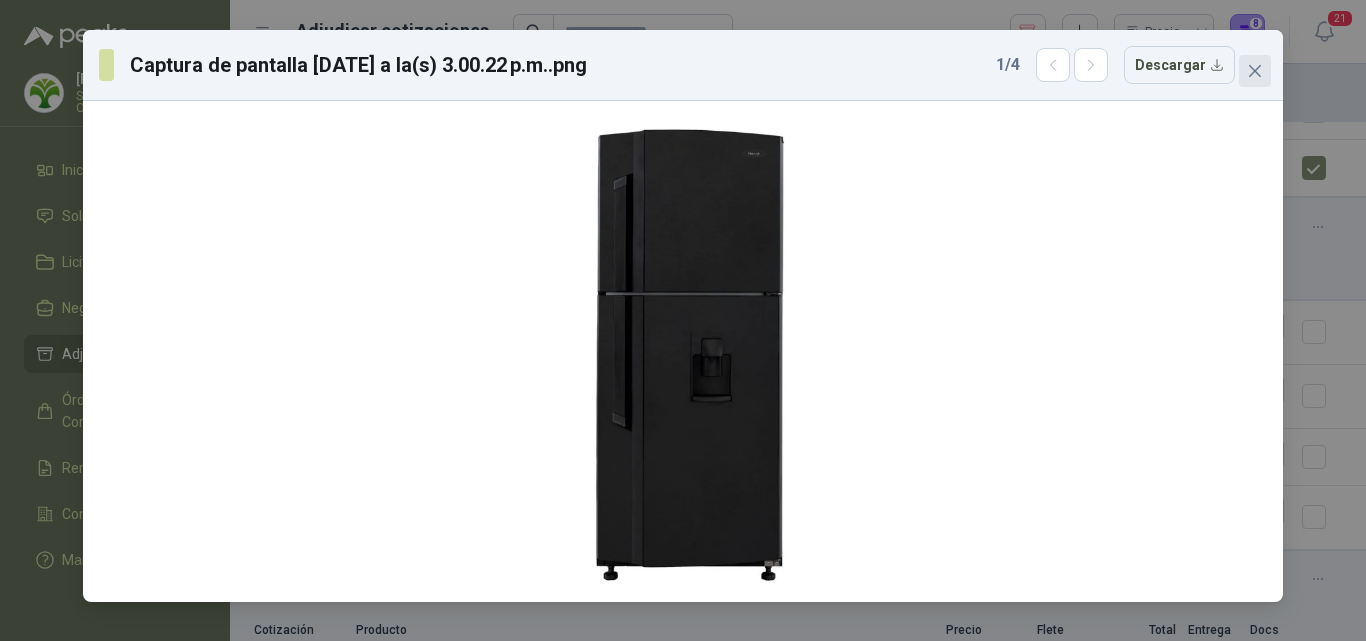 click 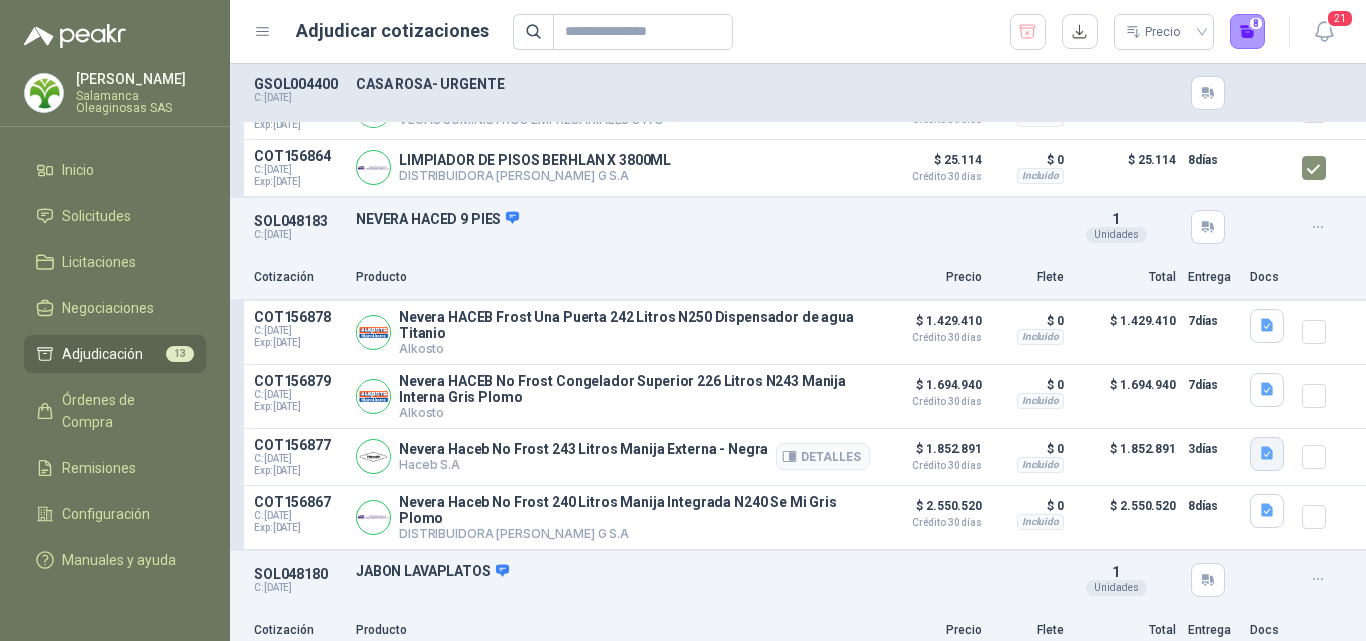 click 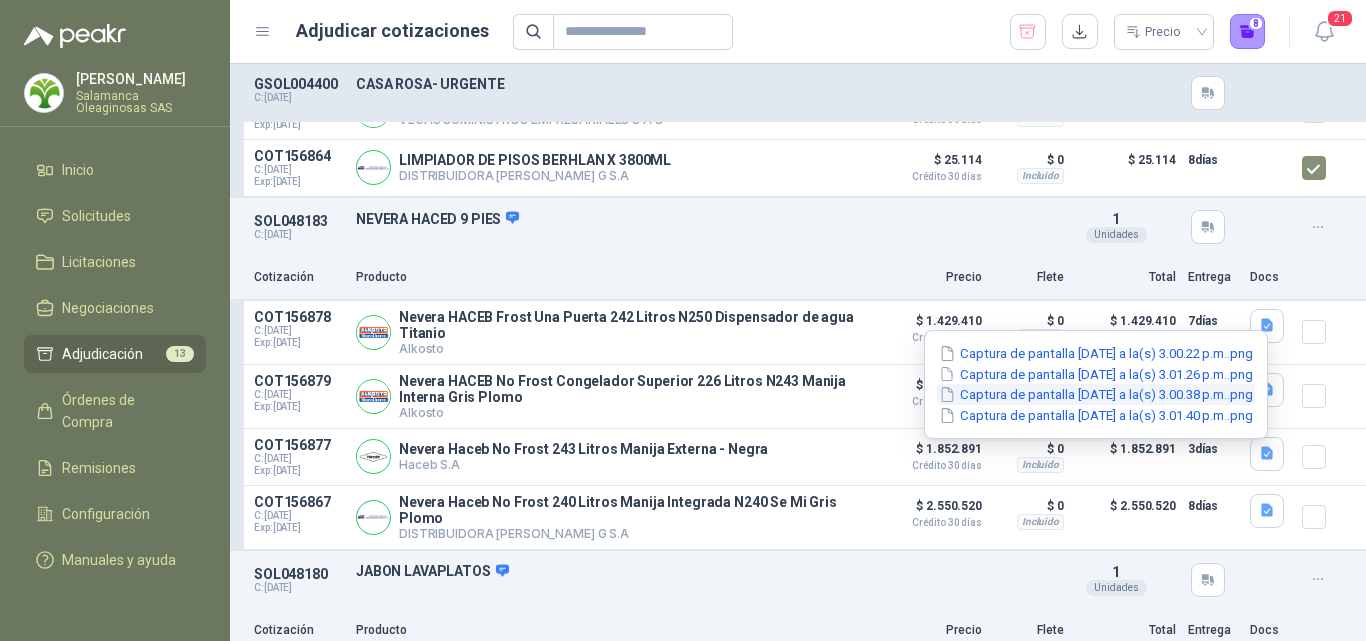 click on "Captura de pantalla [DATE] a la(s) 3.00.38 p.m..png" at bounding box center [1096, 394] 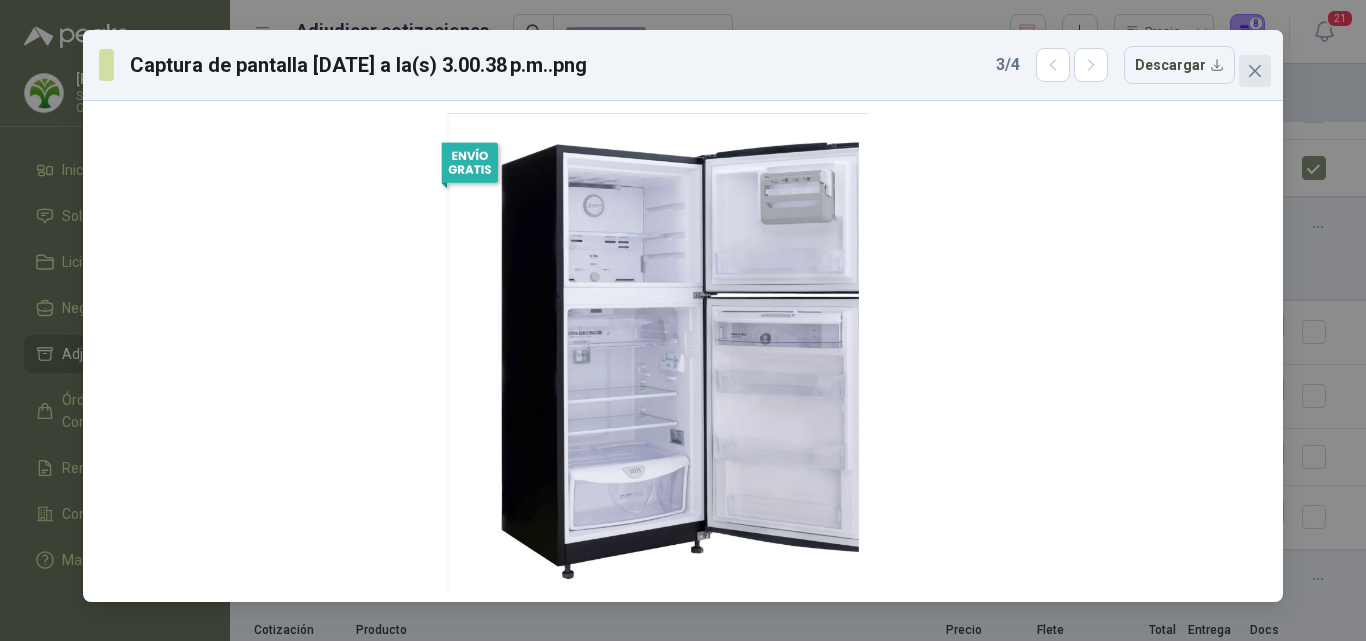 click at bounding box center [1255, 71] 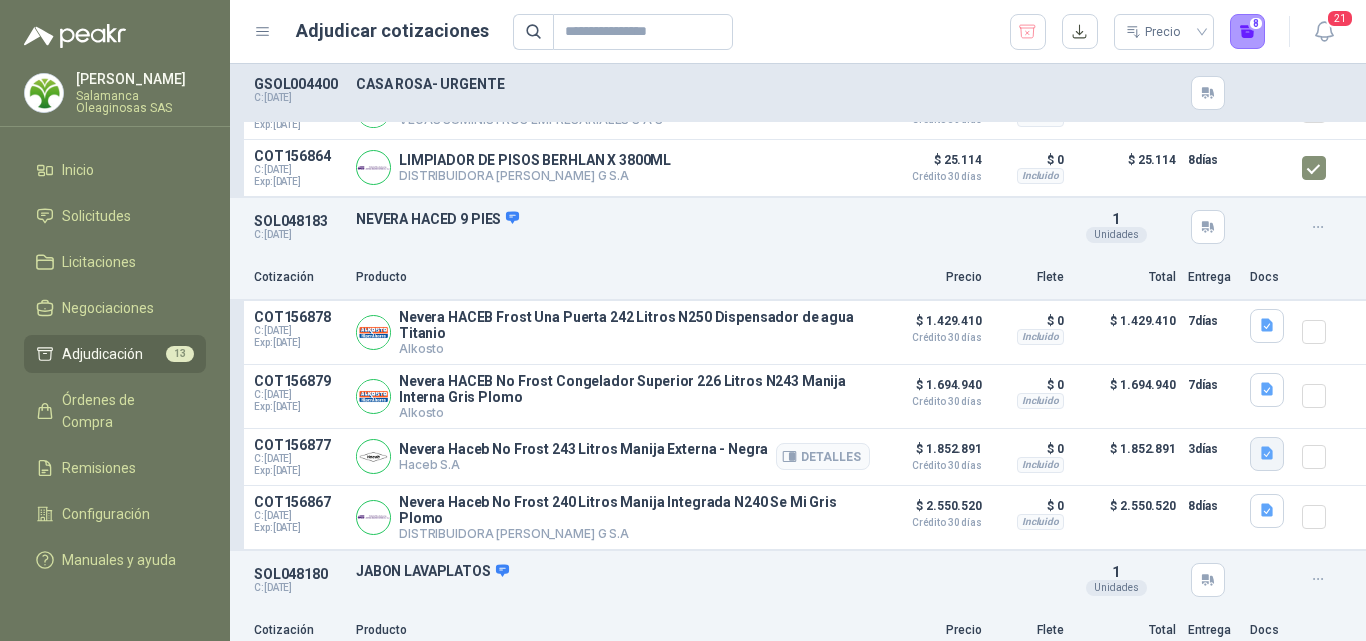 click 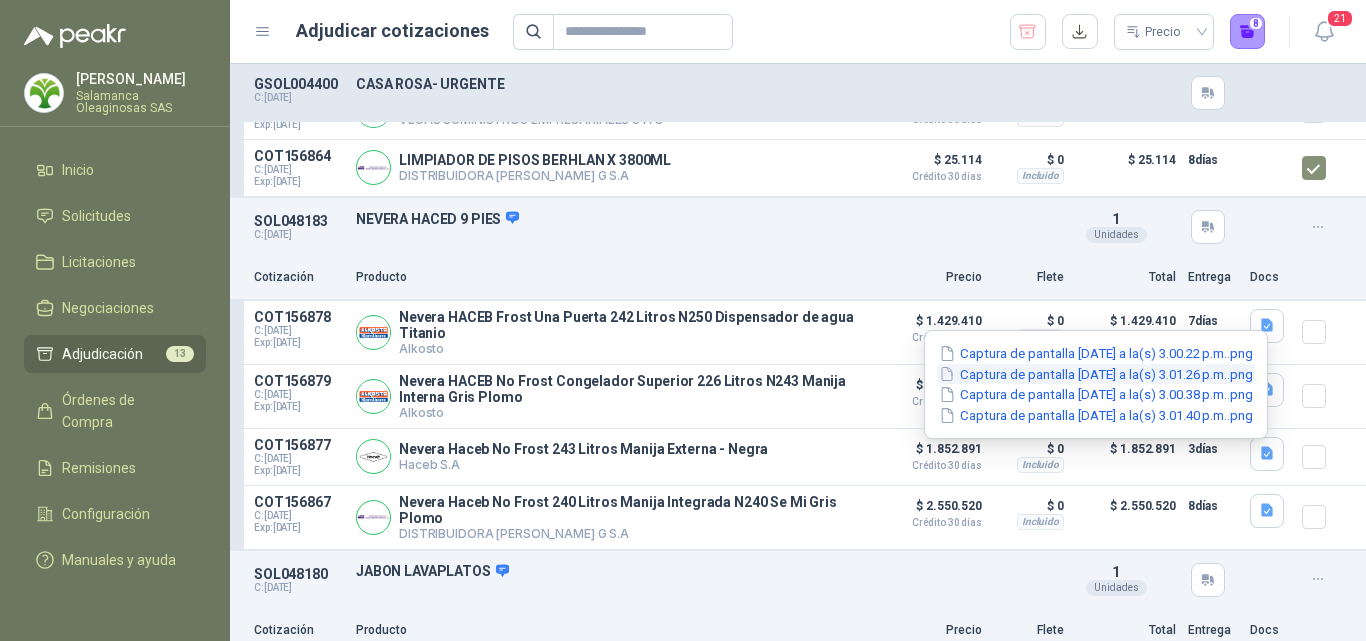 click on "Captura de pantalla [DATE] a la(s) 3.01.26 p.m..png" at bounding box center (1096, 374) 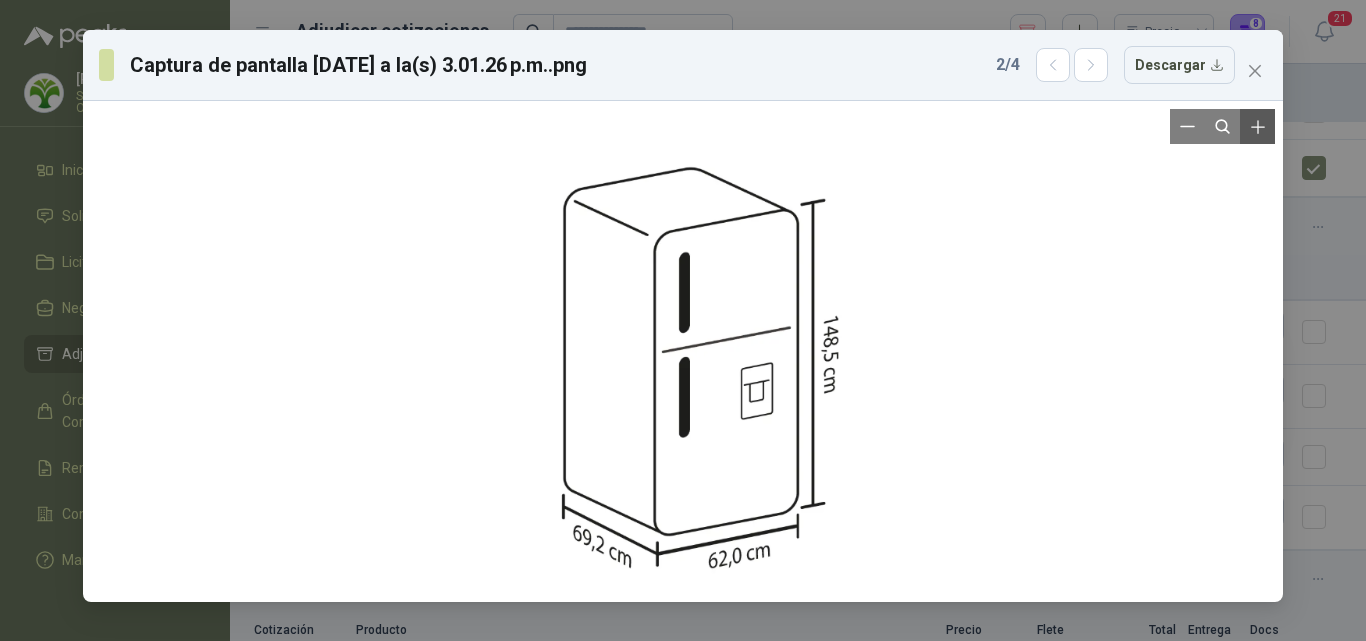 click 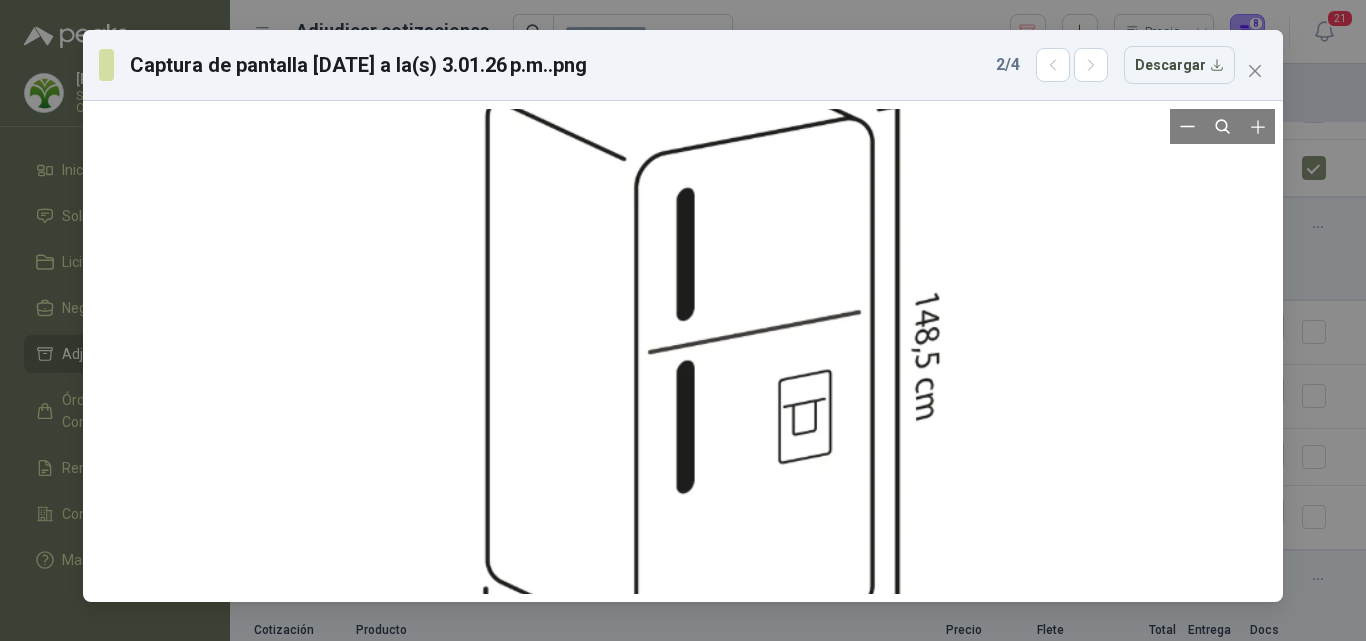 click at bounding box center (683, 351) 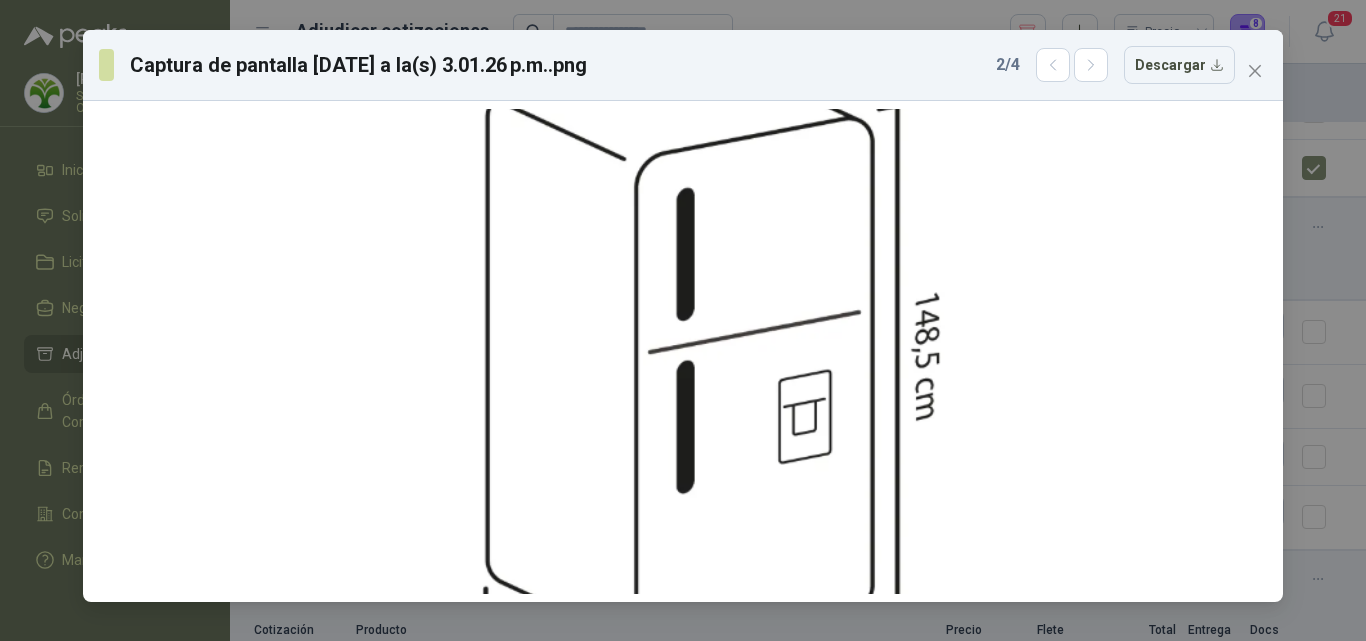 click at bounding box center [1255, 71] 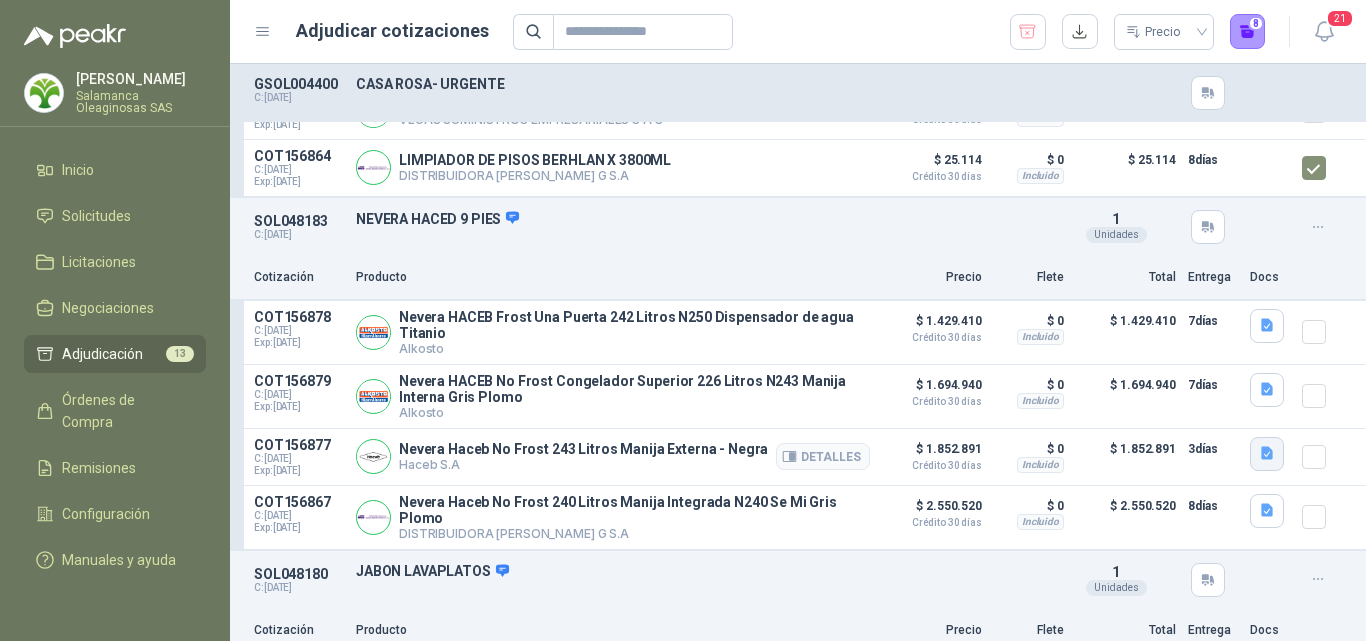 click 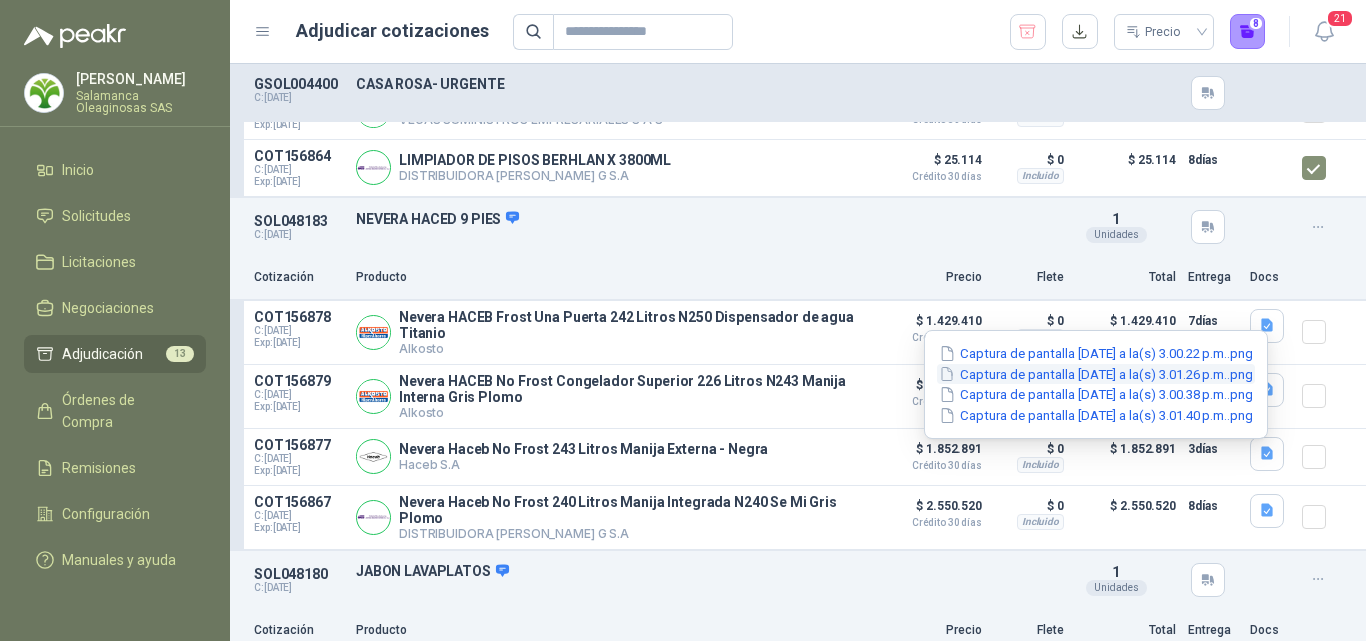 click on "Captura de pantalla [DATE] a la(s) 3.01.26 p.m..png" at bounding box center [1096, 374] 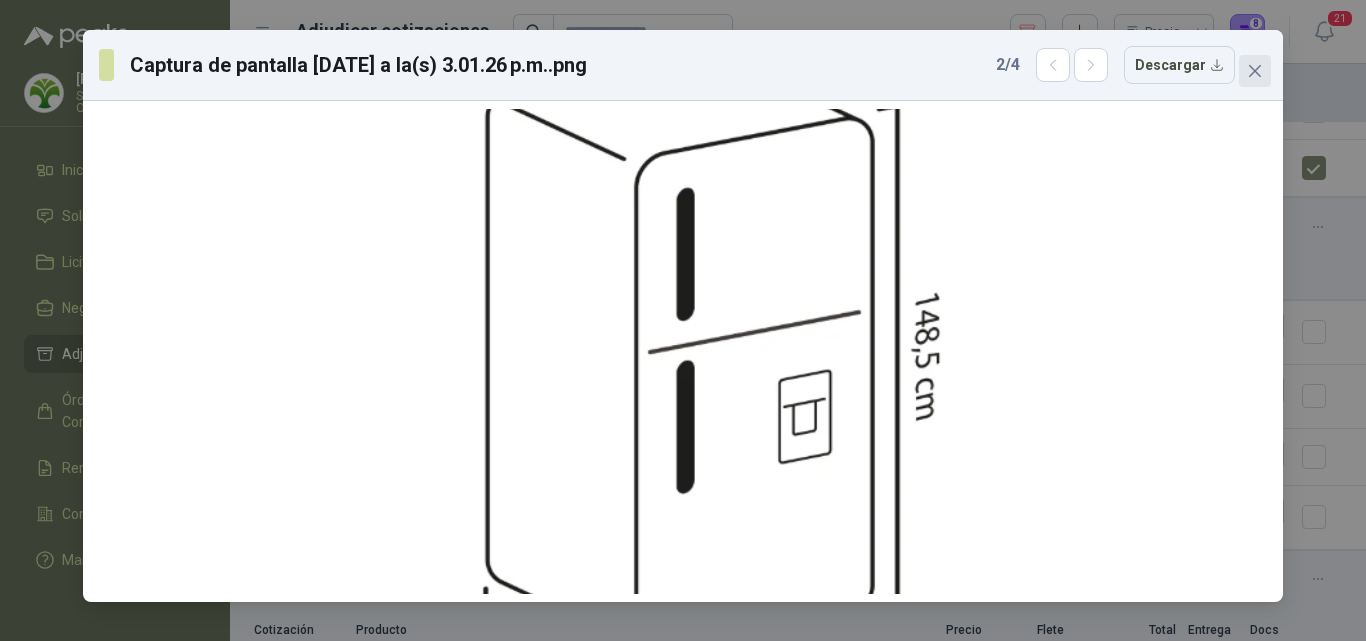 click 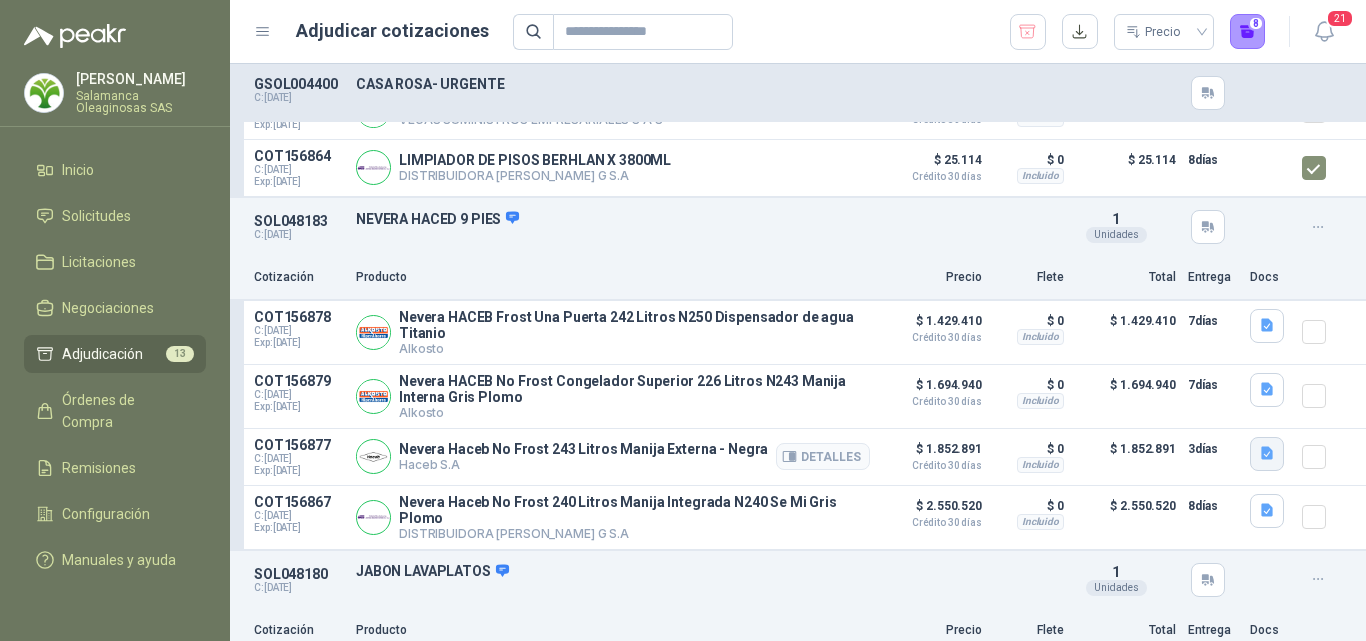 click 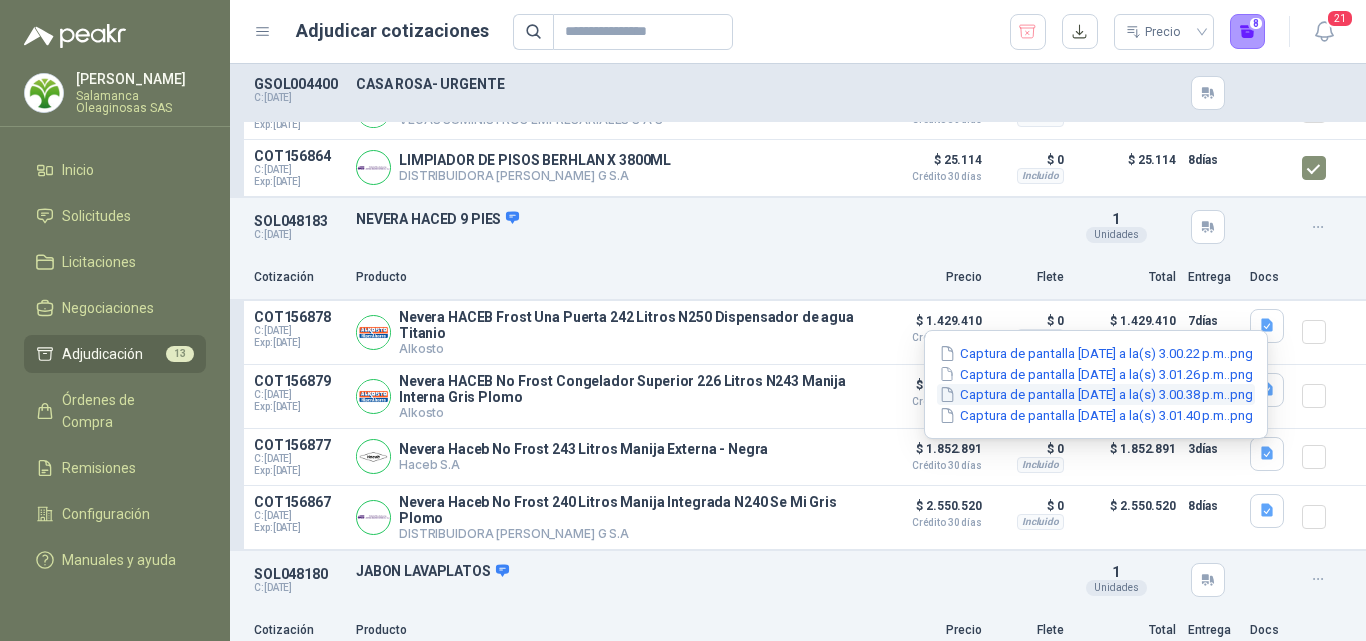 click on "Captura de pantalla [DATE] a la(s) 3.00.38 p.m..png" at bounding box center (1096, 394) 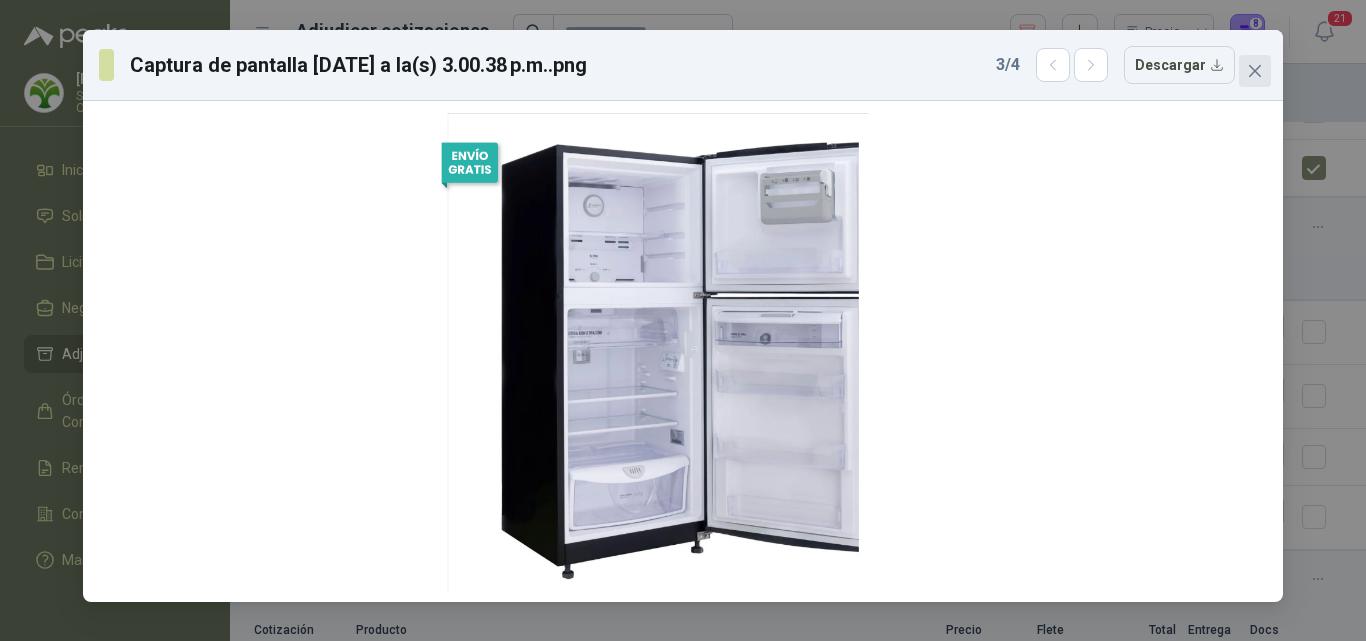 click at bounding box center [1255, 71] 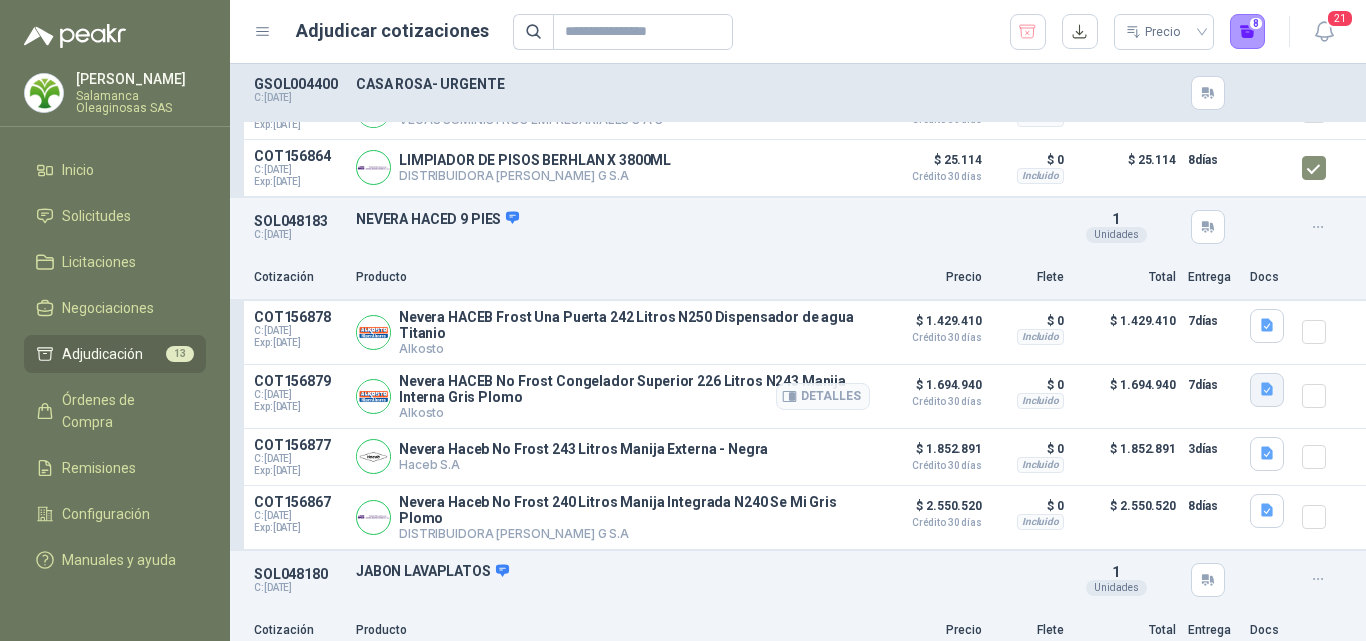click 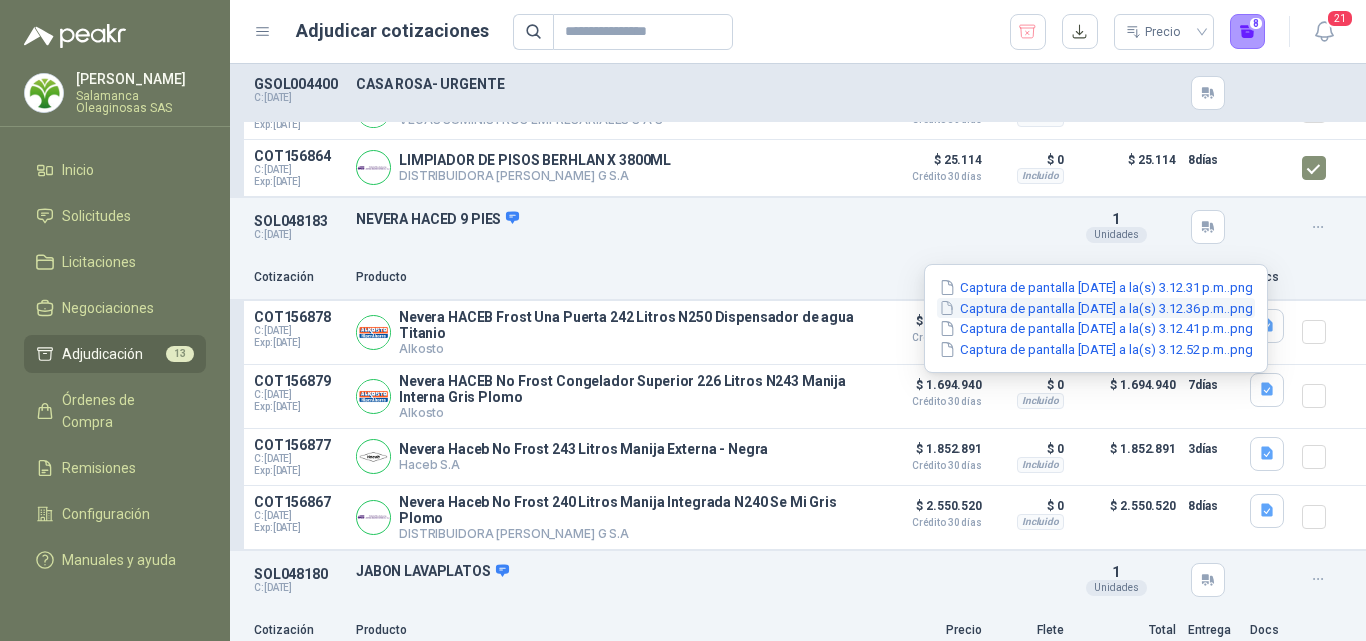 click on "Captura de pantalla [DATE] a la(s) 3.12.36 p.m..png" at bounding box center [1096, 308] 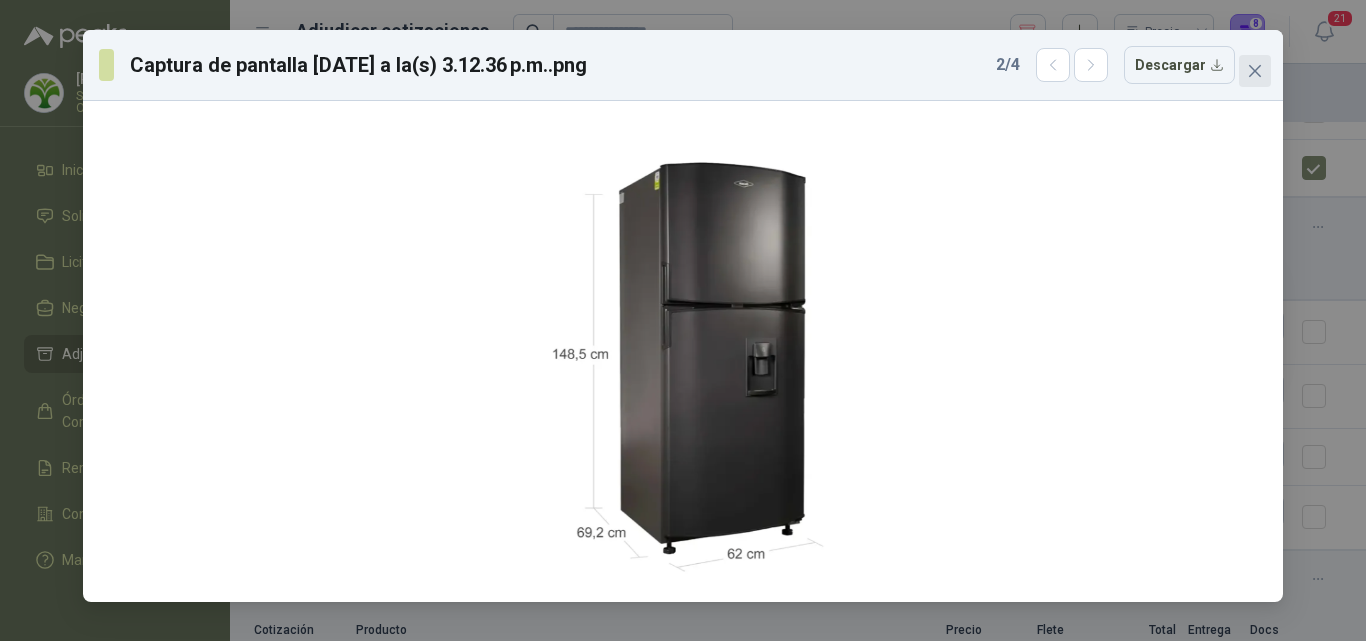 click 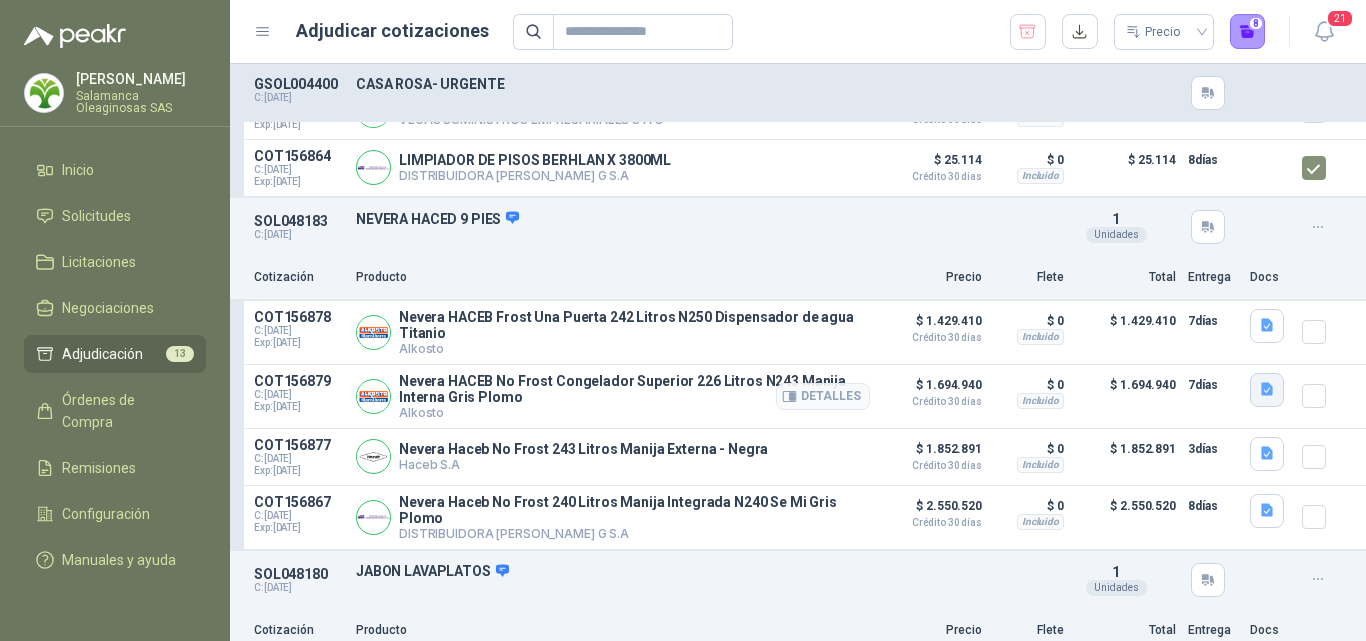 click 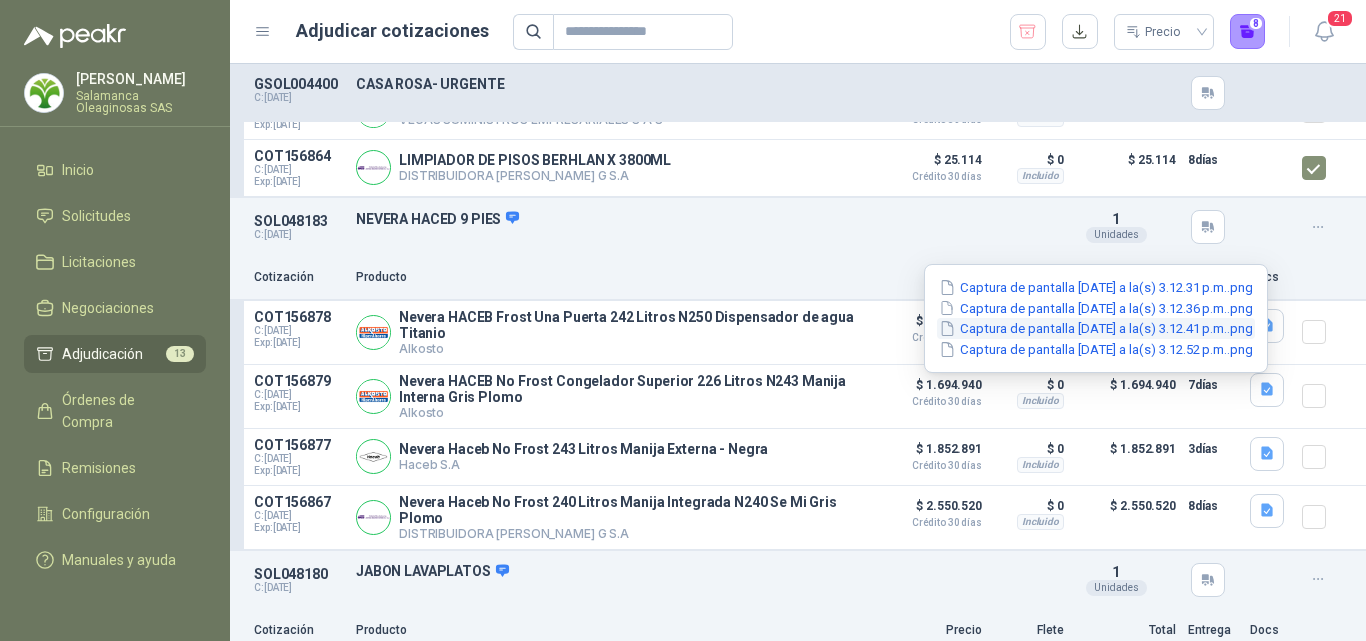 click on "Captura de pantalla [DATE] a la(s) 3.12.41 p.m..png" at bounding box center [1096, 328] 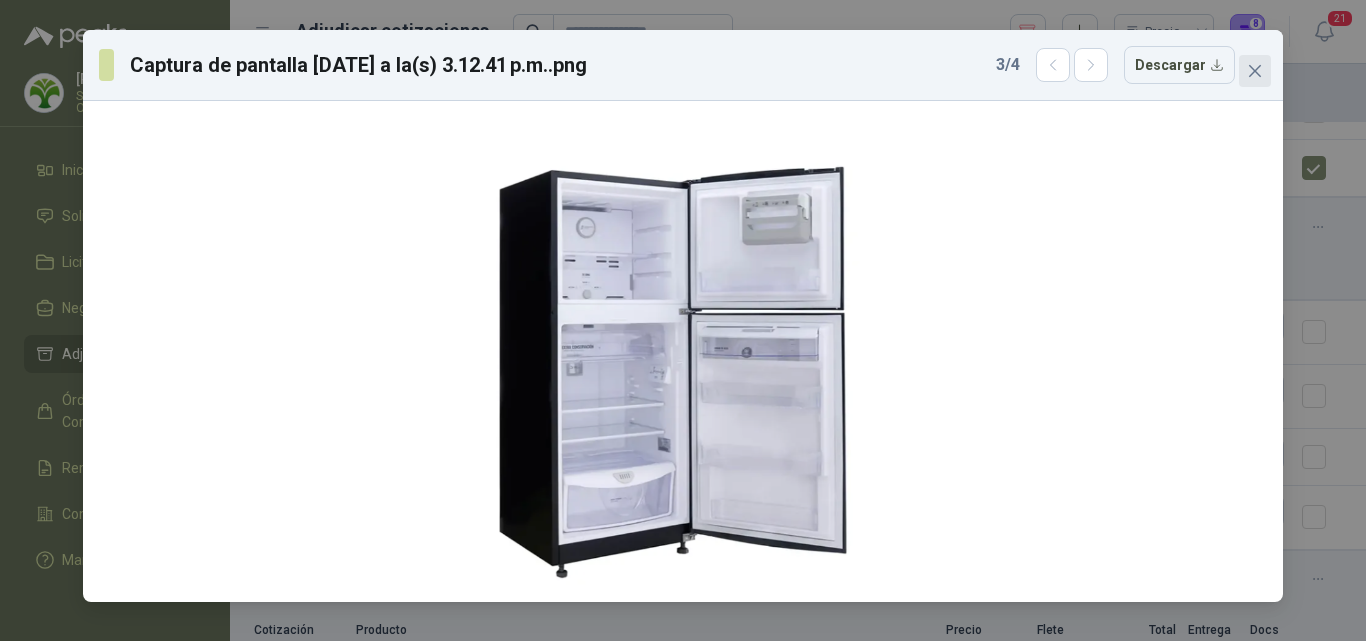 click 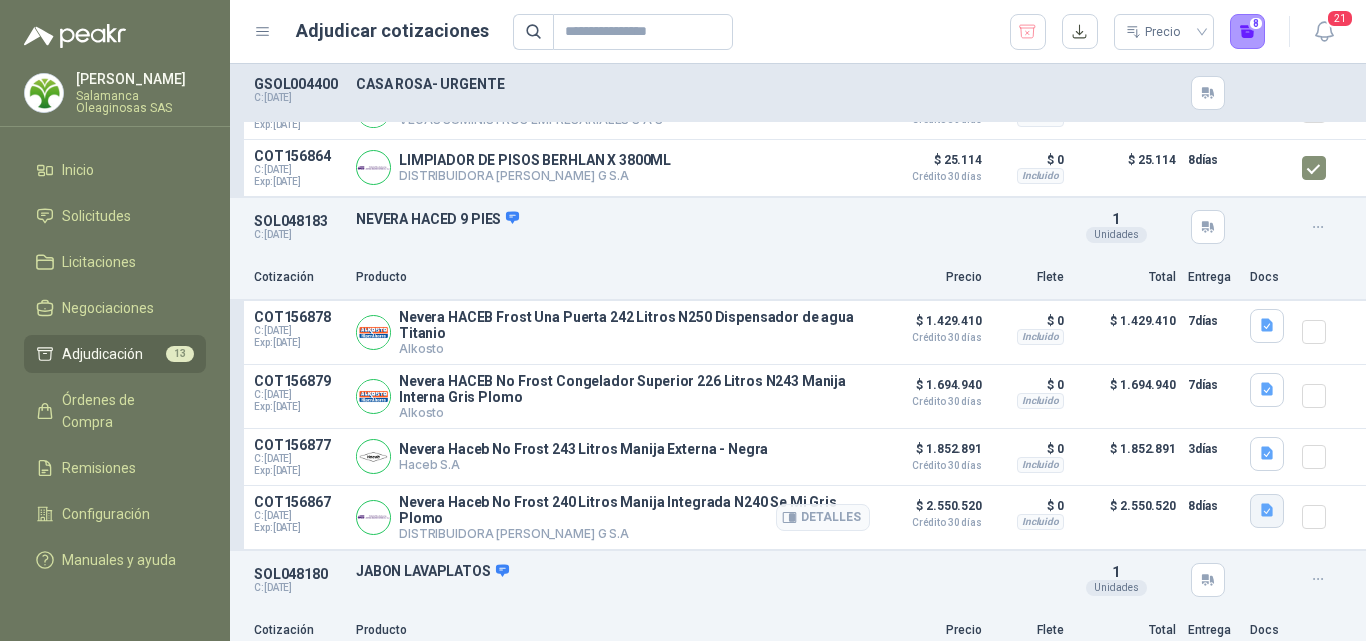 click 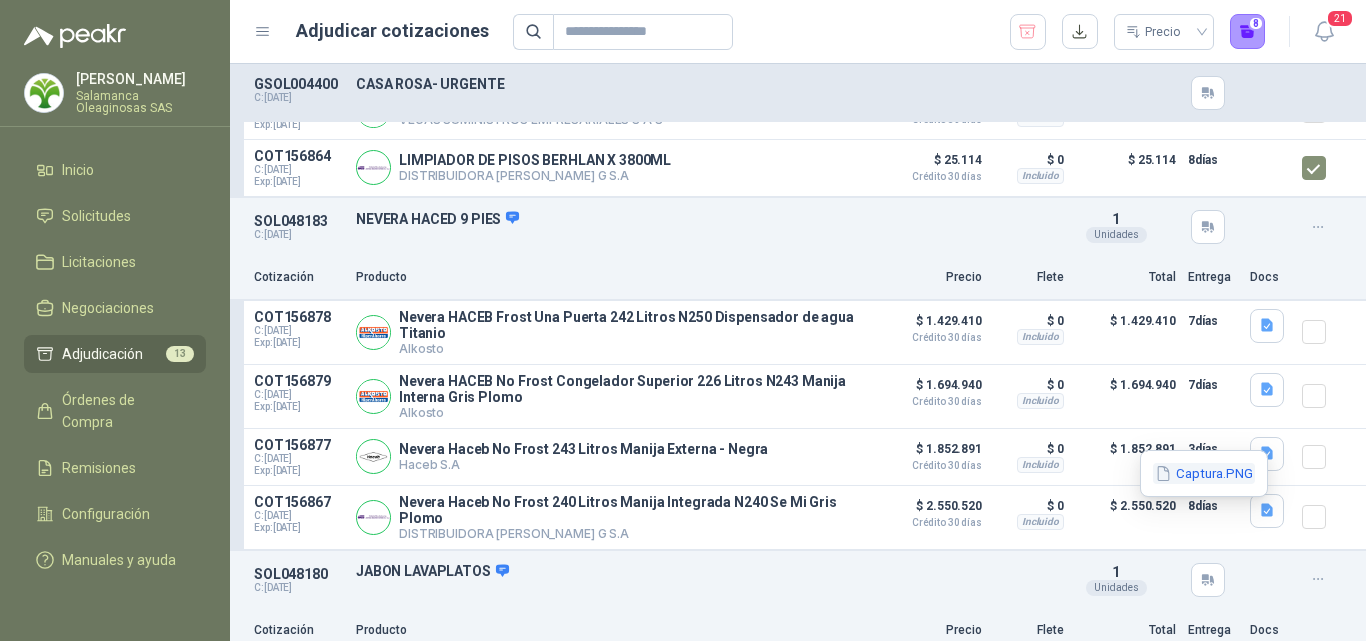click on "Captura.PNG" at bounding box center (1204, 473) 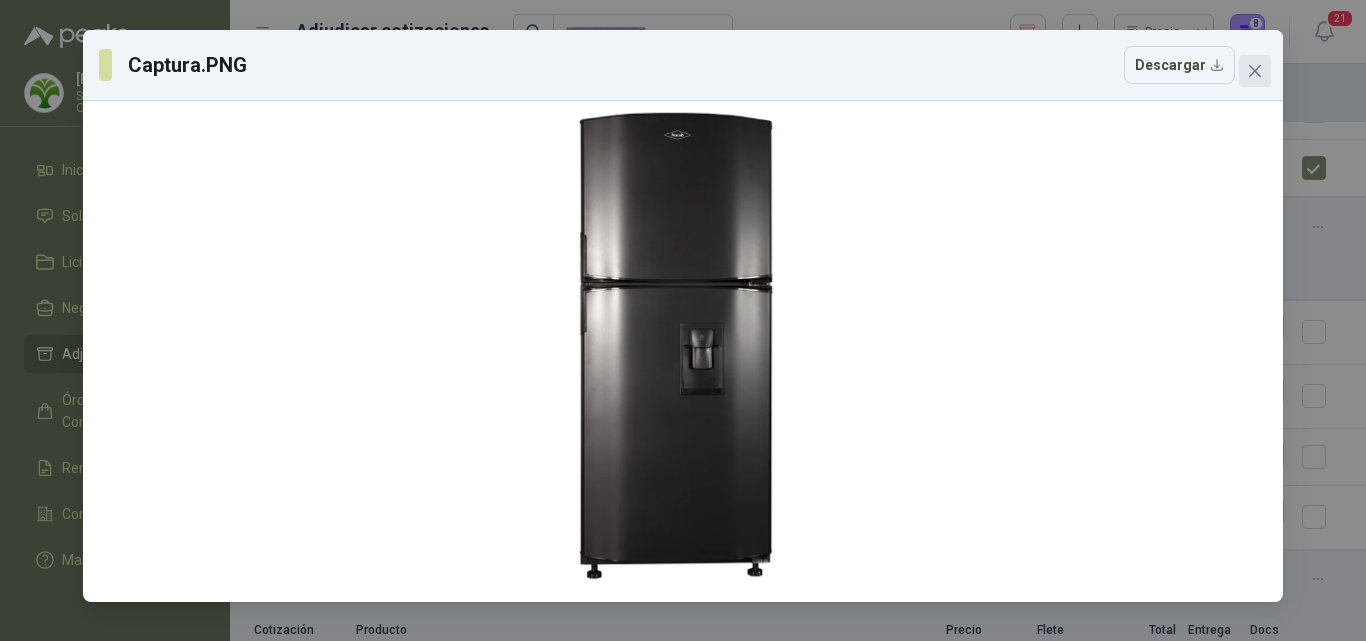 click at bounding box center [1255, 71] 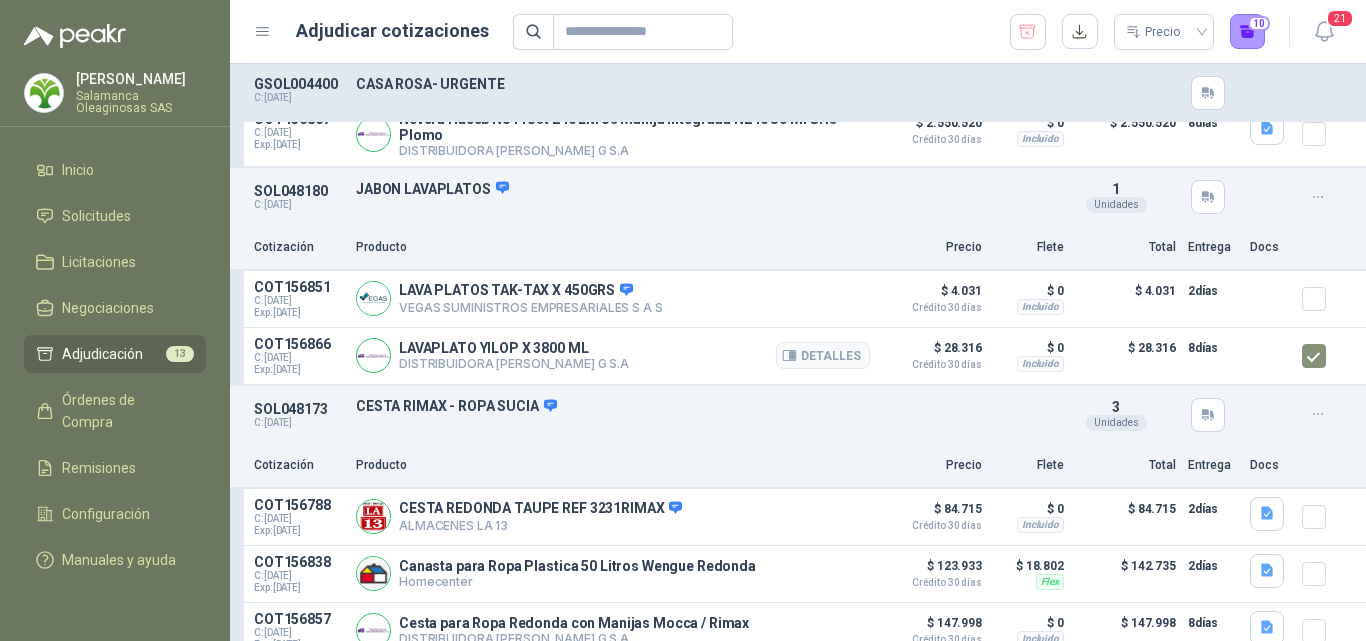scroll, scrollTop: 900, scrollLeft: 0, axis: vertical 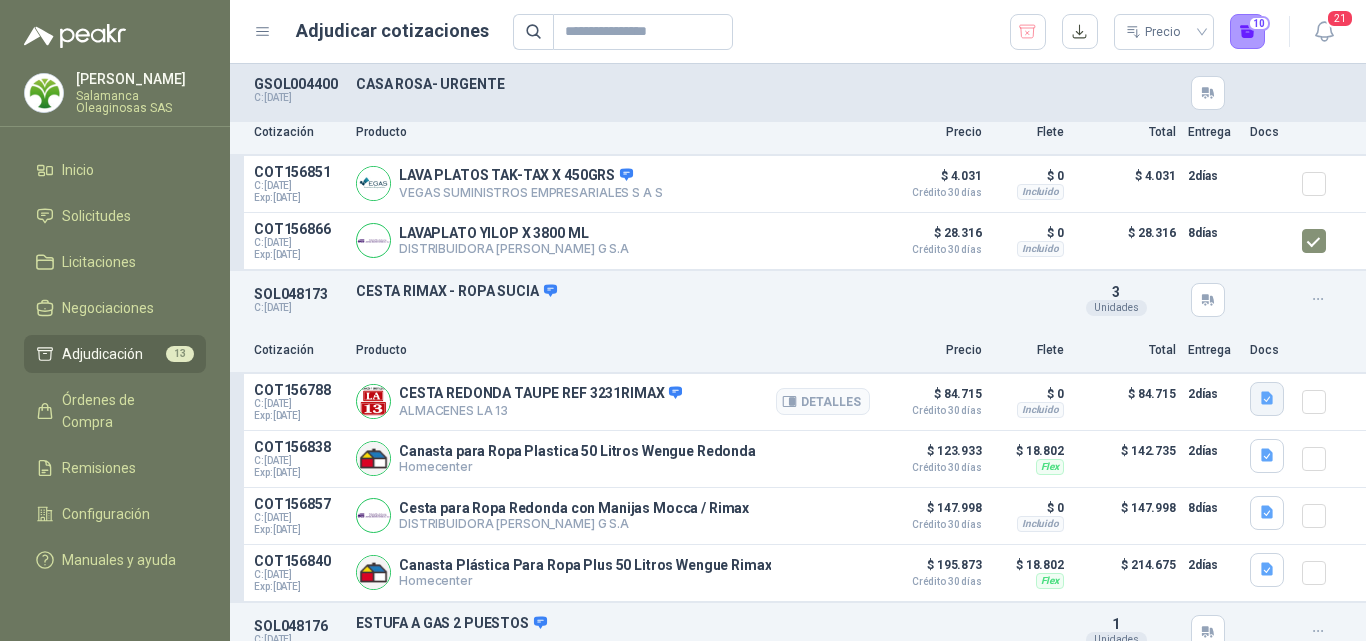 click 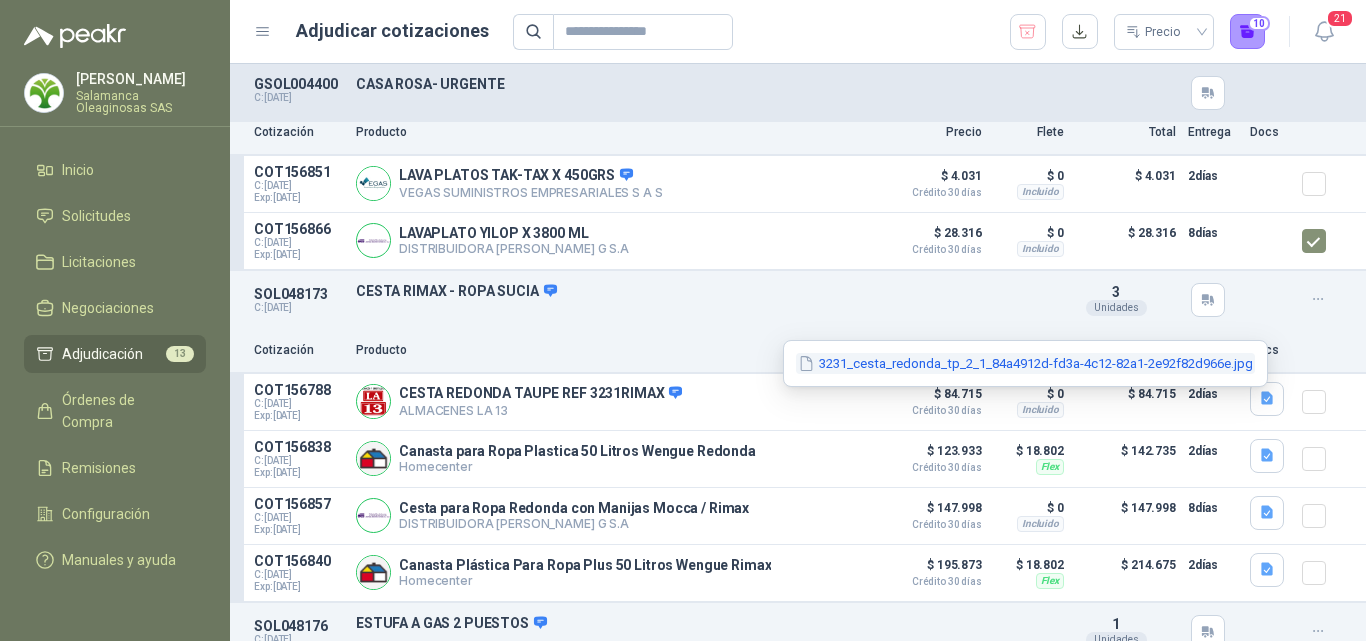 click on "3231_cesta_redonda_tp_2_1_84a4912d-fd3a-4c12-82a1-2e92f82d966e.jpg" at bounding box center [1025, 363] 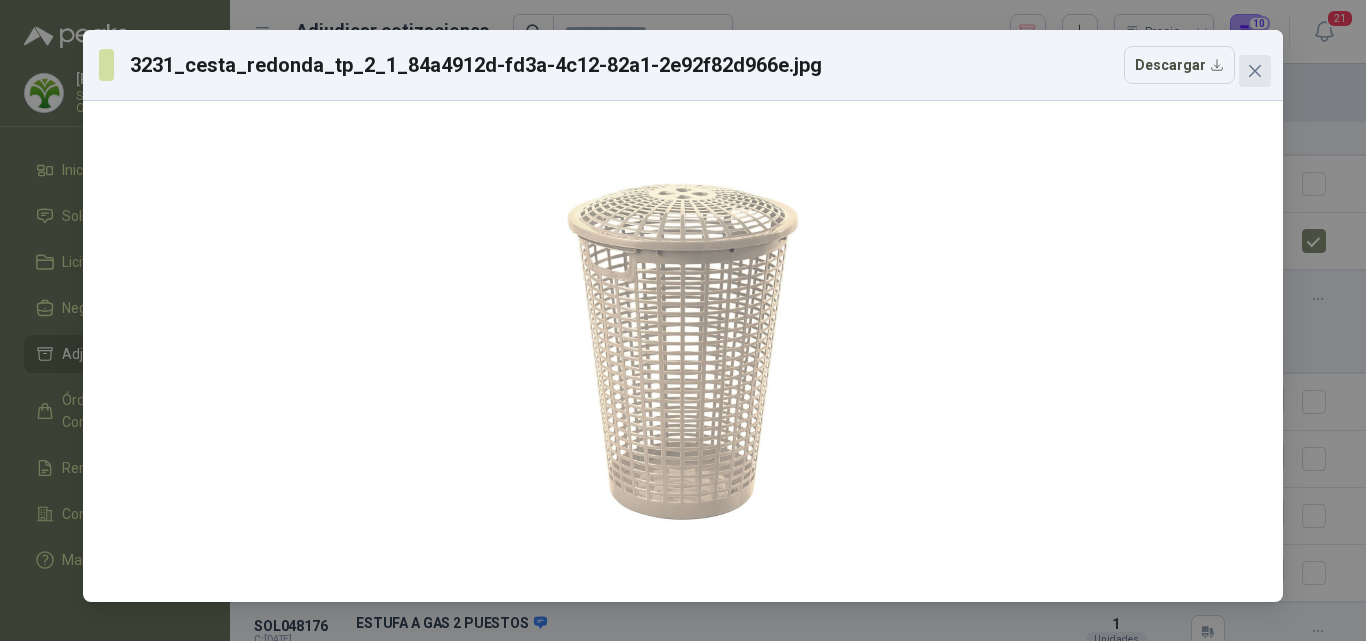 click at bounding box center [1255, 71] 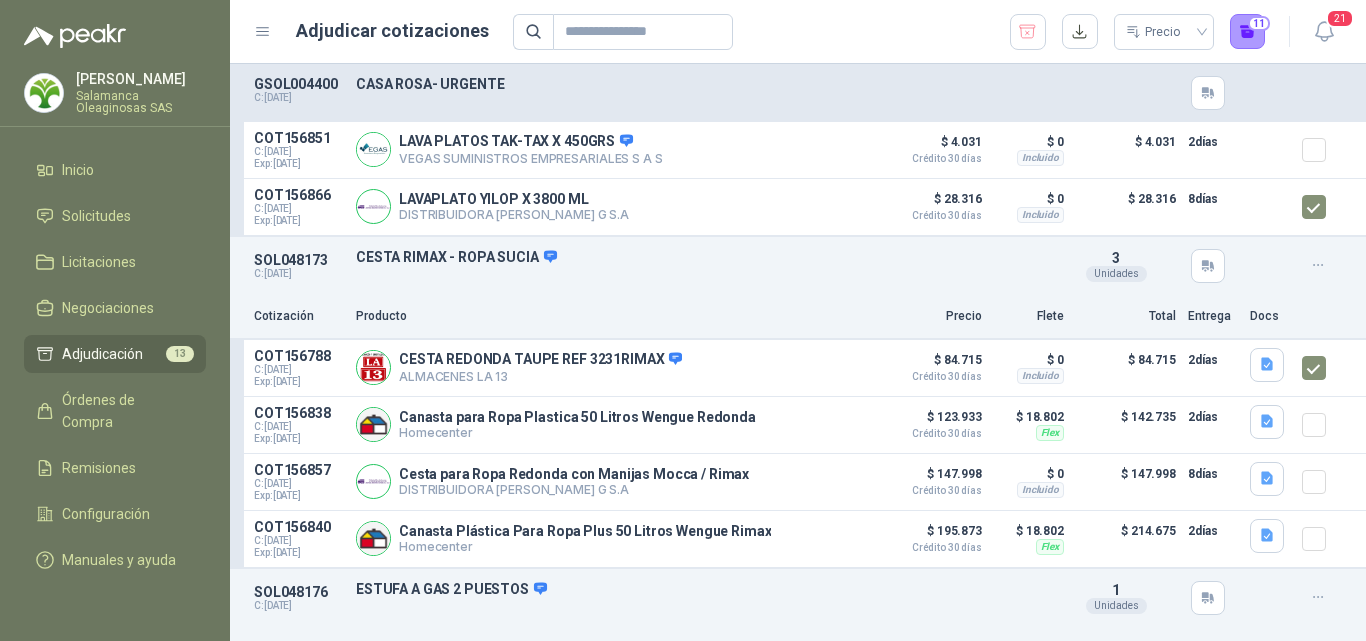scroll, scrollTop: 900, scrollLeft: 0, axis: vertical 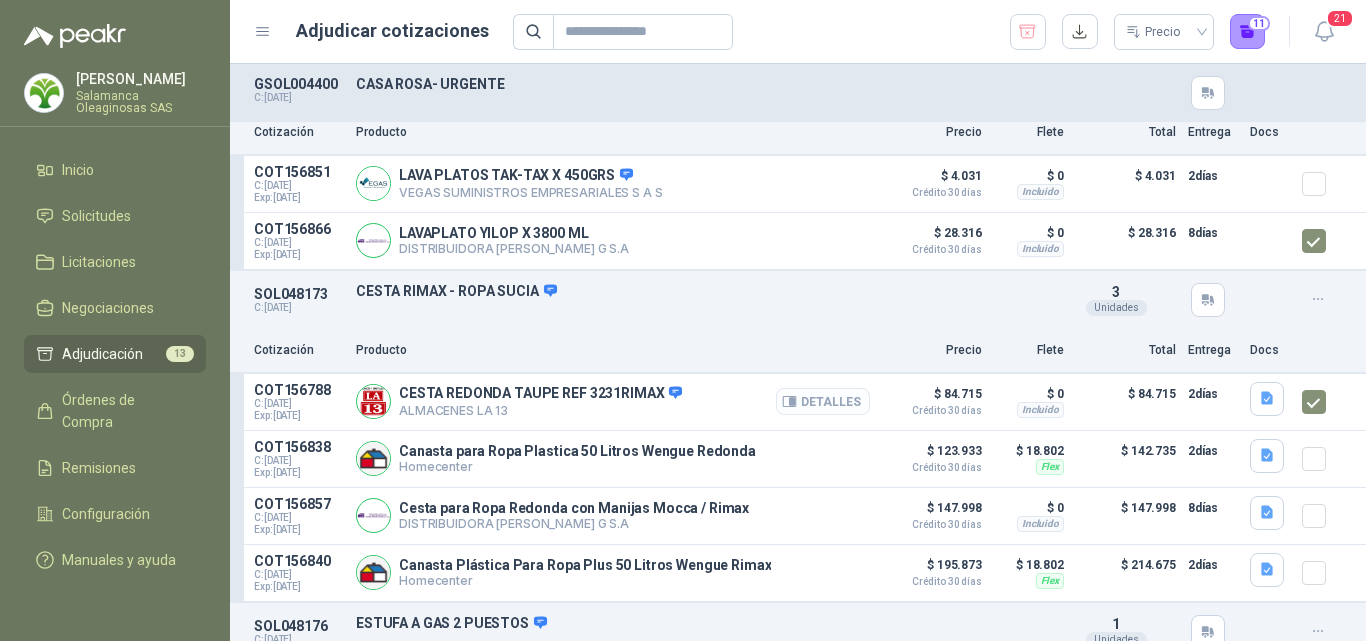 click on "Detalles" at bounding box center (823, 401) 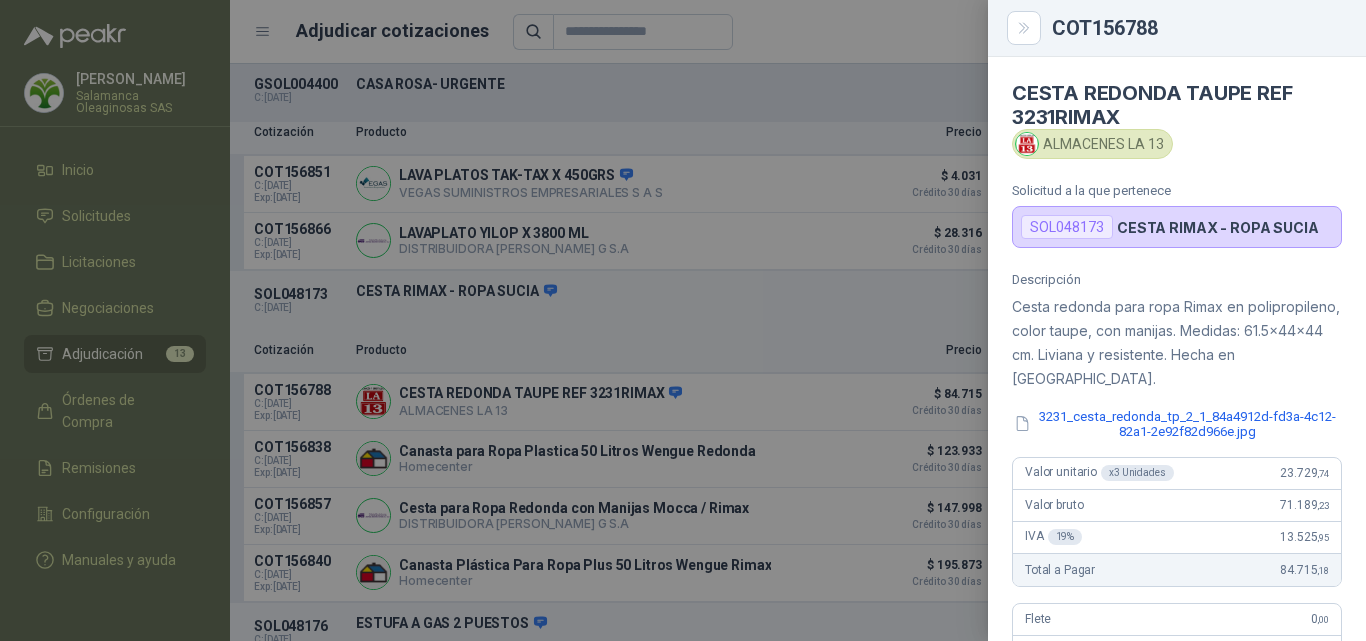 click at bounding box center [683, 320] 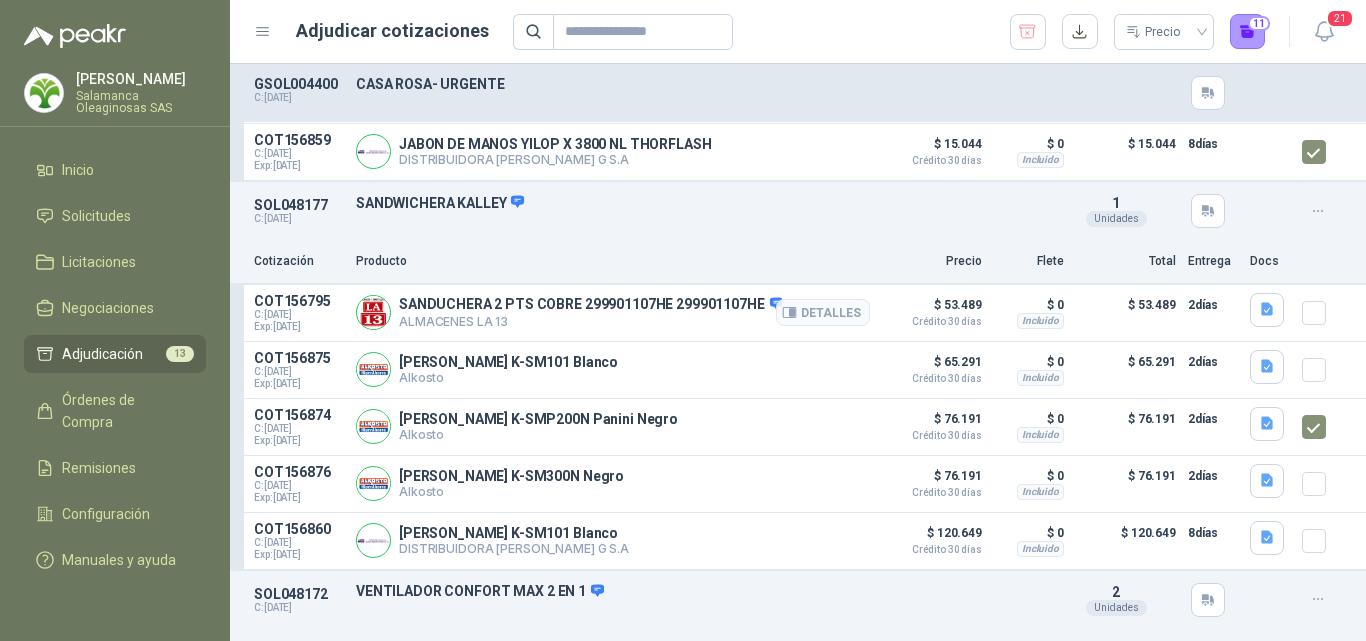 scroll, scrollTop: 3000, scrollLeft: 0, axis: vertical 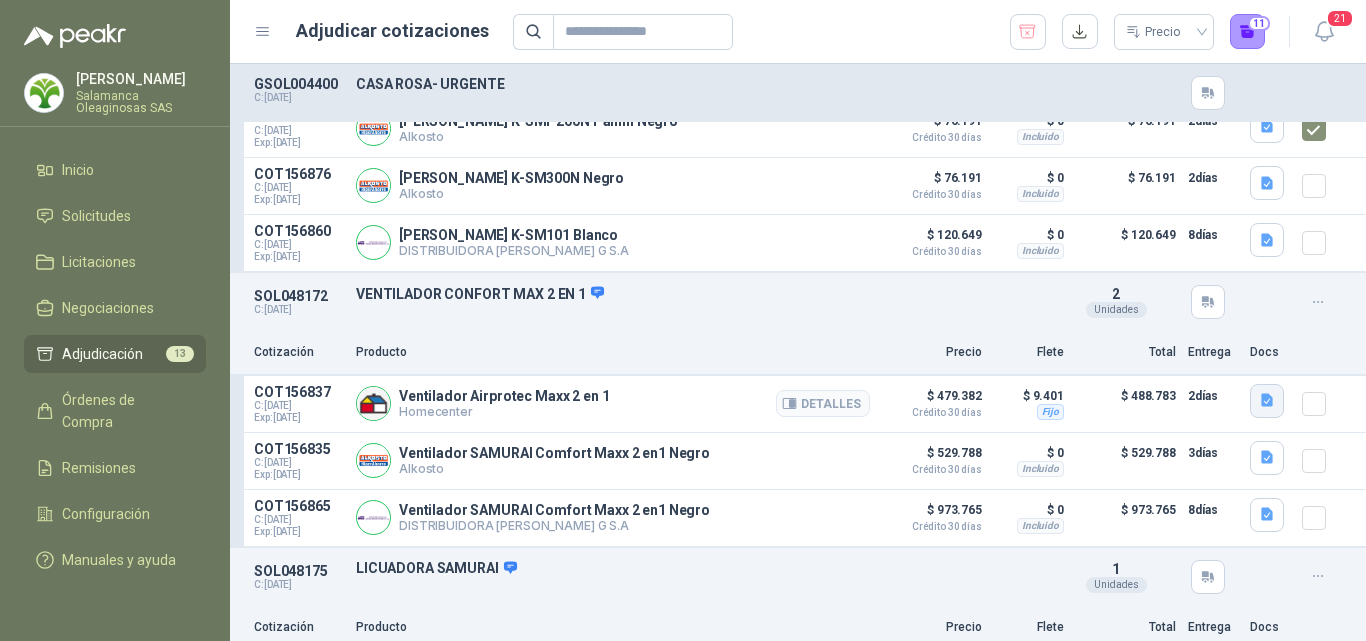 click 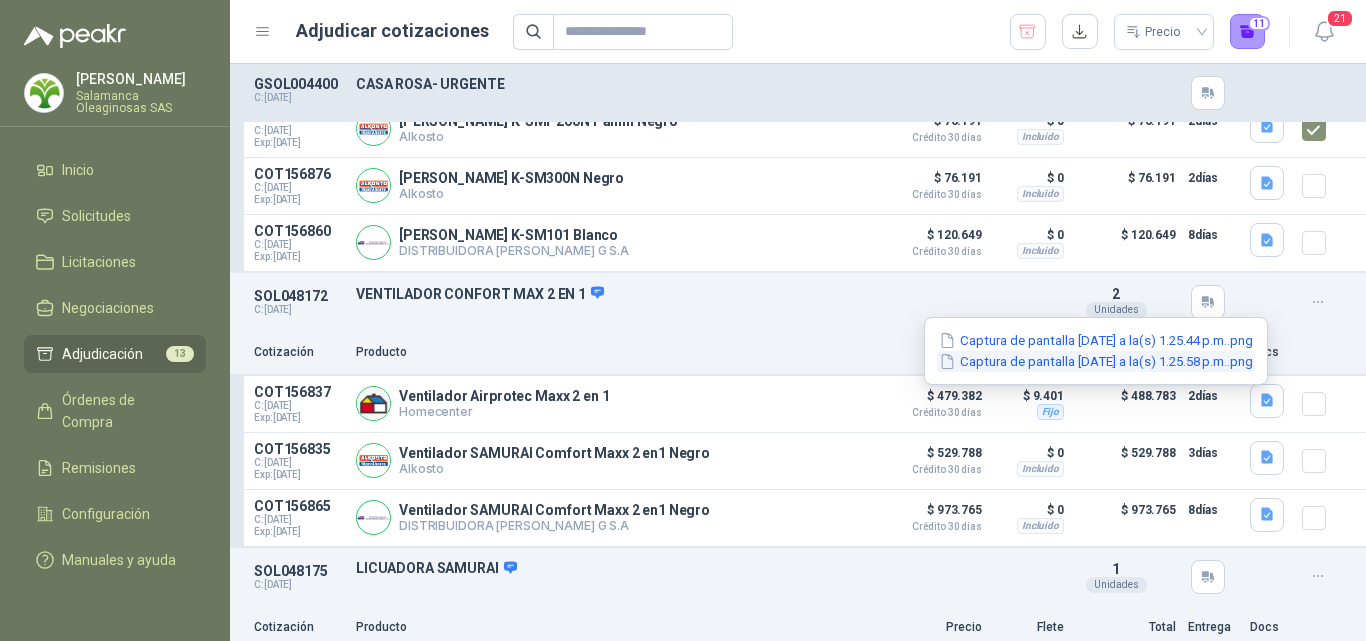 click on "Captura de pantalla [DATE] a la(s) 1.25.58 p.m..png" at bounding box center (1096, 361) 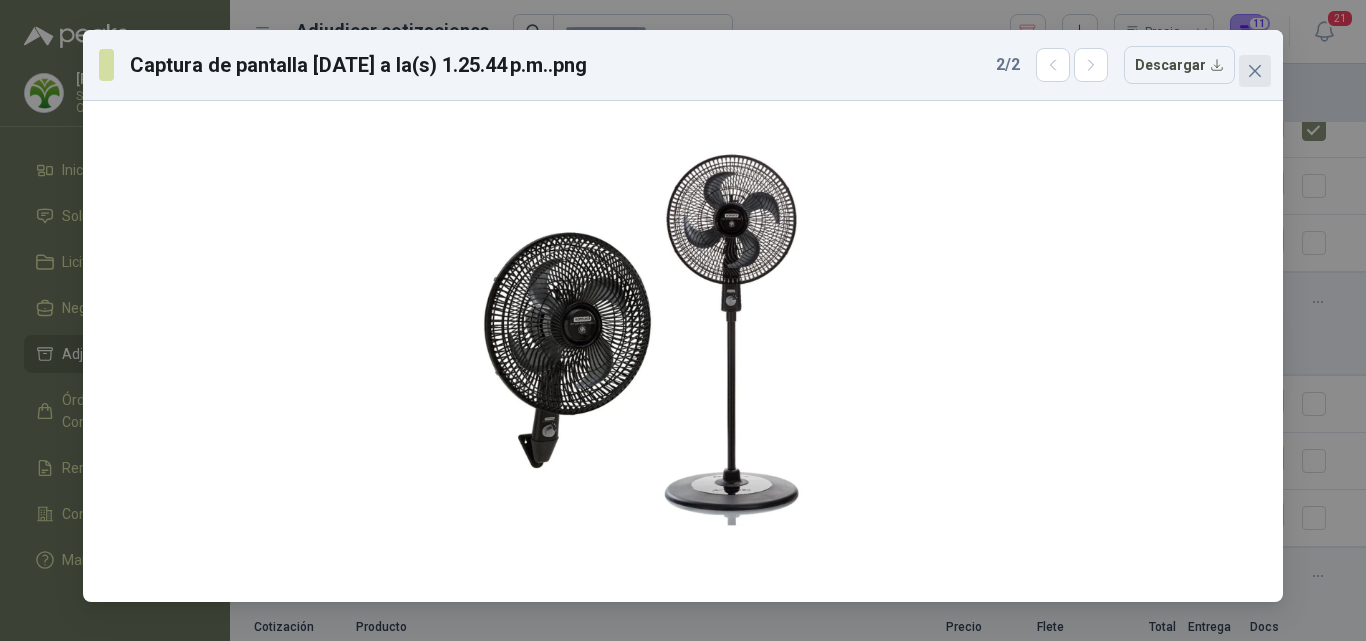 click at bounding box center (1255, 71) 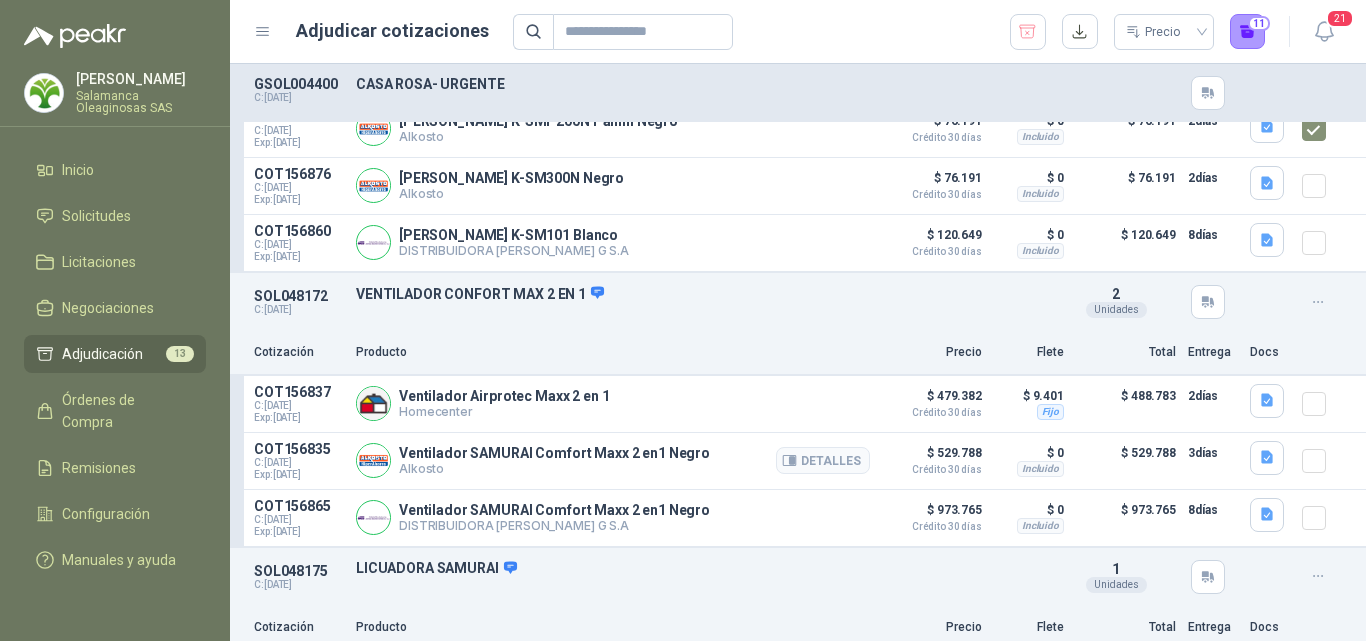 scroll, scrollTop: 3100, scrollLeft: 0, axis: vertical 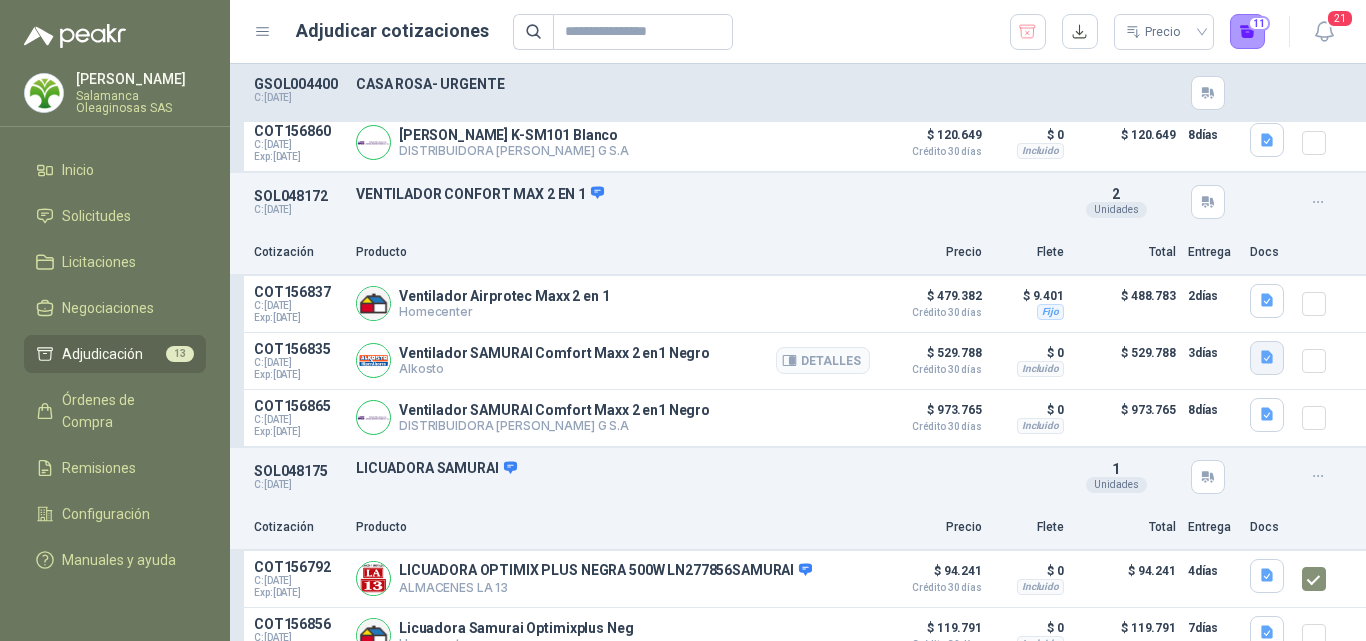 click 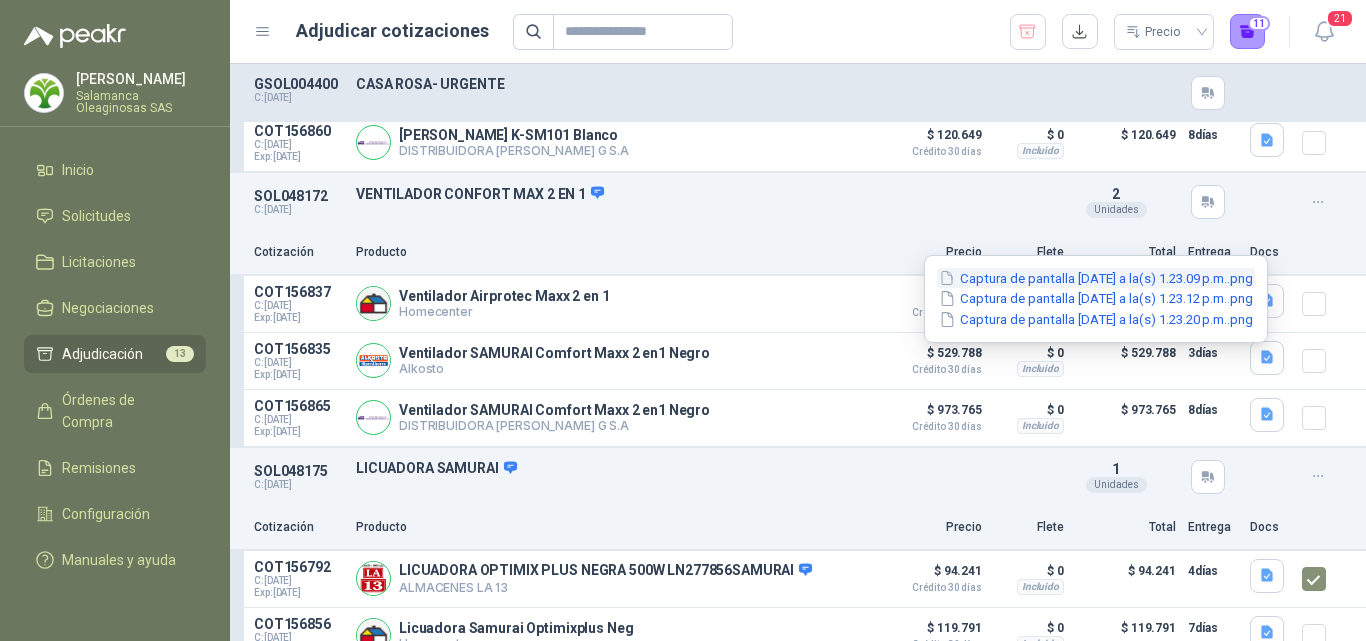 click on "Captura de pantalla [DATE] a la(s) 1.23.09 p.m..png" at bounding box center (1096, 278) 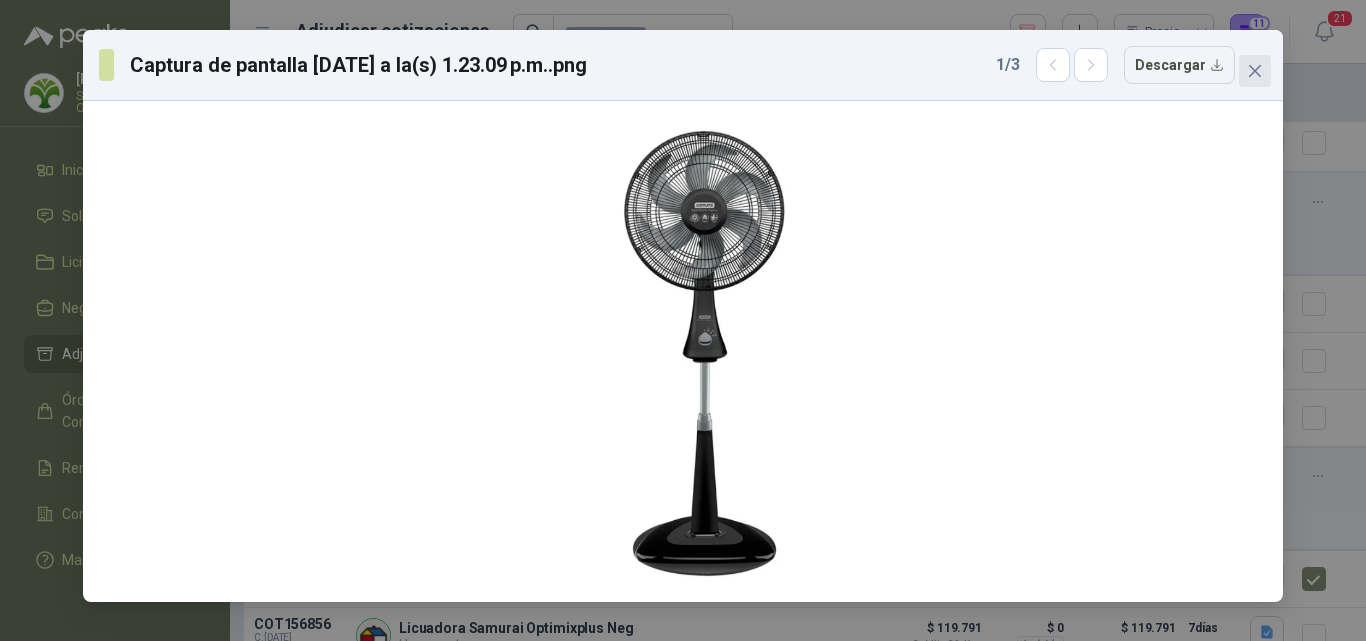 click at bounding box center (1255, 71) 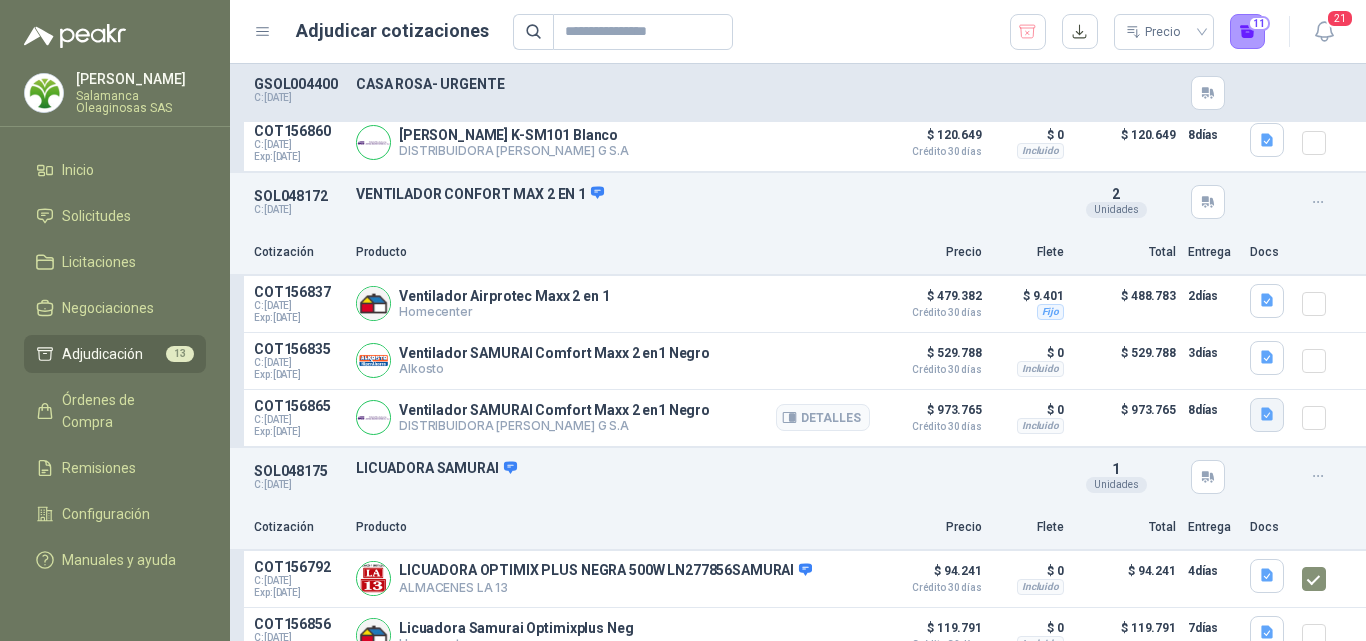 click 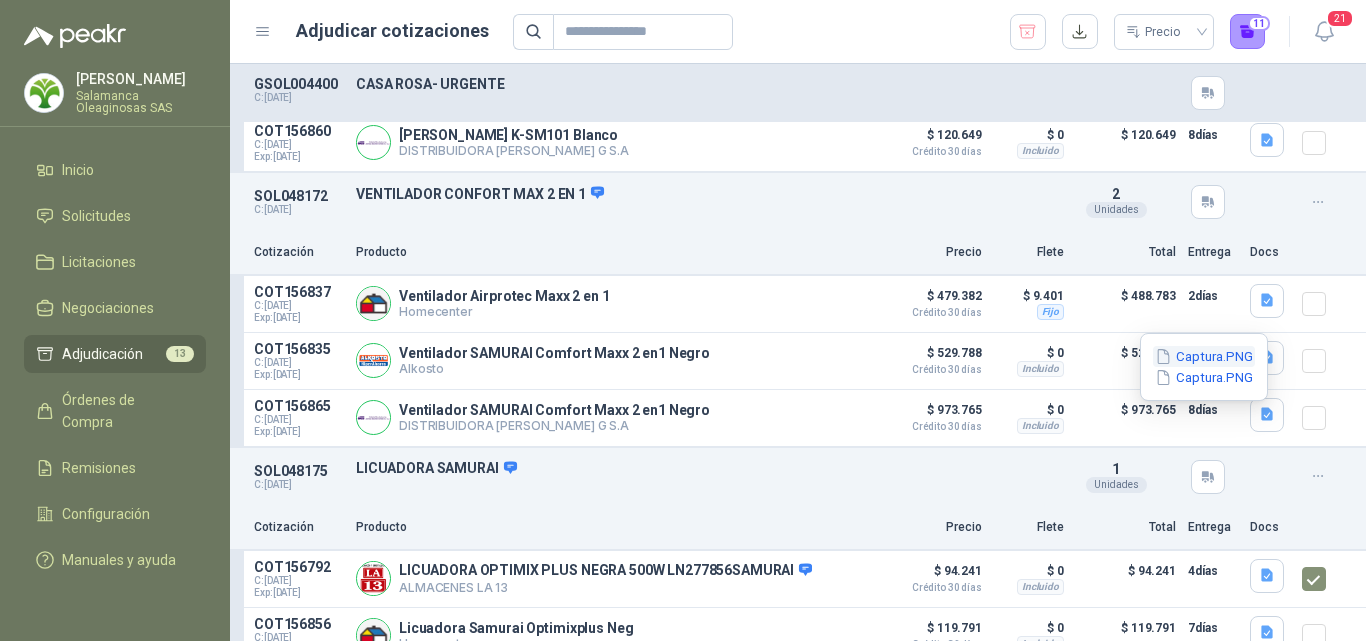 click on "Captura.PNG" at bounding box center [1204, 356] 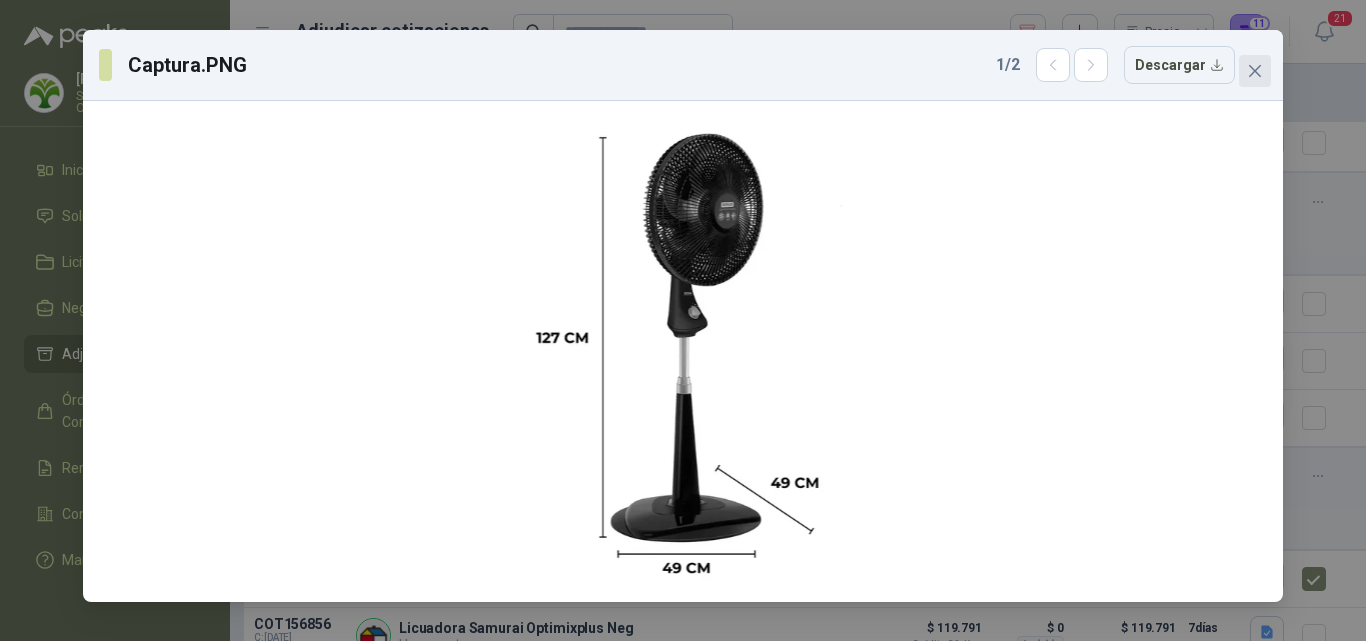 click 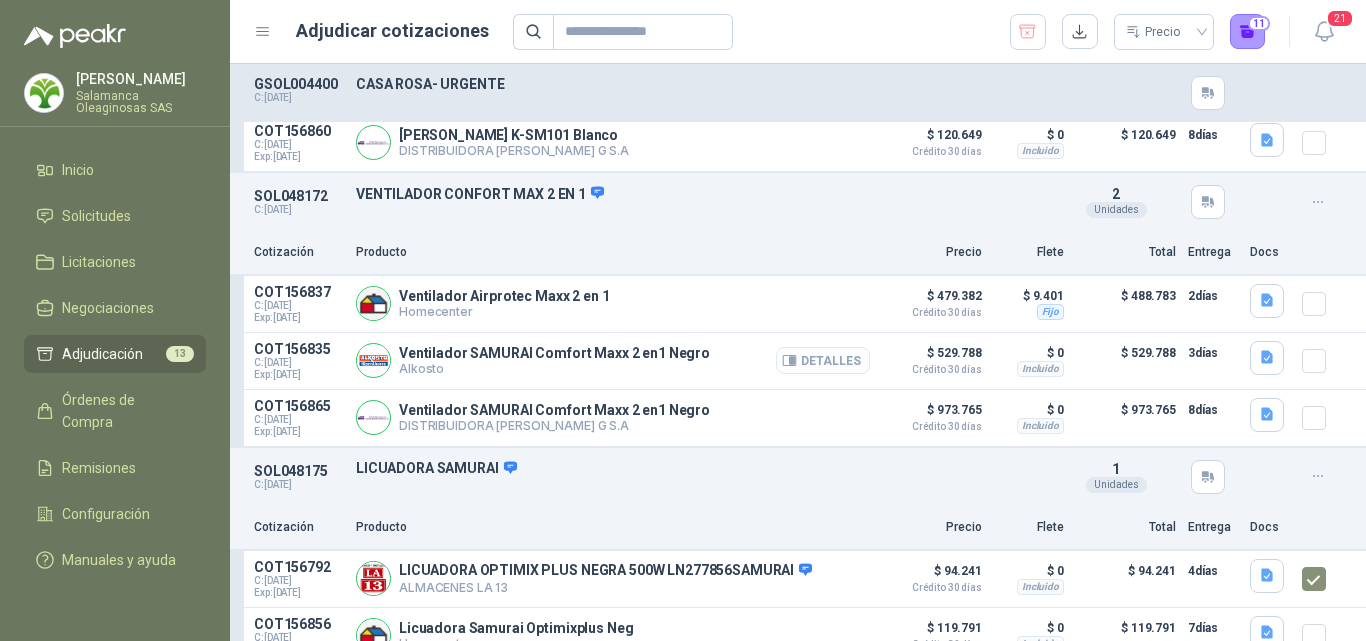 click on "Detalles" at bounding box center [823, 360] 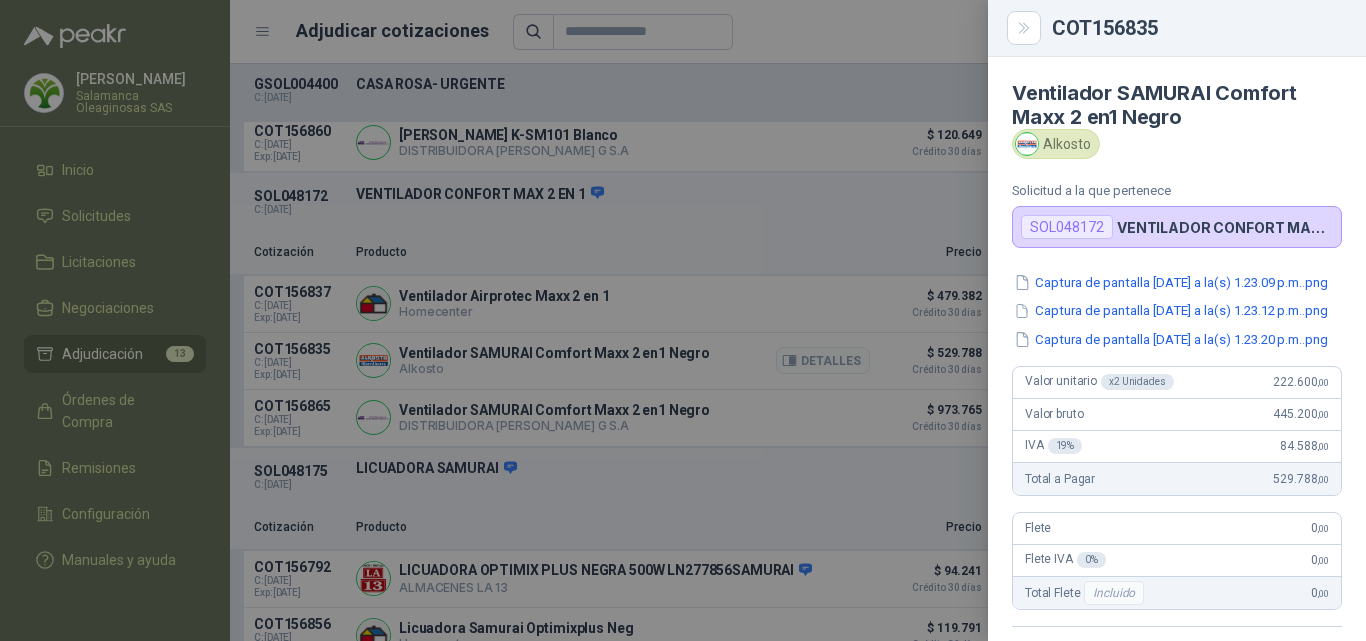 click at bounding box center (683, 320) 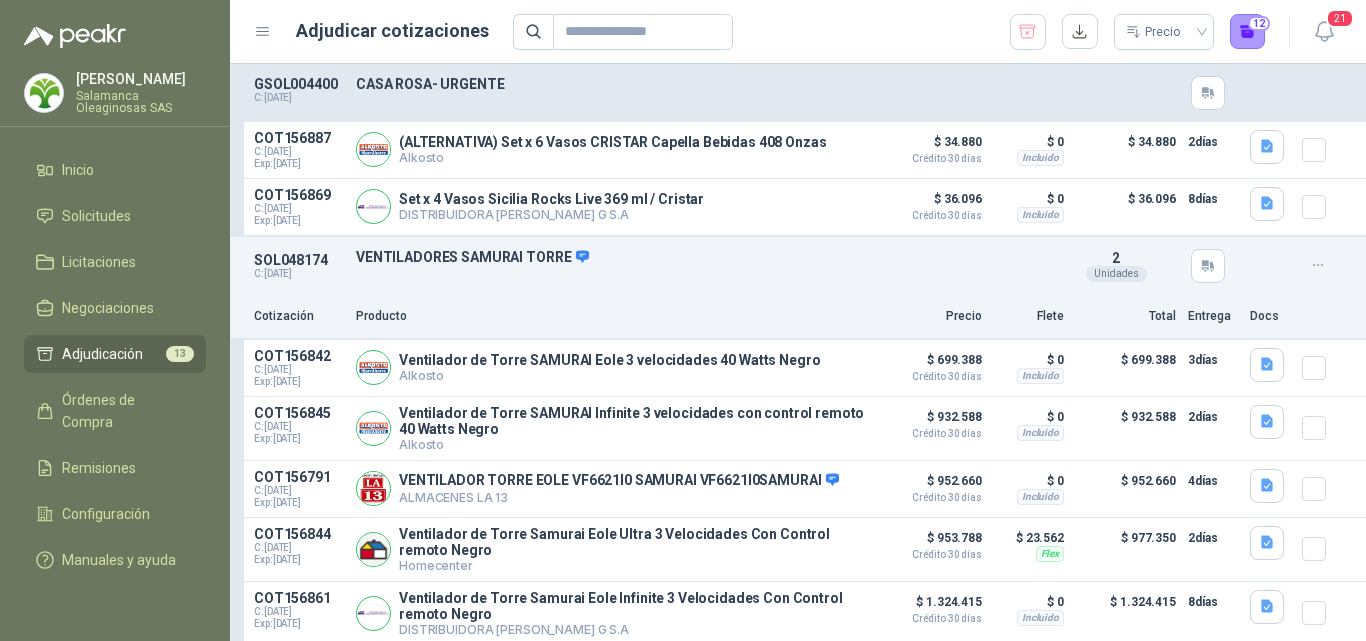 scroll, scrollTop: 2100, scrollLeft: 0, axis: vertical 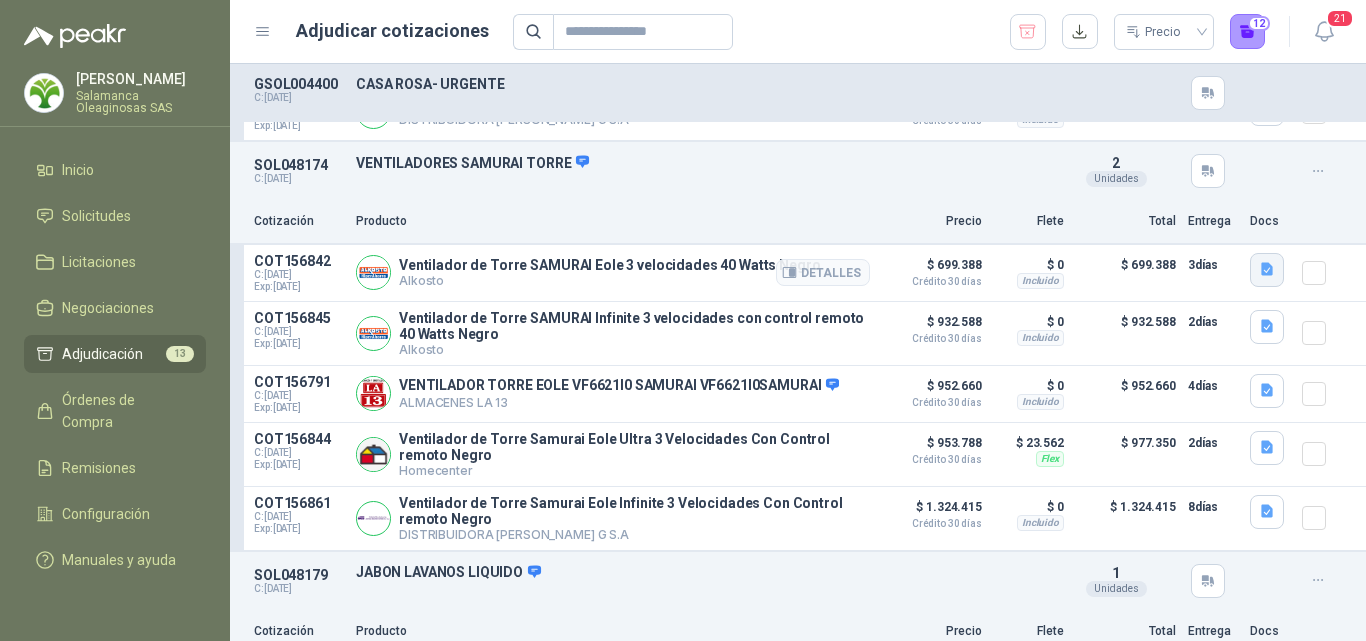 click 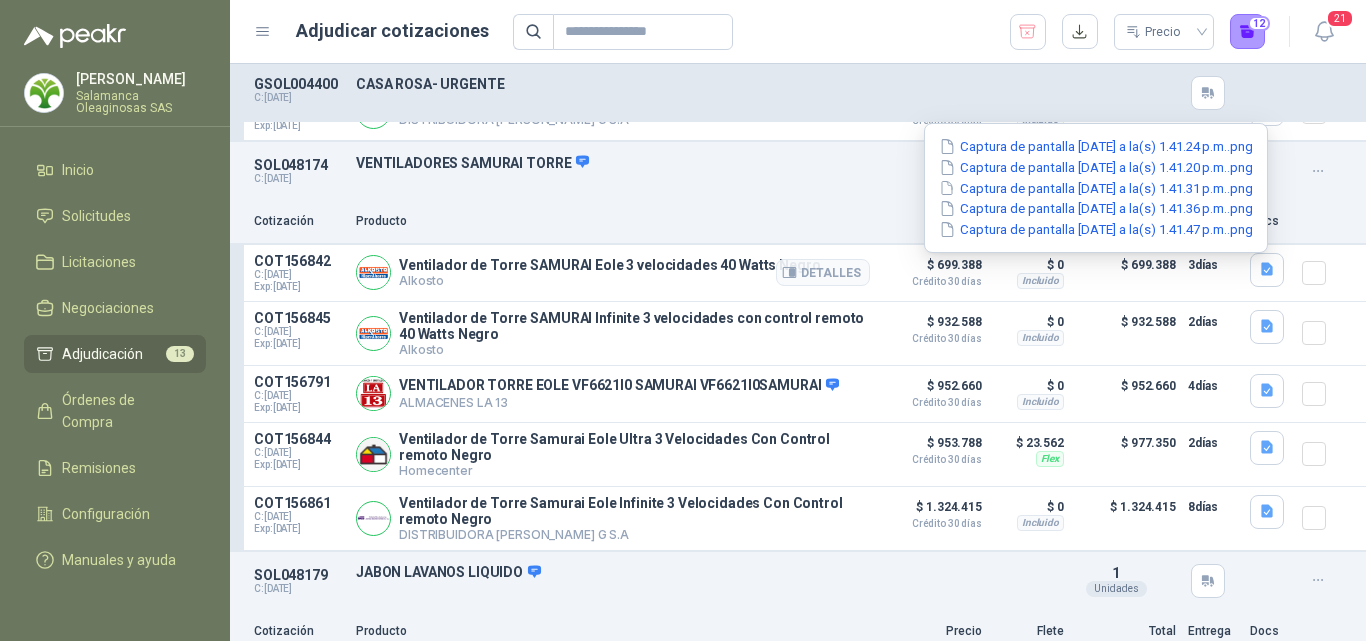 click on "Crédito 30 días" at bounding box center [932, 282] 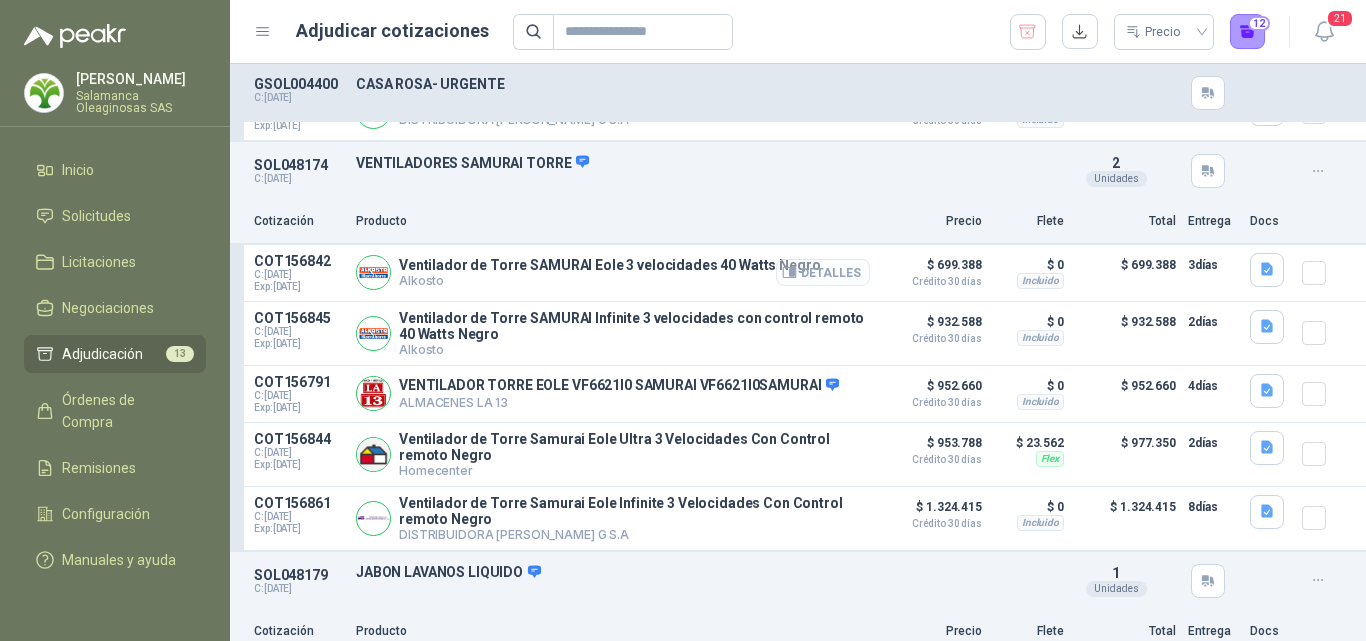 click on "Detalles" at bounding box center [823, 272] 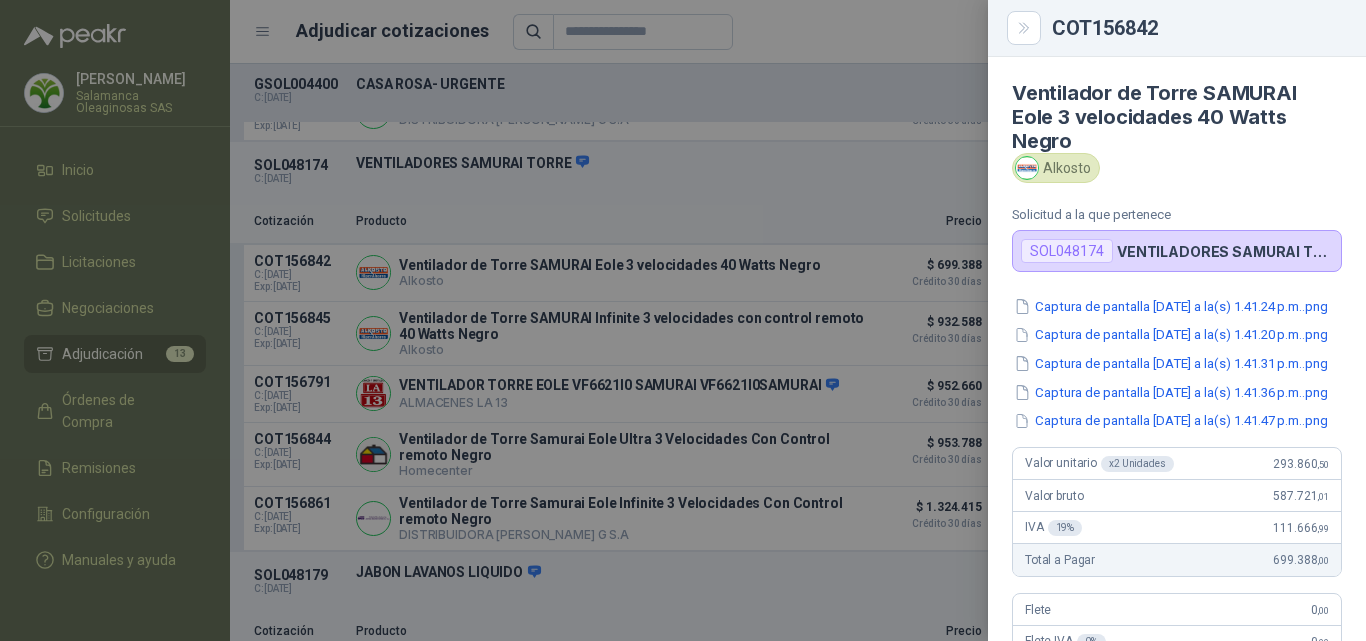 click at bounding box center [683, 320] 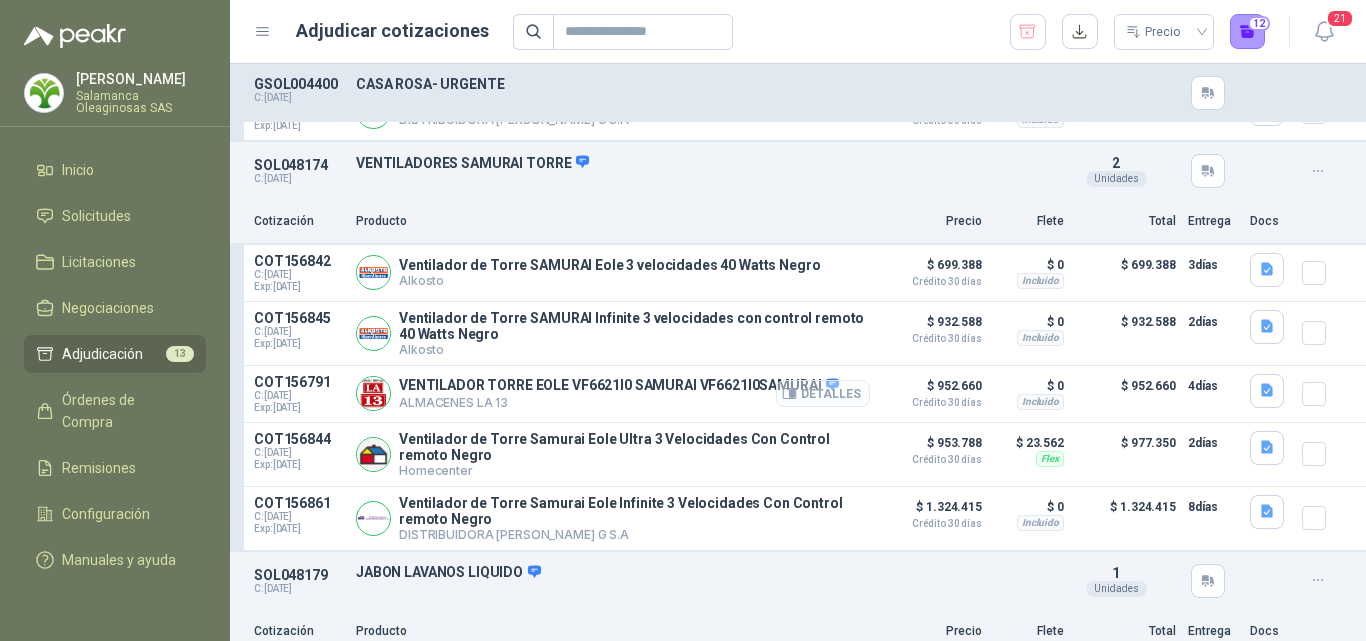 click on "Detalles" at bounding box center (823, 393) 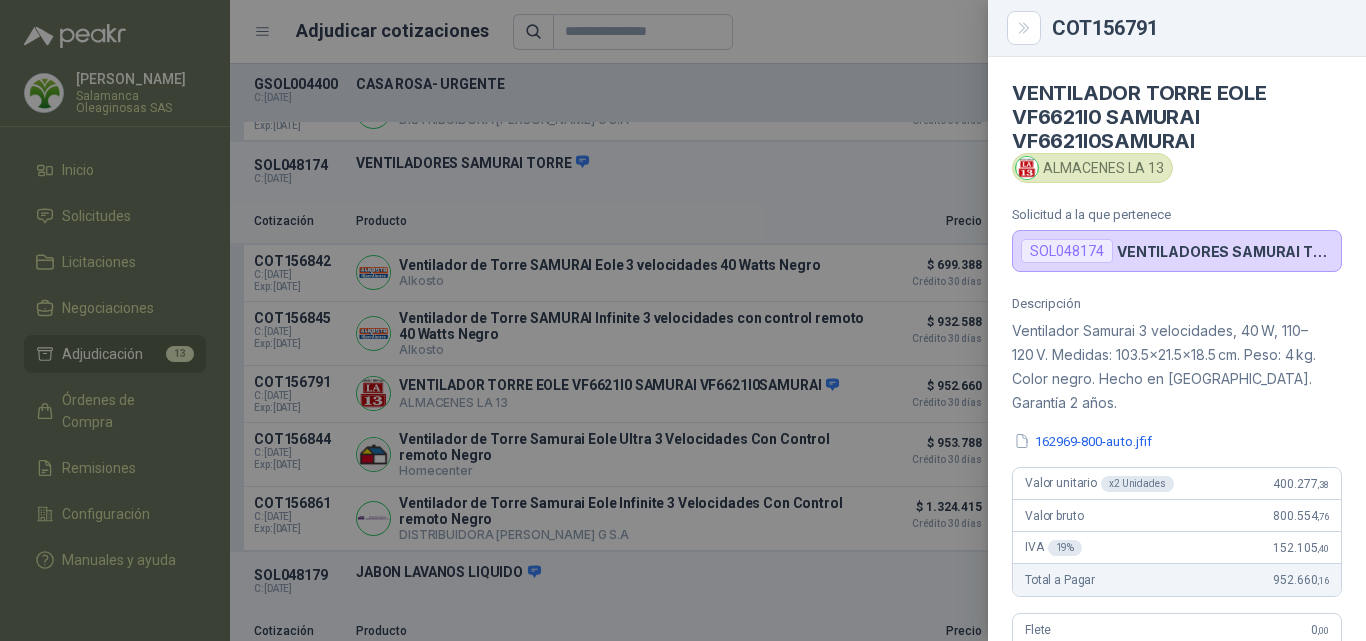 click at bounding box center (683, 320) 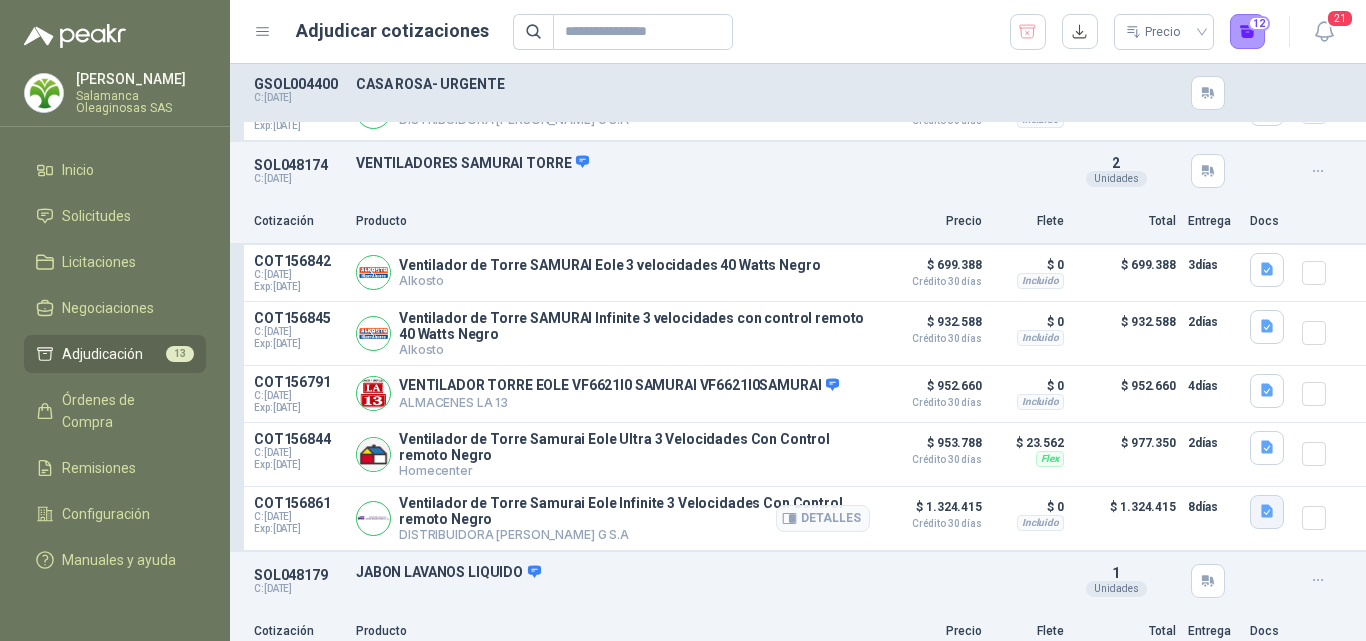 click 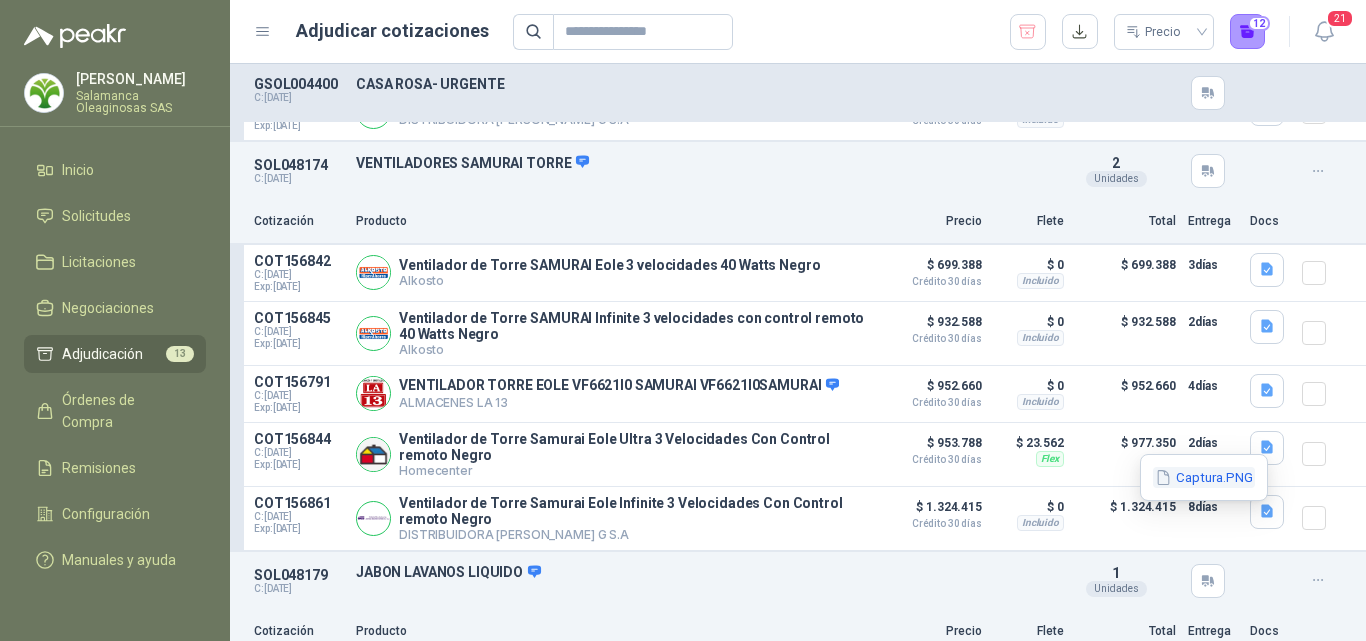 click on "Captura.PNG" at bounding box center [1204, 477] 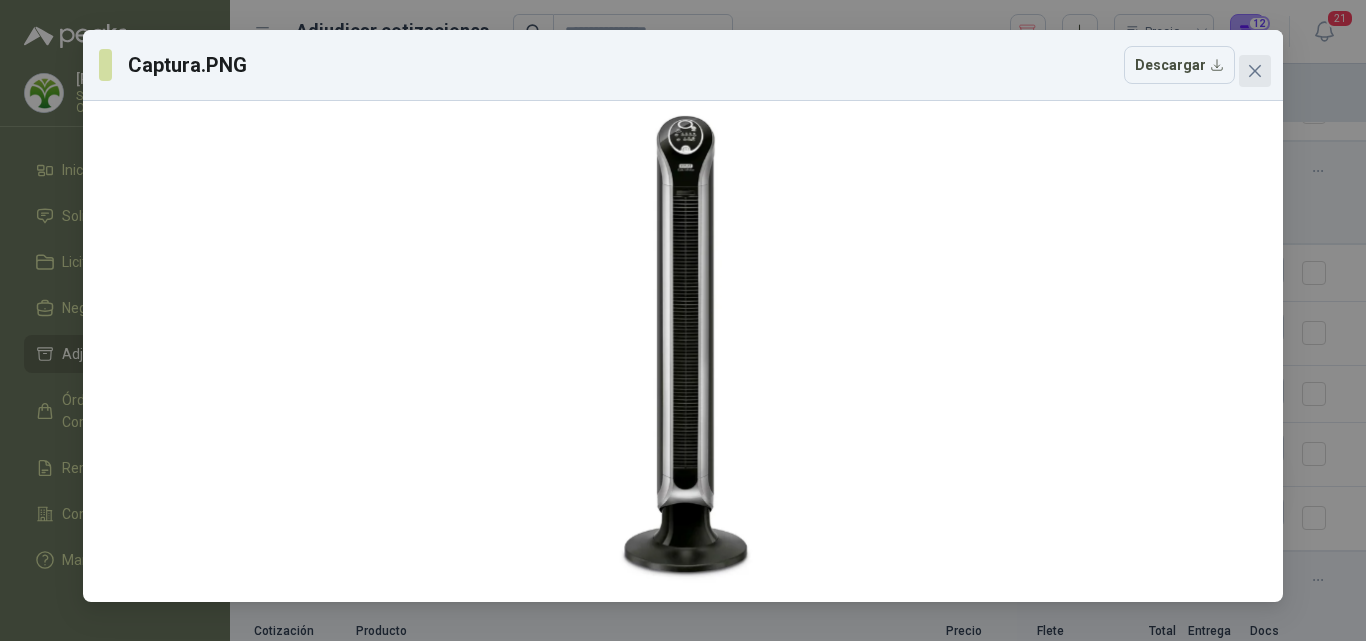 click 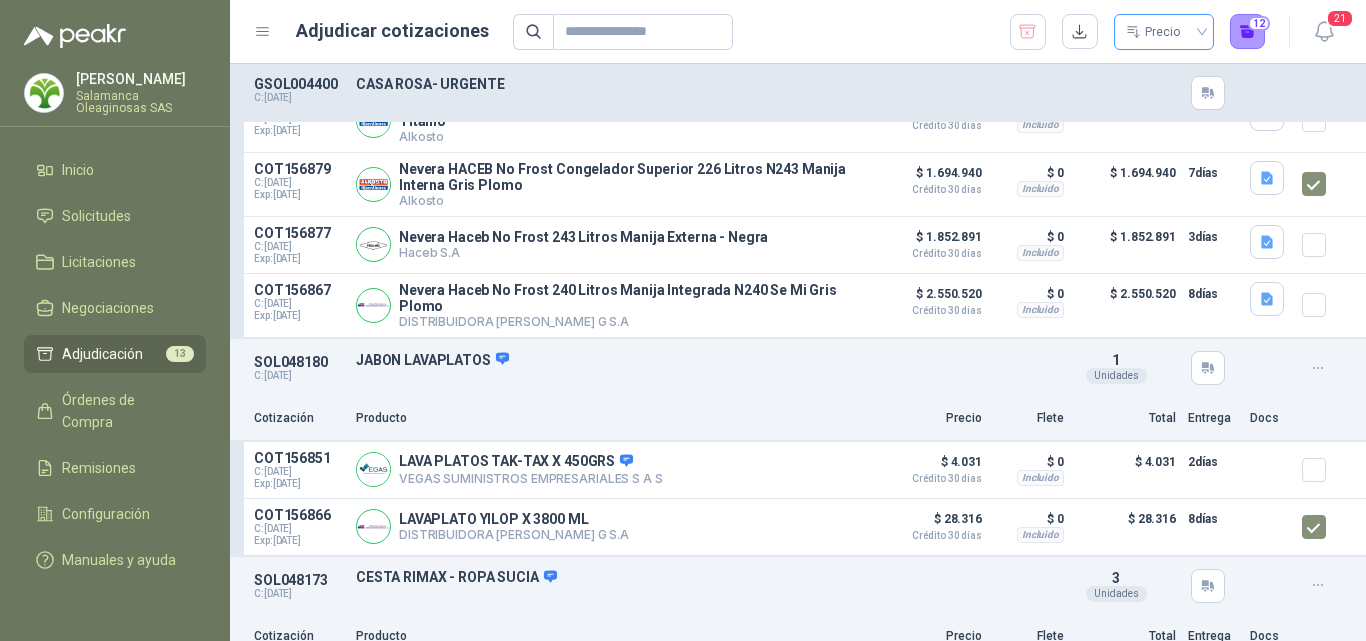 scroll, scrollTop: 500, scrollLeft: 0, axis: vertical 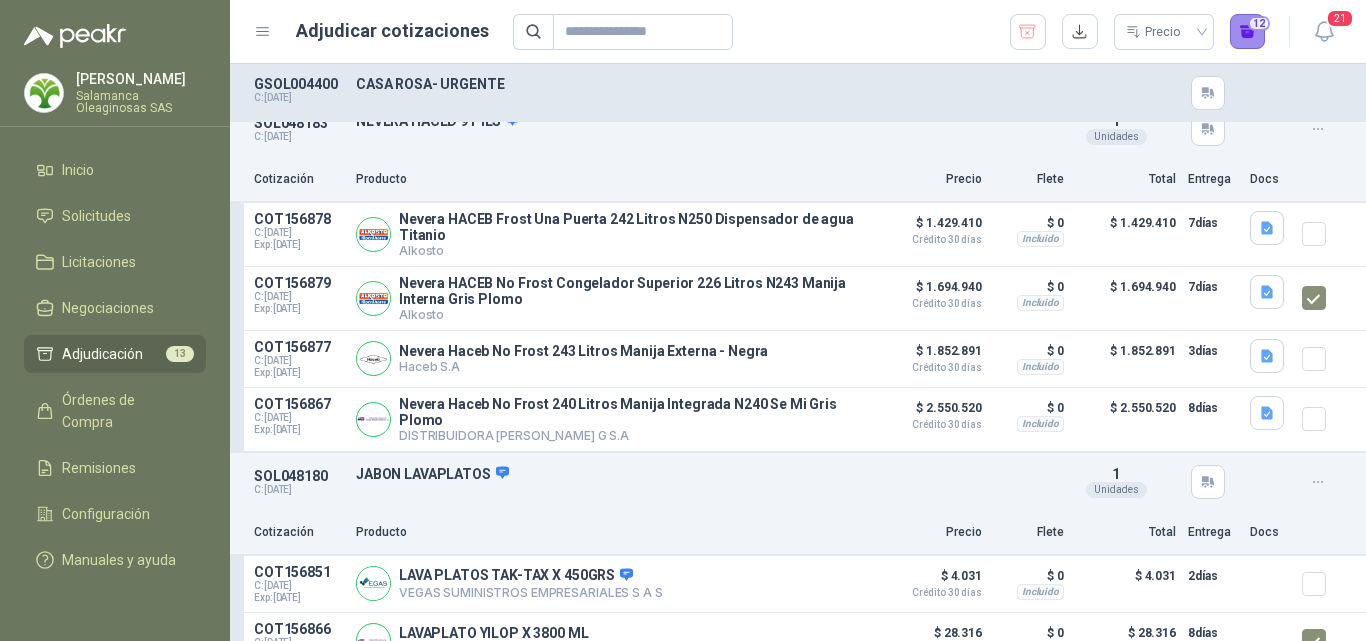 click on "12" at bounding box center [1248, 32] 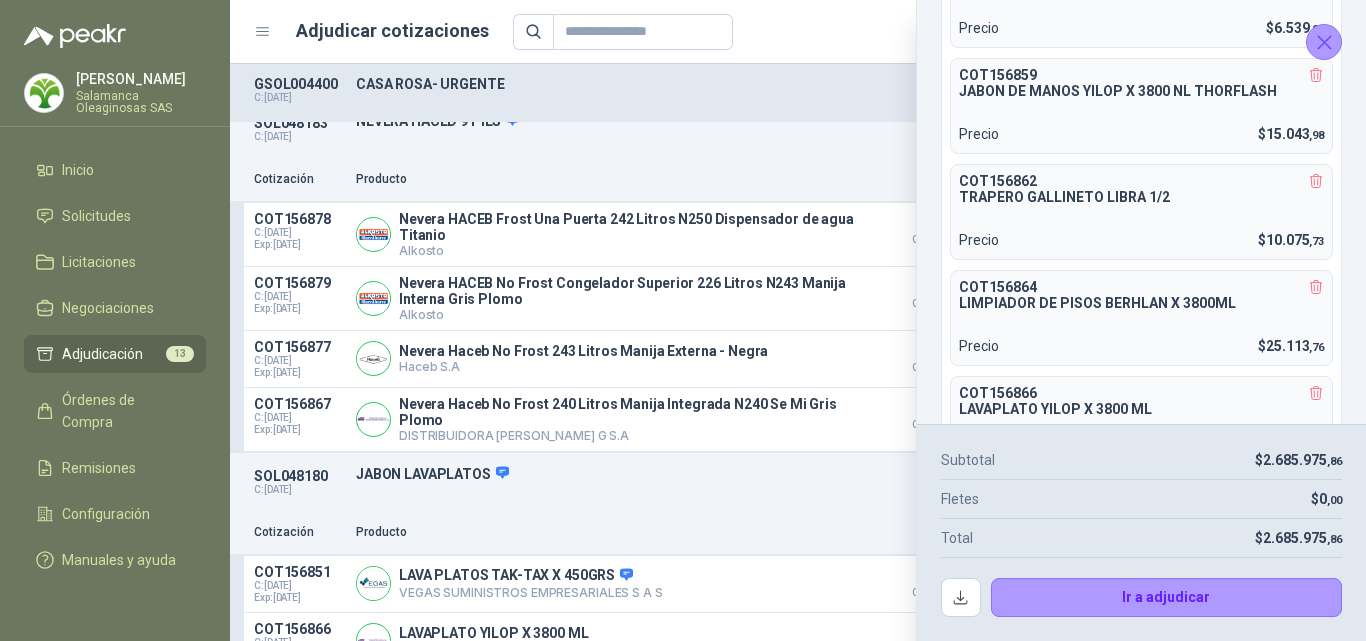 scroll, scrollTop: 1297, scrollLeft: 0, axis: vertical 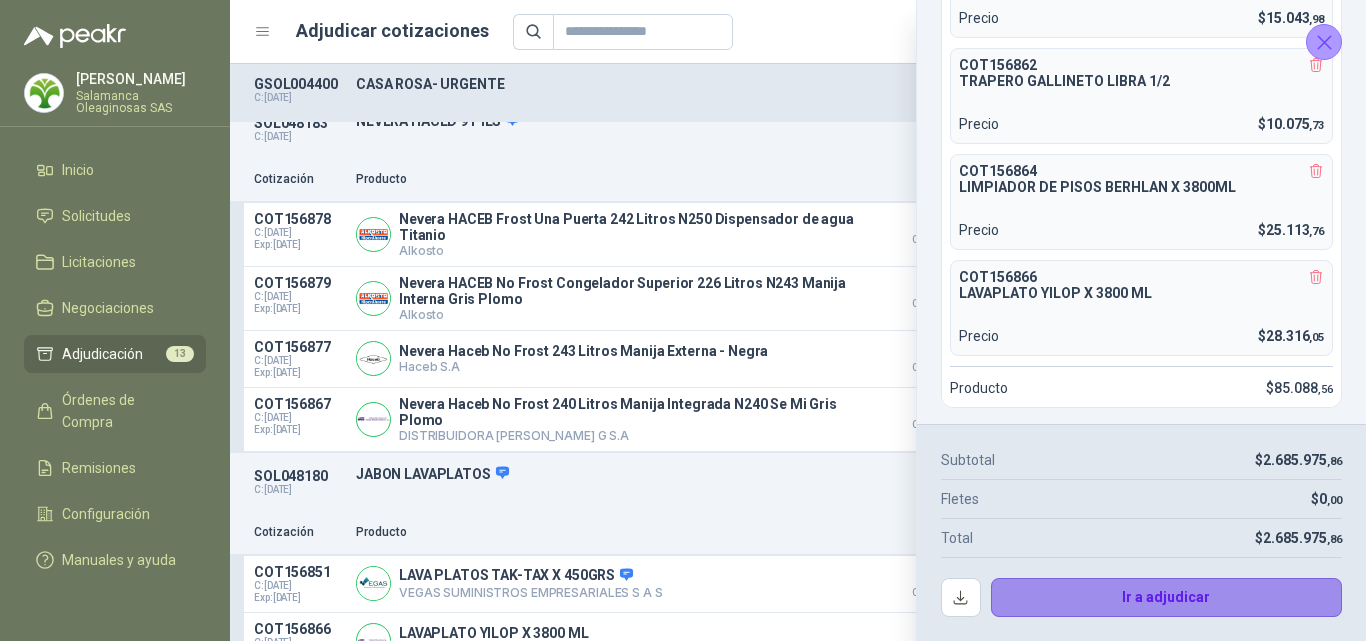 click on "Ir a adjudicar" at bounding box center (1167, 598) 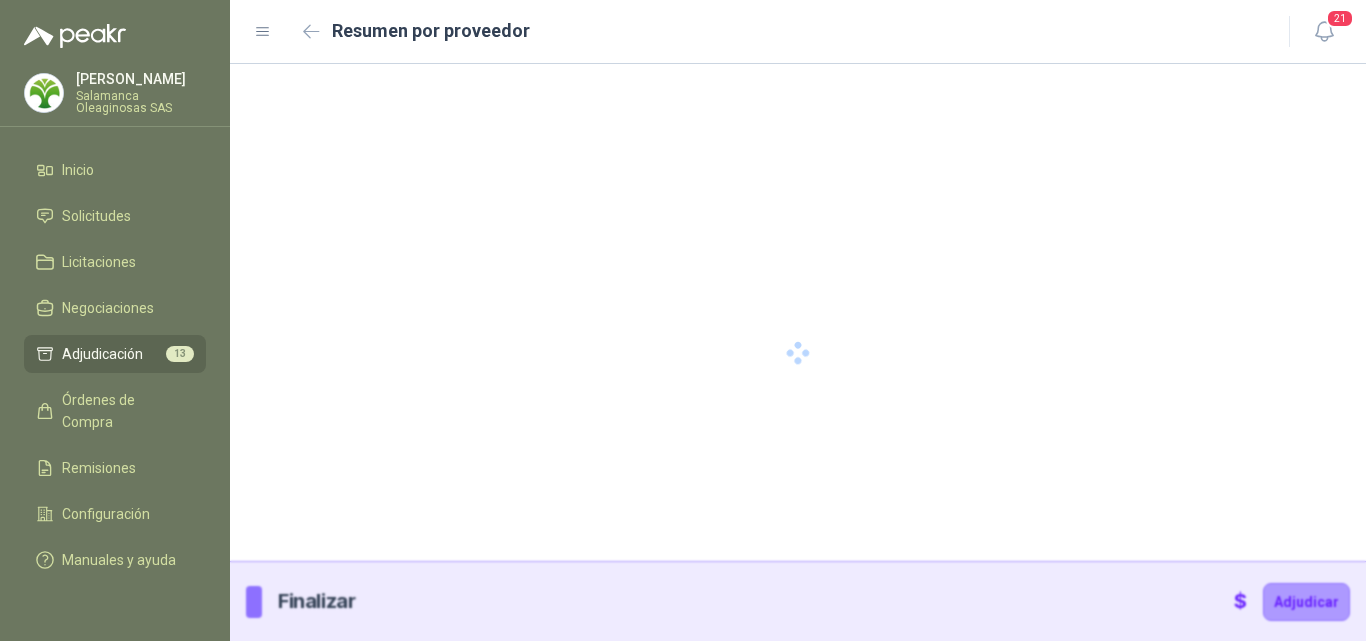 type 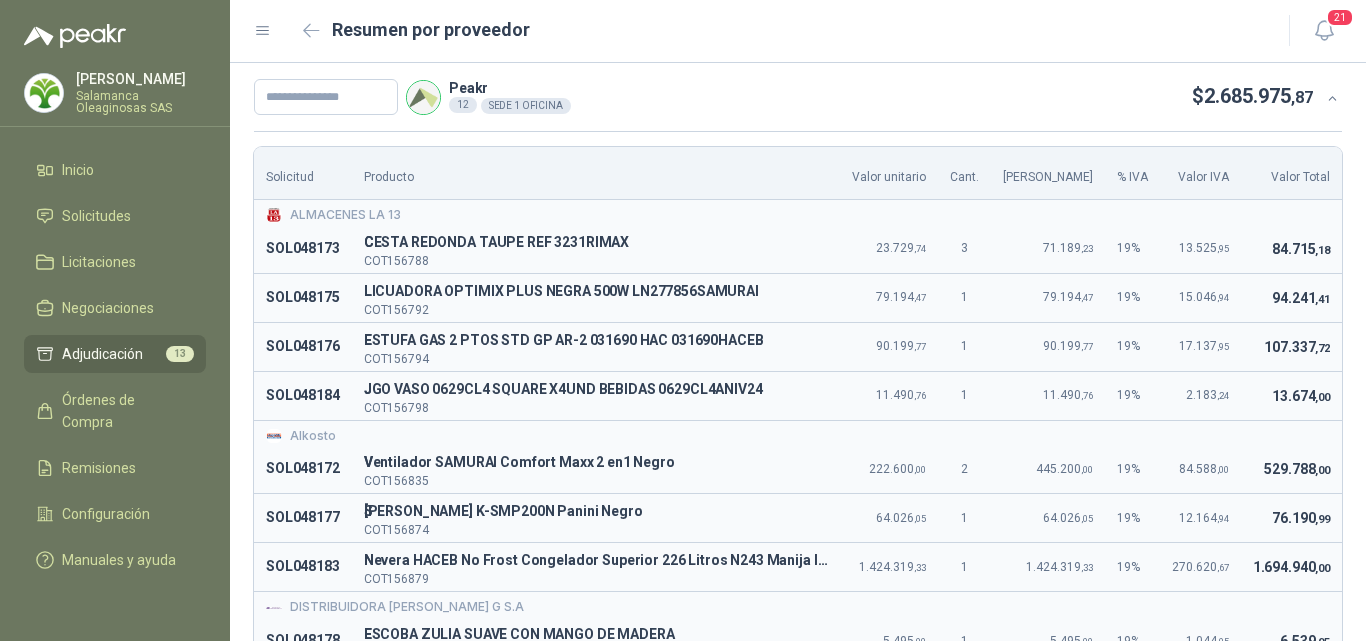 scroll, scrollTop: 0, scrollLeft: 0, axis: both 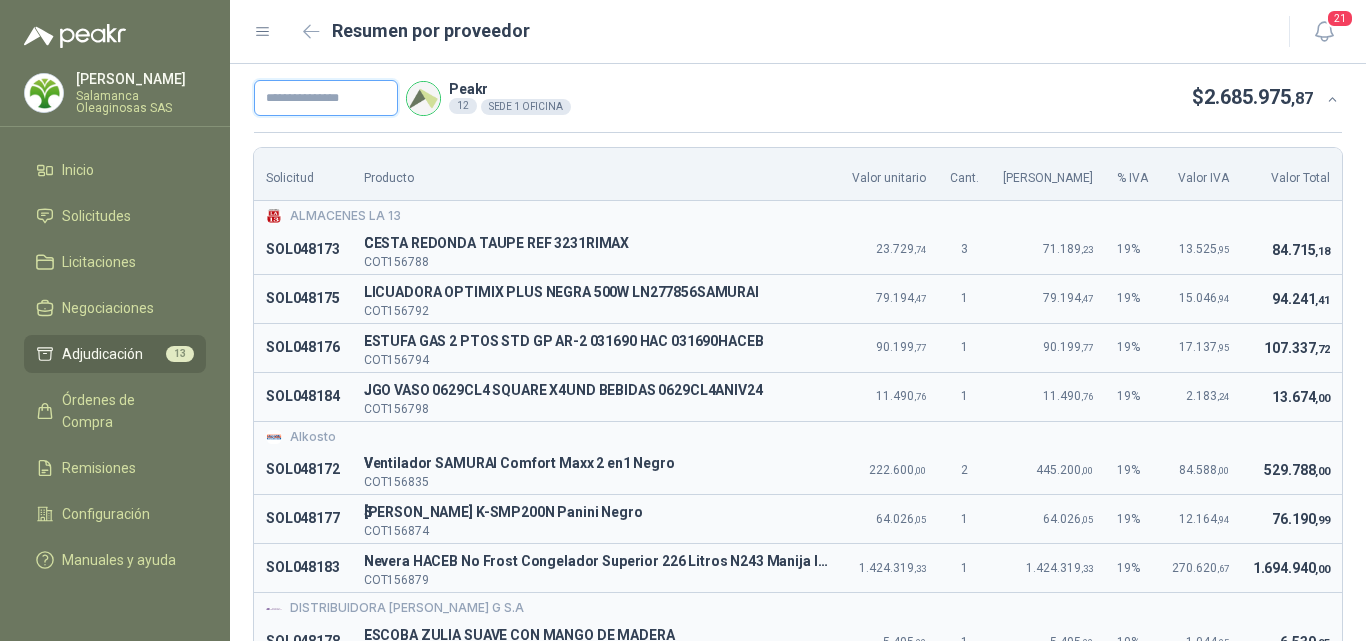 click at bounding box center [326, 98] 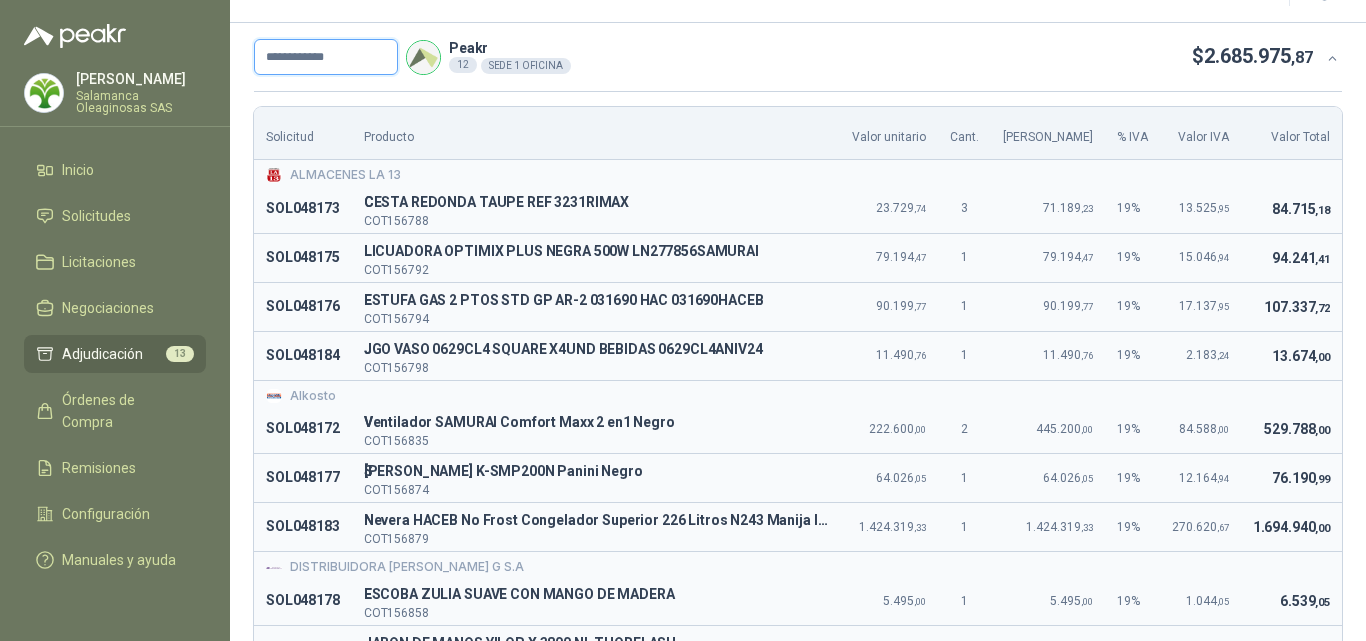 scroll, scrollTop: 0, scrollLeft: 0, axis: both 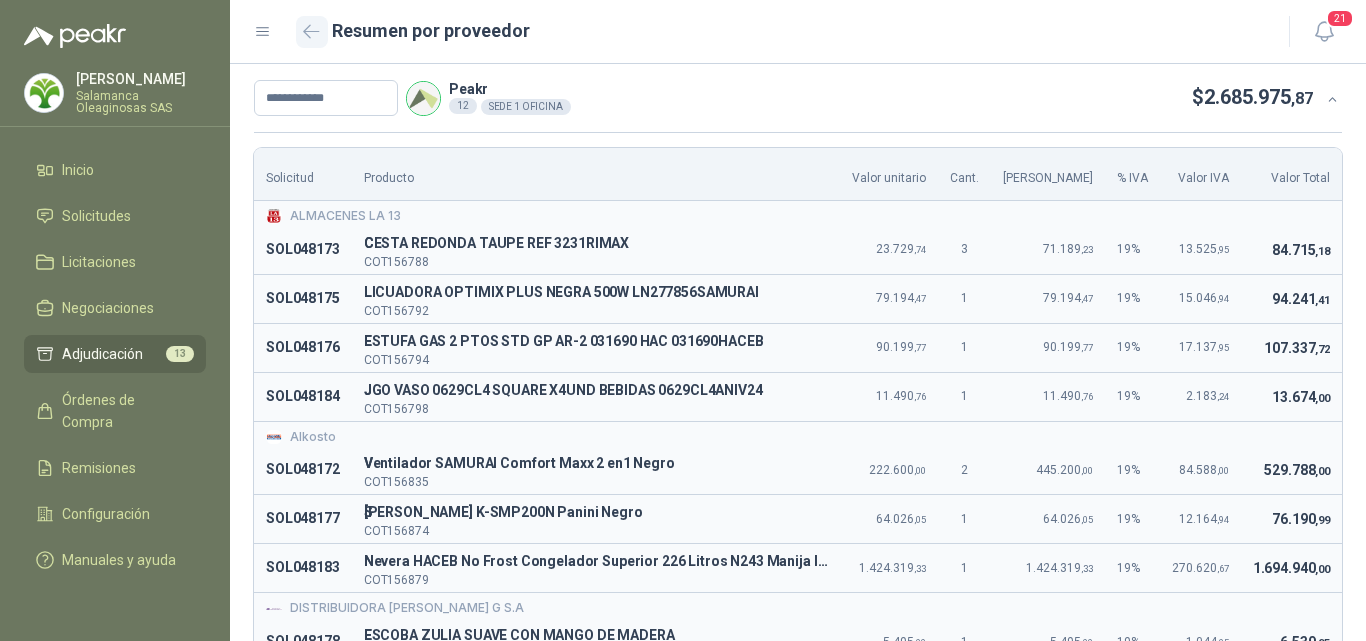 click 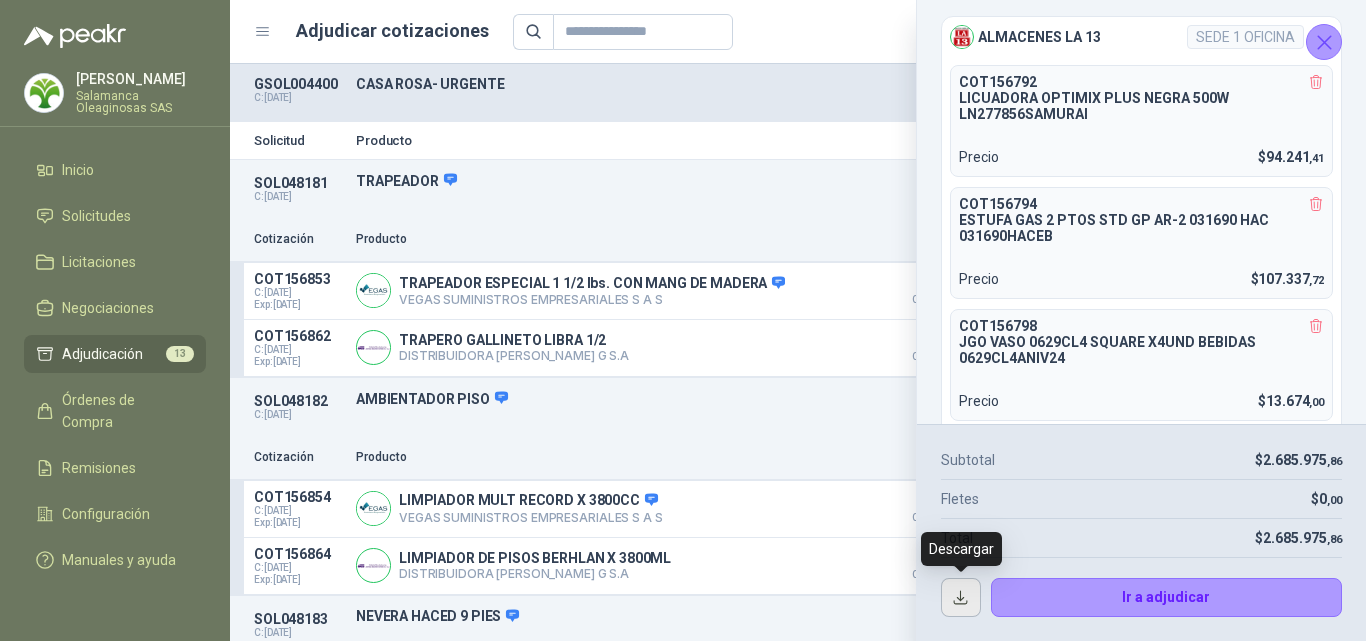 click at bounding box center (961, 598) 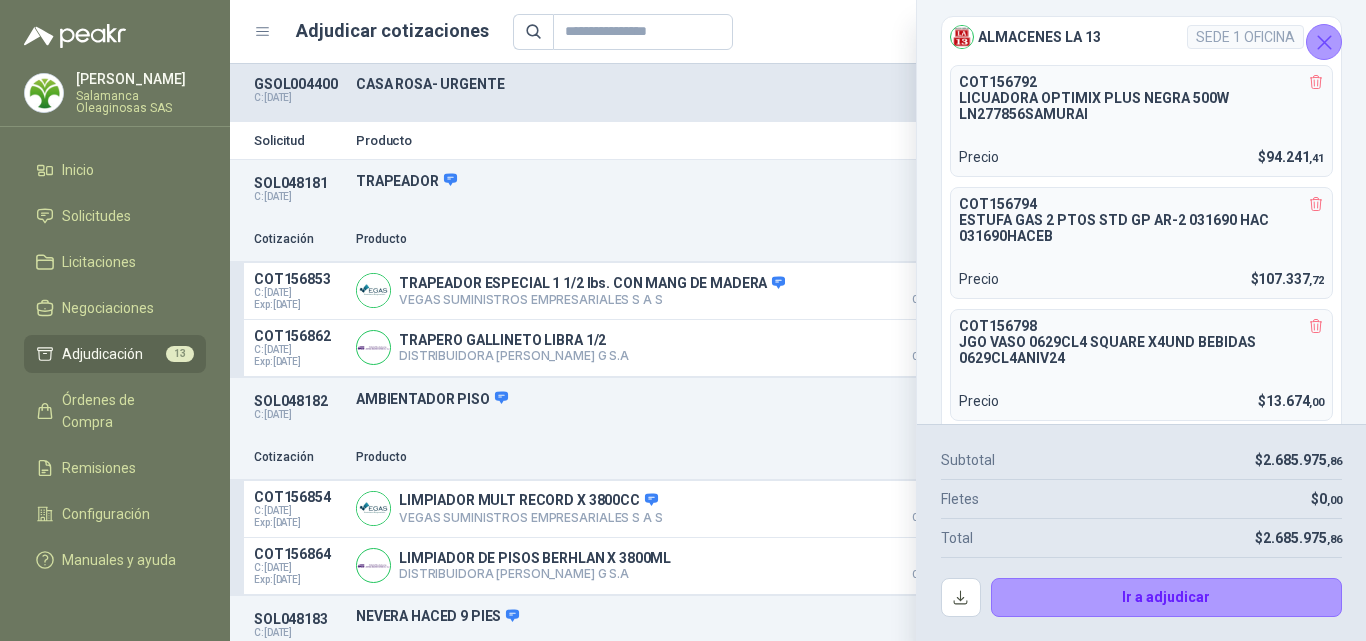 click on "Cotización Producto Precio Flete Total Entrega Docs" at bounding box center (798, 240) 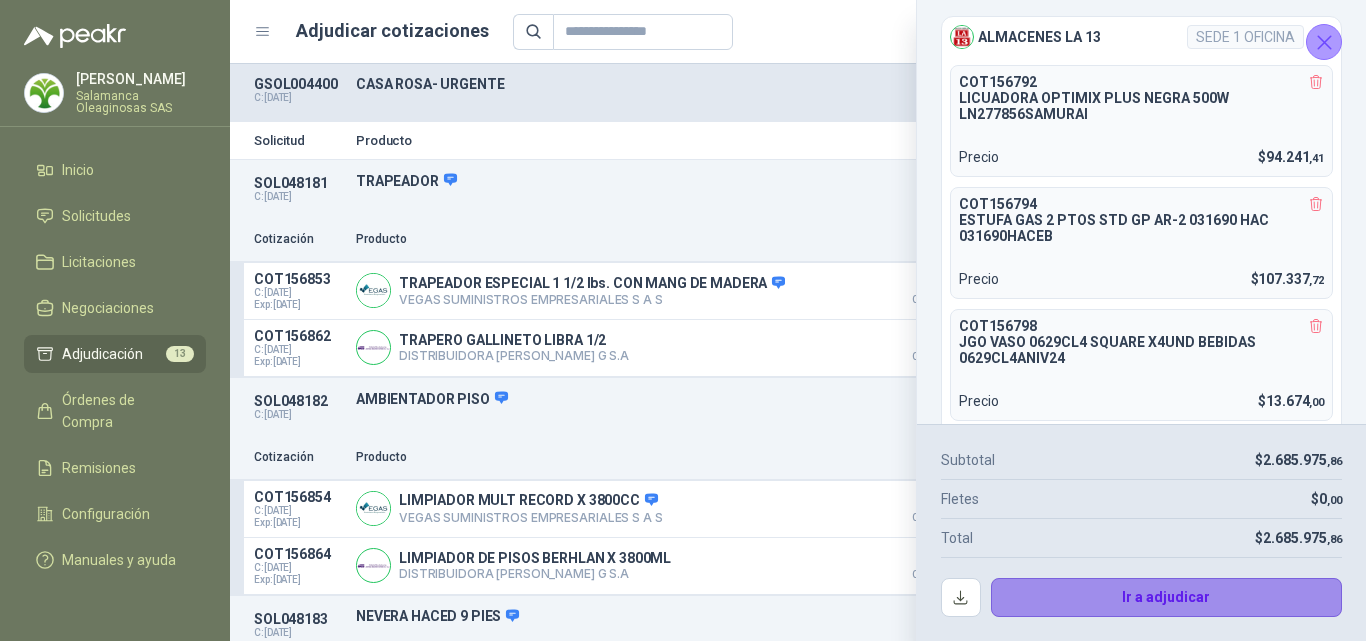click on "Ir a adjudicar" at bounding box center [1167, 598] 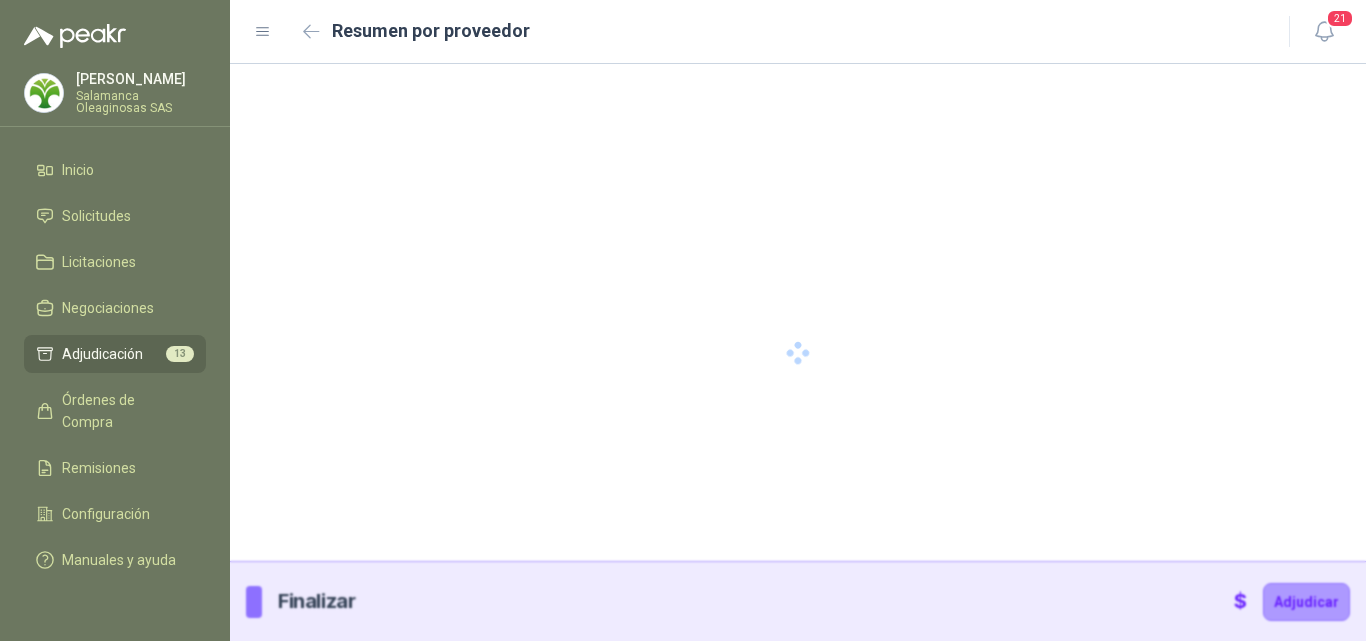 type 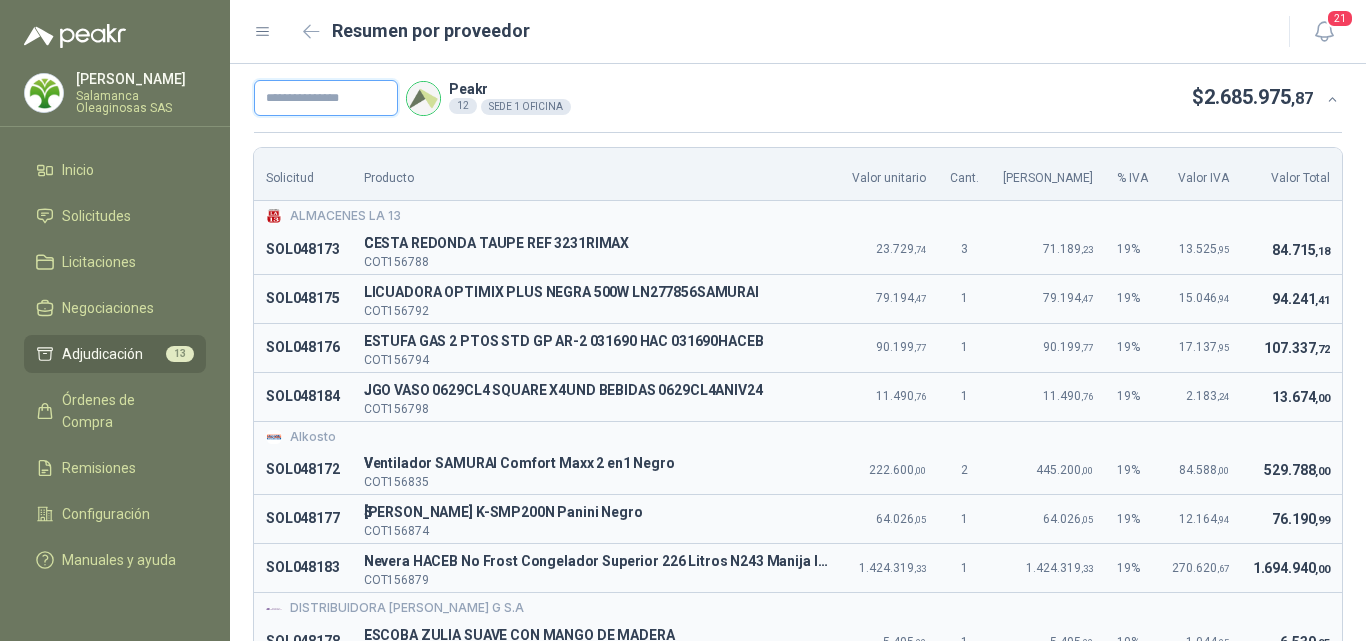 click at bounding box center [326, 98] 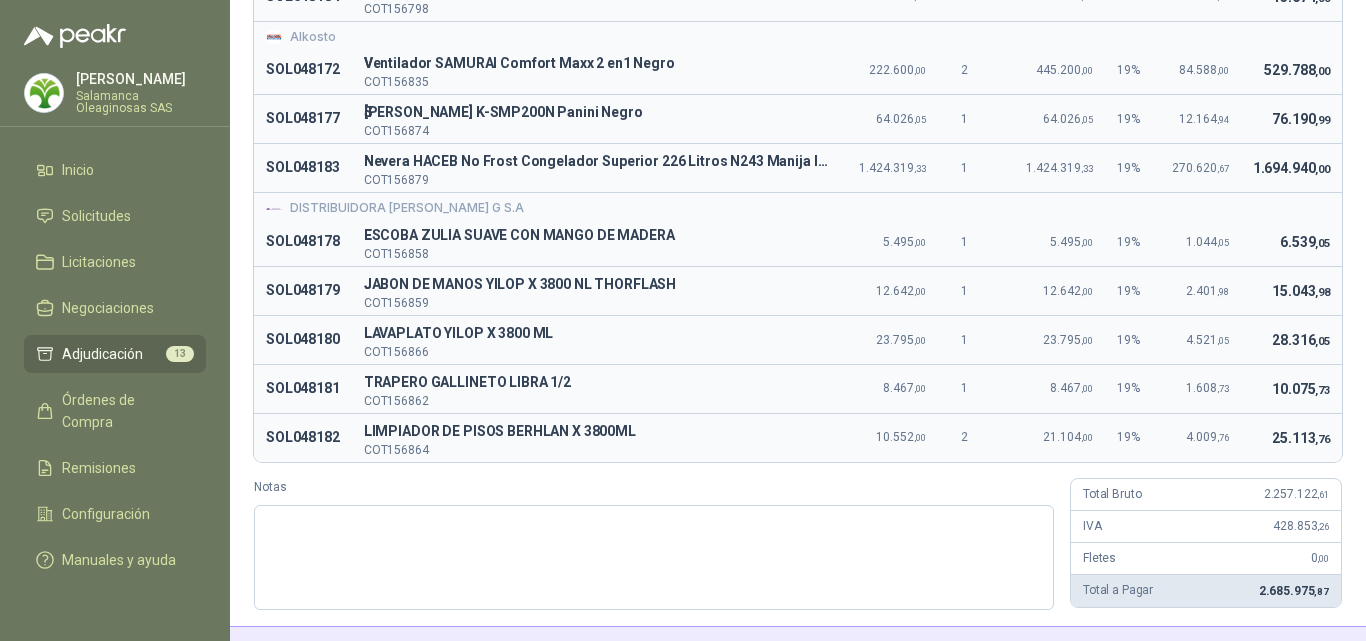 scroll, scrollTop: 465, scrollLeft: 0, axis: vertical 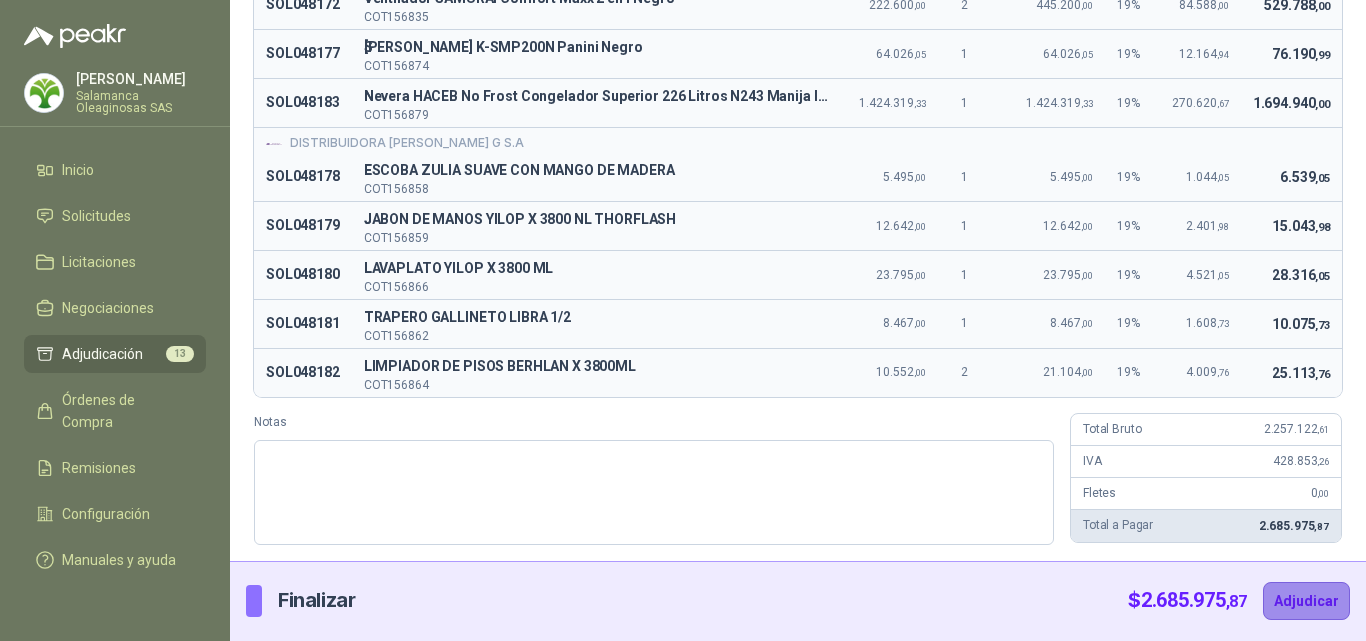 click on "Adjudicar" at bounding box center [1306, 601] 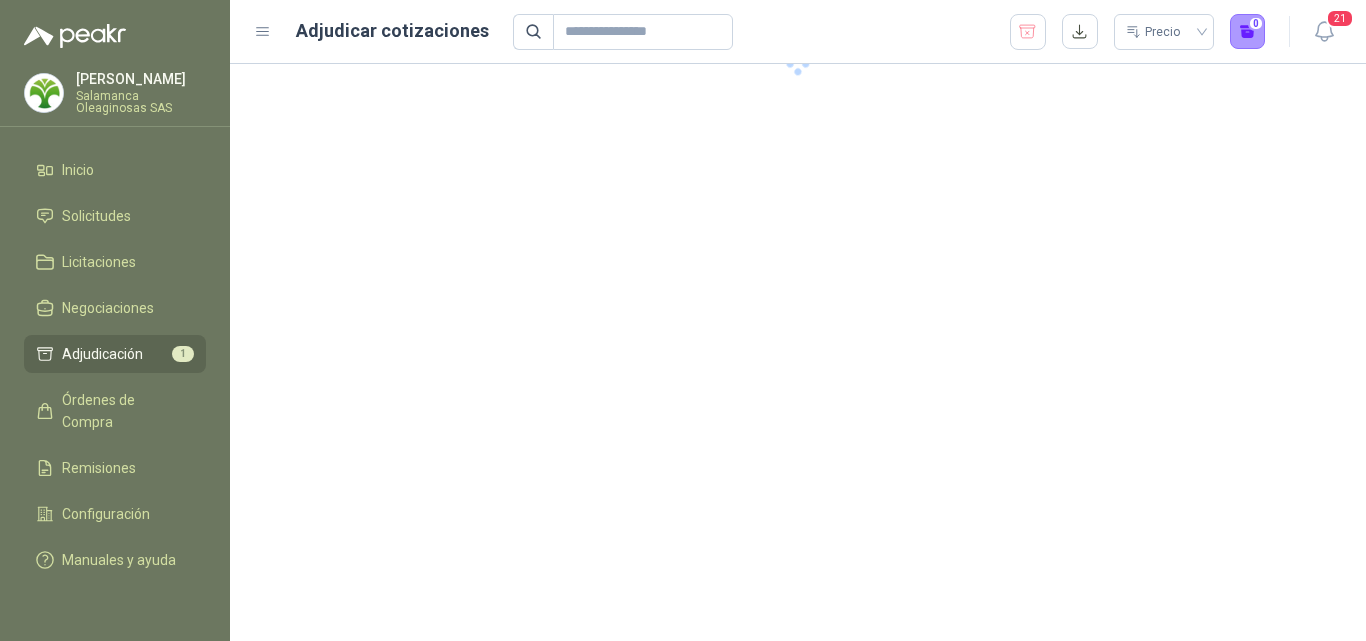 scroll, scrollTop: 0, scrollLeft: 0, axis: both 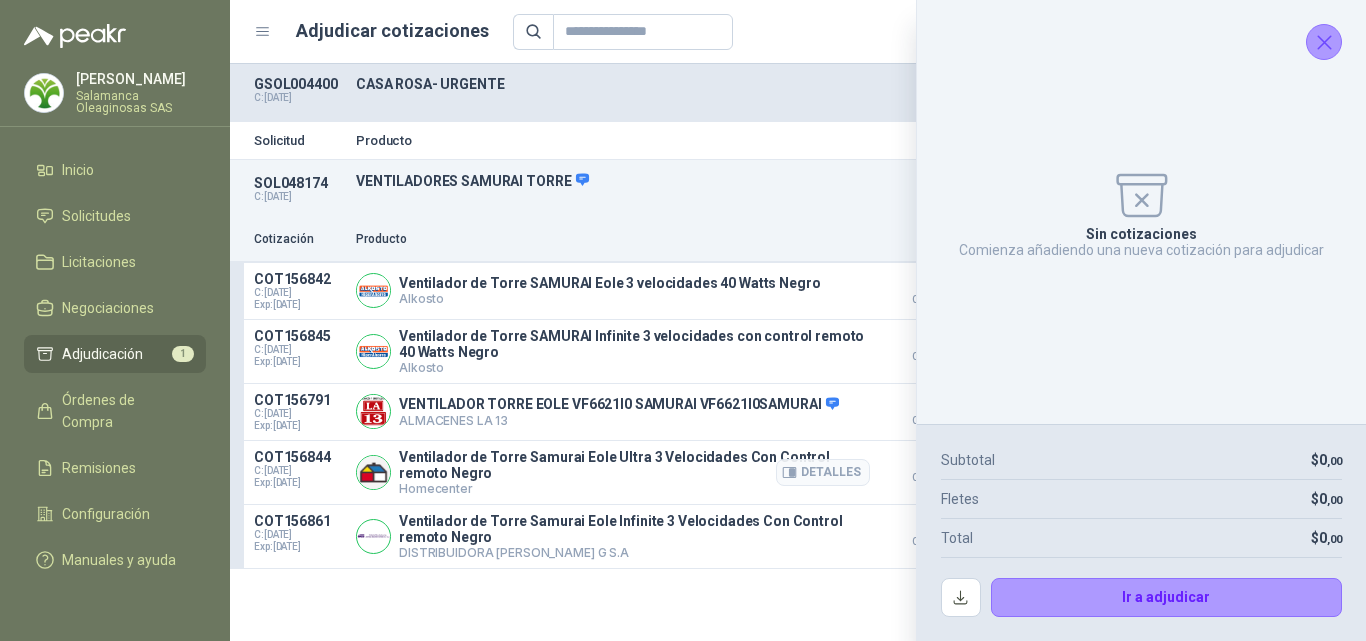 click on "COT156844 C:  [DATE] Exp:  [DATE] Ventilador [PERSON_NAME] Samurai Eole Ultra 3 Velocidades Con Control remoto Negro Homecenter Detalles $ 953.788 Crédito 30 días $ 23.562 Flex   $ 977.350 2  días" at bounding box center [798, 473] 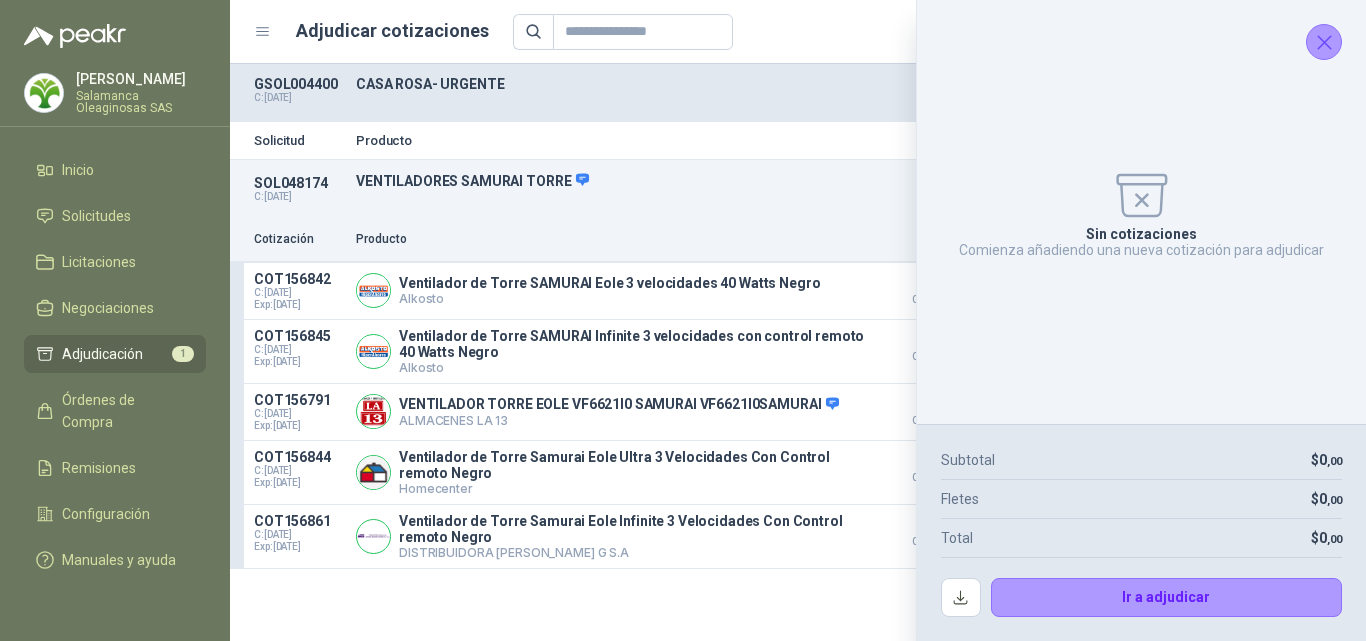 click 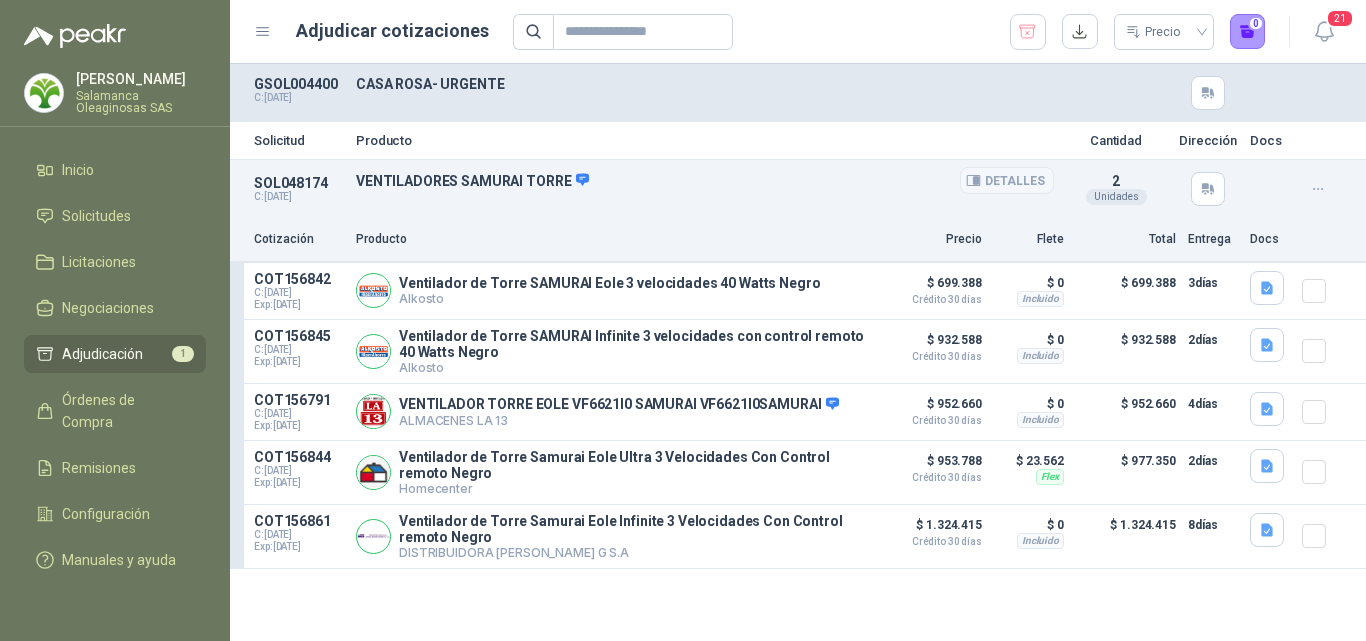 click on "Detalles" at bounding box center [1007, 180] 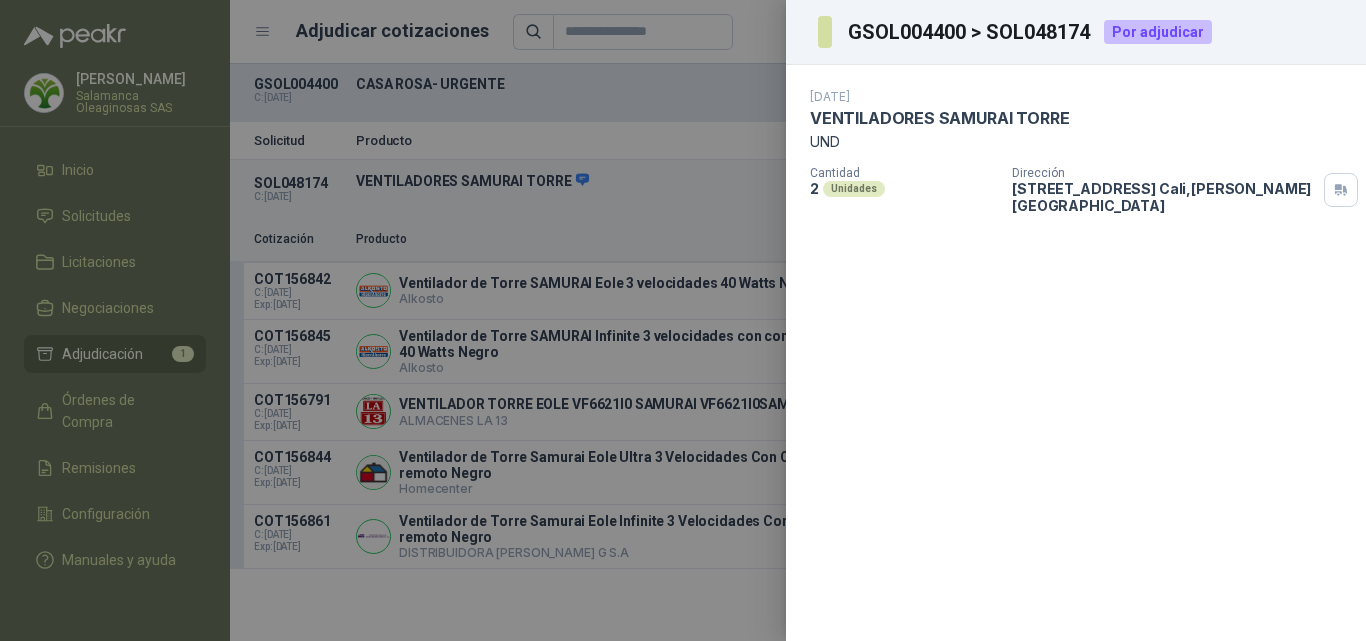 click at bounding box center (683, 320) 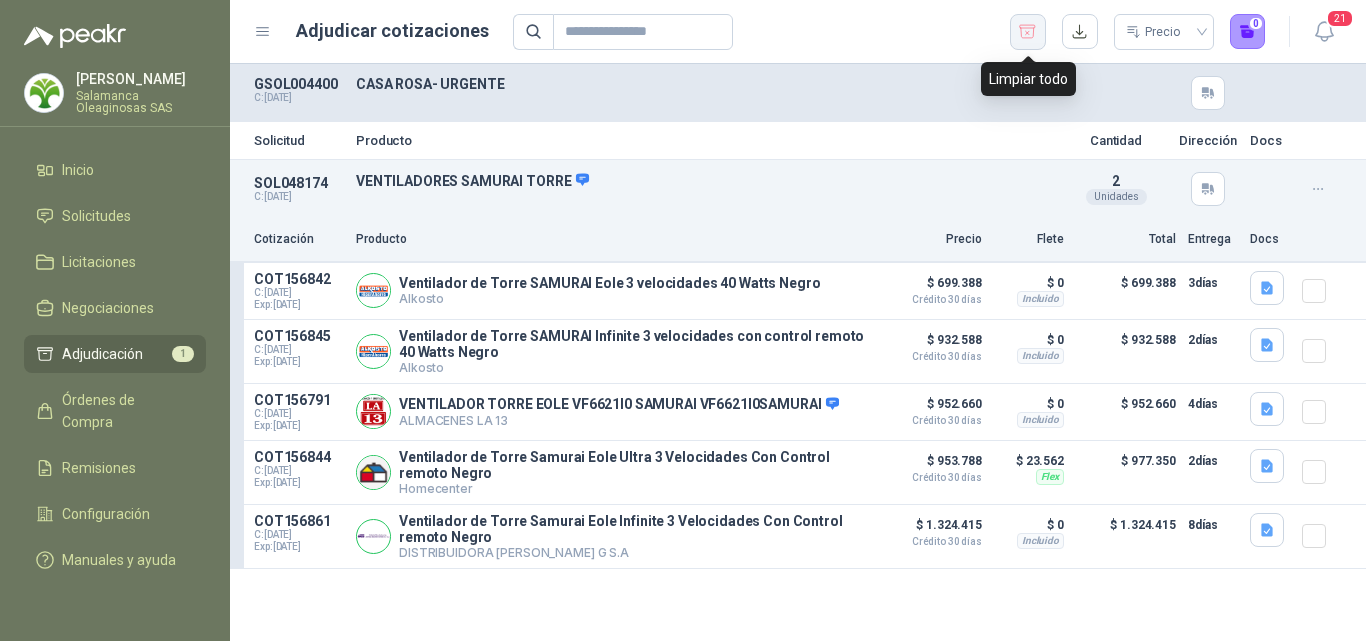 click 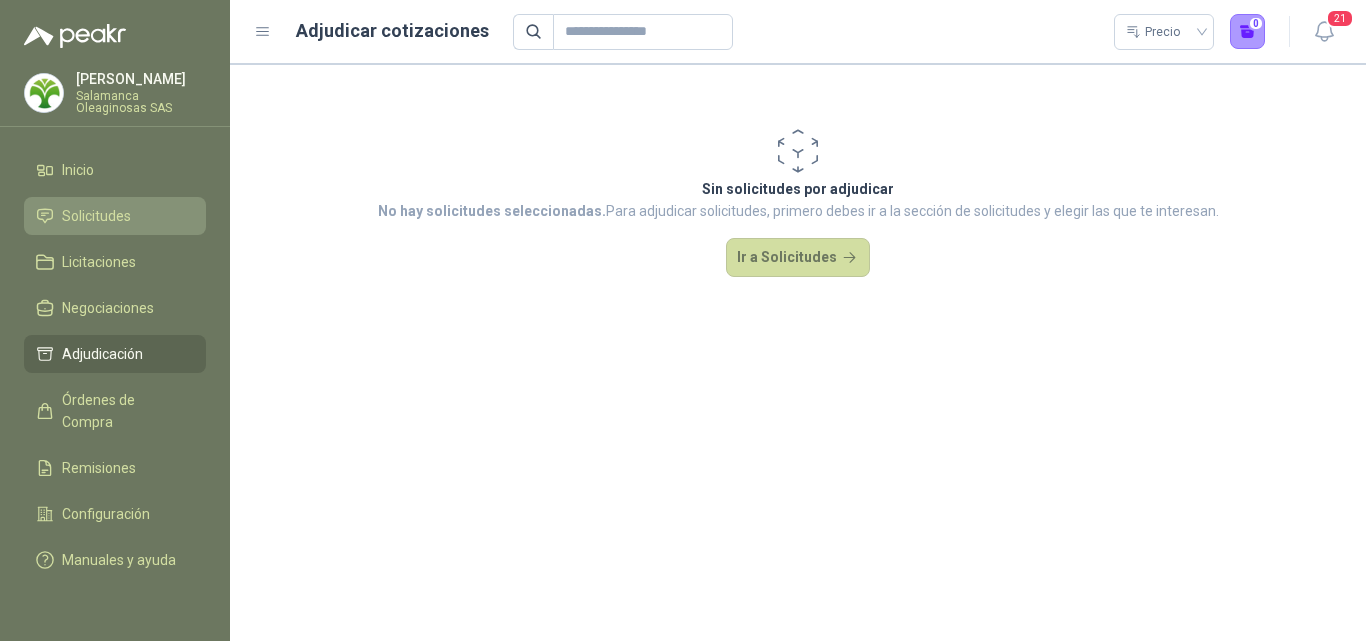 click on "Solicitudes" at bounding box center (96, 216) 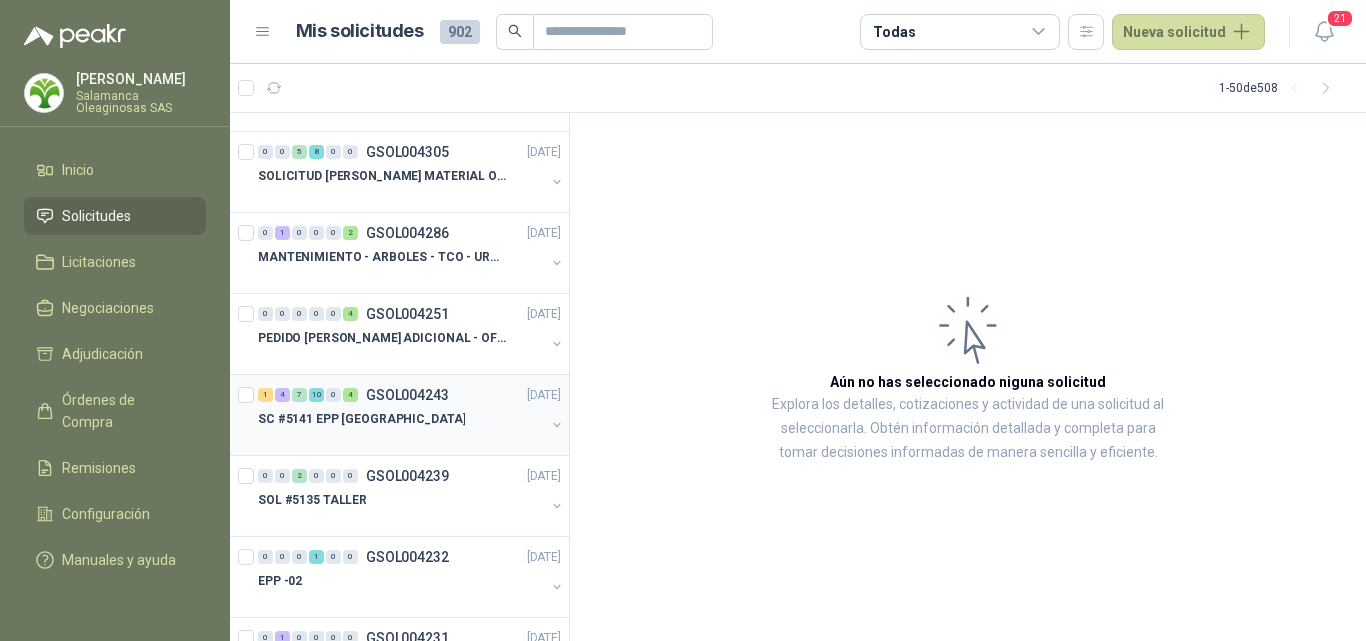 scroll, scrollTop: 500, scrollLeft: 0, axis: vertical 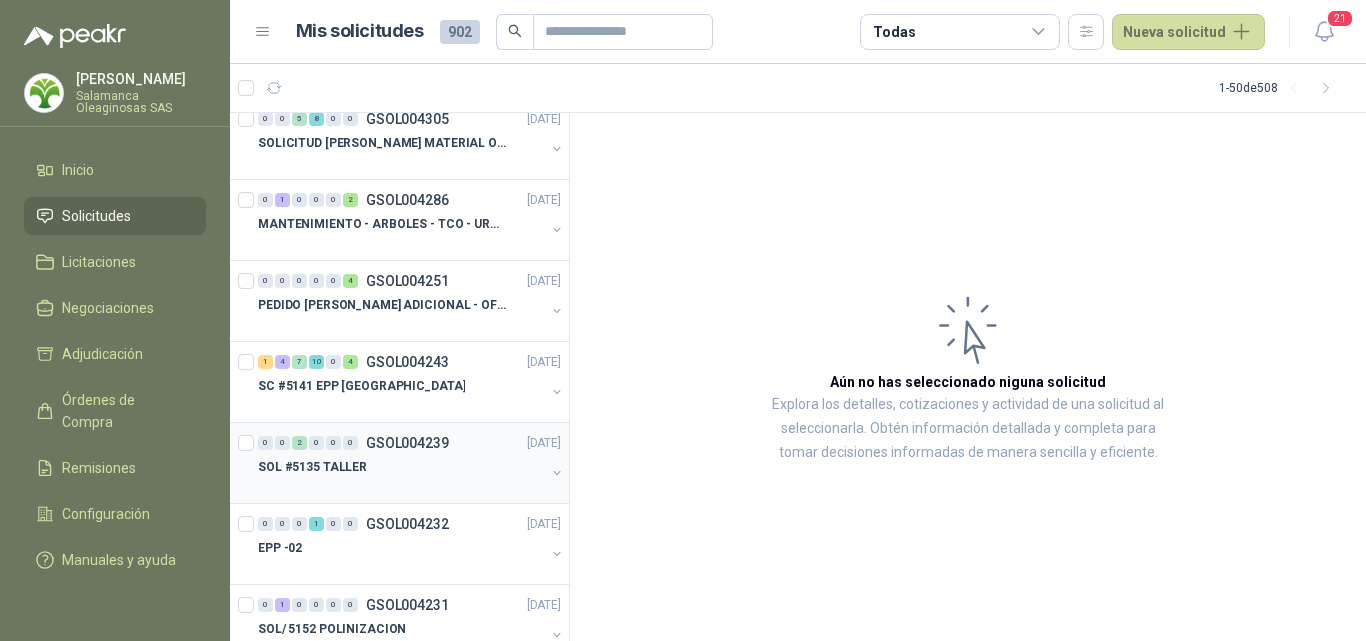 click at bounding box center (401, 487) 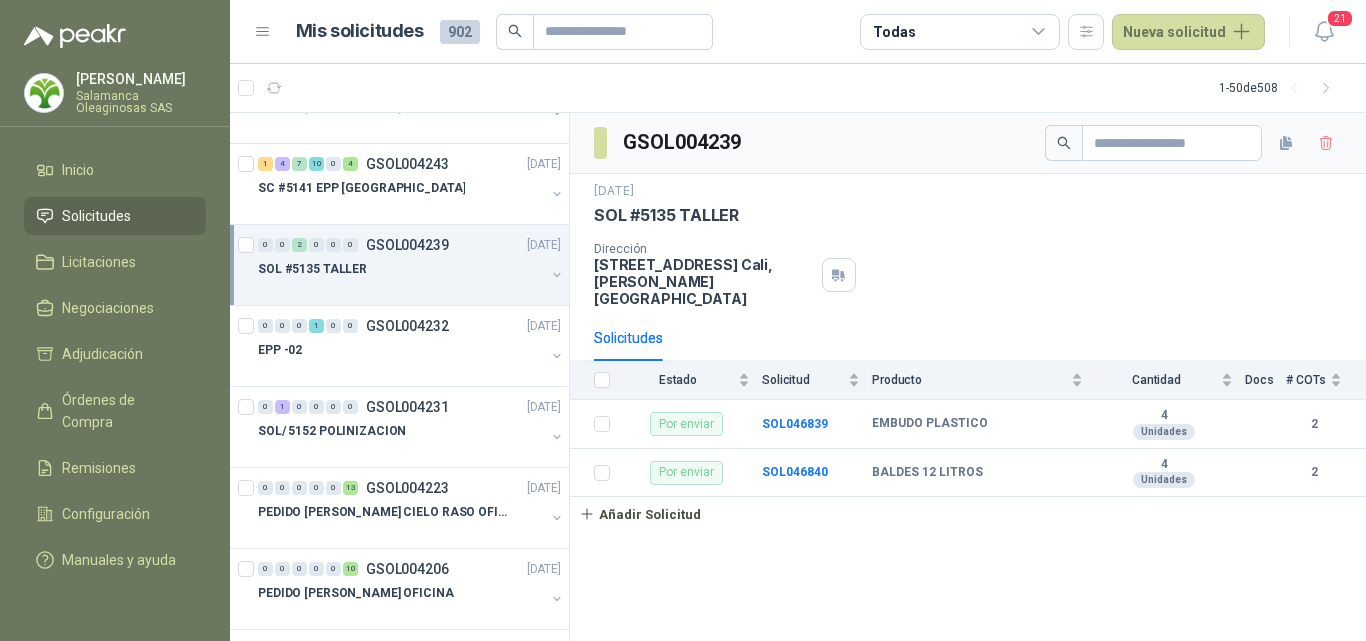 scroll, scrollTop: 700, scrollLeft: 0, axis: vertical 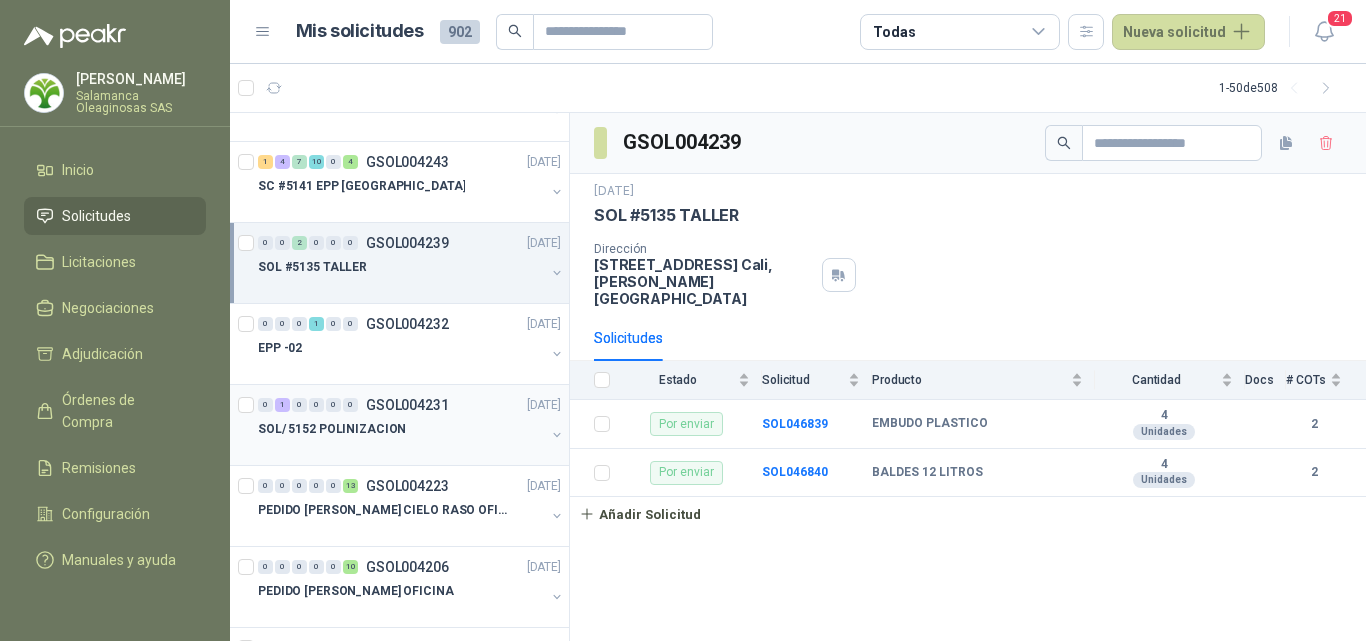 click at bounding box center [401, 449] 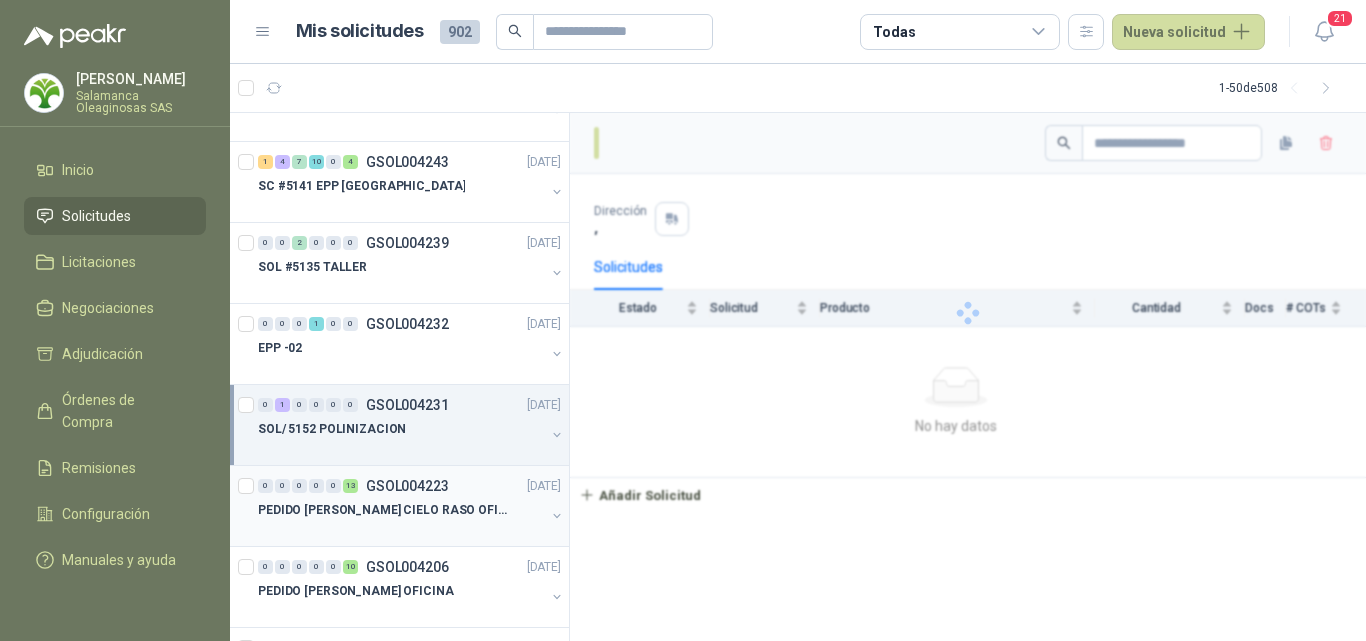 click on "PEDIDO [PERSON_NAME] CIELO RASO OFICINA" at bounding box center (382, 510) 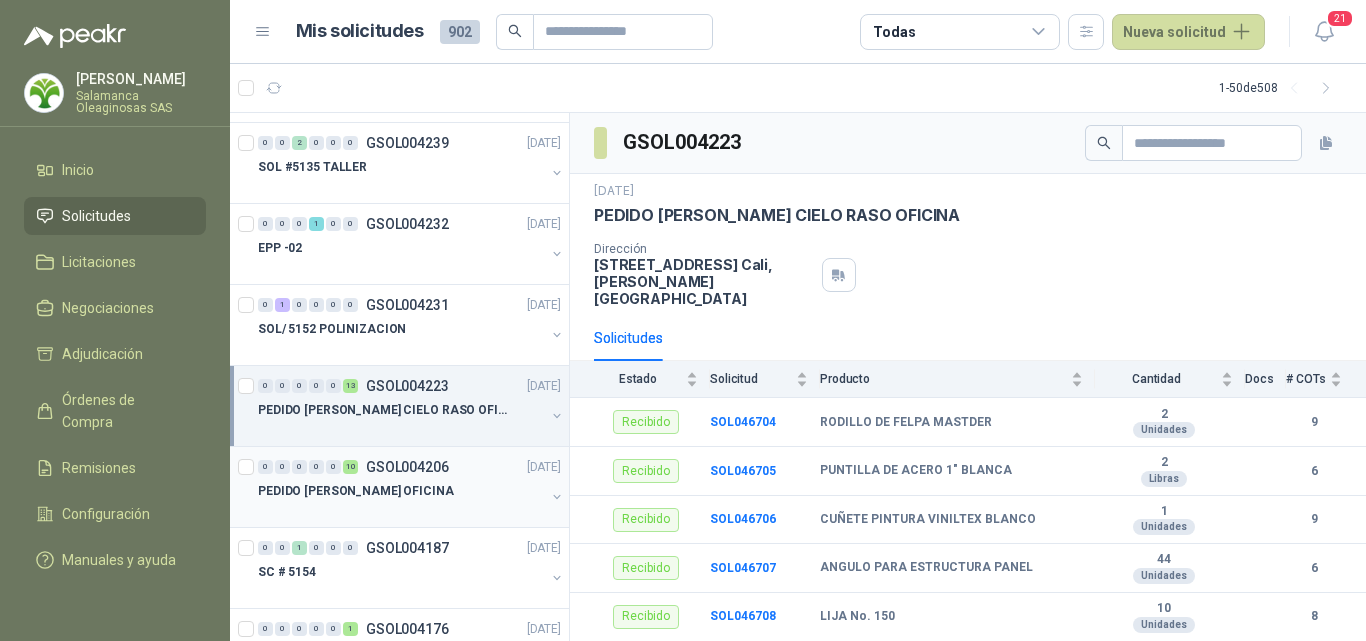 click on "PEDIDO [PERSON_NAME] OFICINA" at bounding box center [401, 491] 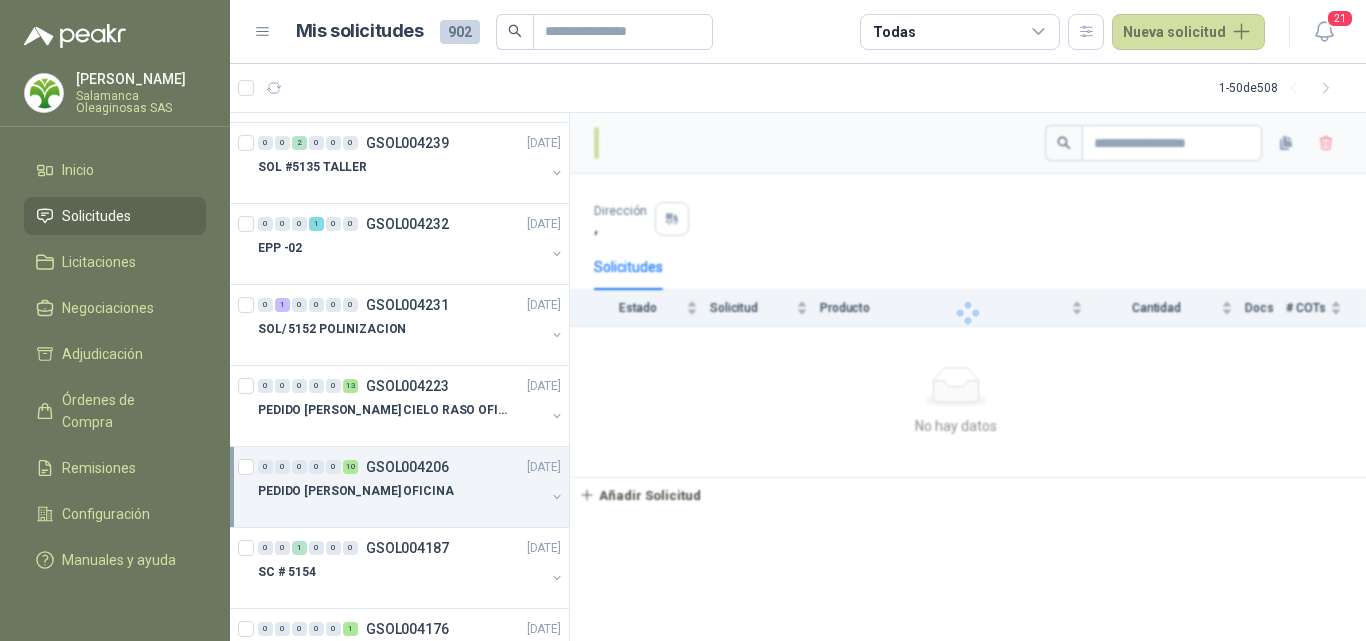 scroll, scrollTop: 1000, scrollLeft: 0, axis: vertical 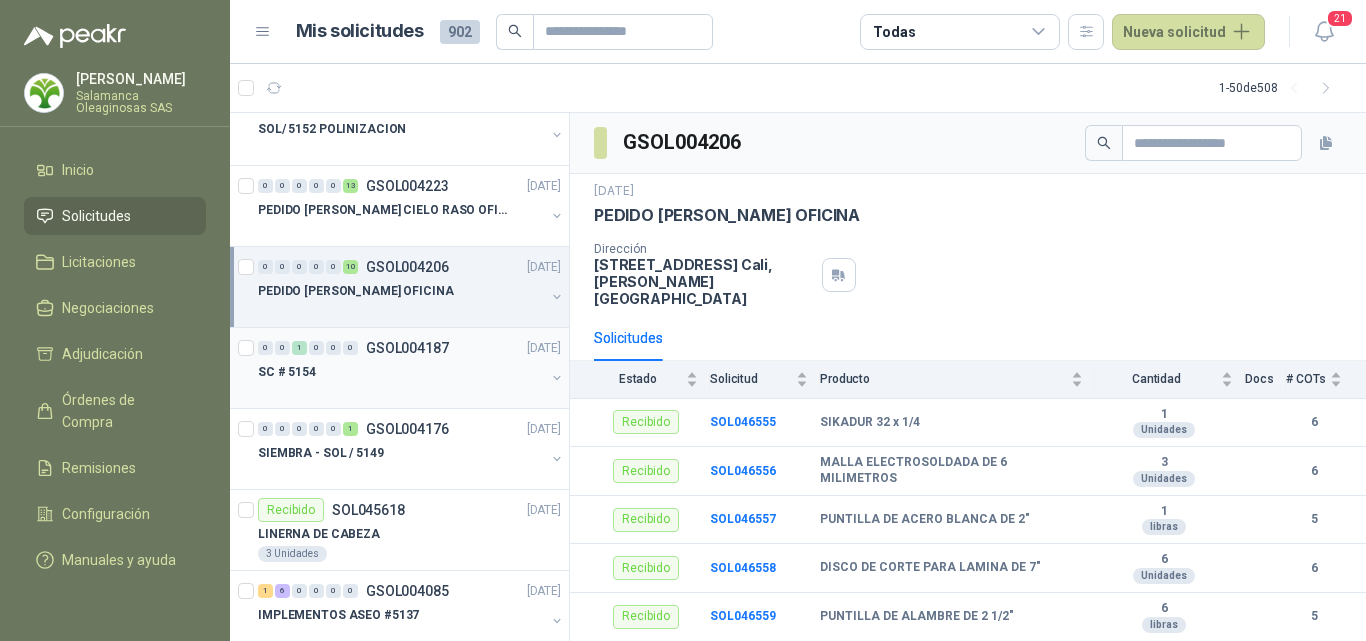 click at bounding box center (401, 392) 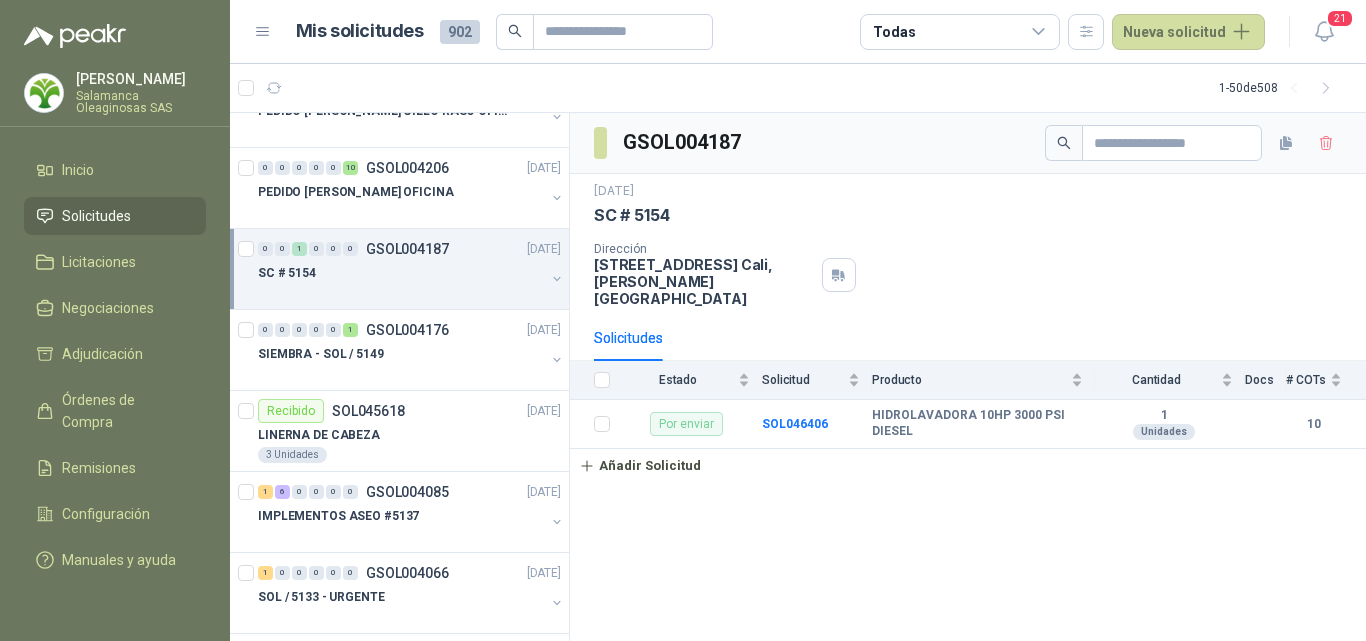 scroll, scrollTop: 1100, scrollLeft: 0, axis: vertical 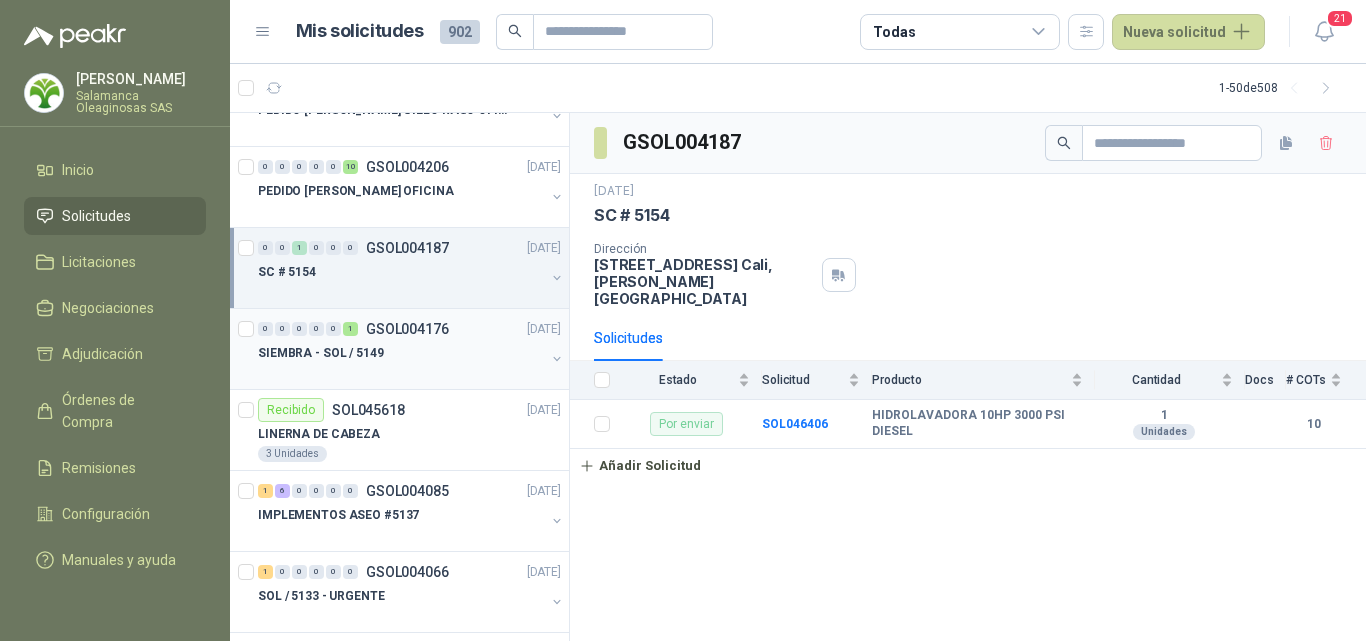 click at bounding box center [401, 373] 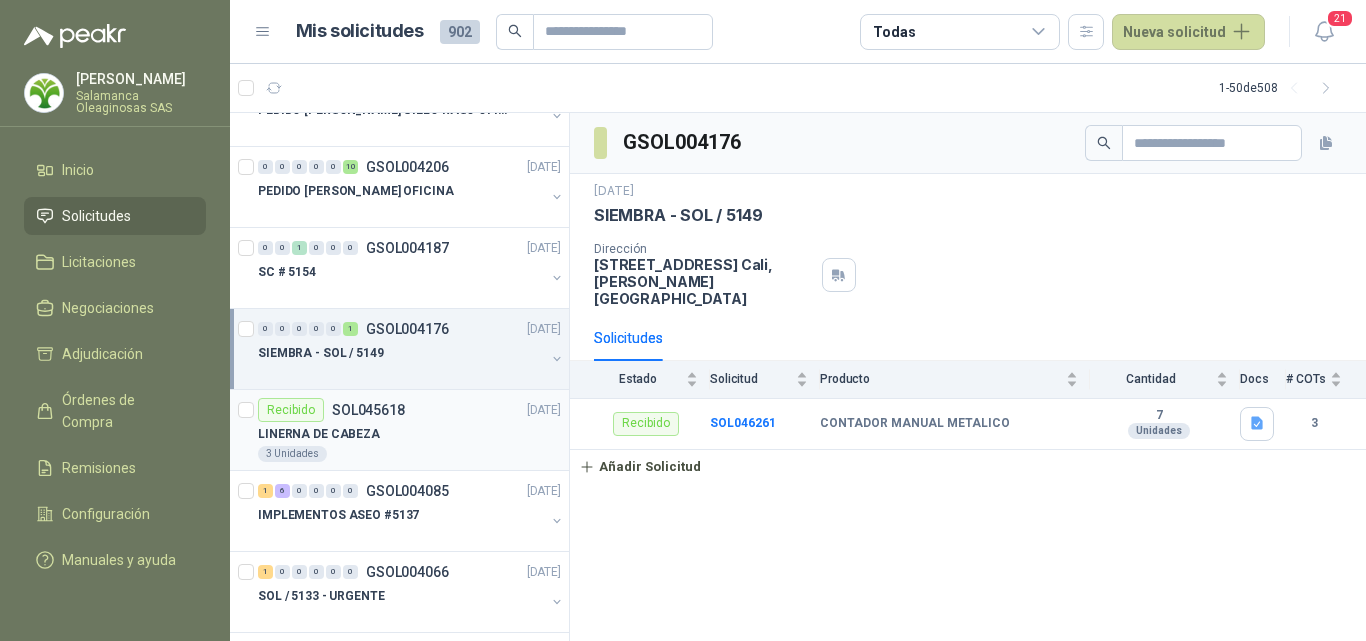 click on "LINERNA DE CABEZA" at bounding box center (409, 434) 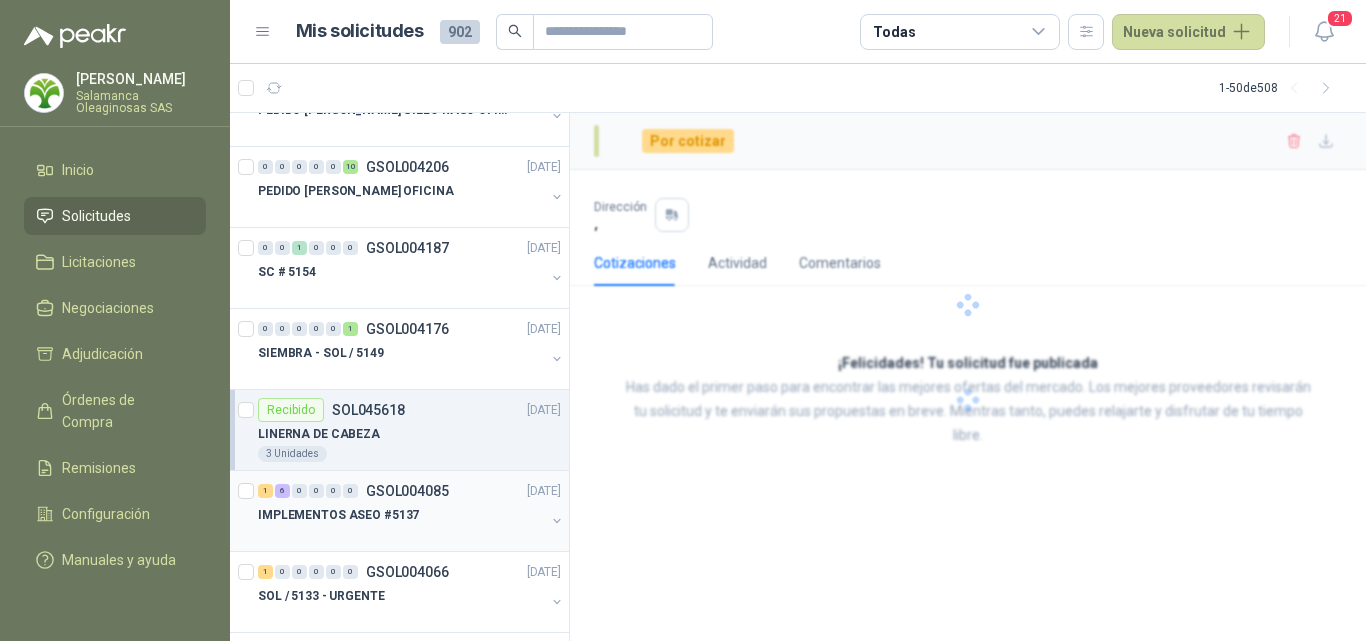 click on "IMPLEMENTOS ASEO #5137" at bounding box center [401, 515] 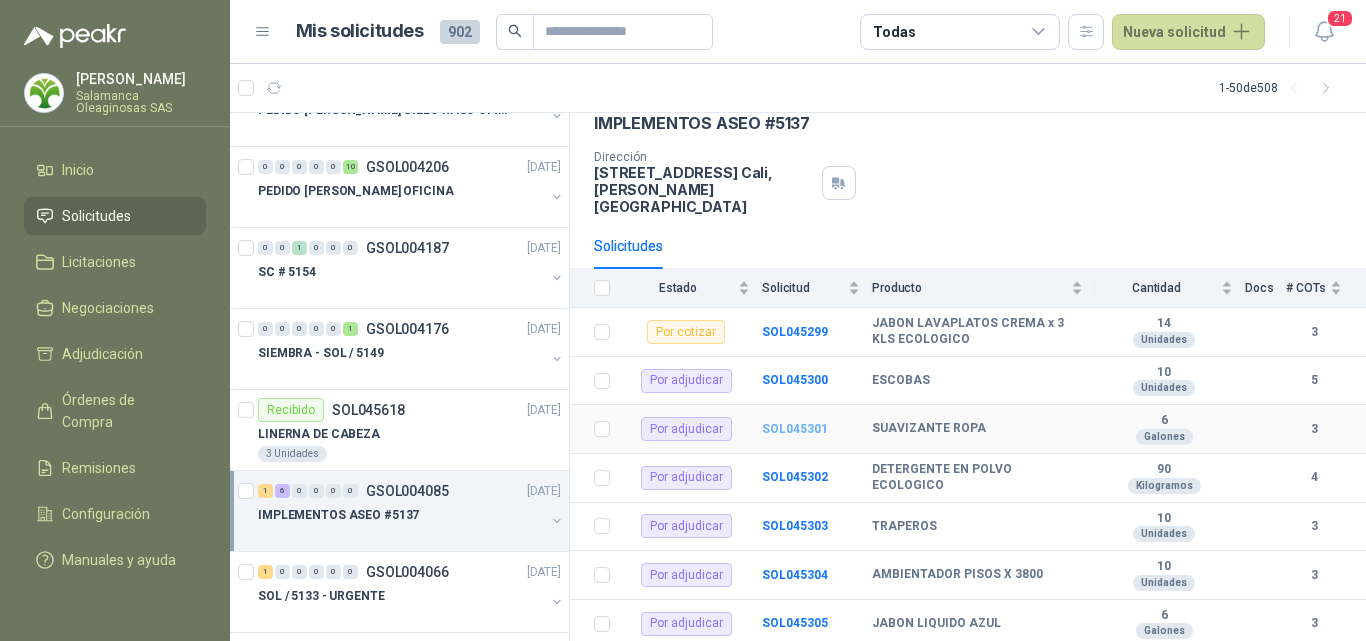 scroll, scrollTop: 100, scrollLeft: 0, axis: vertical 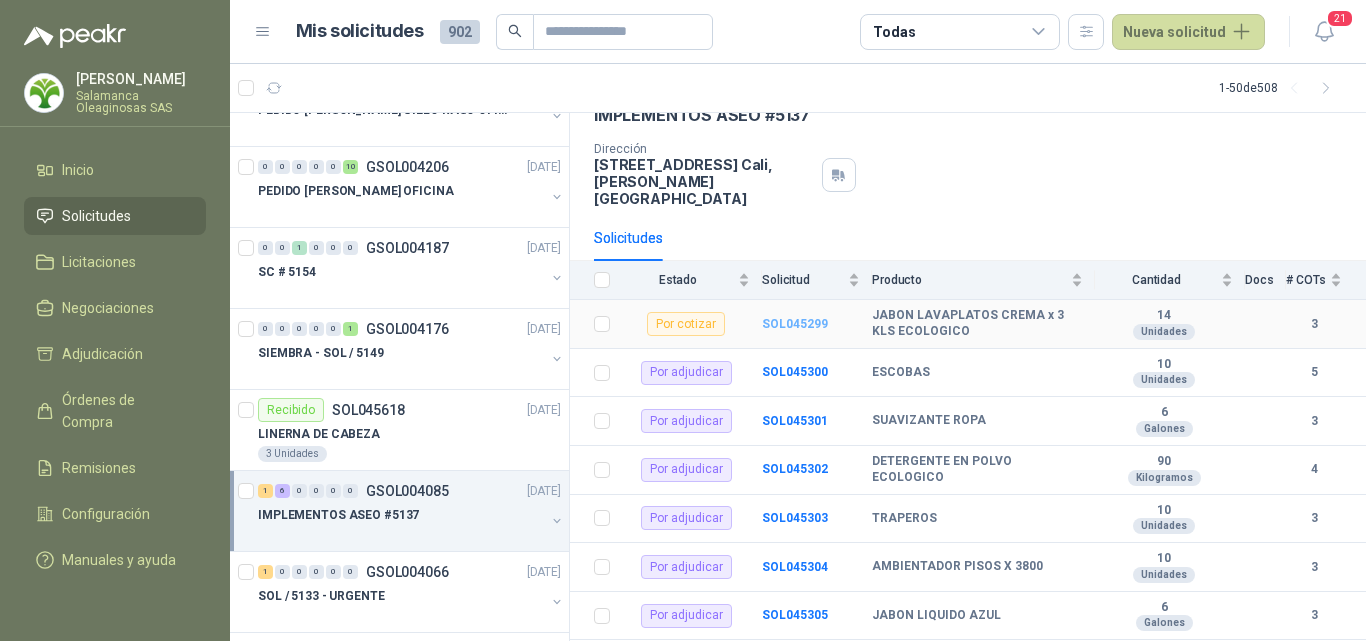 click on "SOL045299" at bounding box center [795, 324] 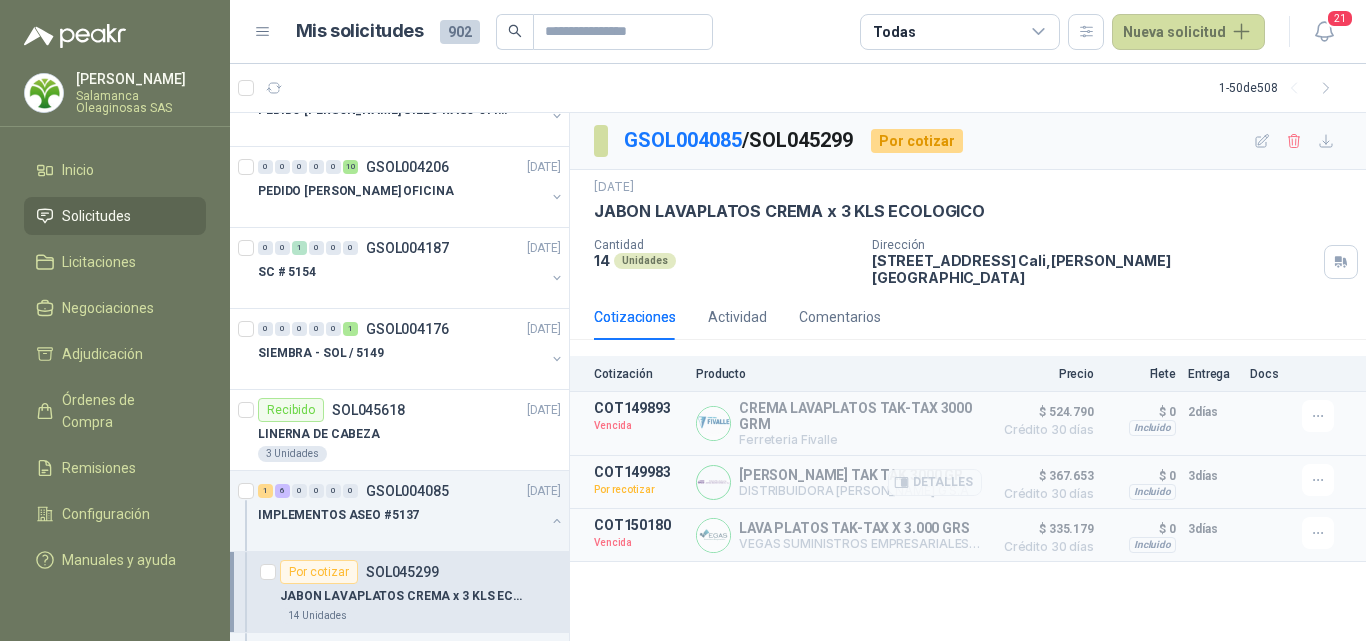 click on "COT149983 Por recotizar [PERSON_NAME] TAK TAK 3000 GR DISTRIBUIDORA [PERSON_NAME] G S.A   Detalles $ 367.653 Crédito 30 días $ 367.653 Crédito 30 días Incluido   $ 0 Entrega:    3  días $ 0 Incluido   3  días" at bounding box center (968, 482) 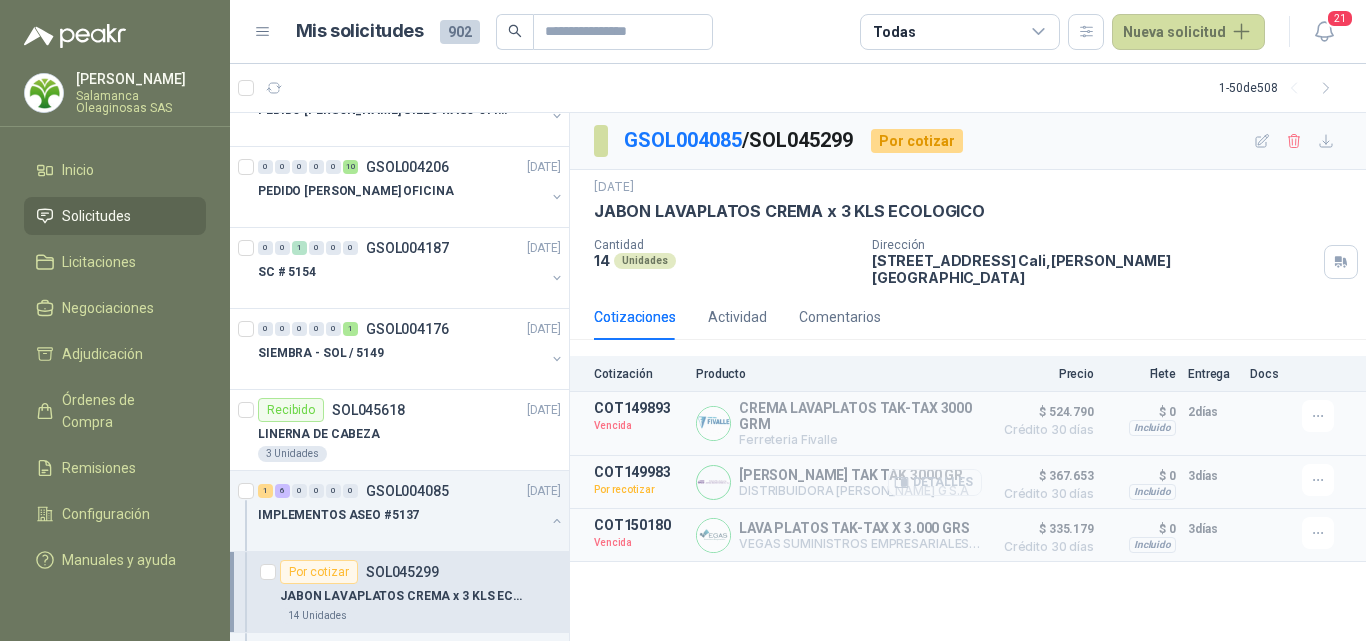 click on "Detalles" at bounding box center [935, 482] 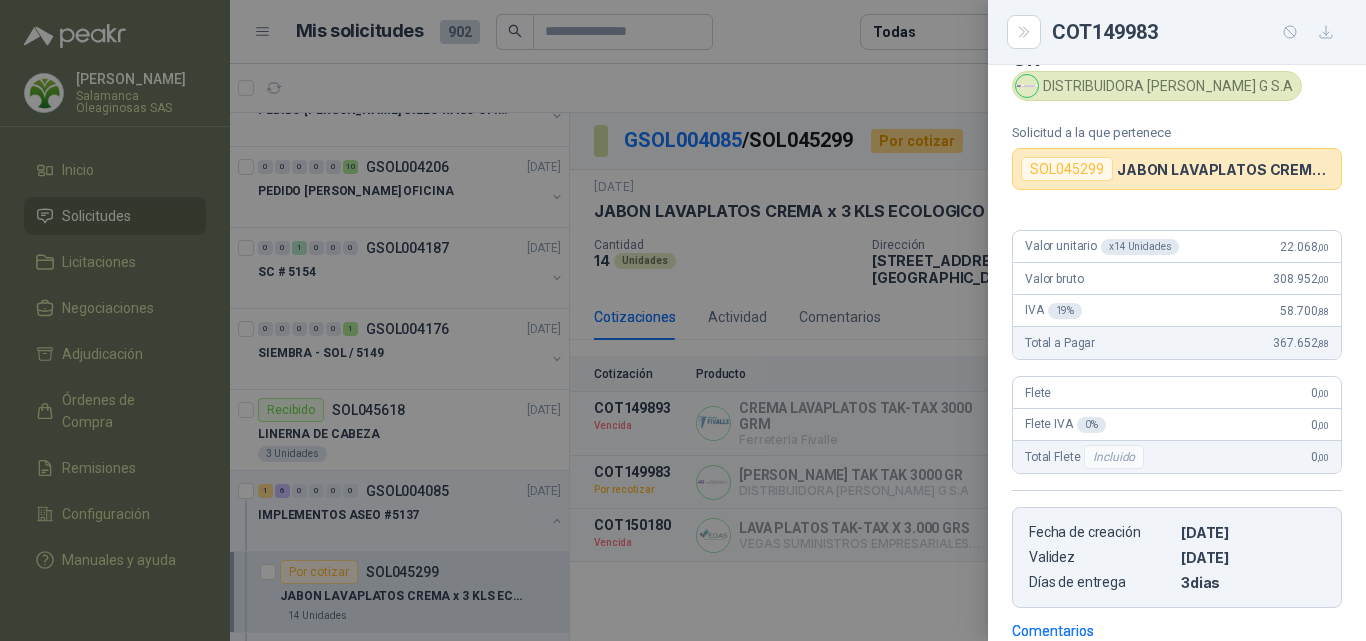 scroll, scrollTop: 100, scrollLeft: 0, axis: vertical 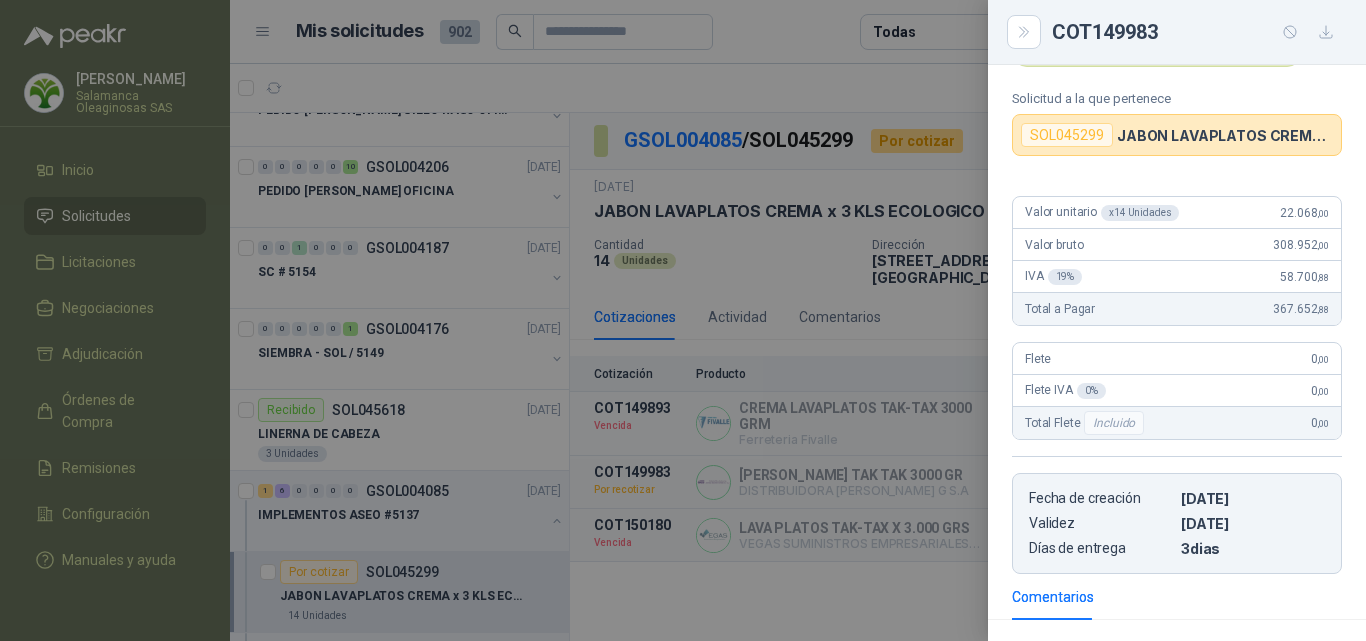 click at bounding box center [683, 320] 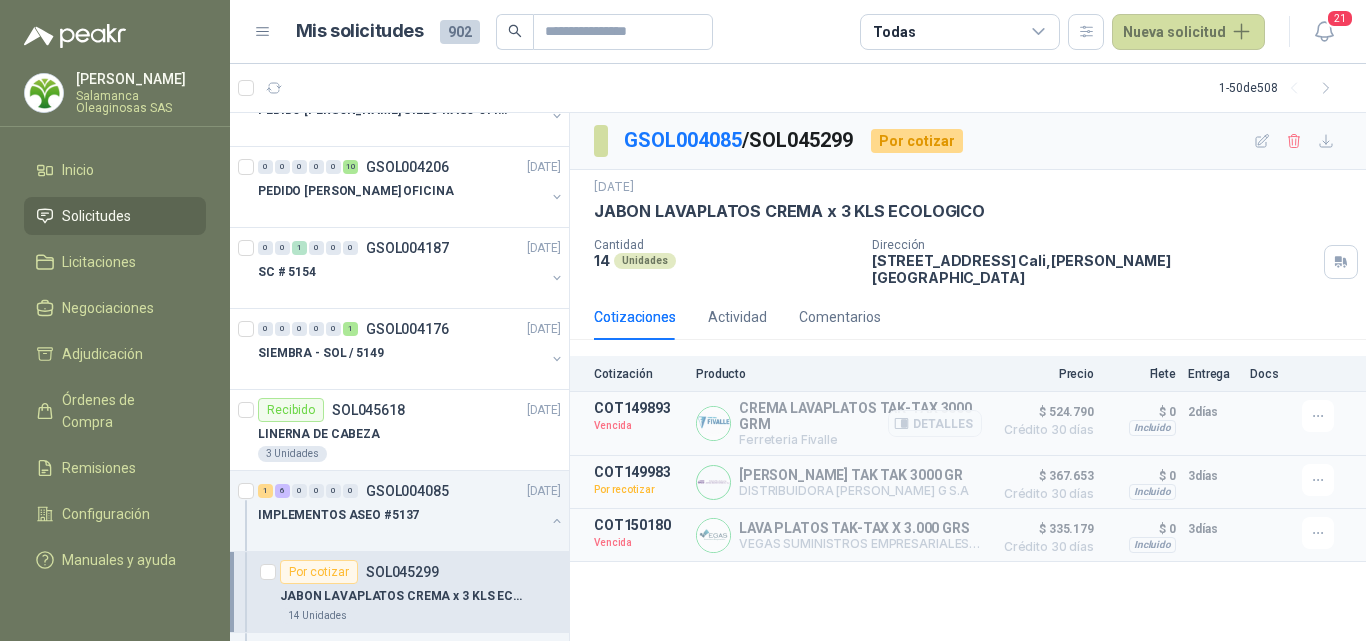 type 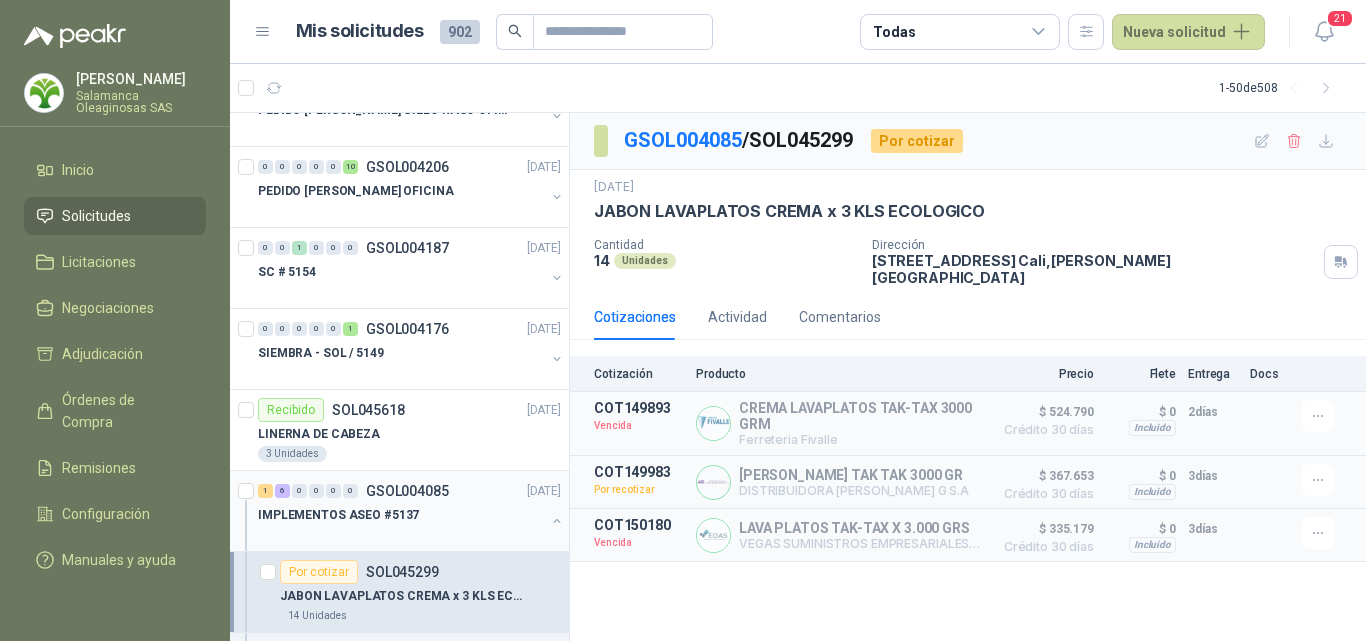 click on "1   6   0   0   0   0   GSOL004085 [DATE]" at bounding box center [411, 491] 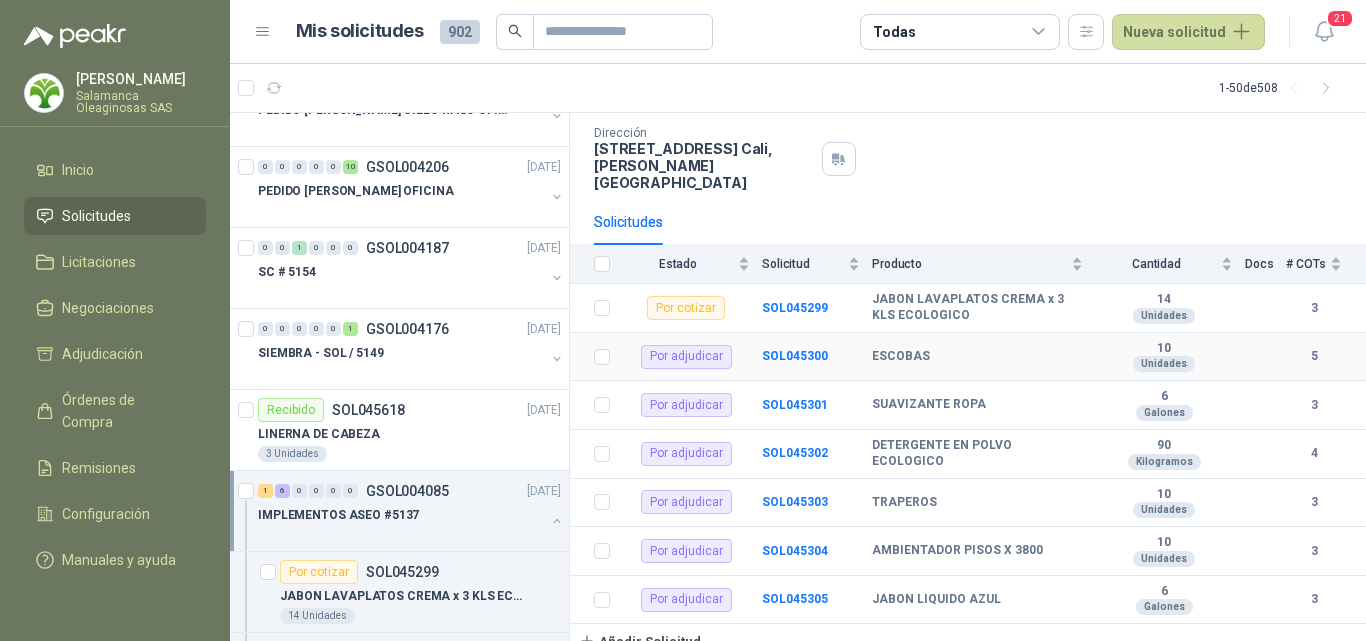 scroll, scrollTop: 0, scrollLeft: 0, axis: both 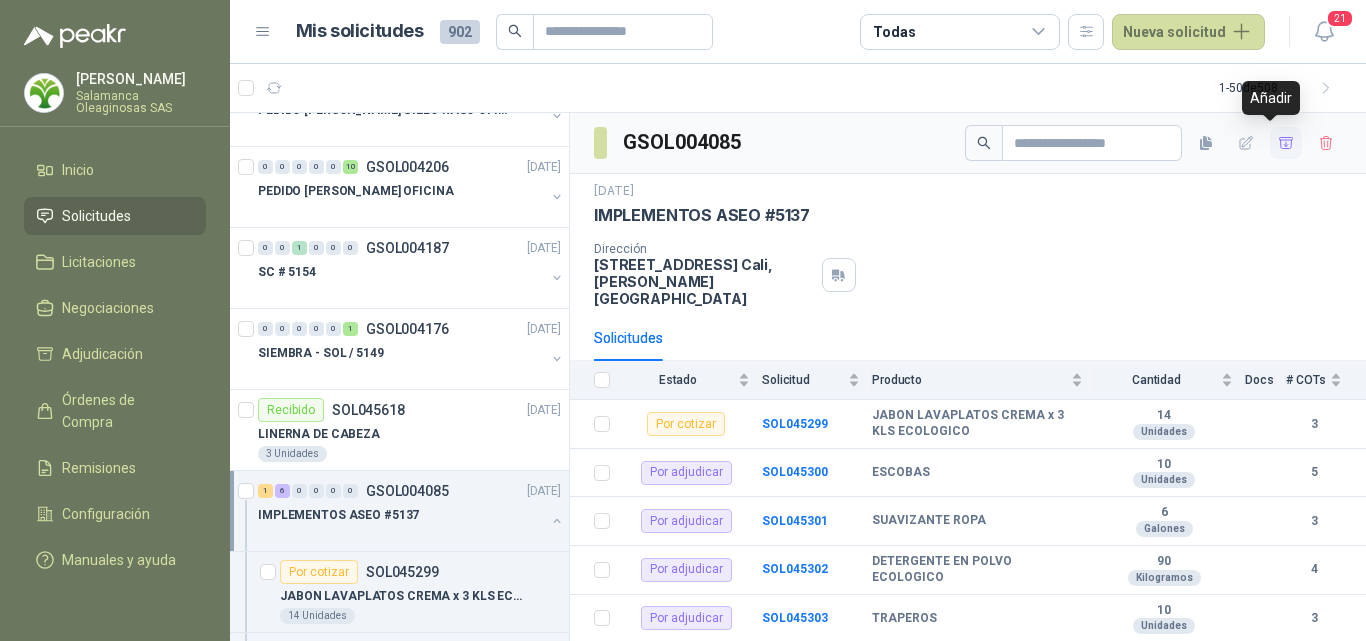 click 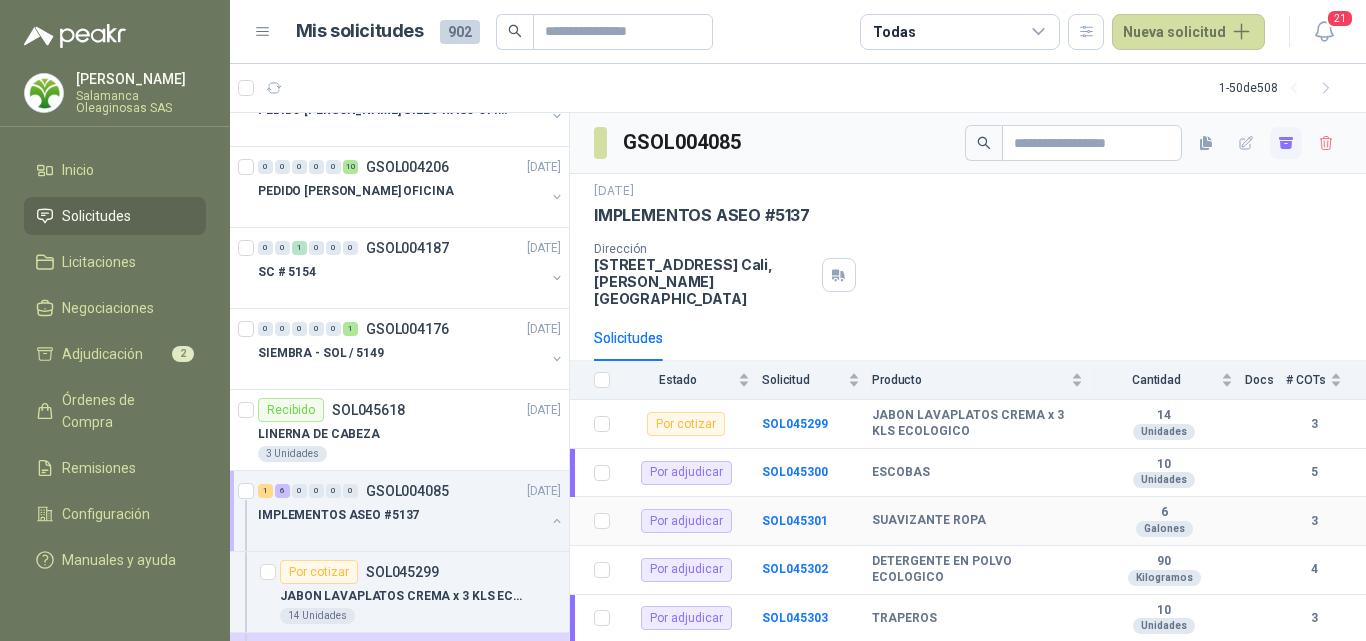 scroll, scrollTop: 100, scrollLeft: 0, axis: vertical 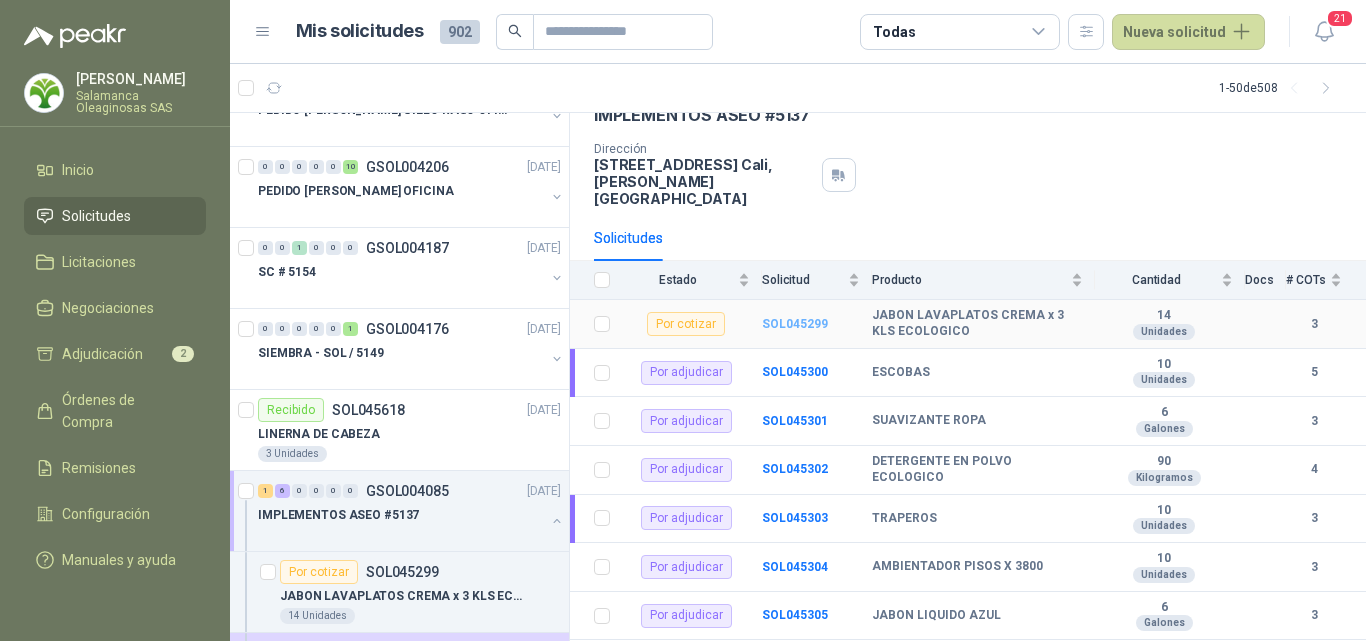 click on "SOL045299" at bounding box center [795, 324] 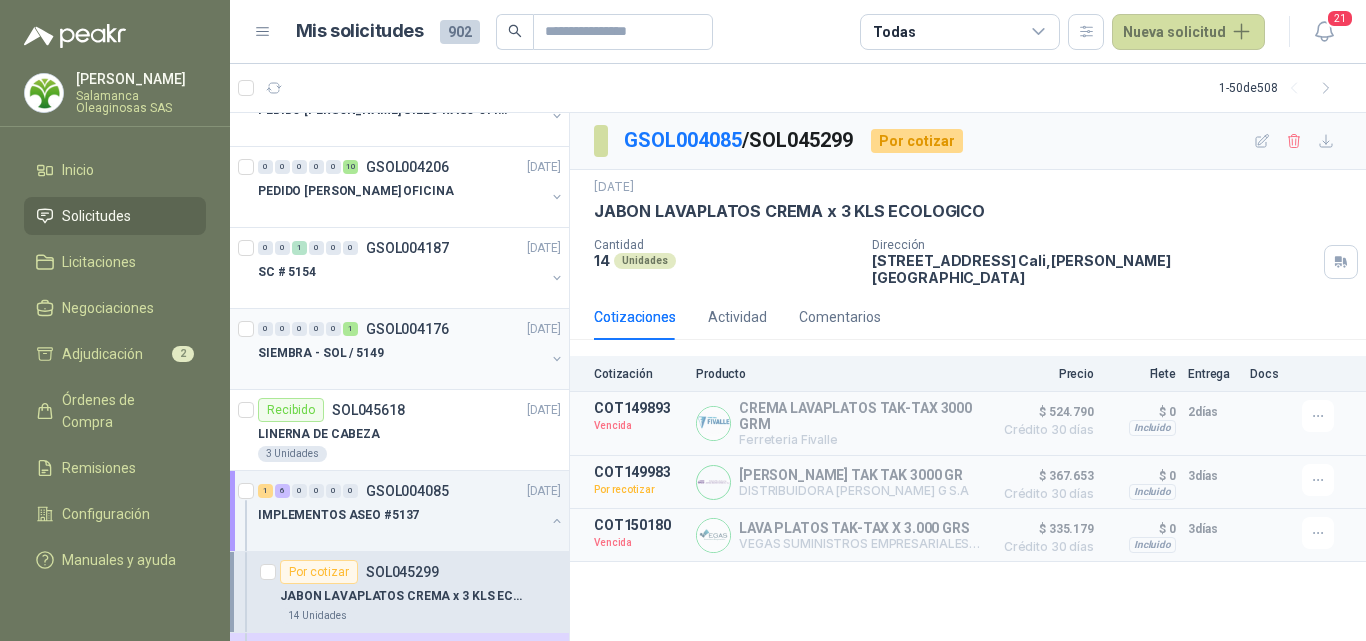 click on "0   0   0   0   0   1   GSOL004176 [DATE]   SIEMBRA - SOL / 5149" at bounding box center [399, 349] 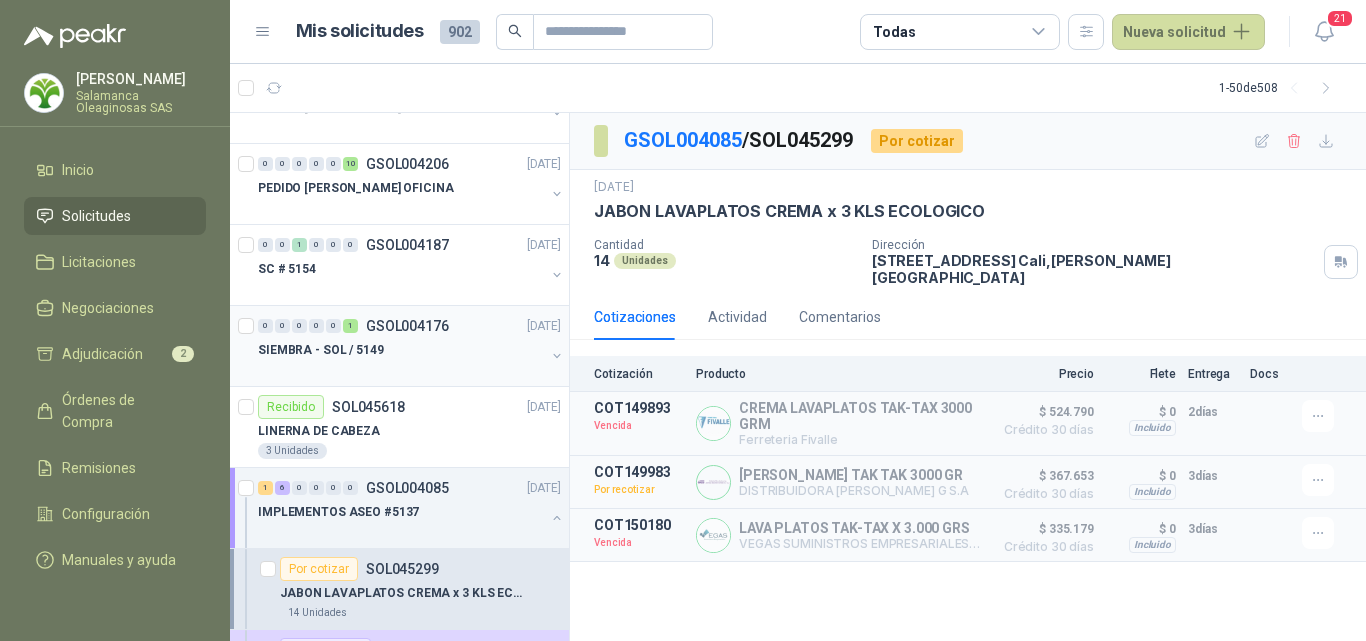 scroll, scrollTop: 1200, scrollLeft: 0, axis: vertical 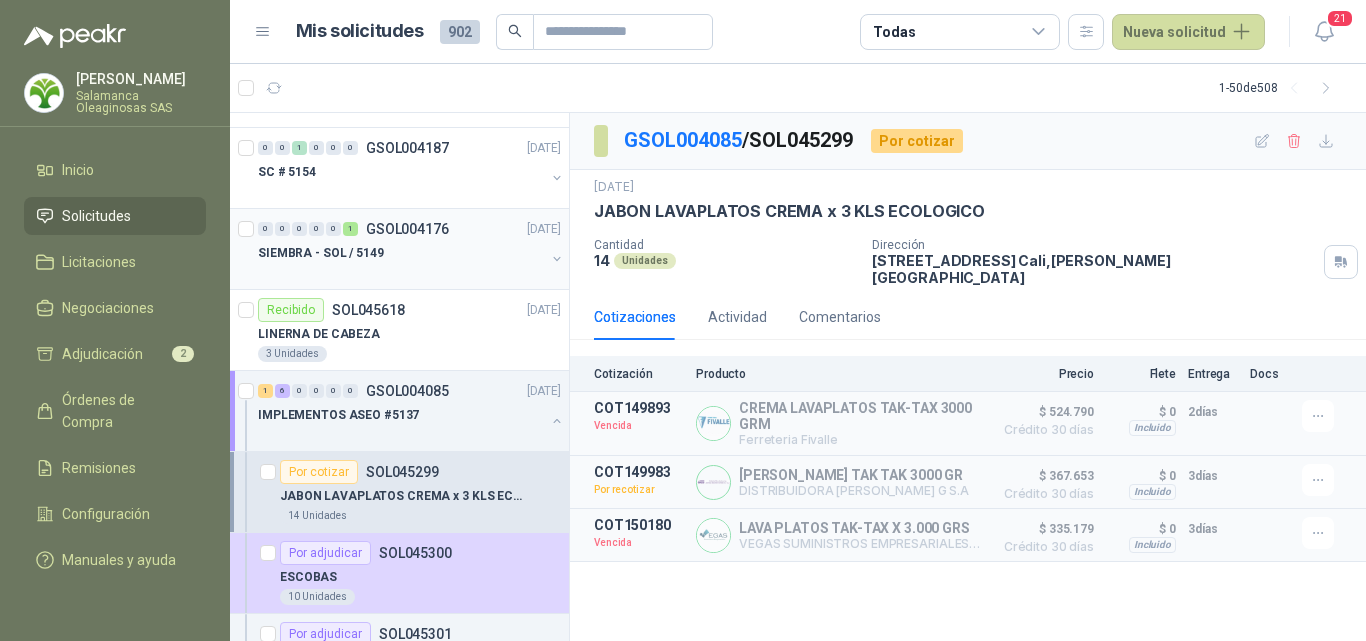 click on "IMPLEMENTOS ASEO #5137" at bounding box center [401, 415] 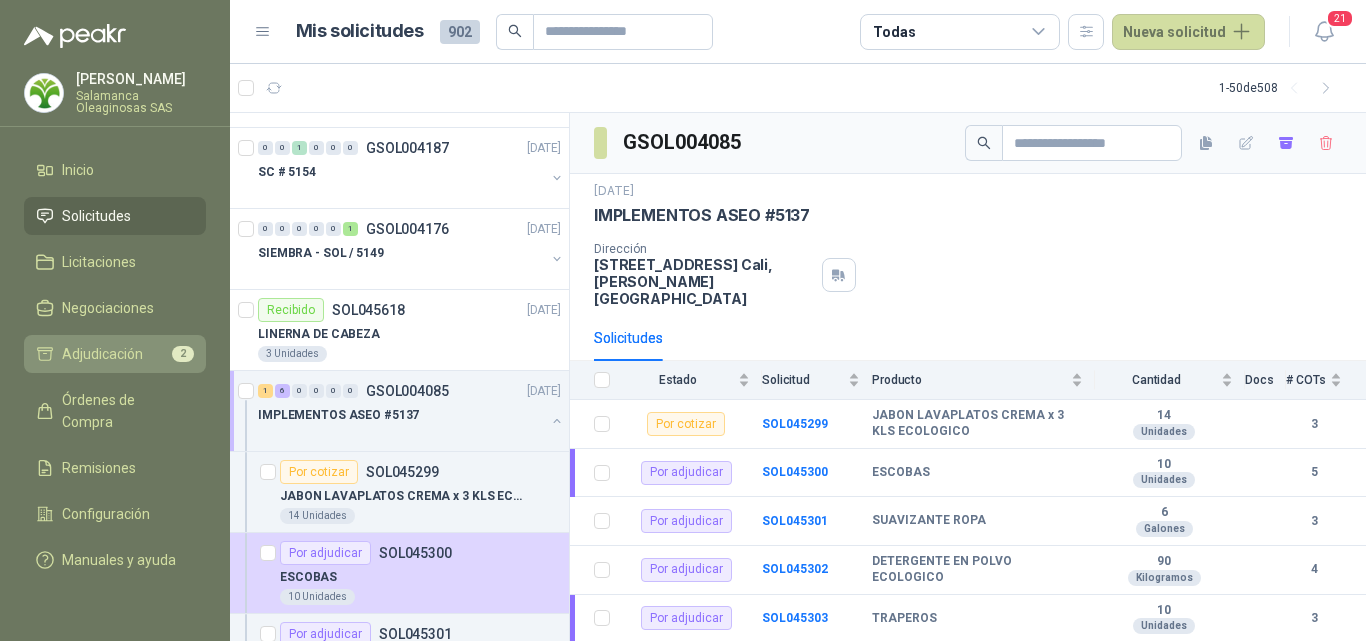 click on "Adjudicación" at bounding box center (102, 354) 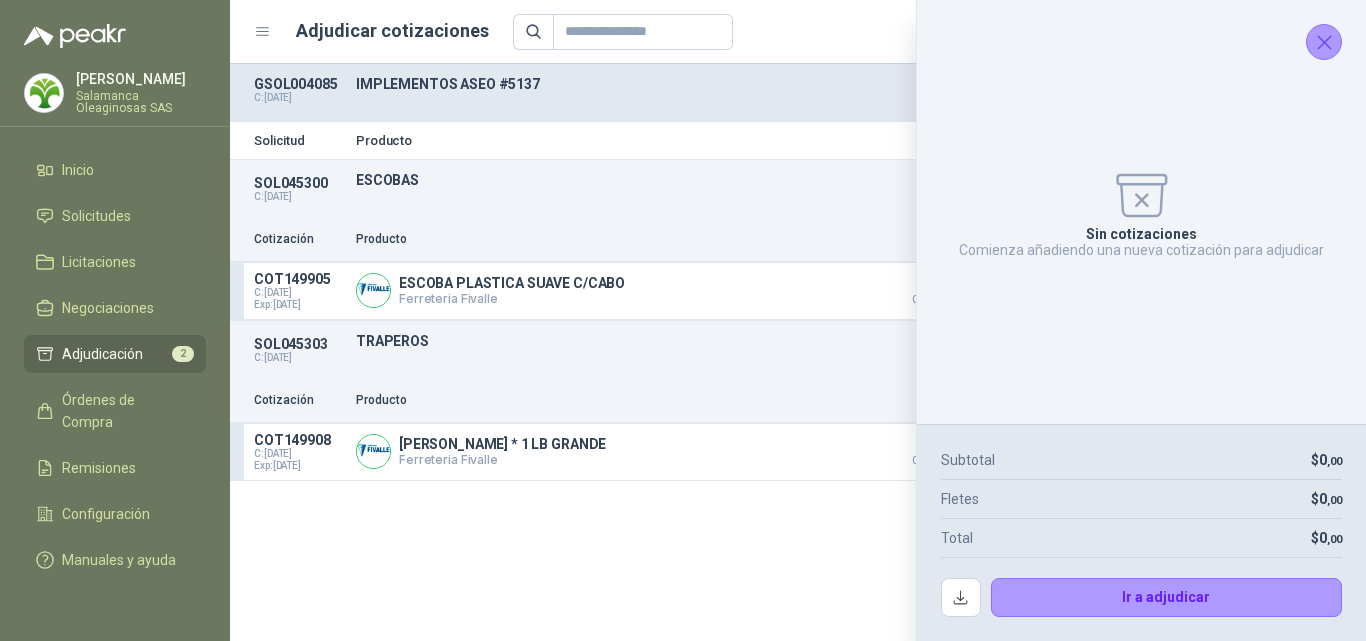 click 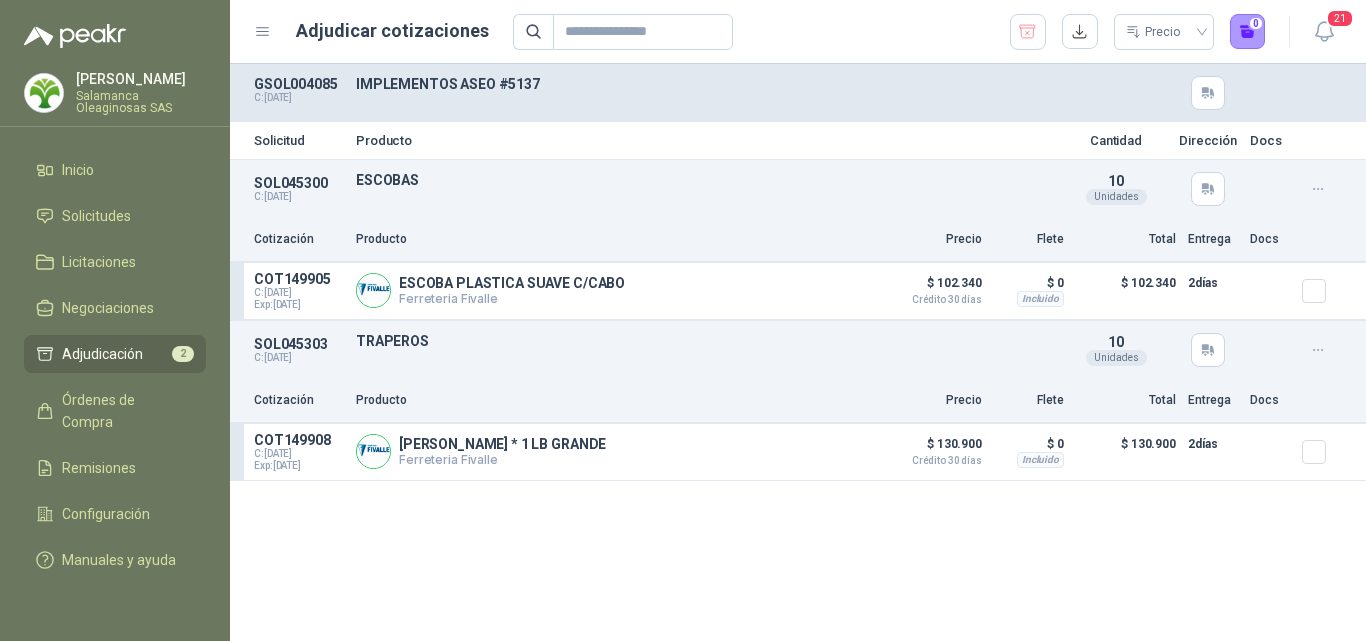 click on "Adjudicación" at bounding box center [102, 354] 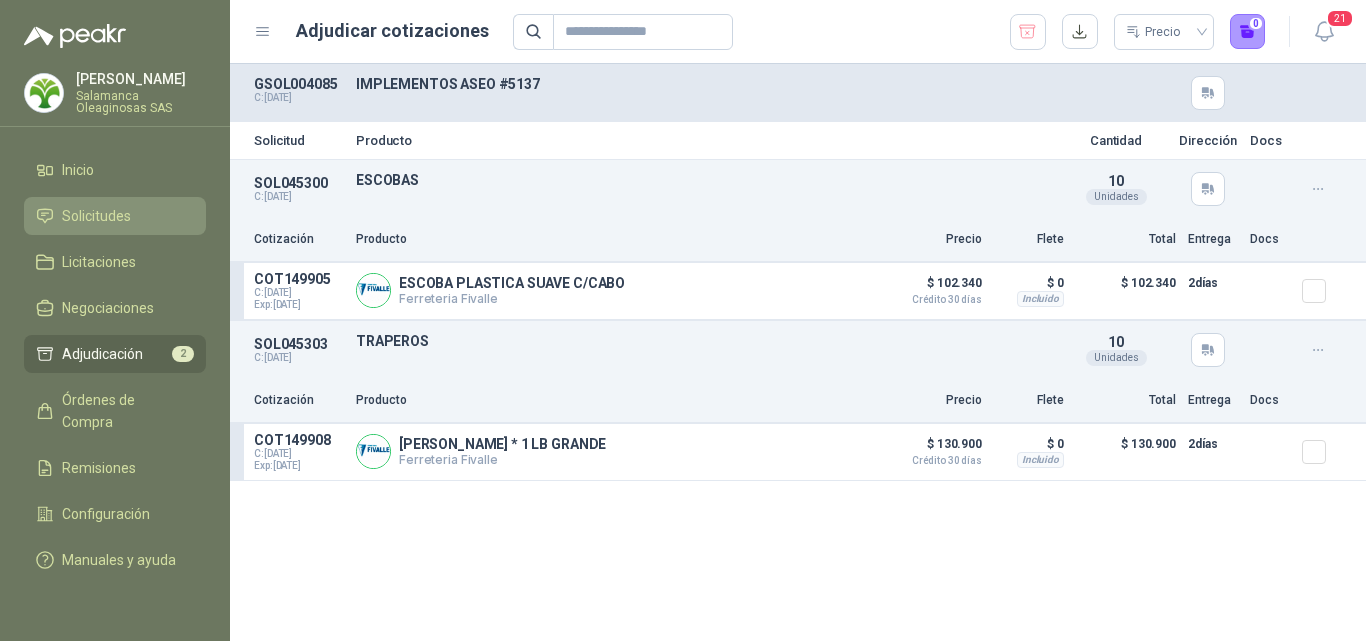 click on "Solicitudes" at bounding box center (115, 216) 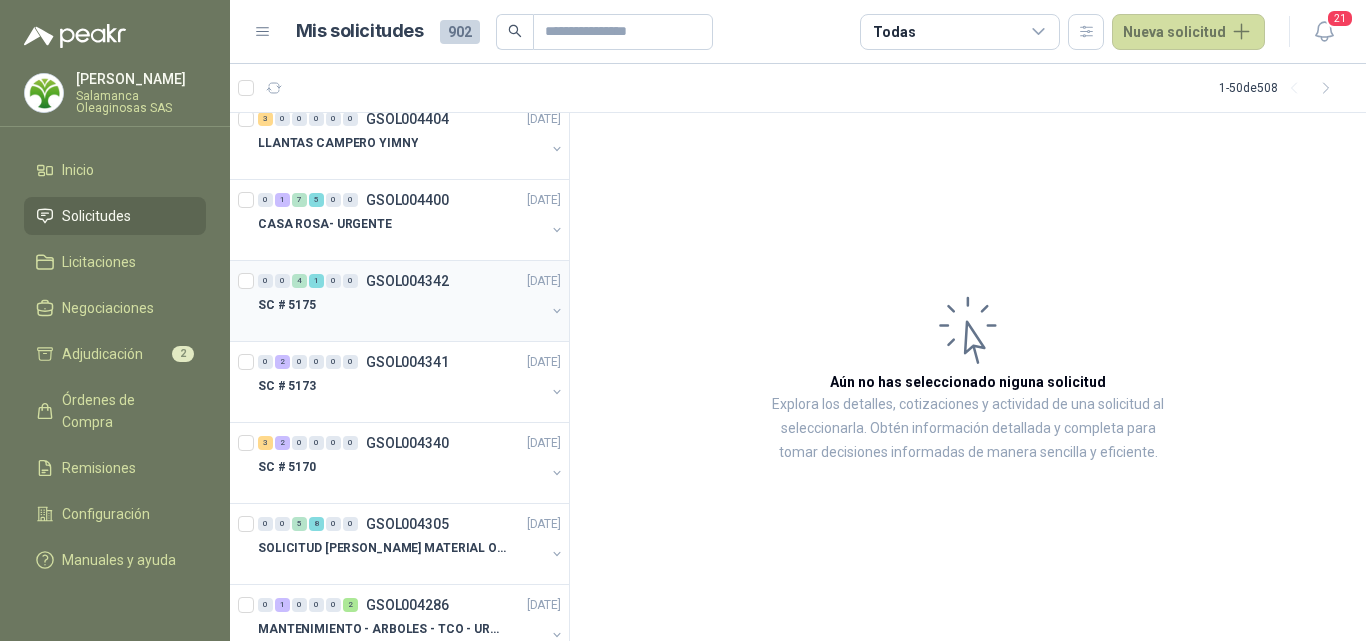 scroll, scrollTop: 0, scrollLeft: 0, axis: both 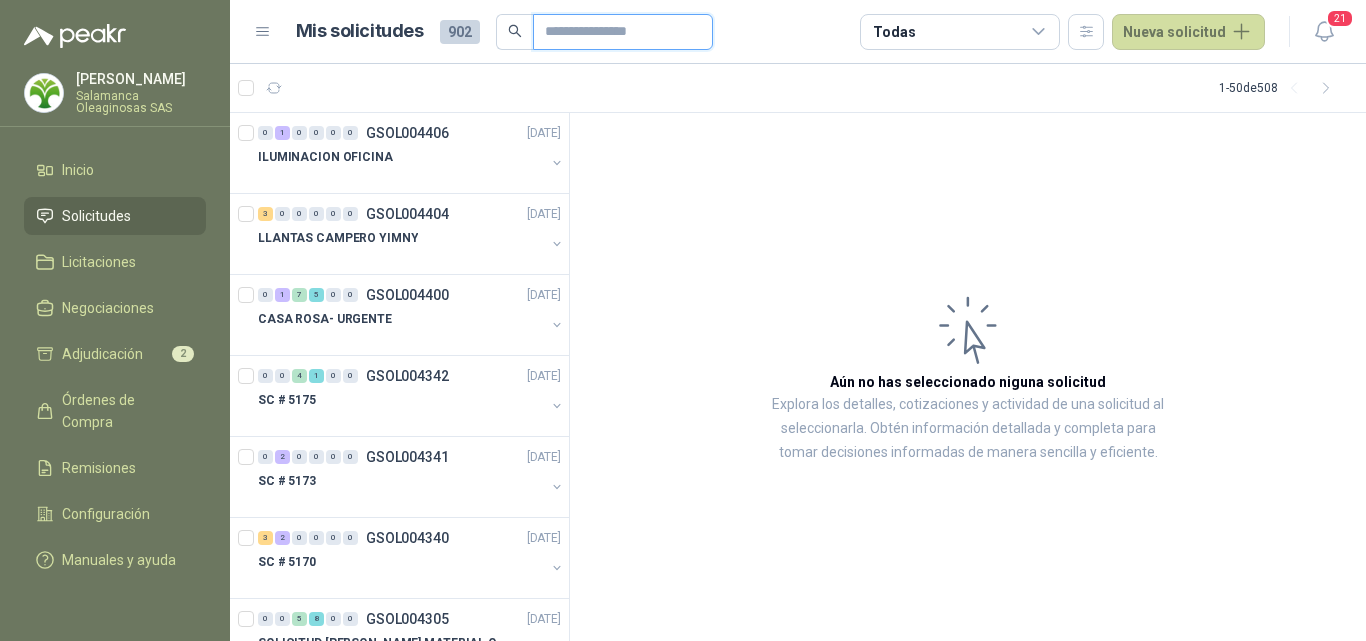 click at bounding box center (615, 32) 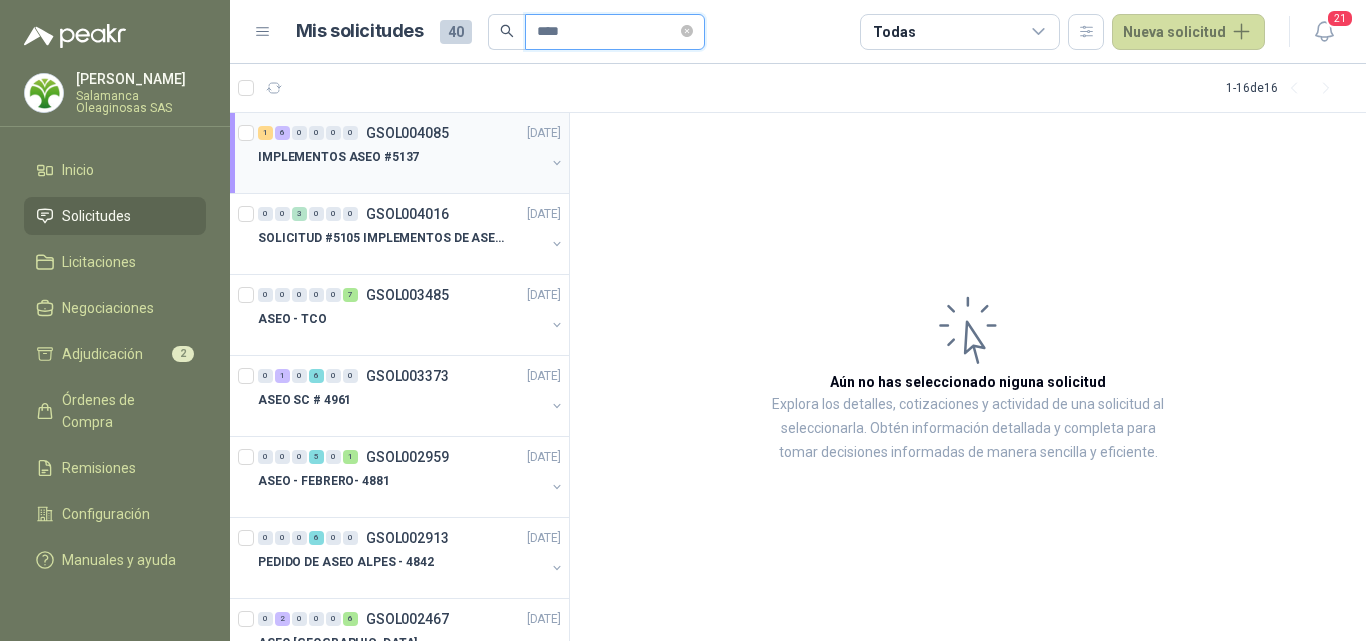 type on "****" 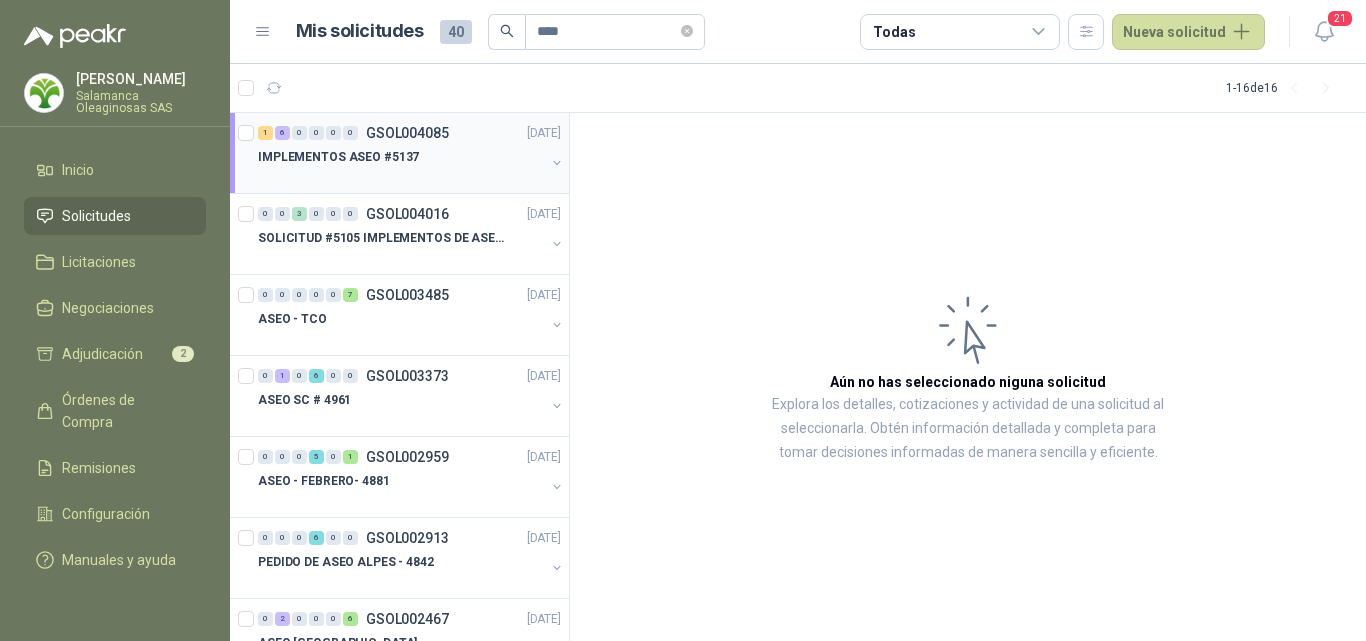 click on "IMPLEMENTOS ASEO #5137" at bounding box center (401, 157) 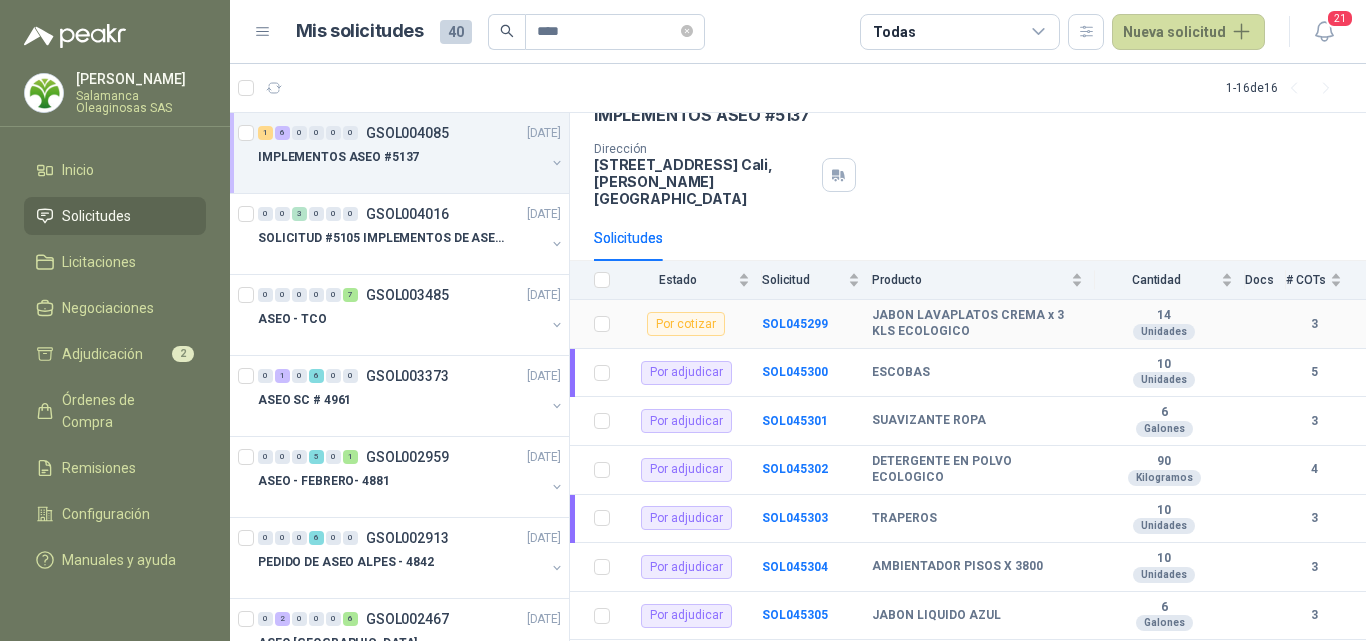 scroll, scrollTop: 116, scrollLeft: 0, axis: vertical 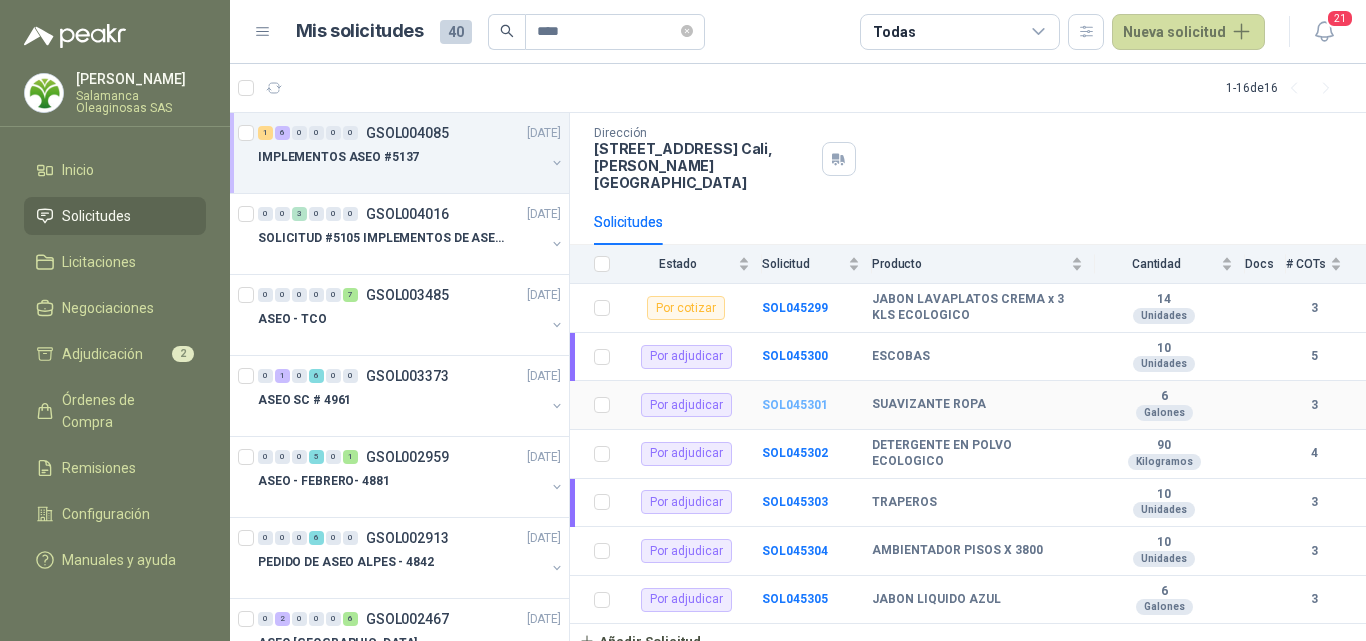 click on "SOL045301" at bounding box center (795, 405) 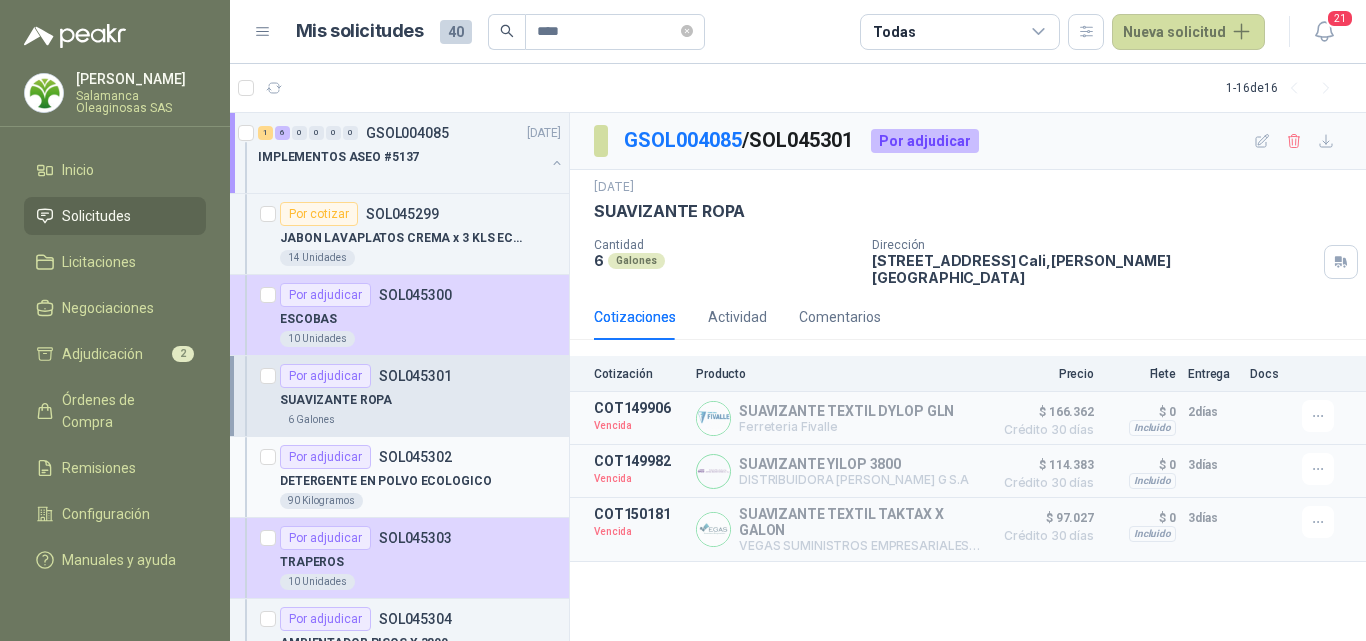 click on "DETERGENTE EN POLVO ECOLOGICO" at bounding box center (386, 481) 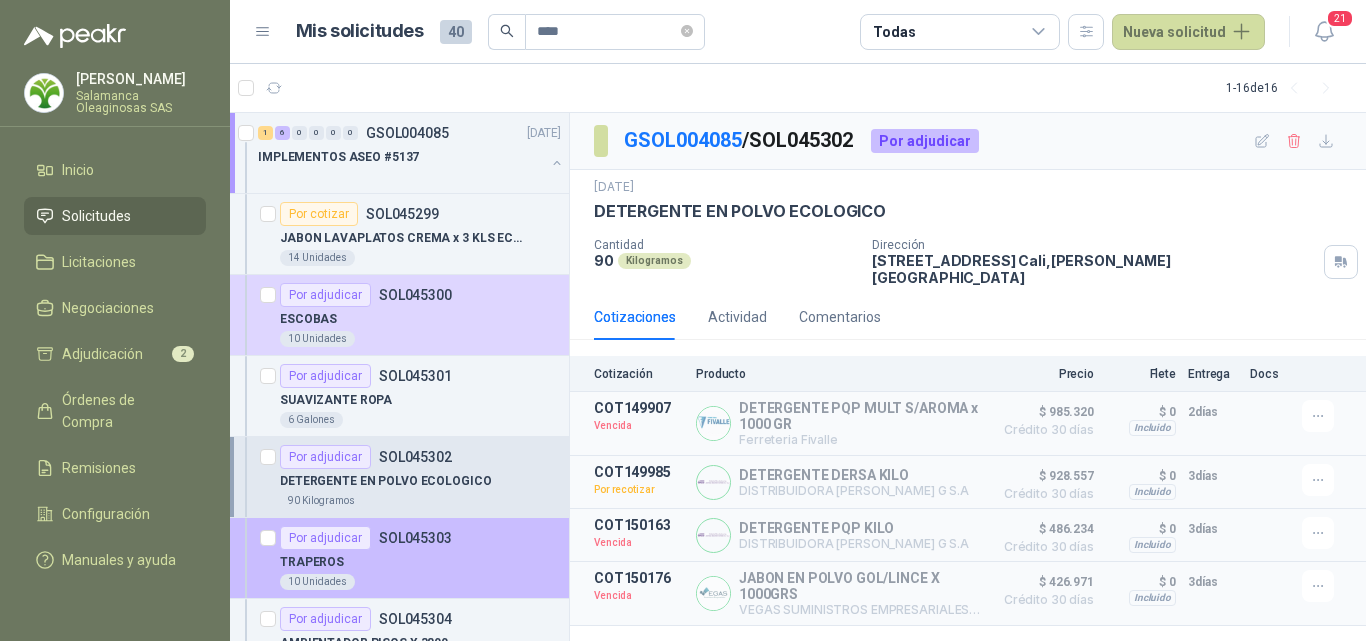 click on "TRAPEROS" at bounding box center [420, 562] 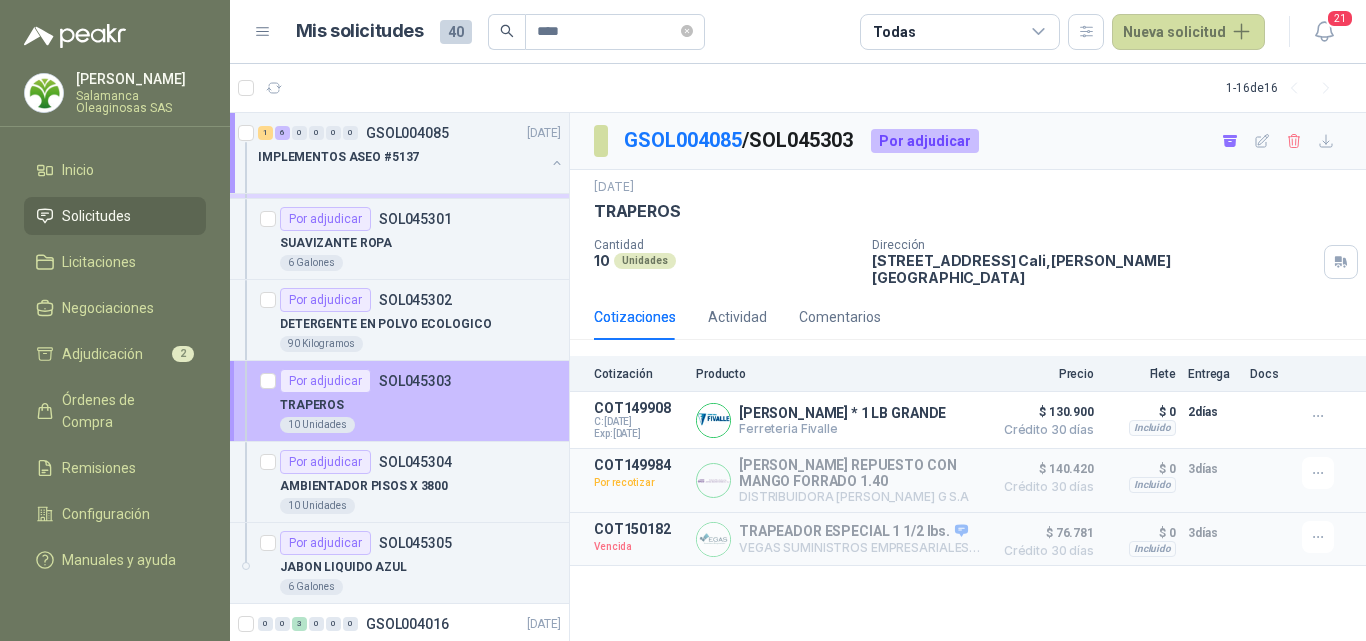 scroll, scrollTop: 200, scrollLeft: 0, axis: vertical 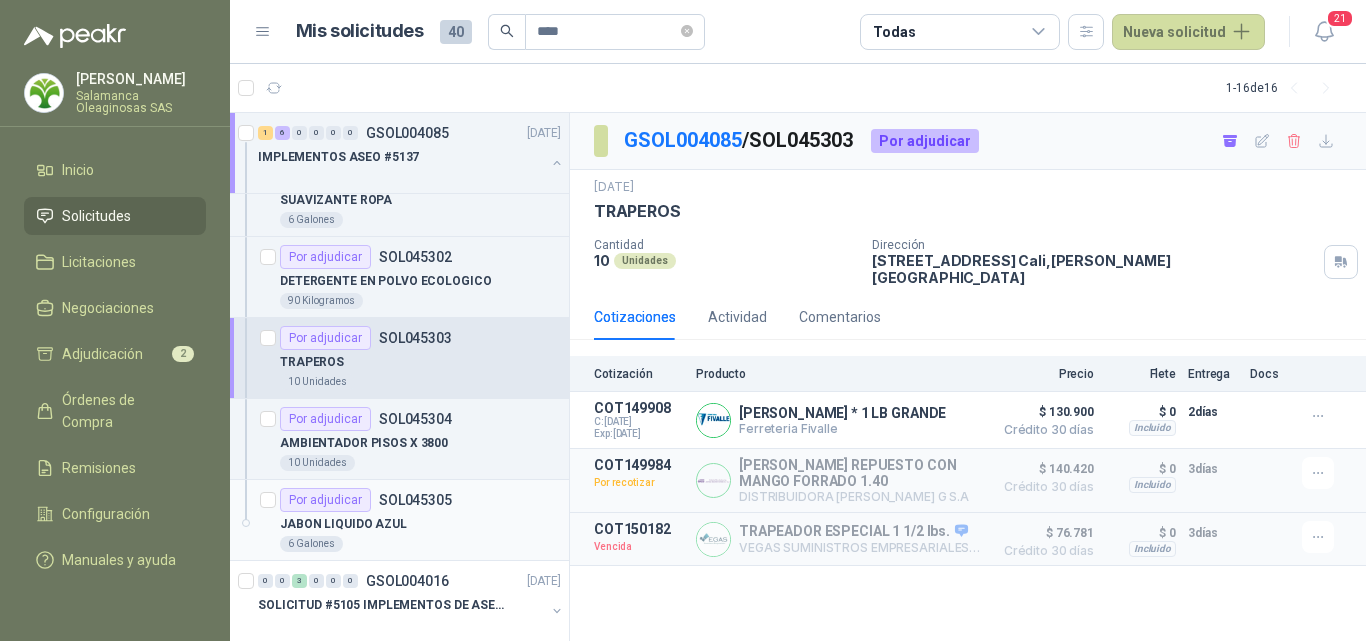 click on "JABON LIQUIDO AZUL" at bounding box center (420, 524) 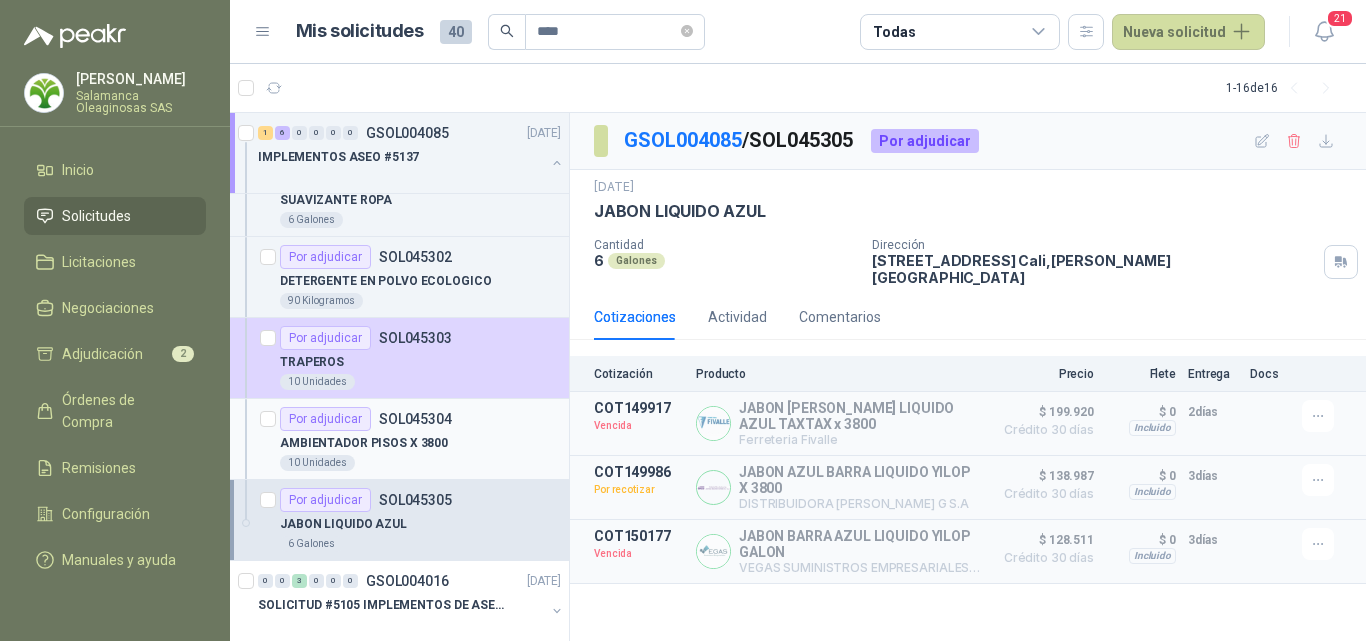 click on "AMBIENTADOR PISOS X 3800" at bounding box center (420, 443) 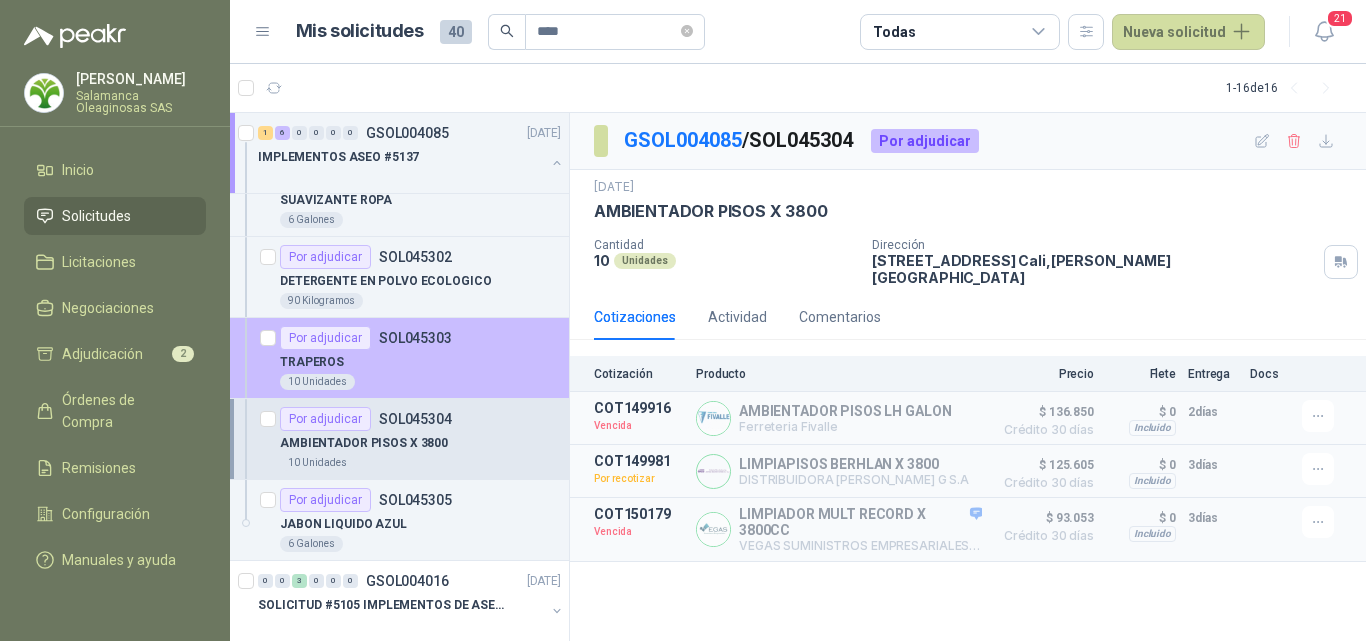 click on "10   Unidades" at bounding box center [420, 382] 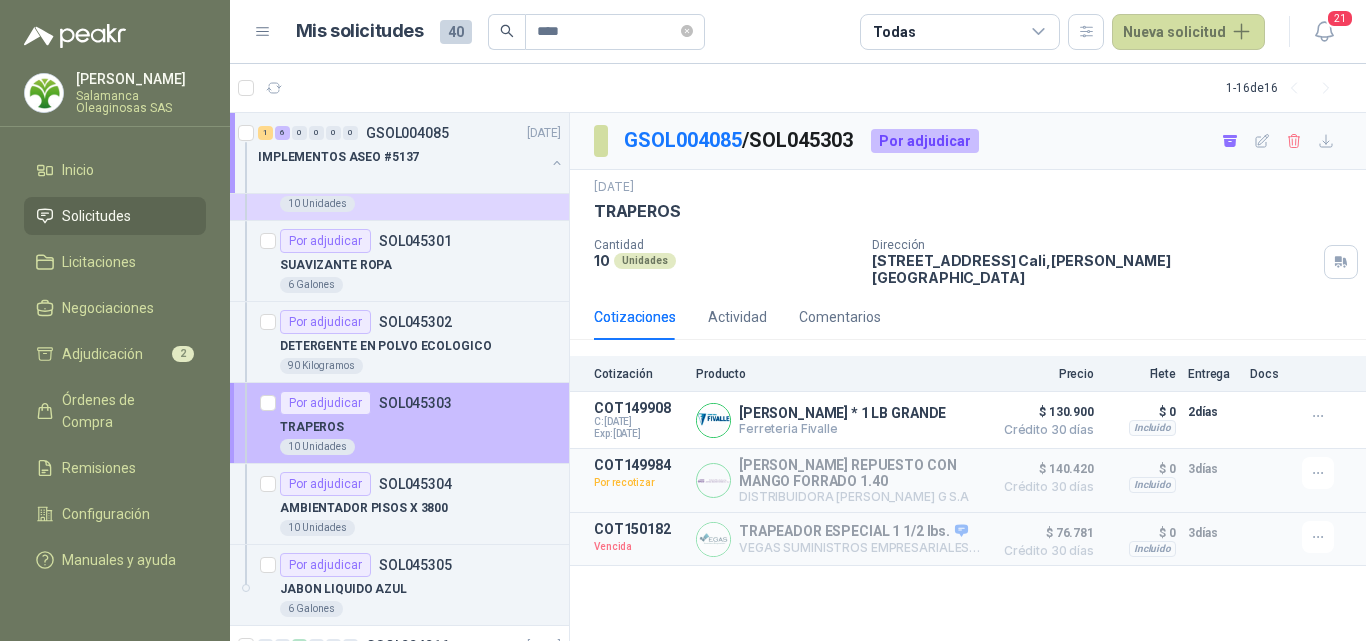 scroll, scrollTop: 100, scrollLeft: 0, axis: vertical 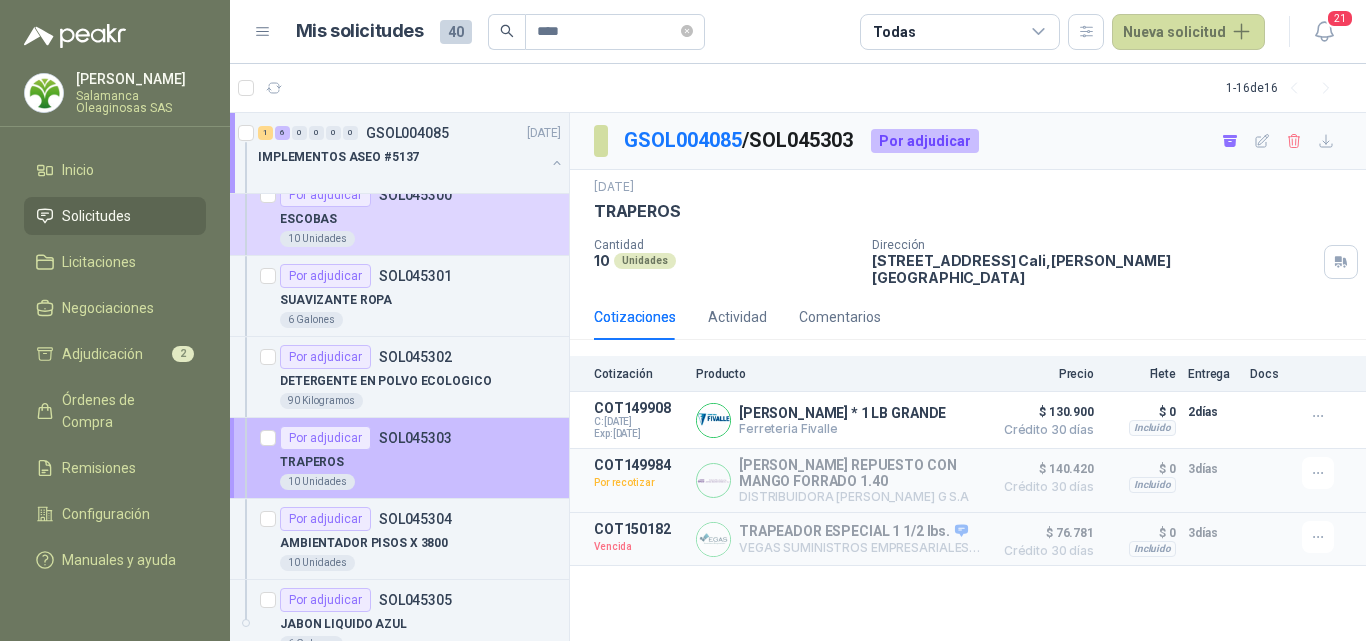 click on "DETERGENTE EN POLVO ECOLOGICO" at bounding box center [386, 381] 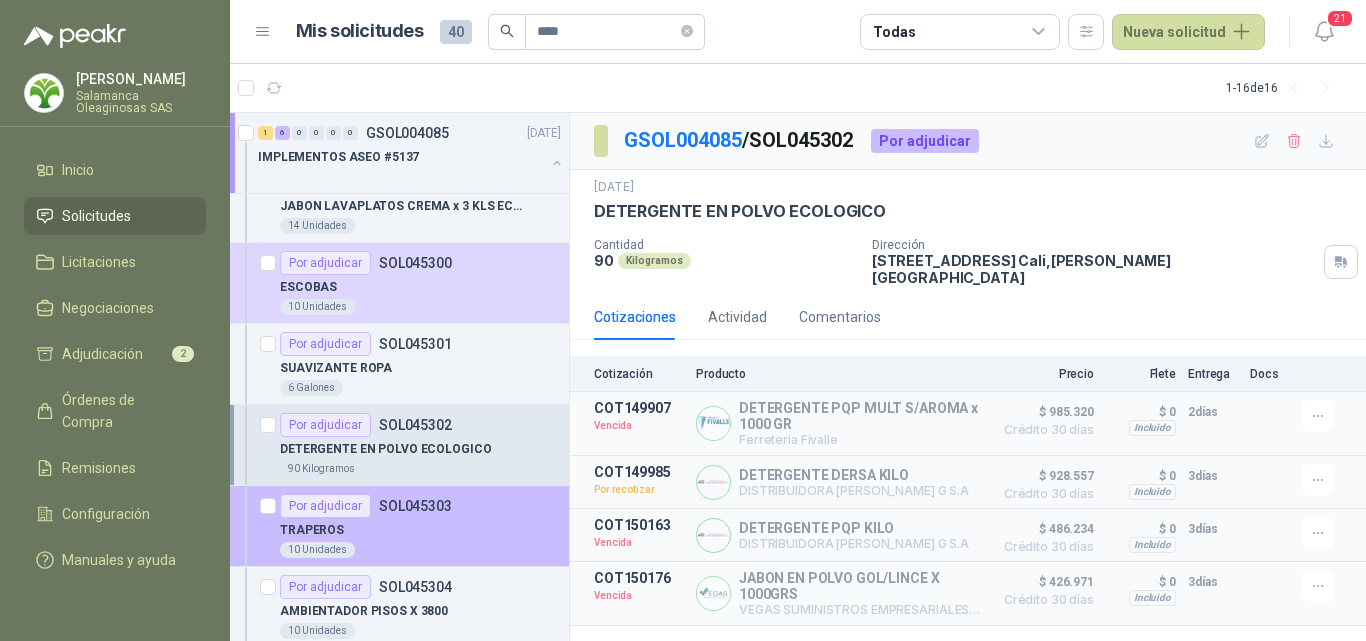 scroll, scrollTop: 0, scrollLeft: 0, axis: both 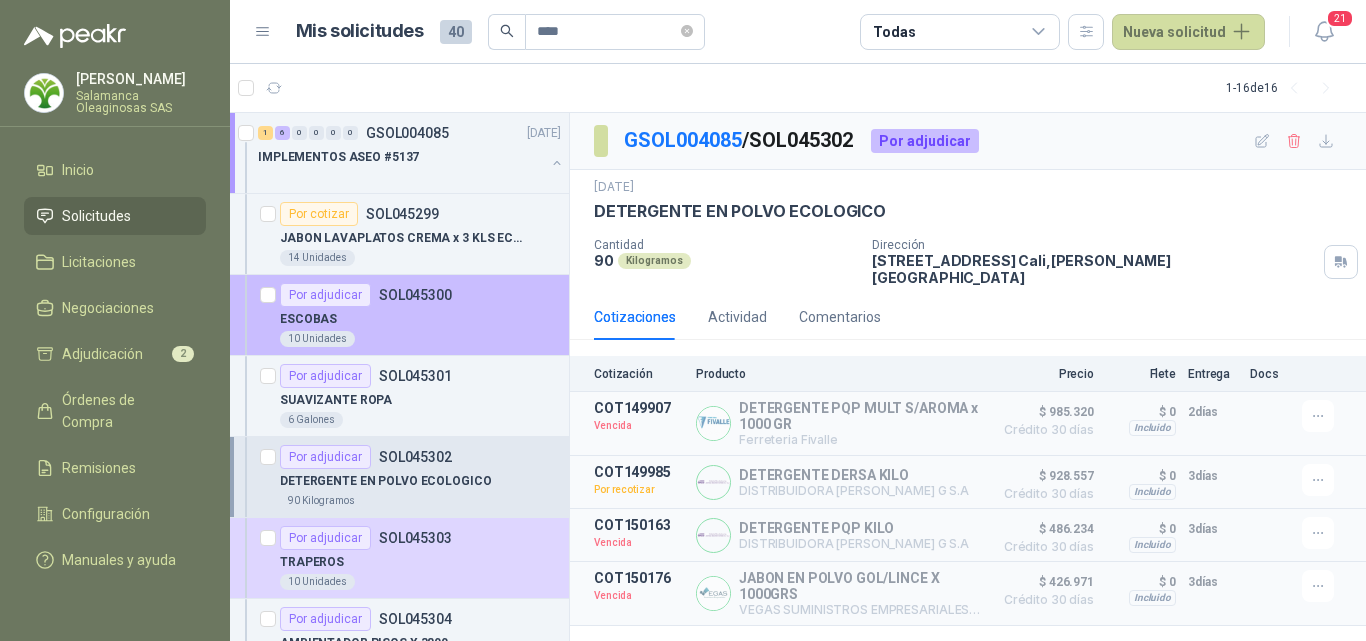 click on "Por adjudicar SOL045300 ESCOBAS 10   Unidades" at bounding box center [399, 315] 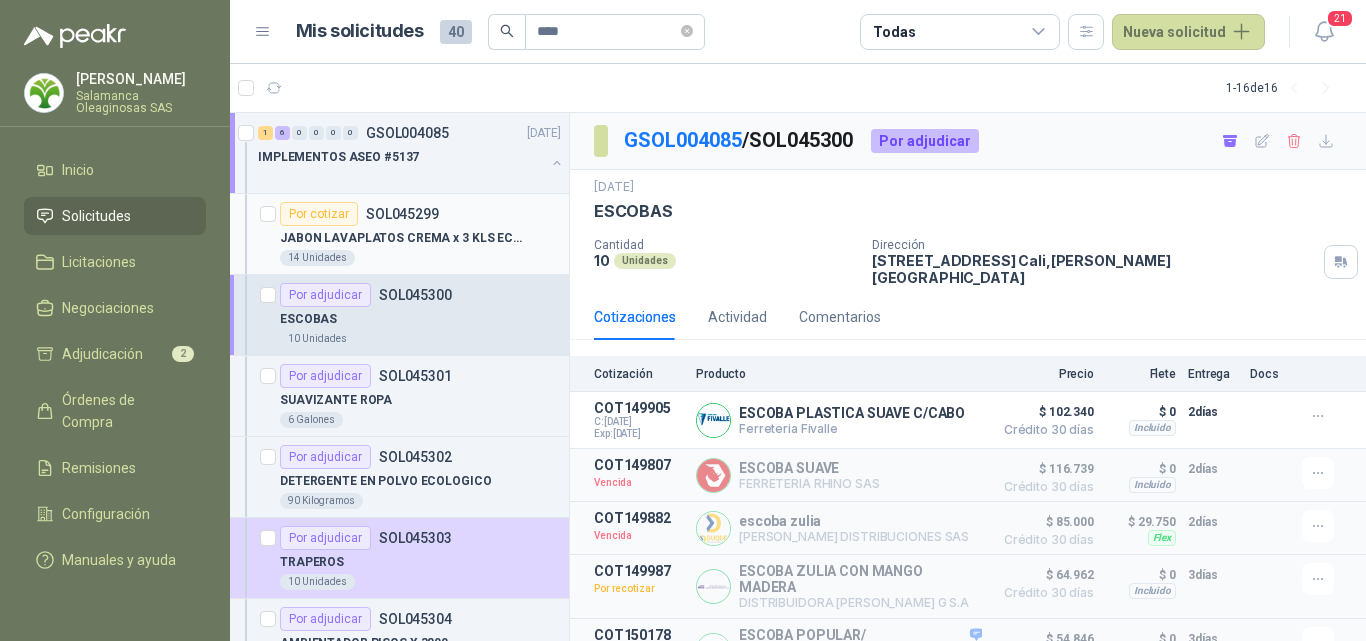 click on "14   Unidades" at bounding box center [420, 258] 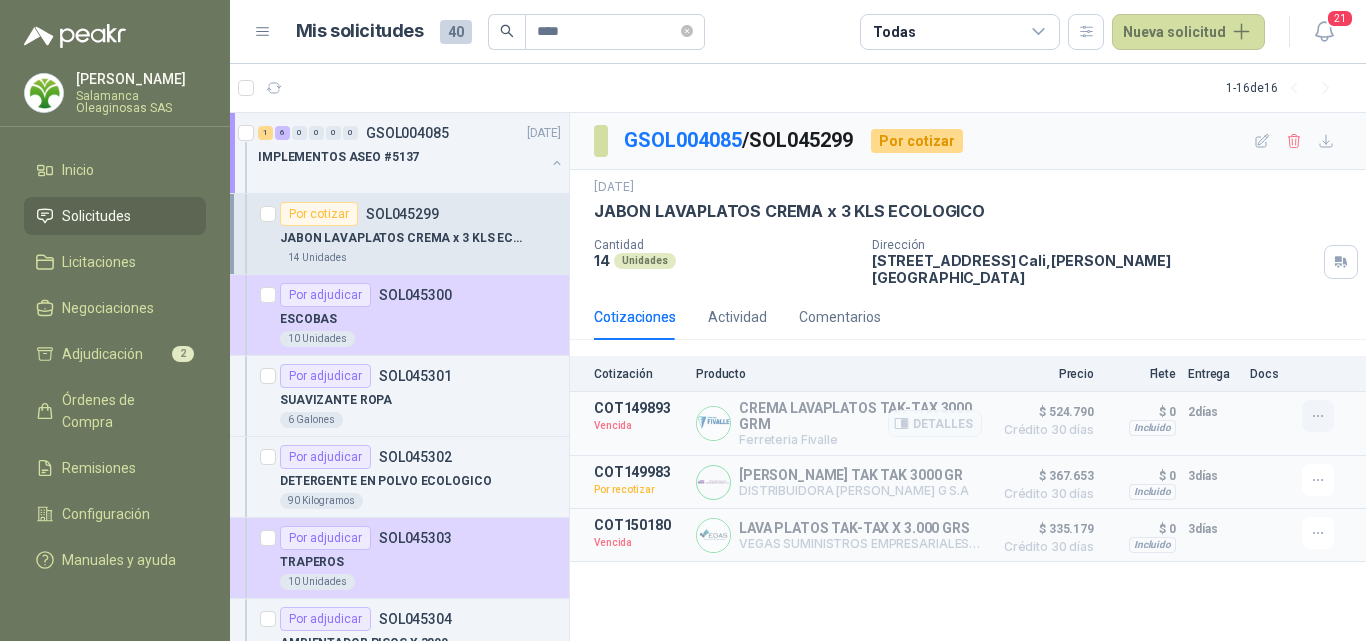 click 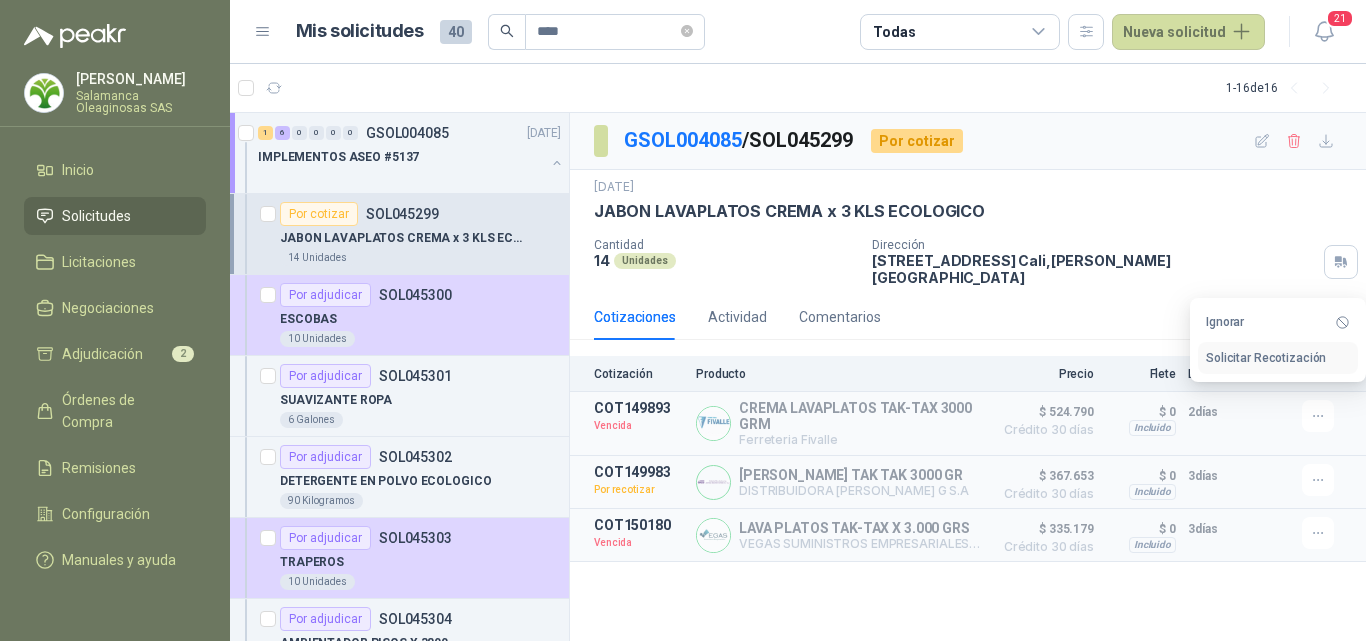 click on "Solicitar Recotización" at bounding box center [1278, 358] 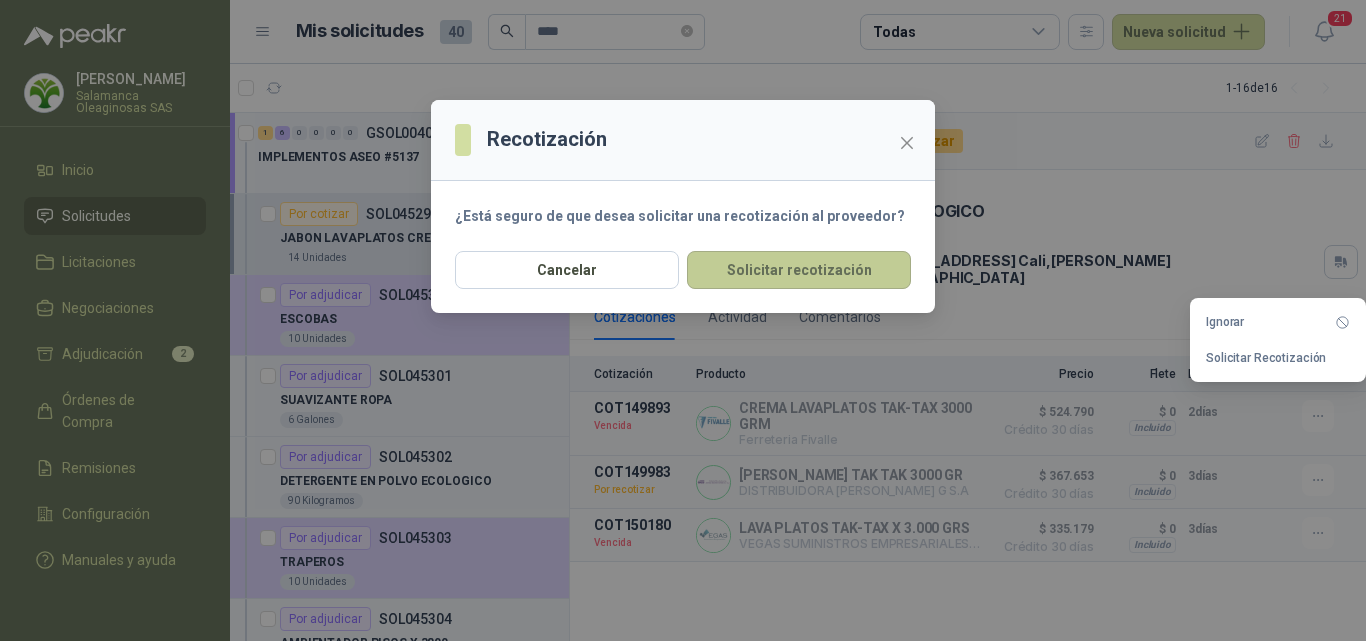 click on "Solicitar recotización" at bounding box center (799, 270) 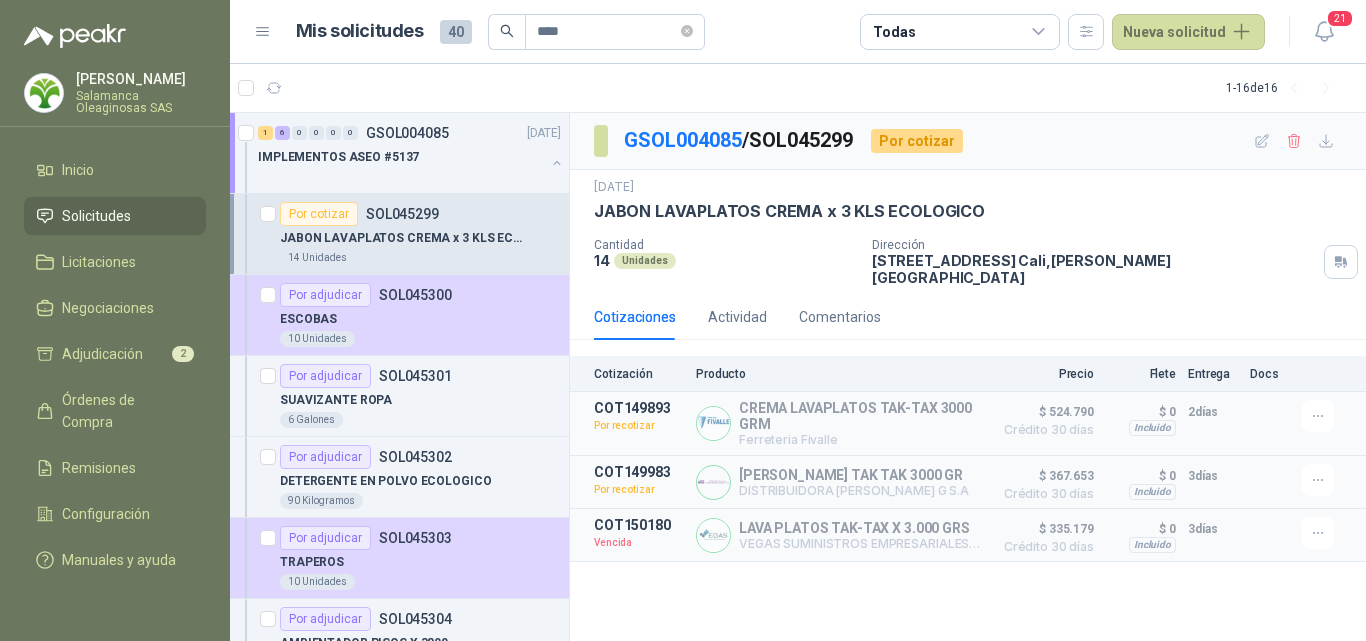click on "JABON LAVAPLATOS CREMA x 3 KLS ECOLOGICO" at bounding box center (404, 238) 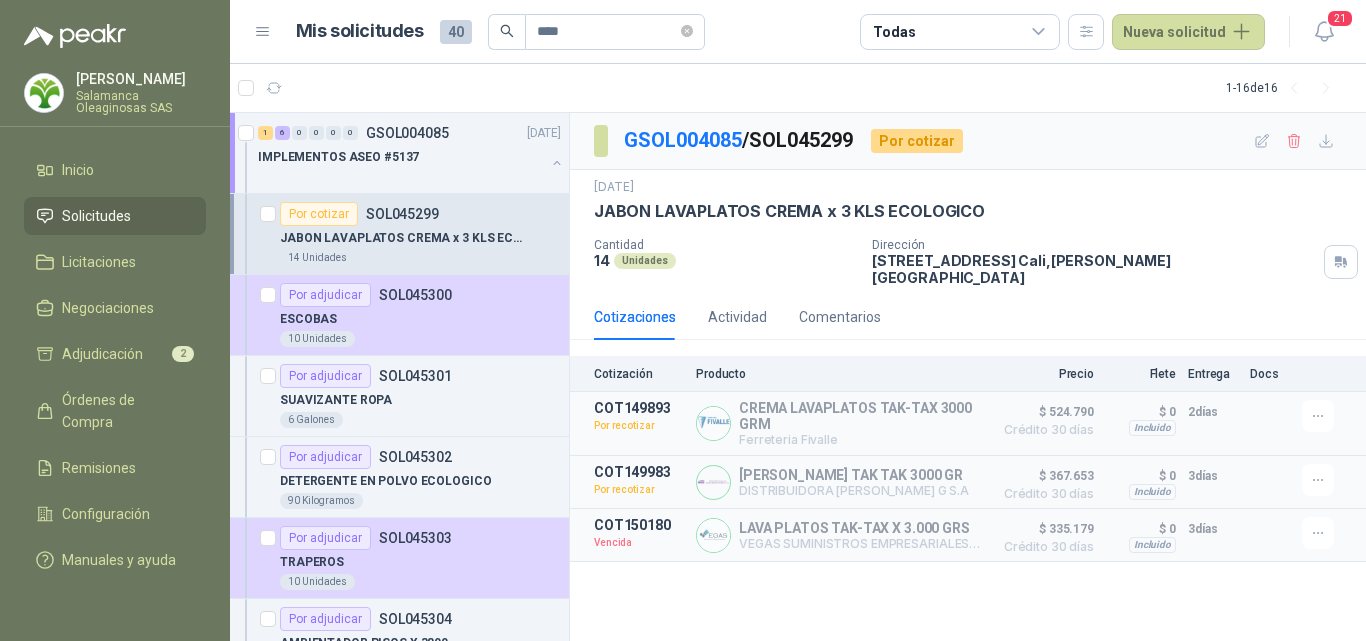 click on "14   Unidades" at bounding box center [420, 258] 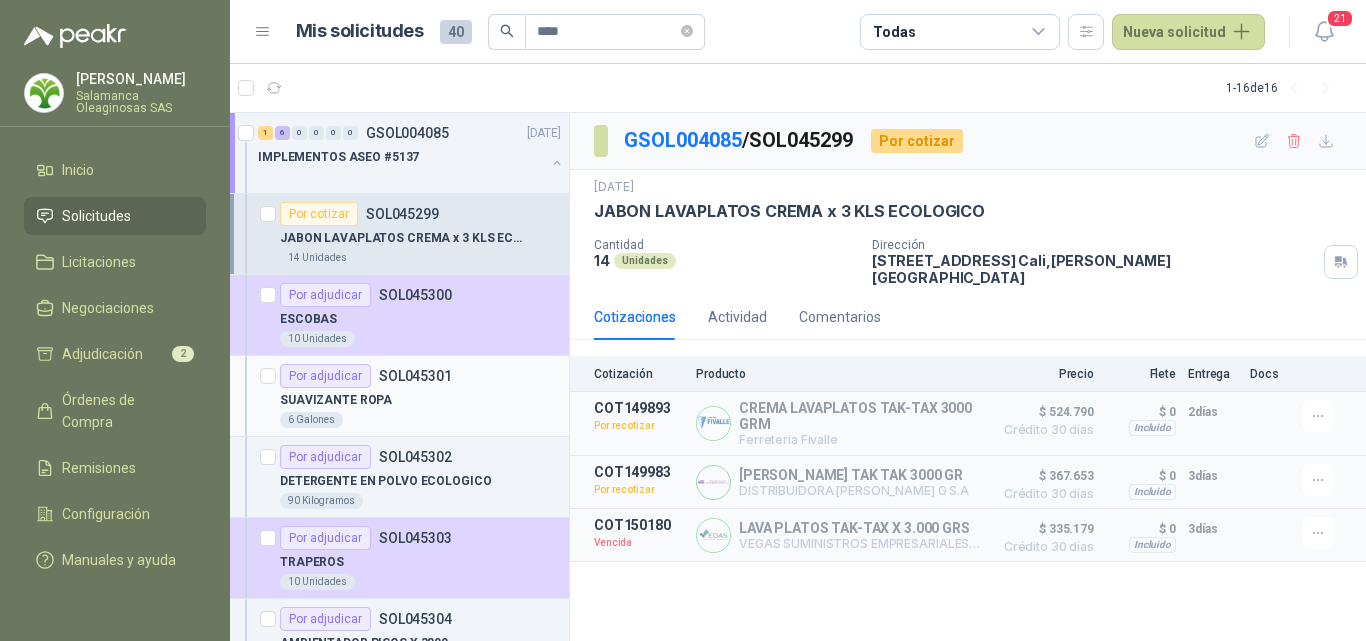 click on "Por adjudicar SOL045301 SUAVIZANTE ROPA 6   Galones" at bounding box center (399, 396) 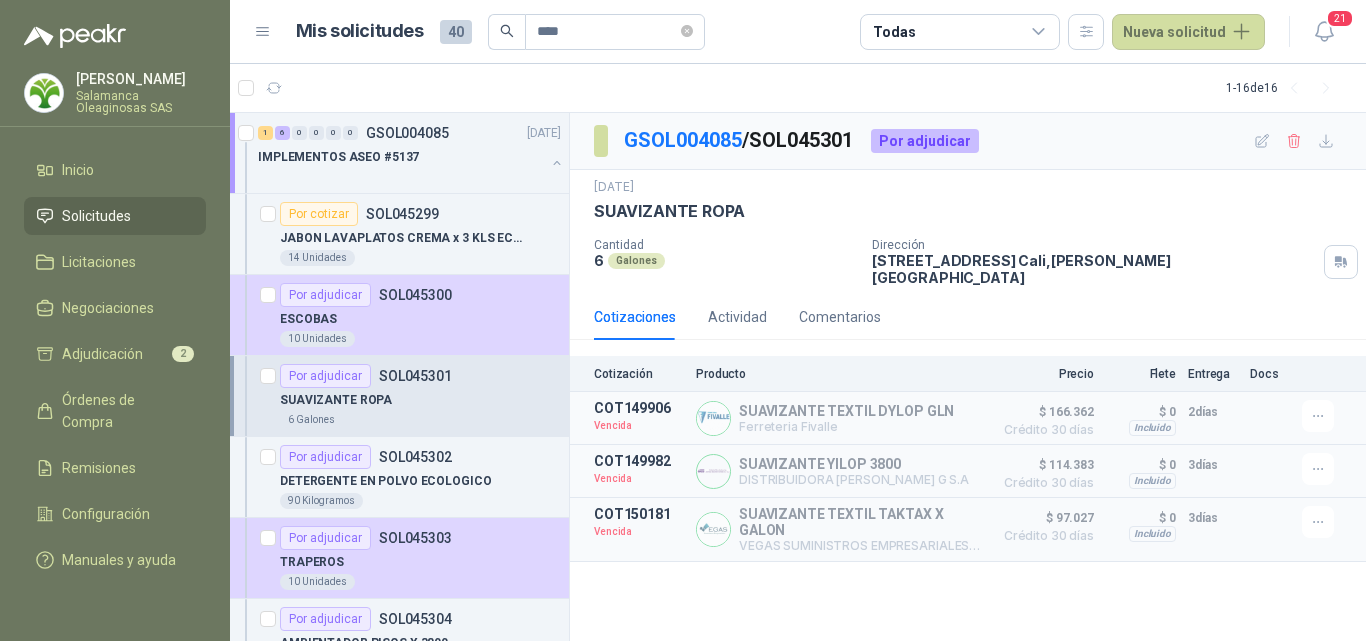 scroll, scrollTop: 100, scrollLeft: 0, axis: vertical 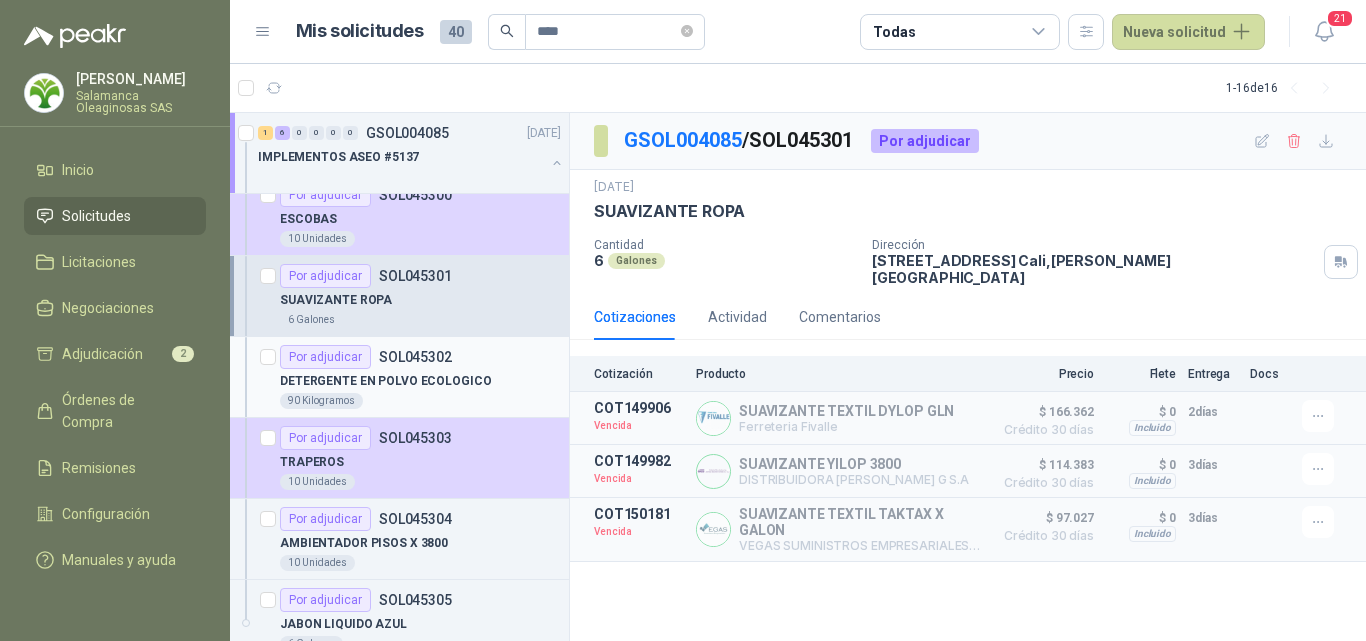click on "90   Kilogramos" at bounding box center [420, 401] 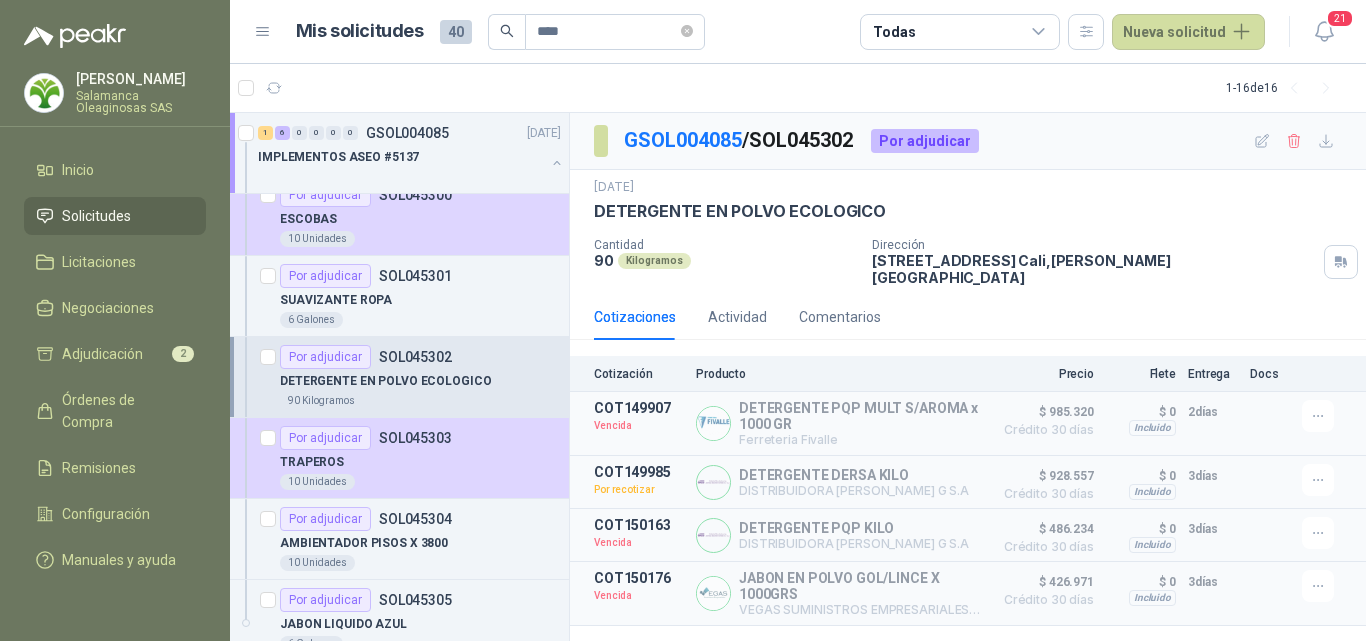 scroll, scrollTop: 200, scrollLeft: 0, axis: vertical 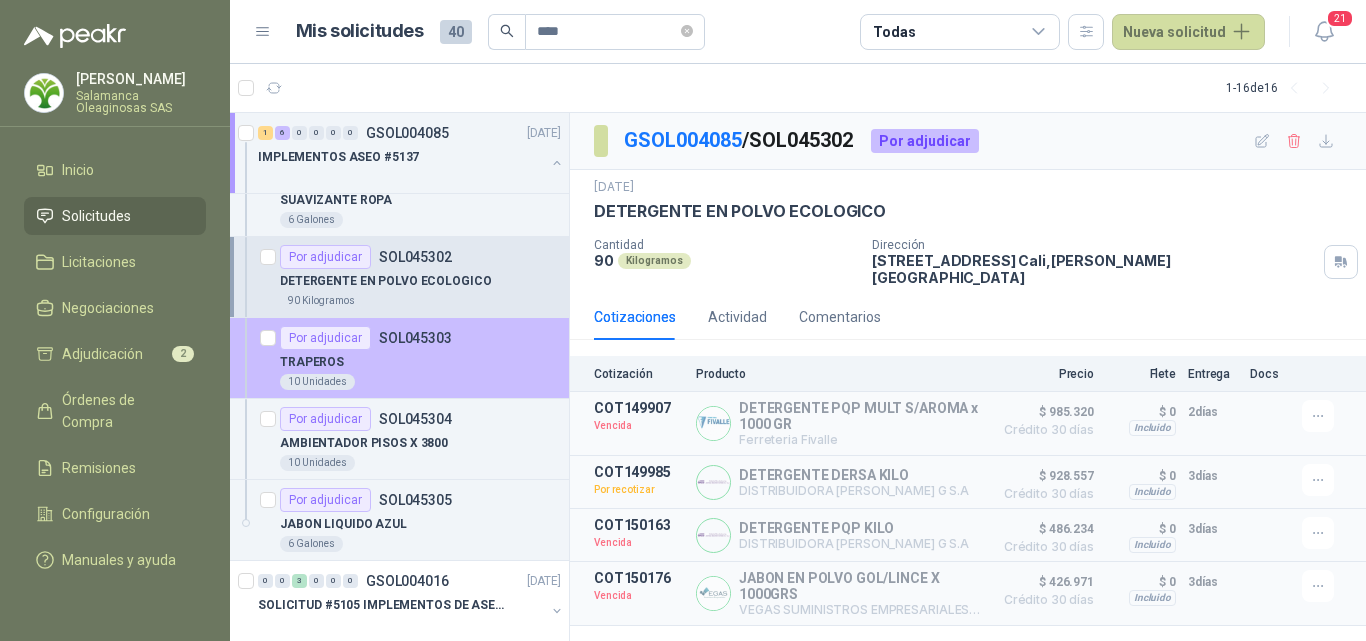 click on "10   Unidades" at bounding box center (420, 382) 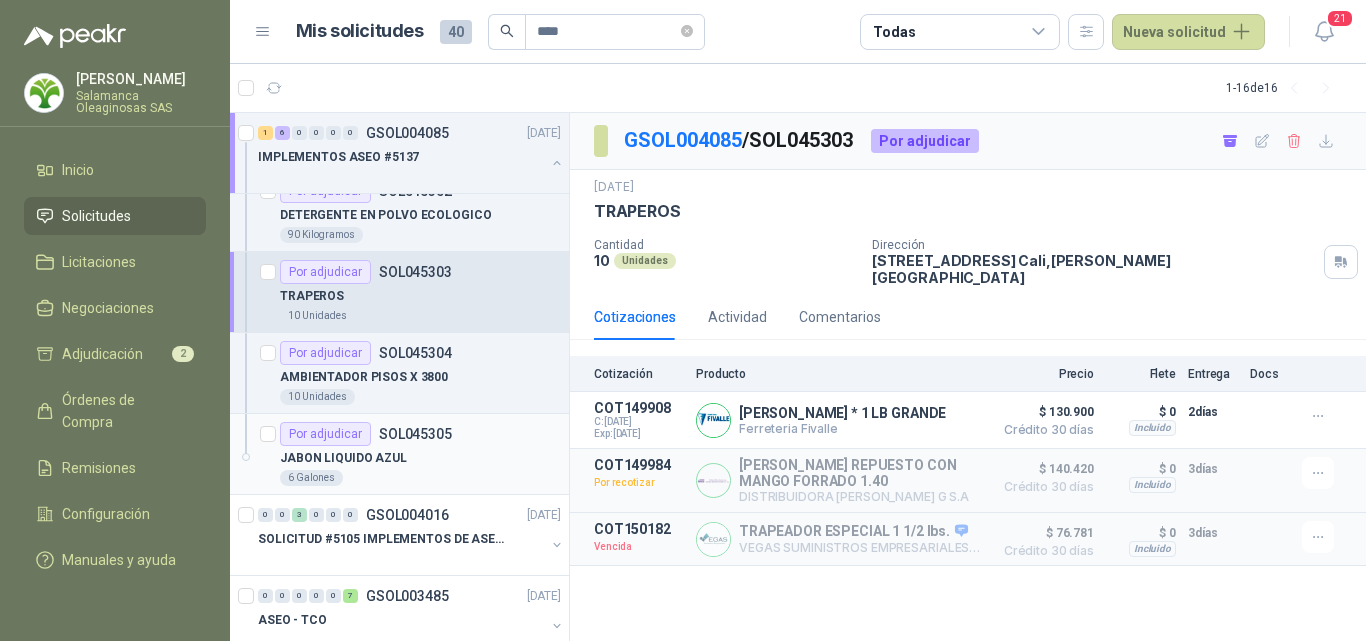 scroll, scrollTop: 300, scrollLeft: 0, axis: vertical 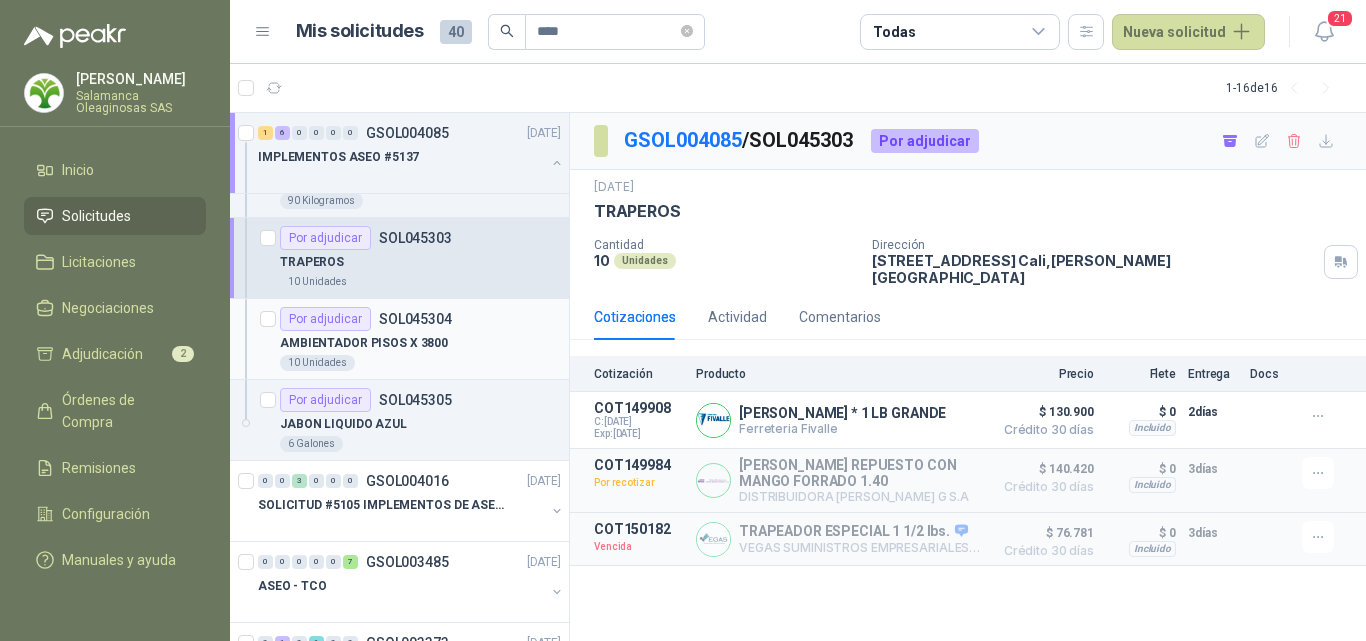 click on "AMBIENTADOR PISOS X 3800" at bounding box center [420, 343] 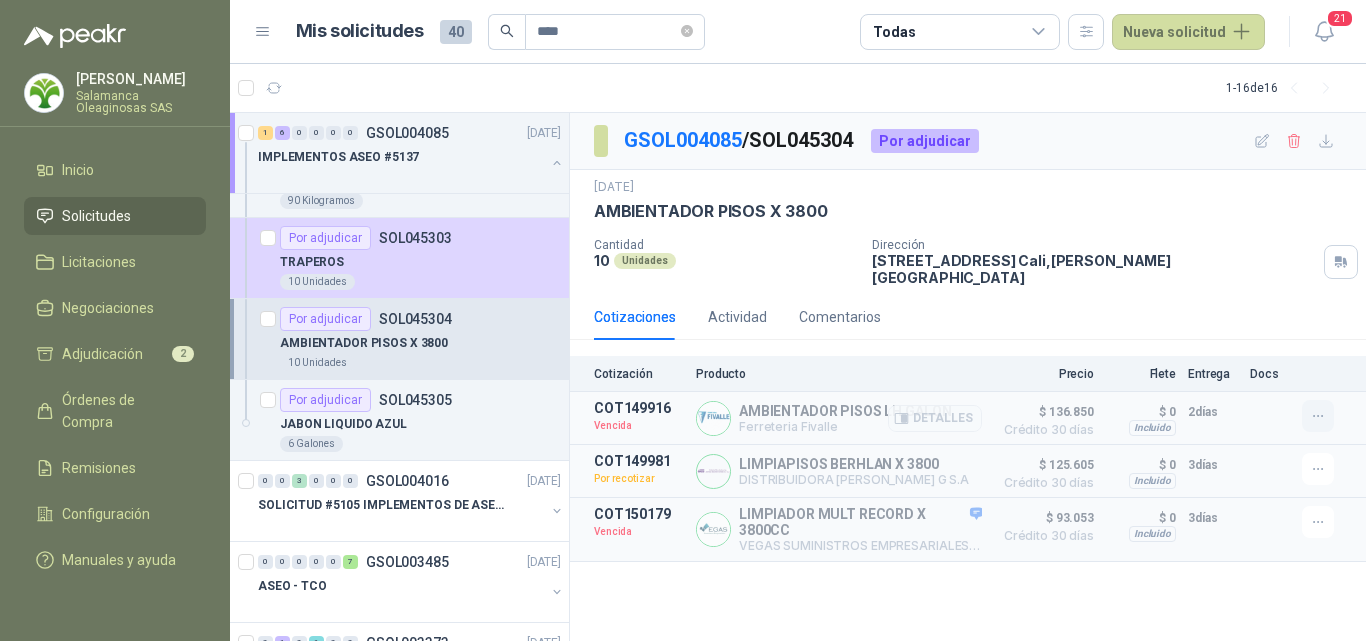 click 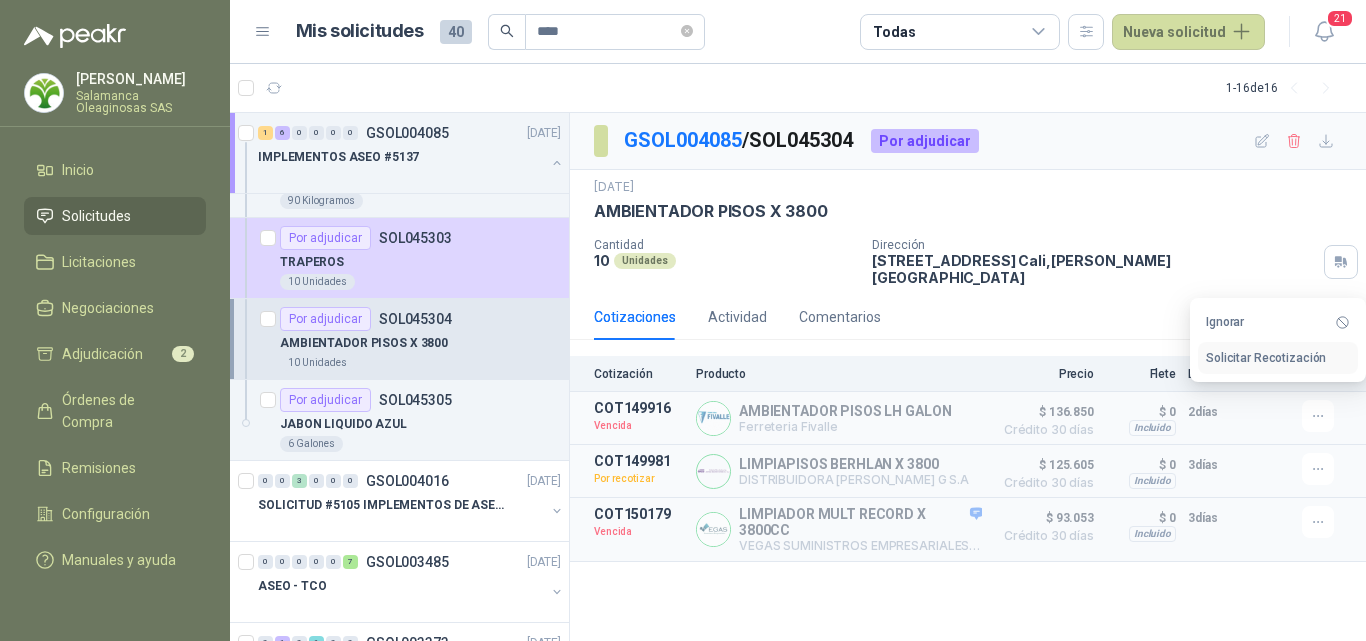 click on "Solicitar Recotización" at bounding box center (1278, 358) 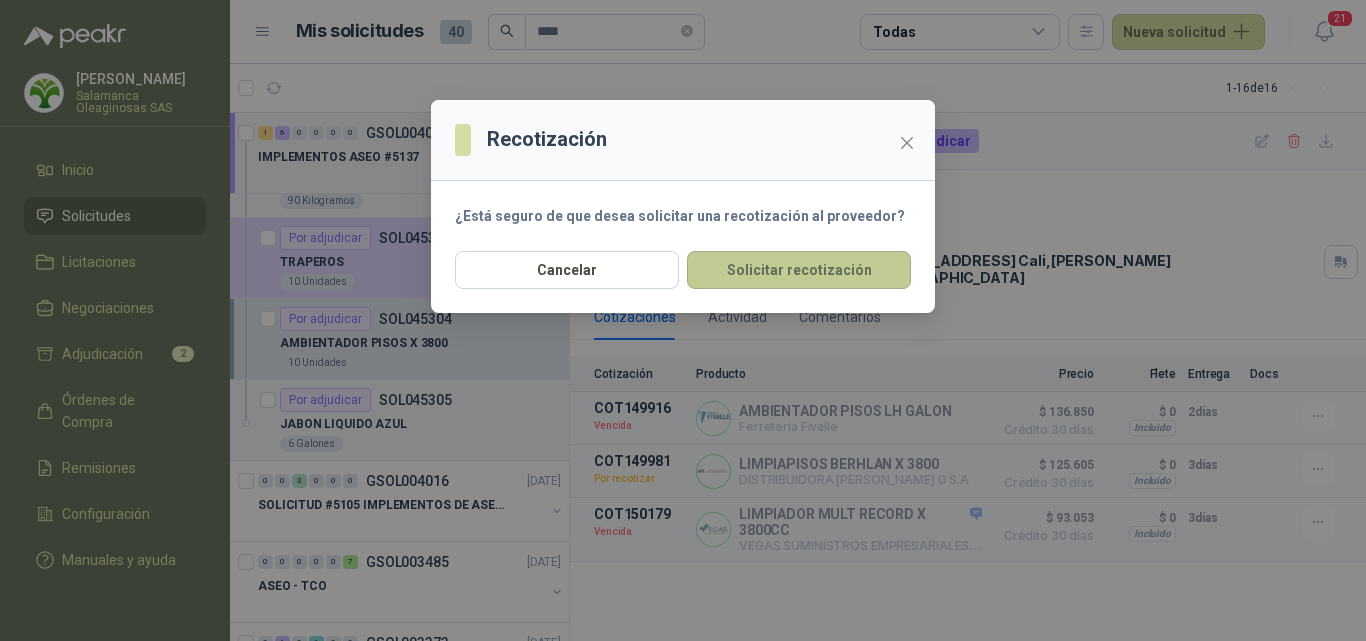 click on "Solicitar recotización" at bounding box center [799, 270] 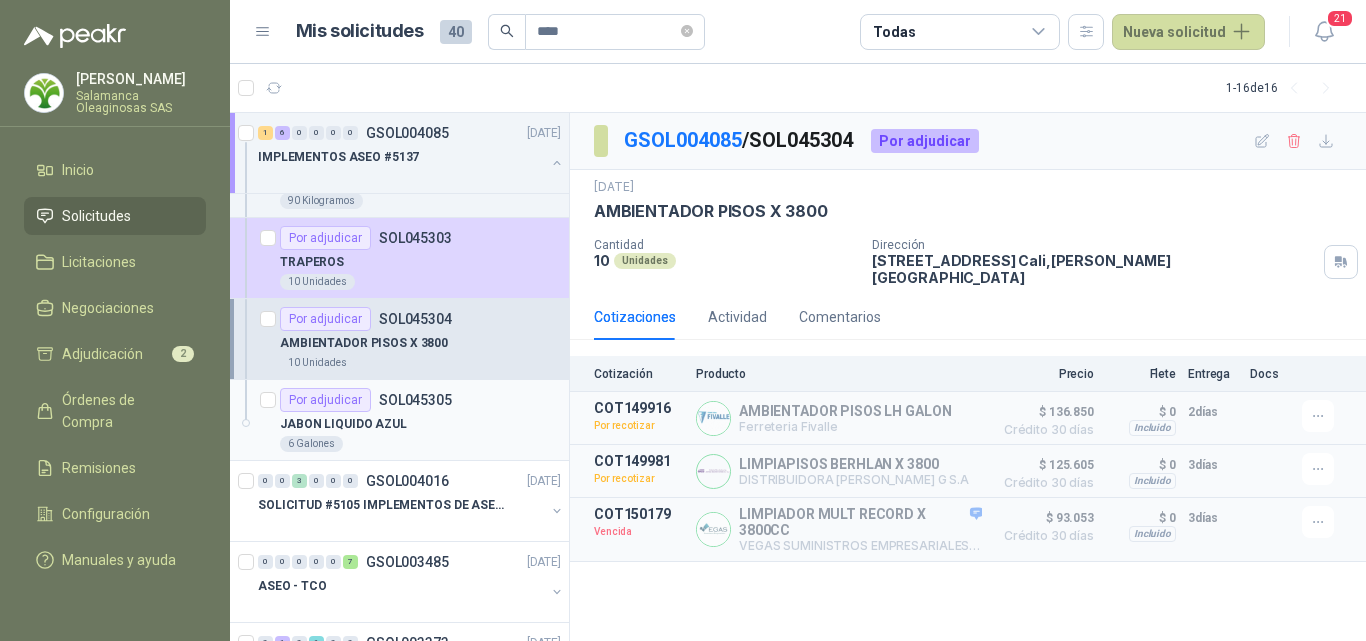 click on "JABON LIQUIDO AZUL" at bounding box center (420, 424) 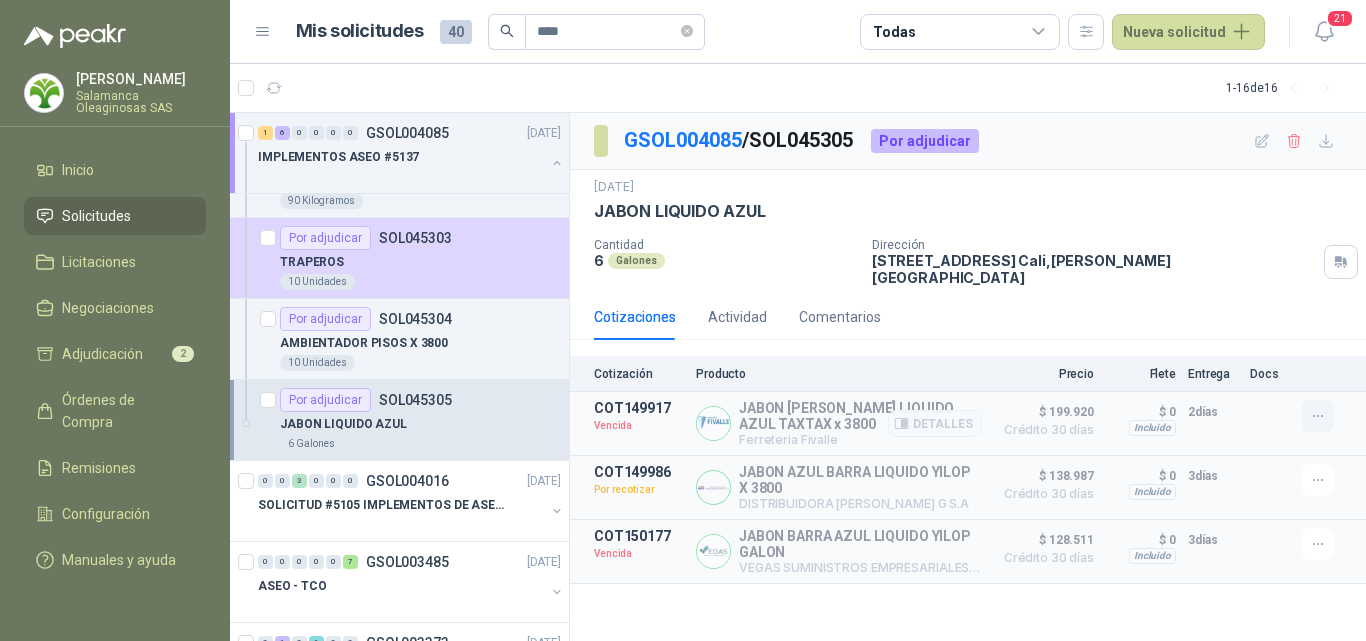 click at bounding box center (1318, 416) 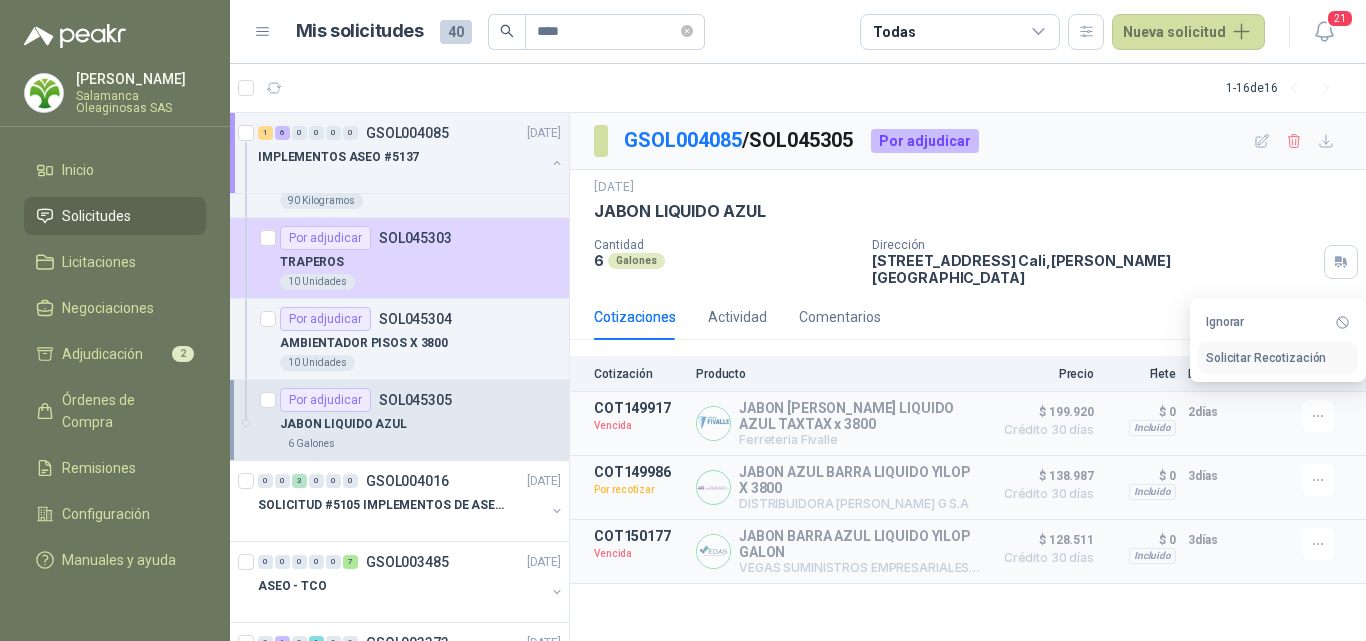 click on "Solicitar Recotización" at bounding box center (1278, 358) 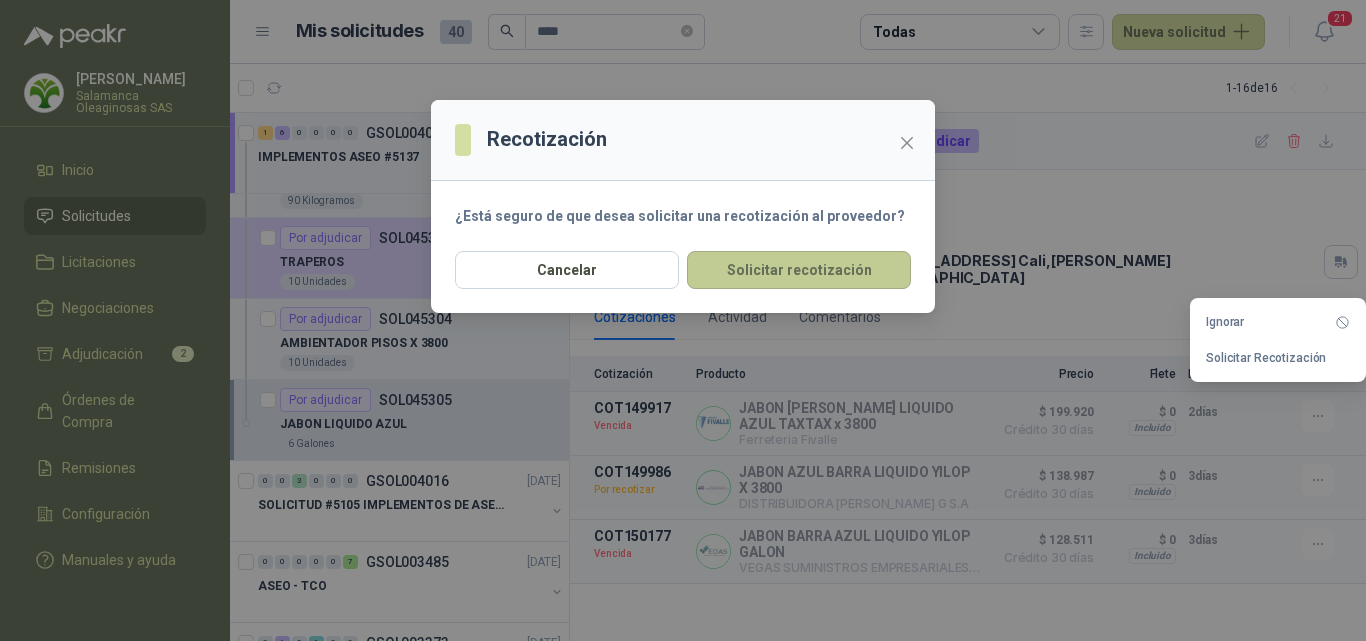 click on "Solicitar recotización" at bounding box center (799, 270) 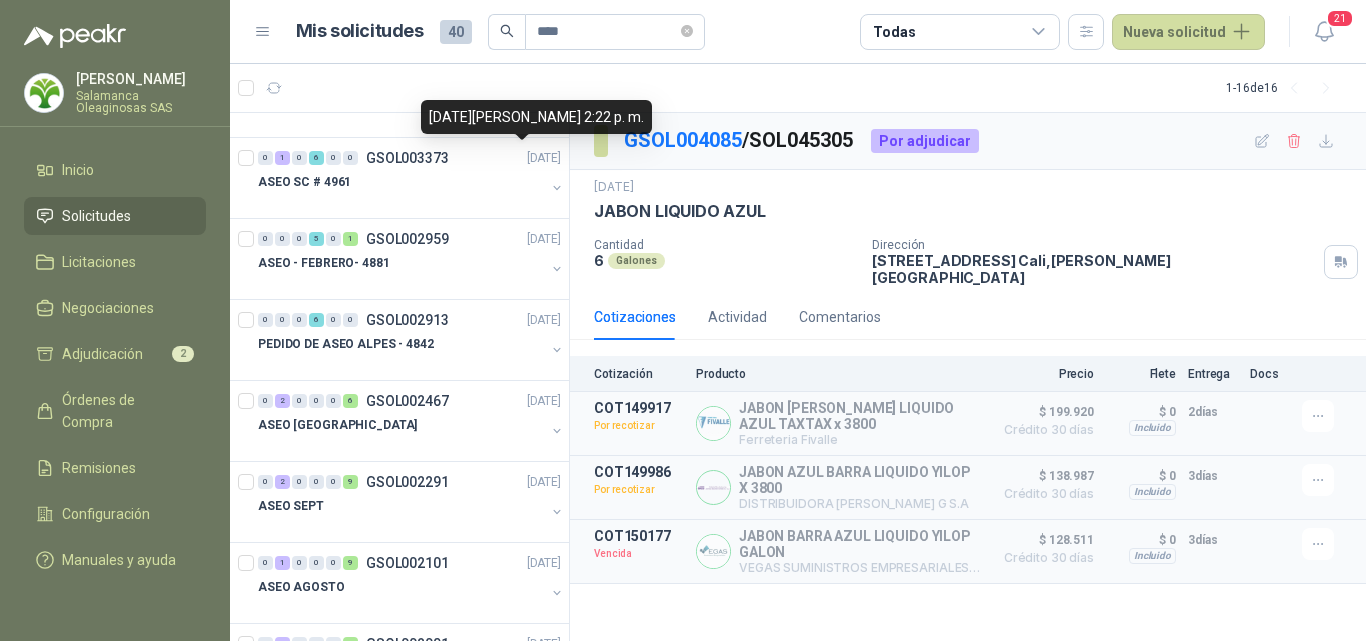 scroll, scrollTop: 900, scrollLeft: 0, axis: vertical 